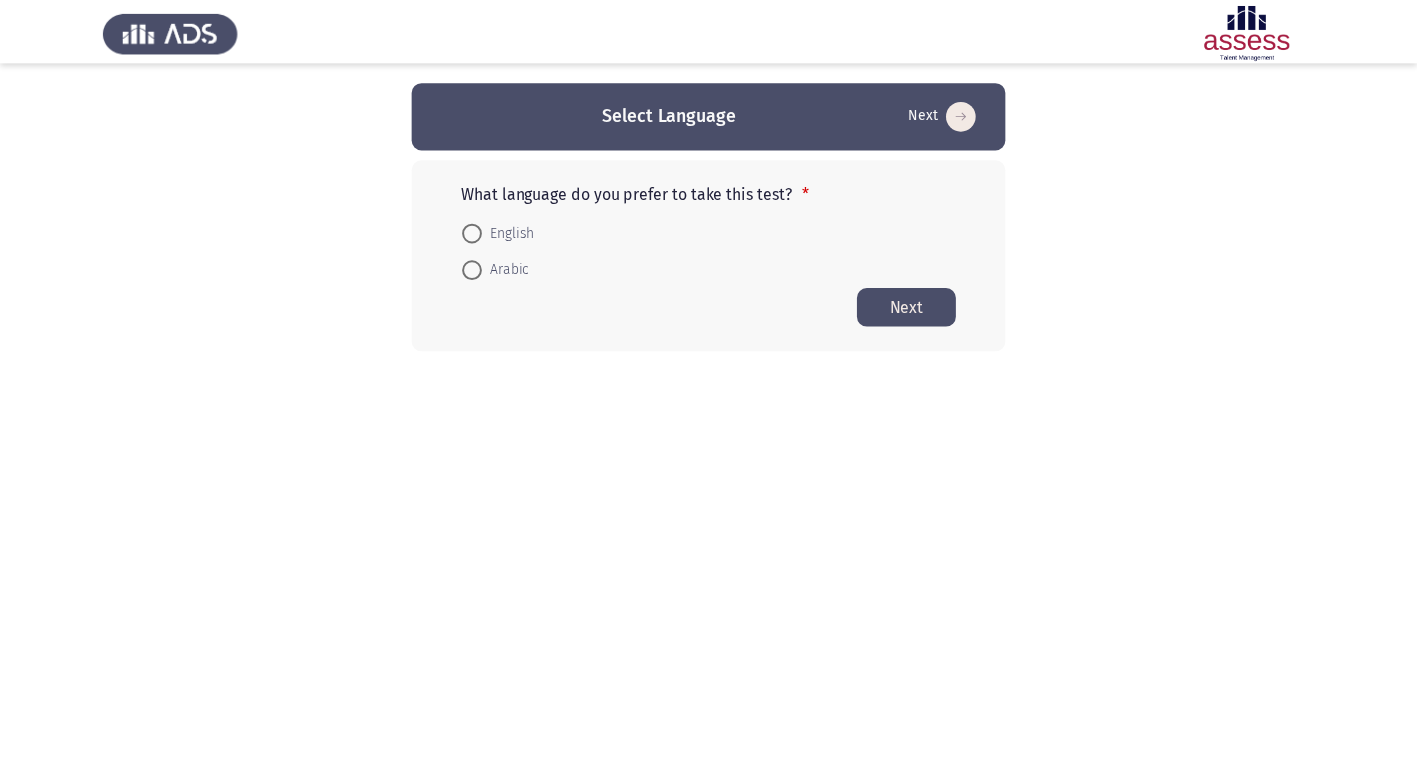 scroll, scrollTop: 0, scrollLeft: 0, axis: both 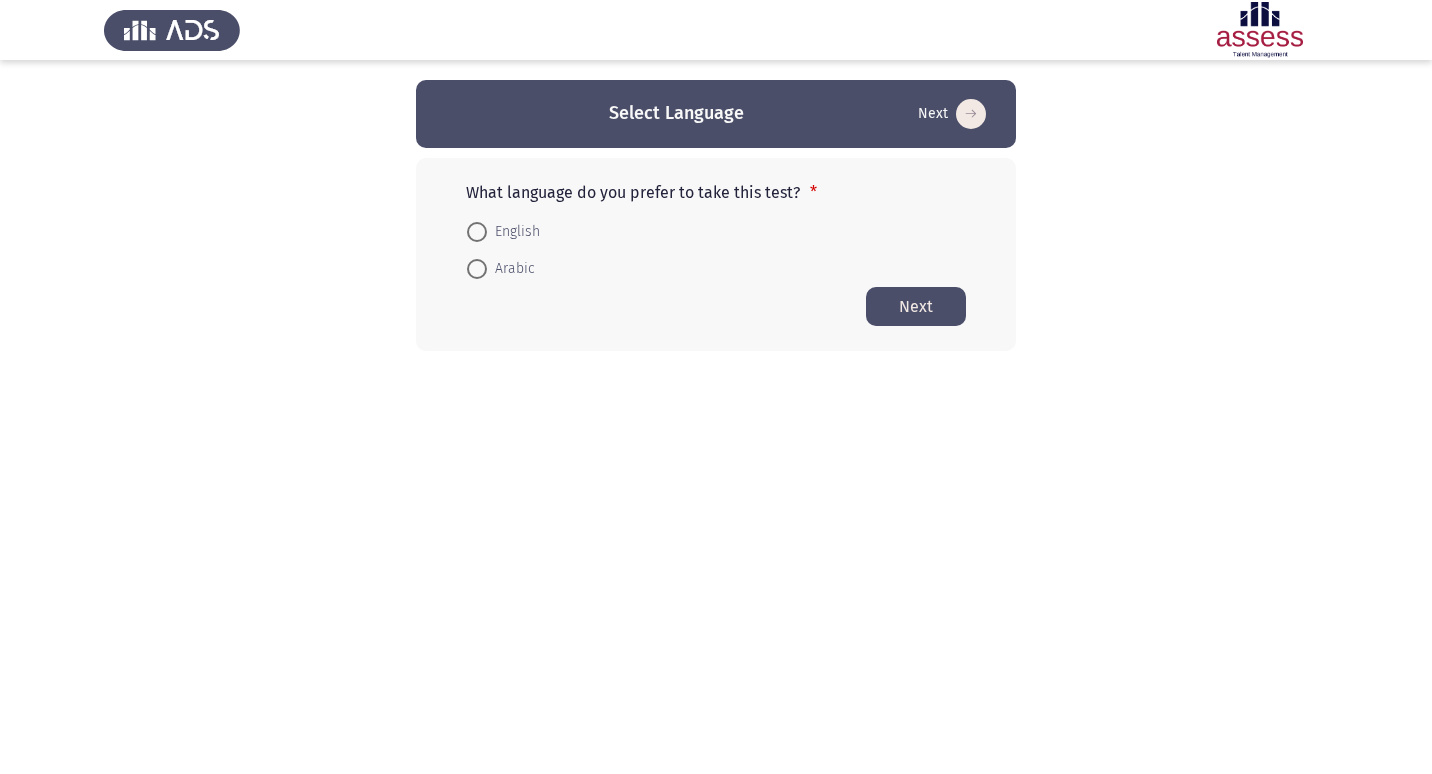 click on "Select Language  Next   What language do you prefer to take this test?  *    English     Arabic   Next" at bounding box center (716, 215) 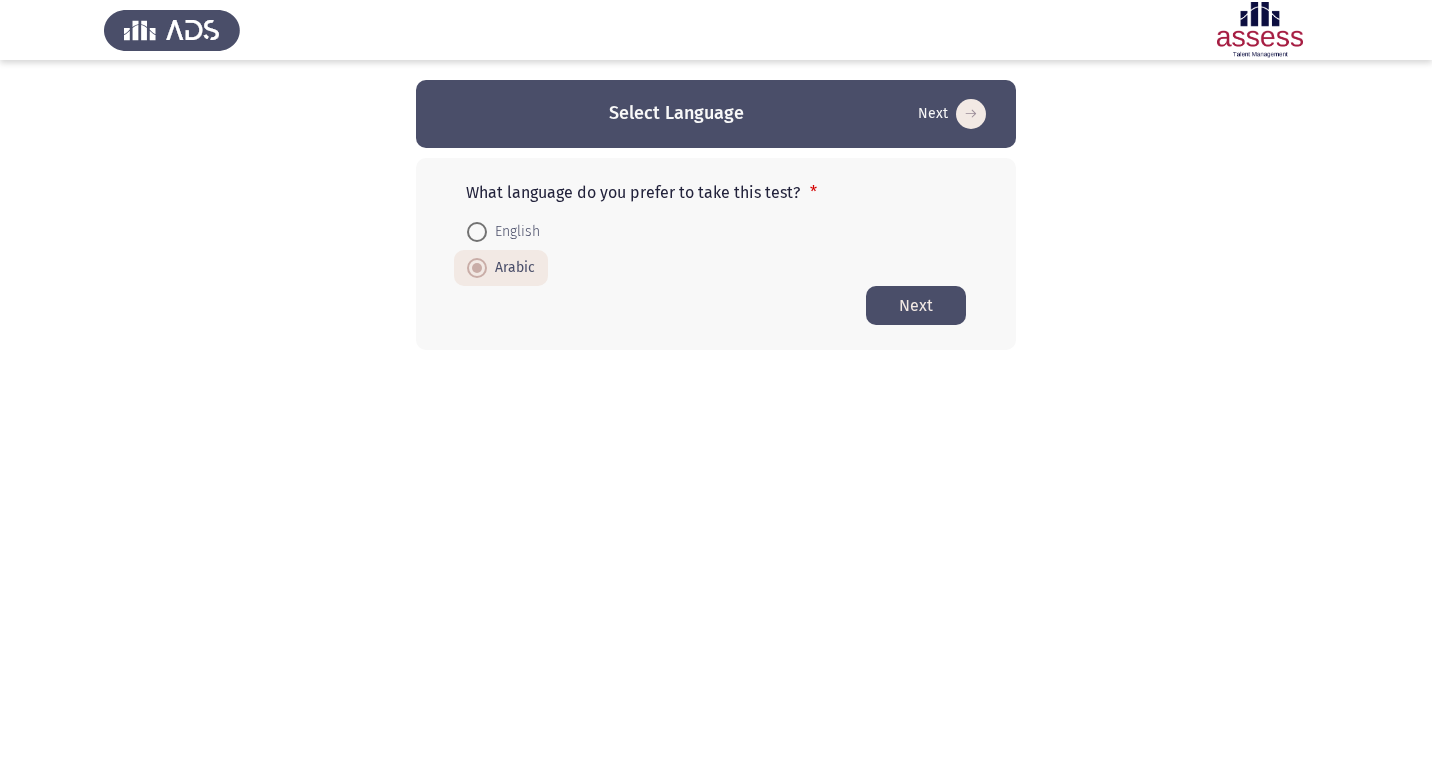 click on "Next" 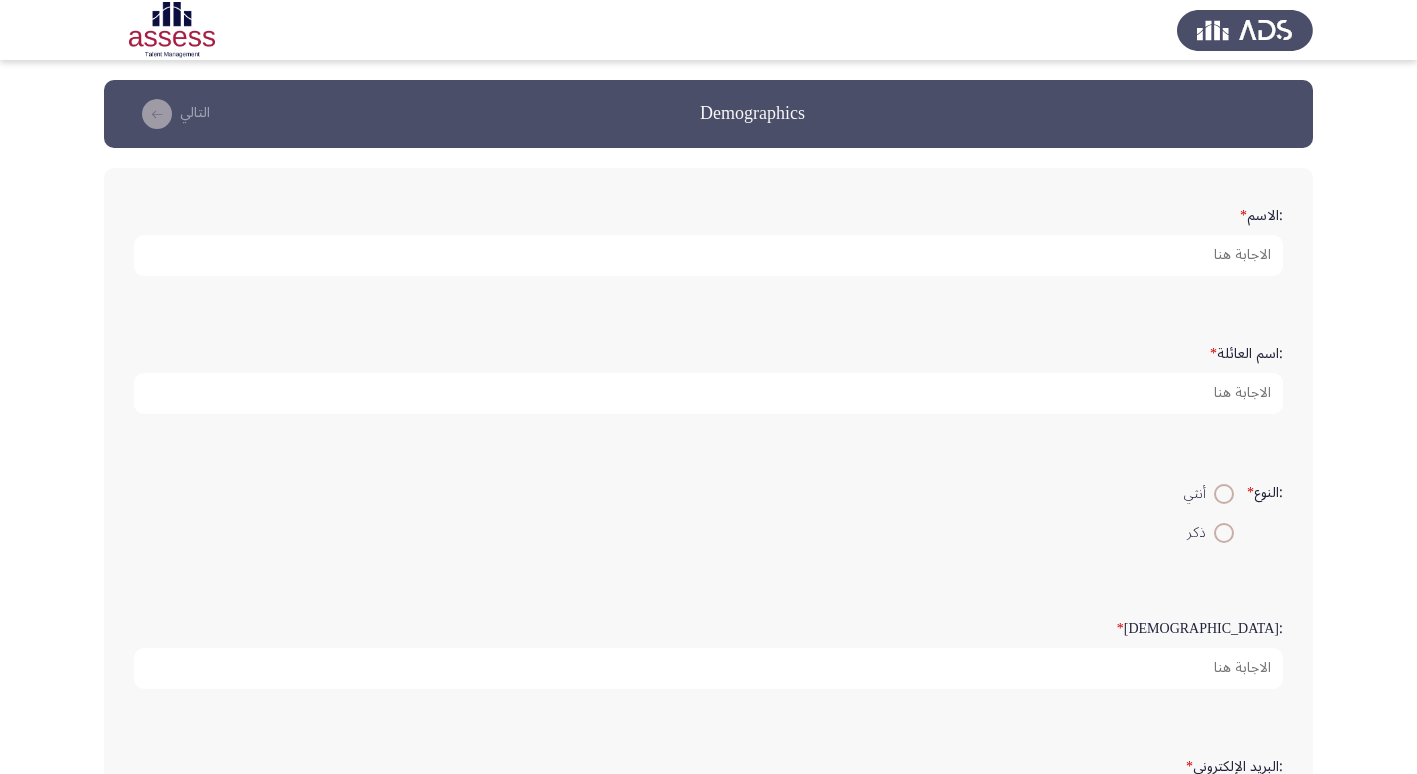 drag, startPoint x: 1247, startPoint y: 232, endPoint x: 1250, endPoint y: 246, distance: 14.3178215 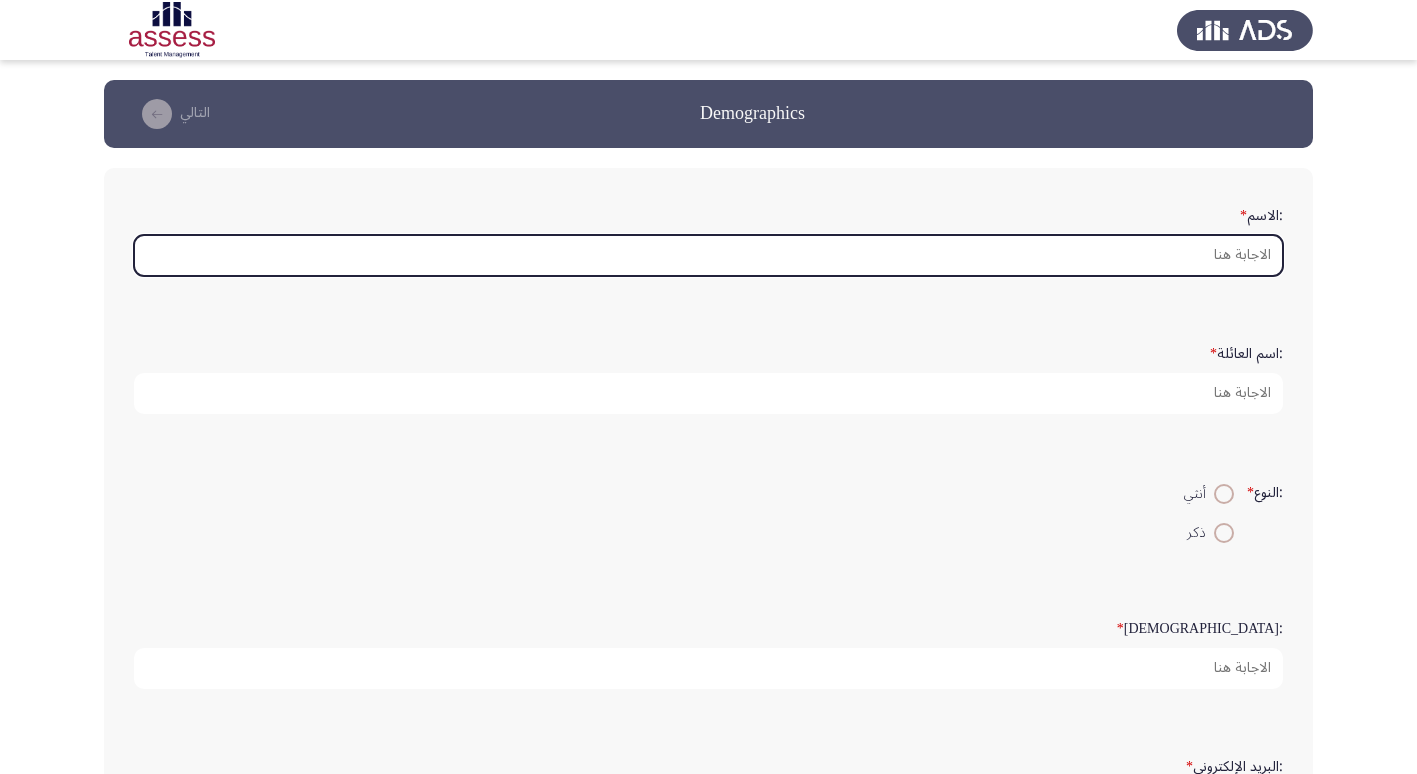 click on ":الاسم   *" at bounding box center (708, 255) 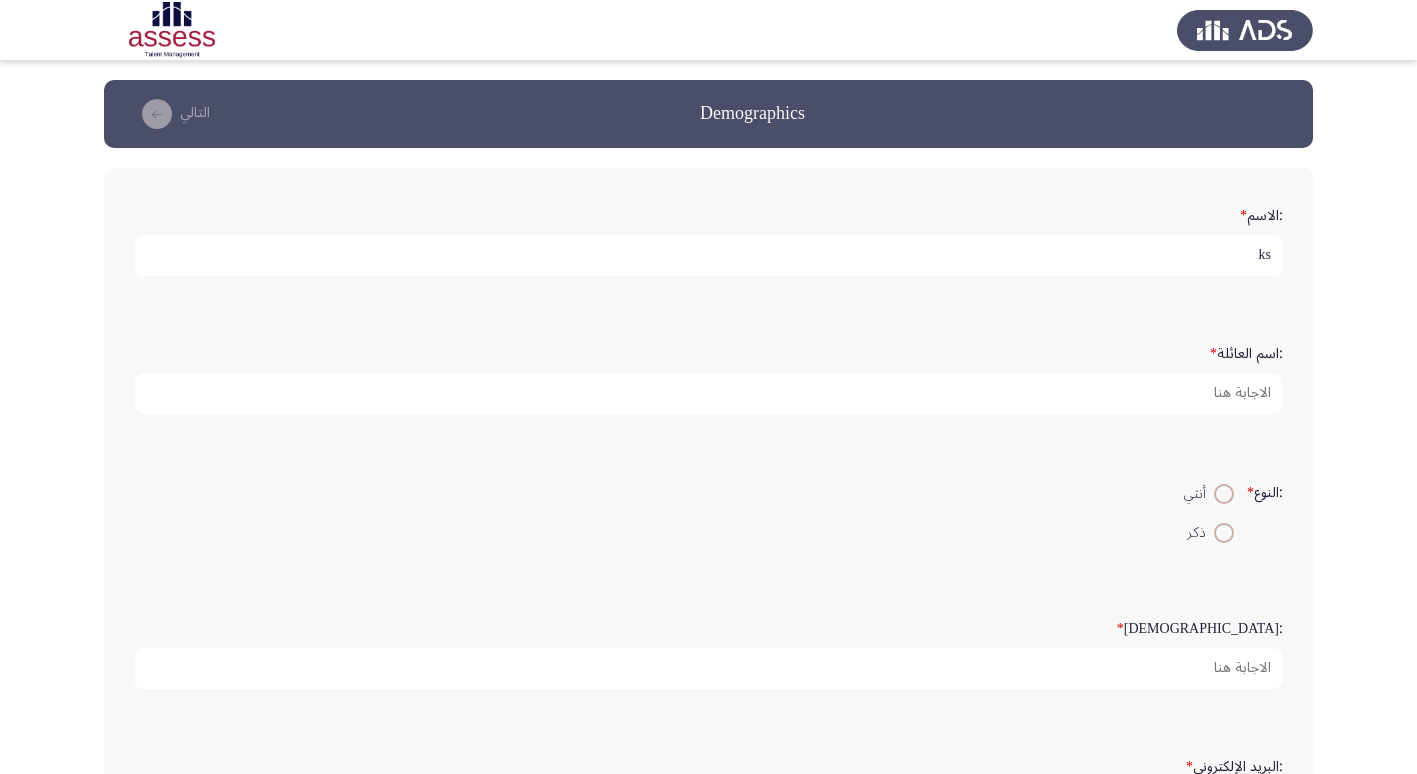 type on "k" 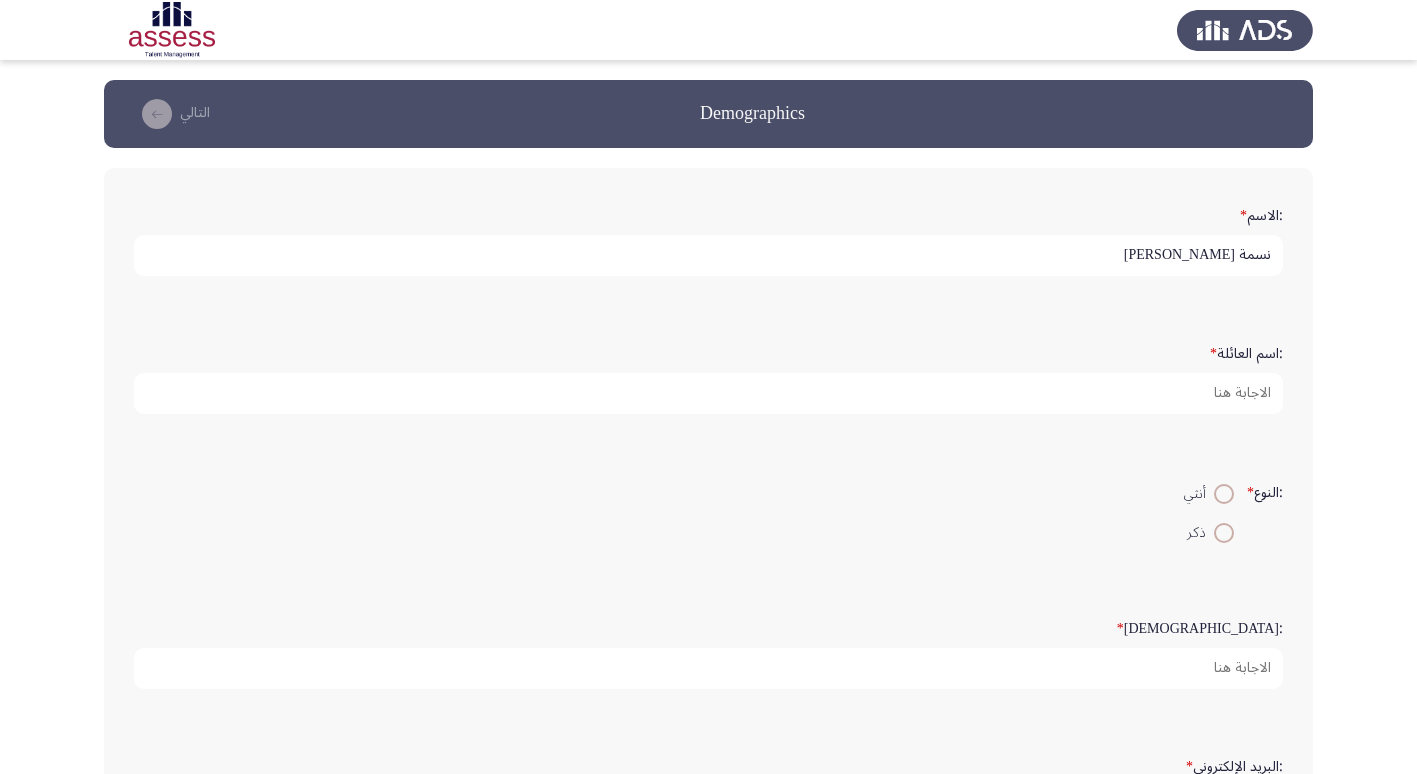 type on "نسمة محمود طاهر محمد علي" 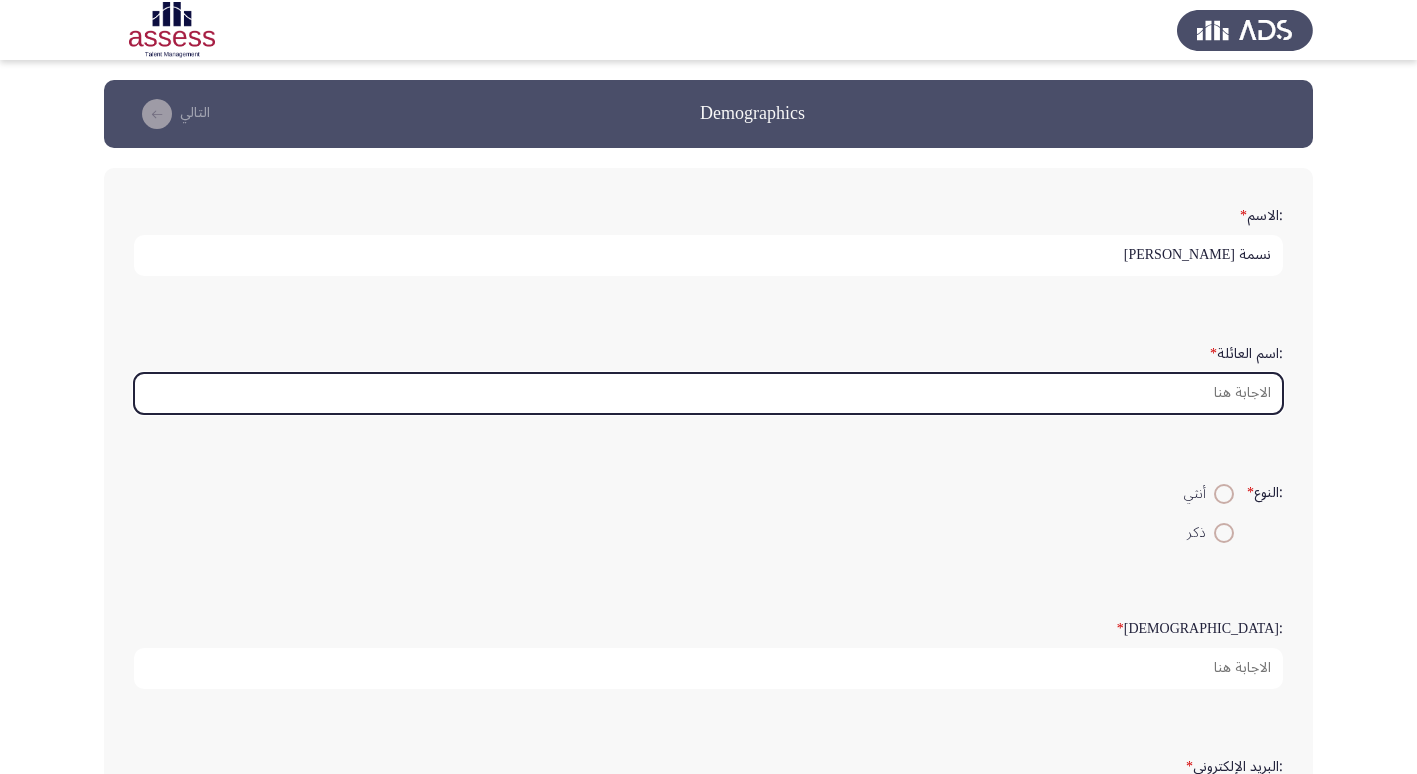 click on ":اسم العائلة   *" at bounding box center [708, 393] 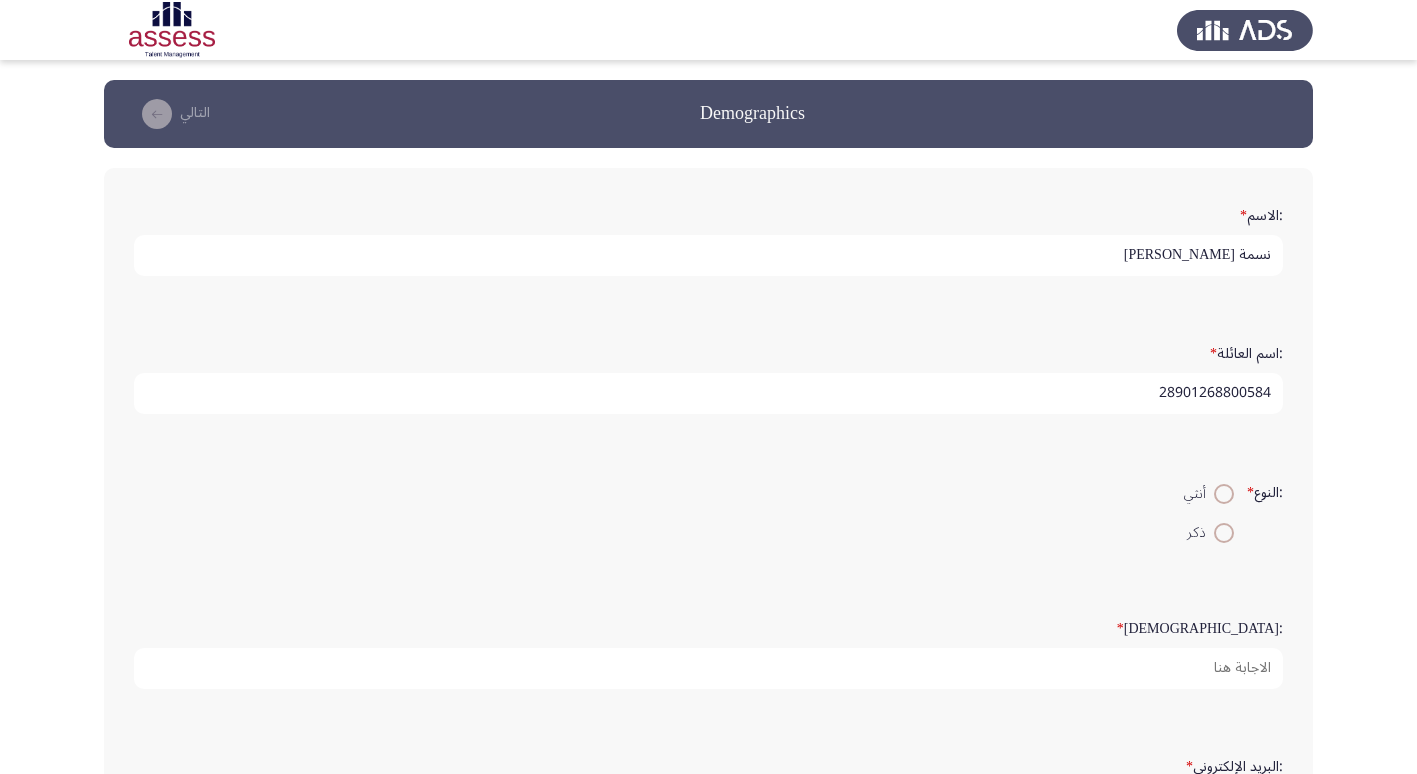 type on "28901268800584" 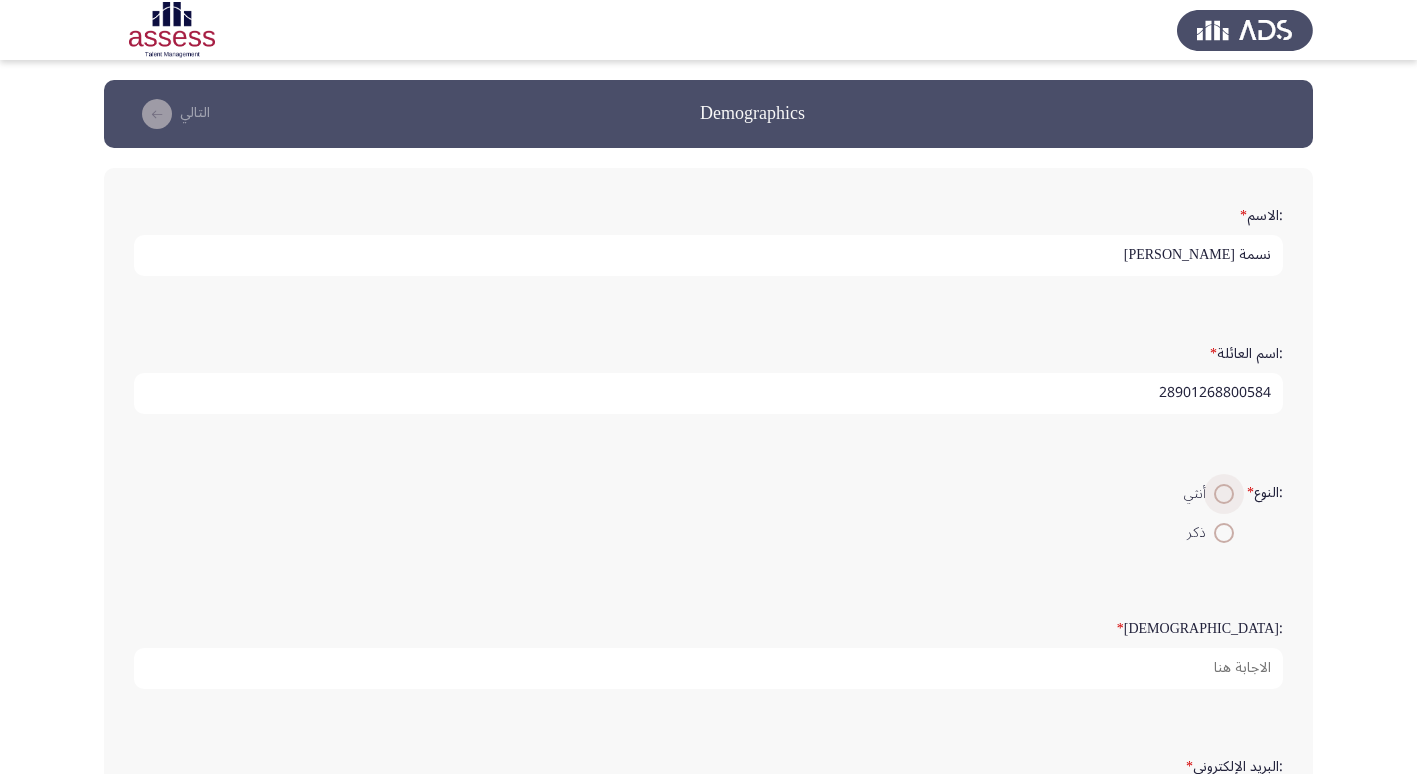 click at bounding box center [1224, 494] 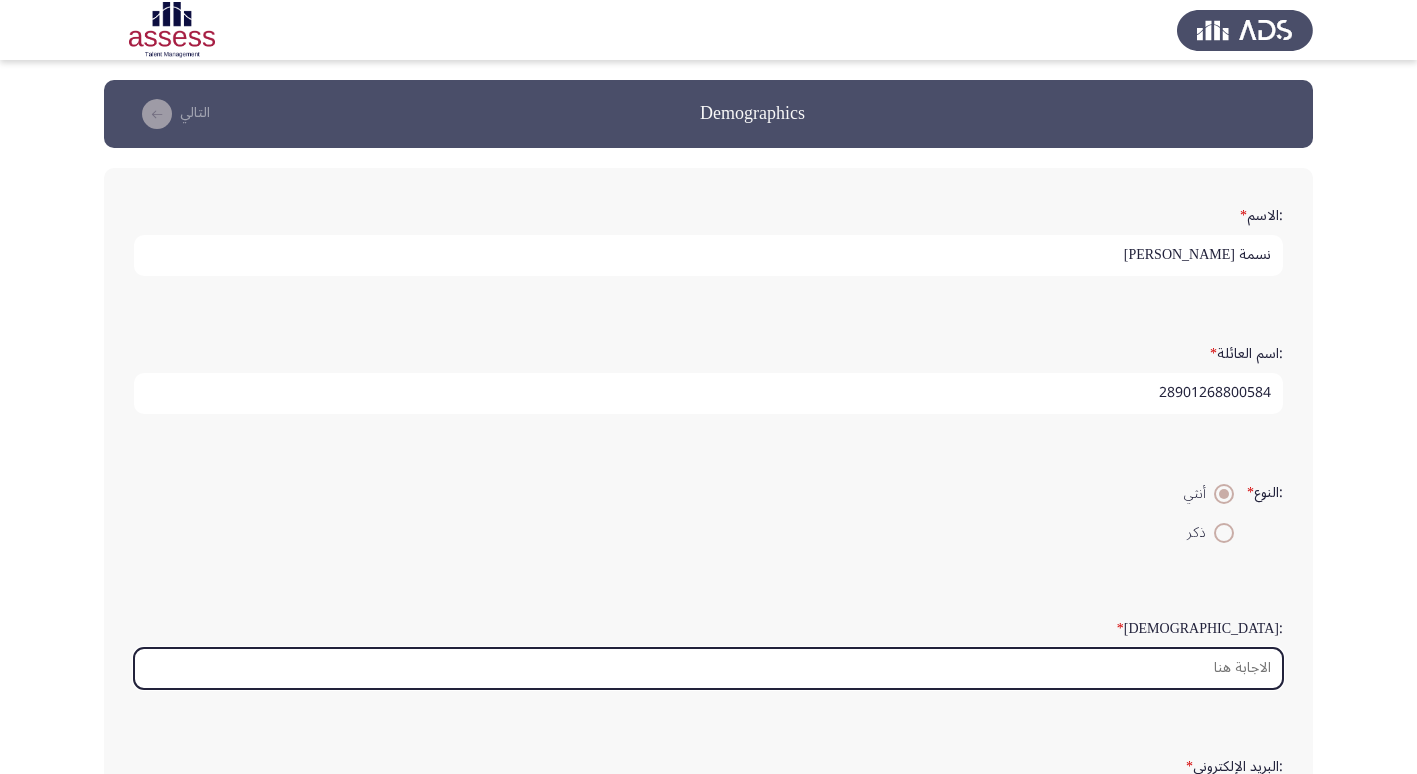 click on ":السن   *" at bounding box center (708, 668) 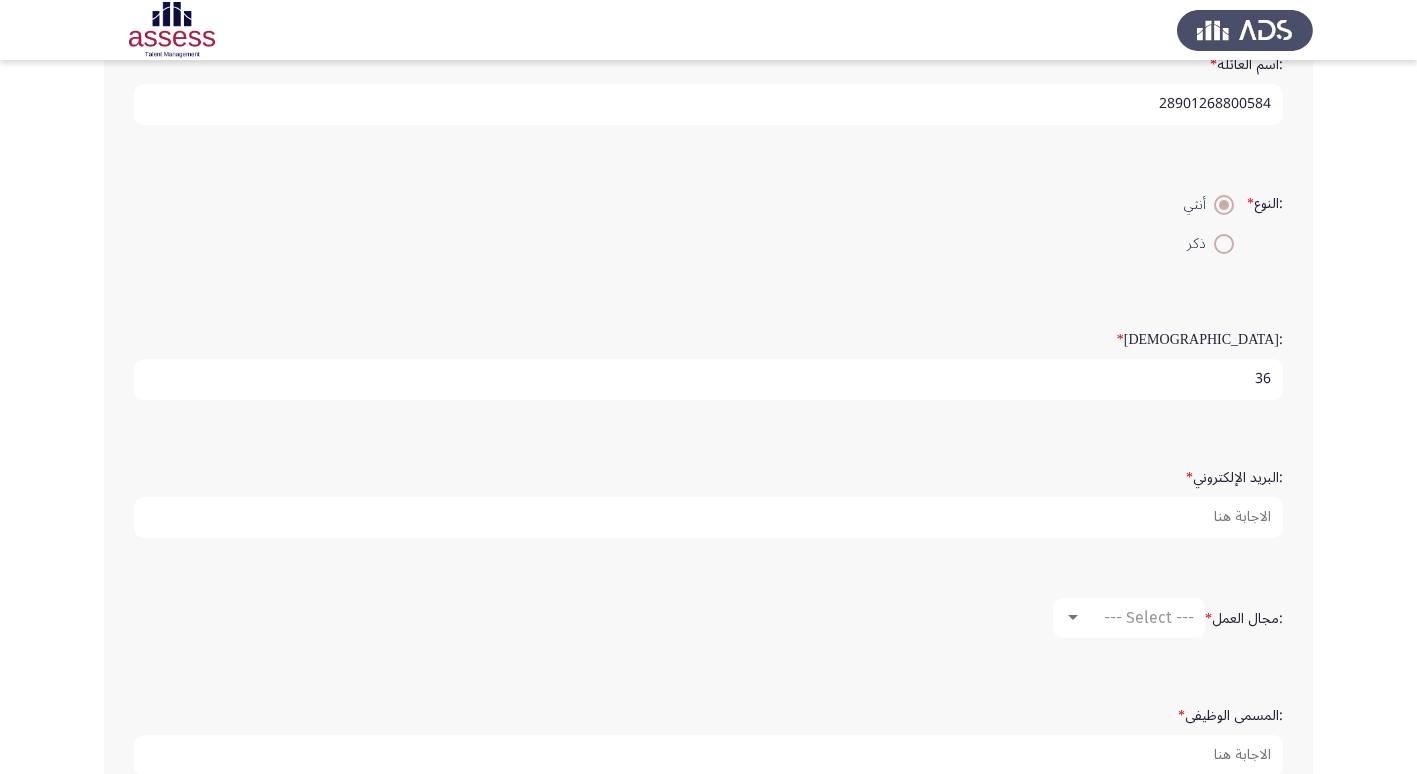 scroll, scrollTop: 293, scrollLeft: 0, axis: vertical 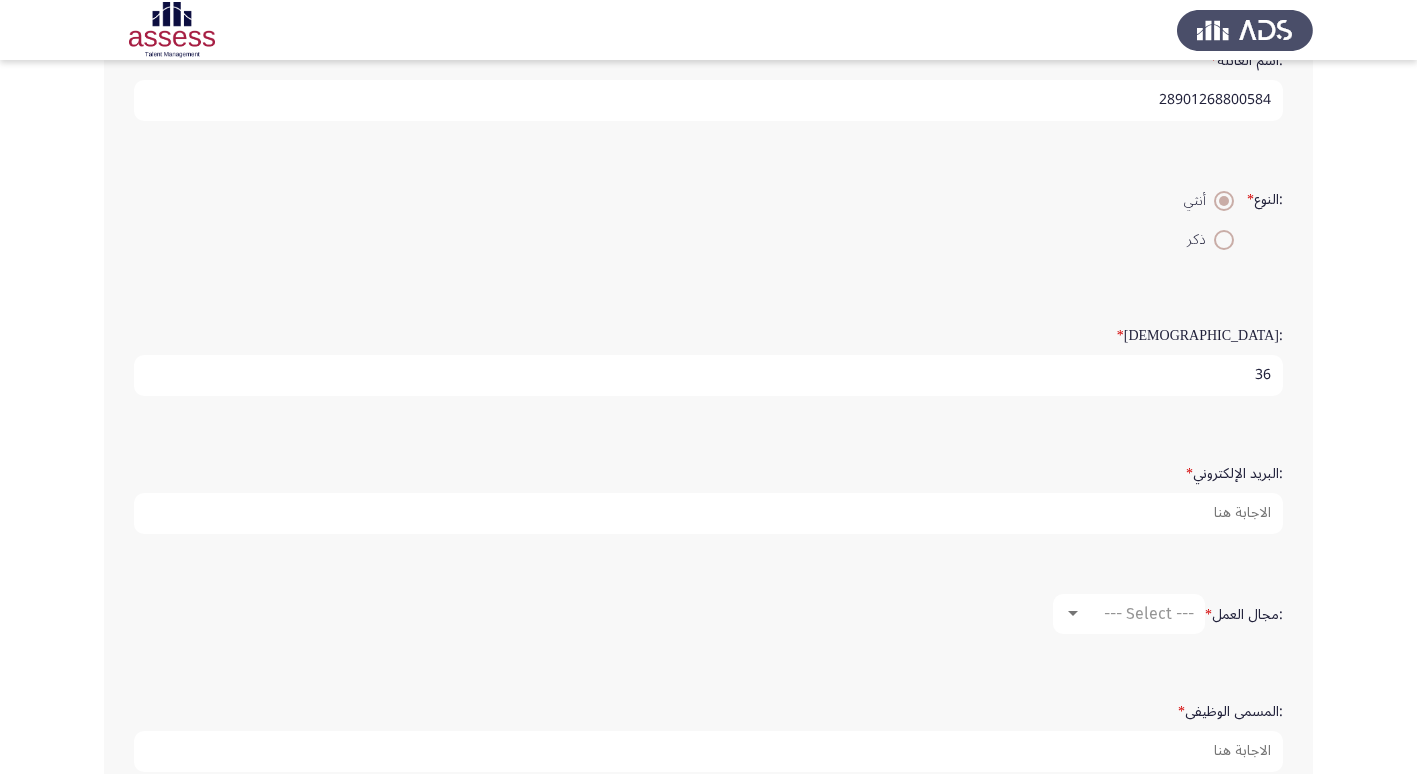 type on "36" 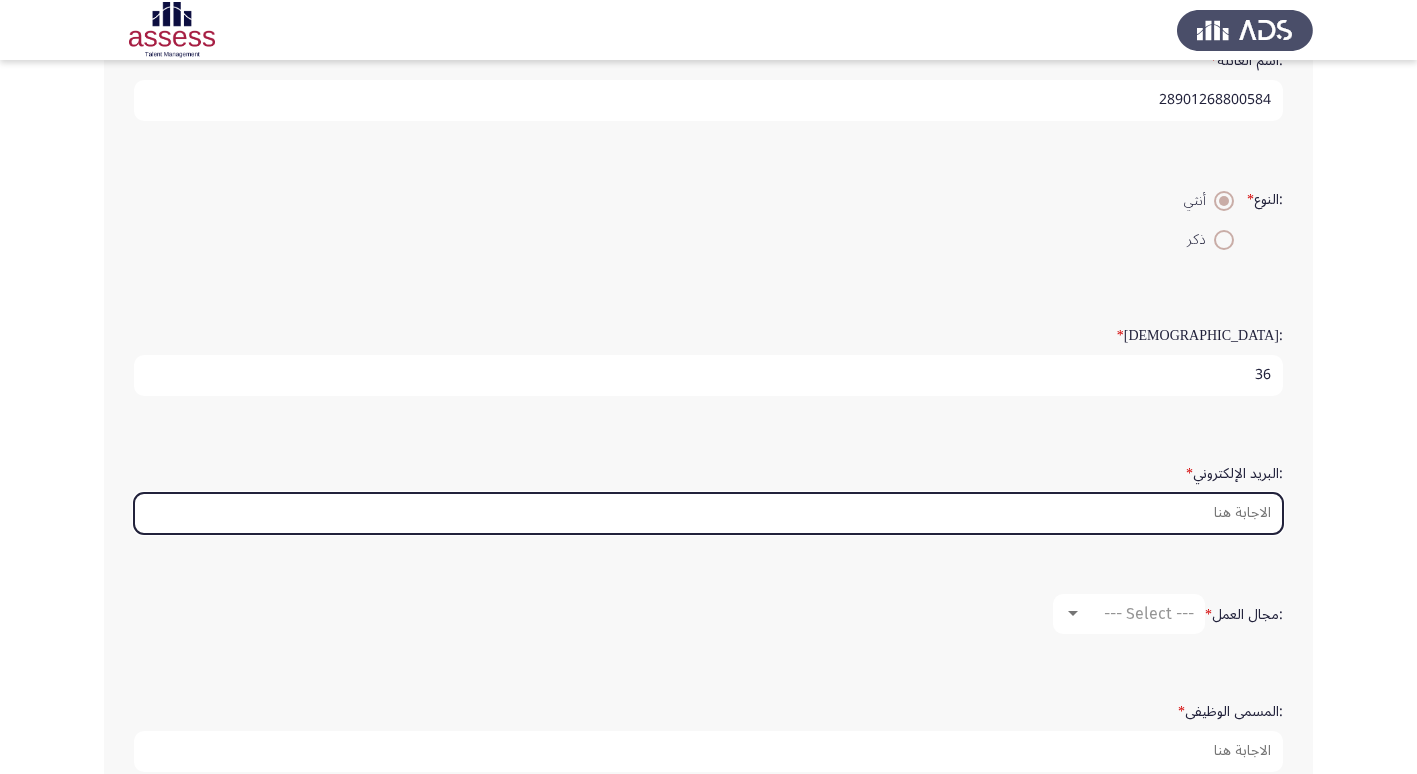 click on ":البريد الإلكتروني   *" at bounding box center (708, 513) 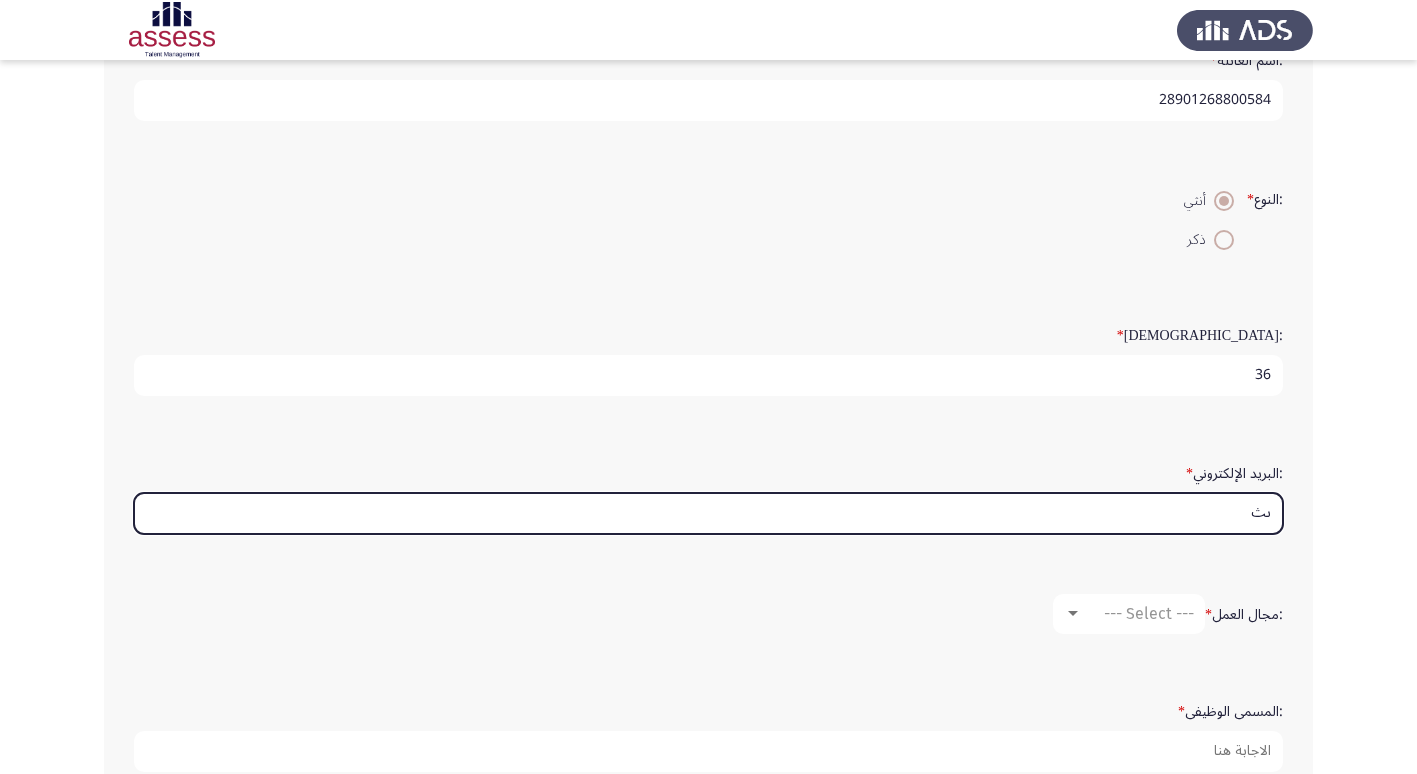 type on "ى" 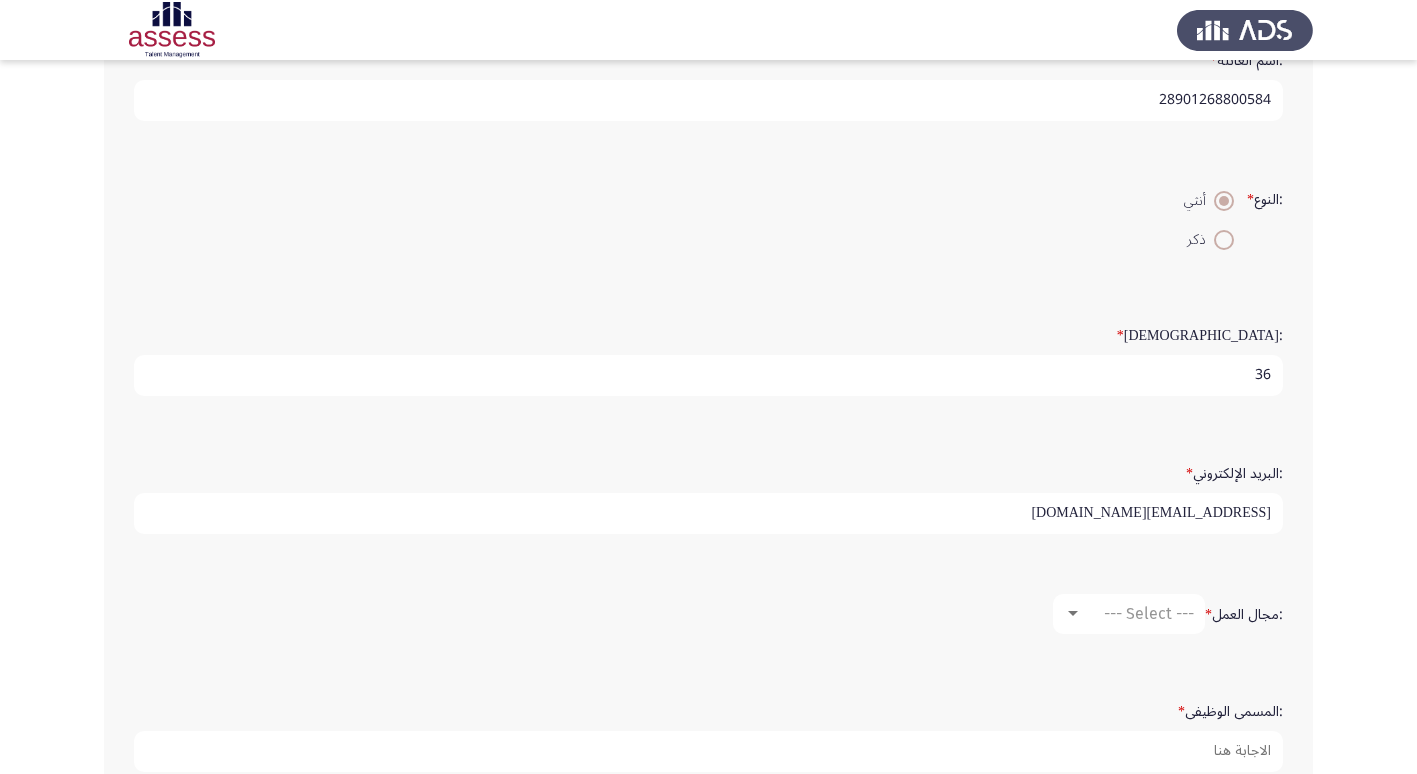 type on "nesma.taher@cbe.org.eg" 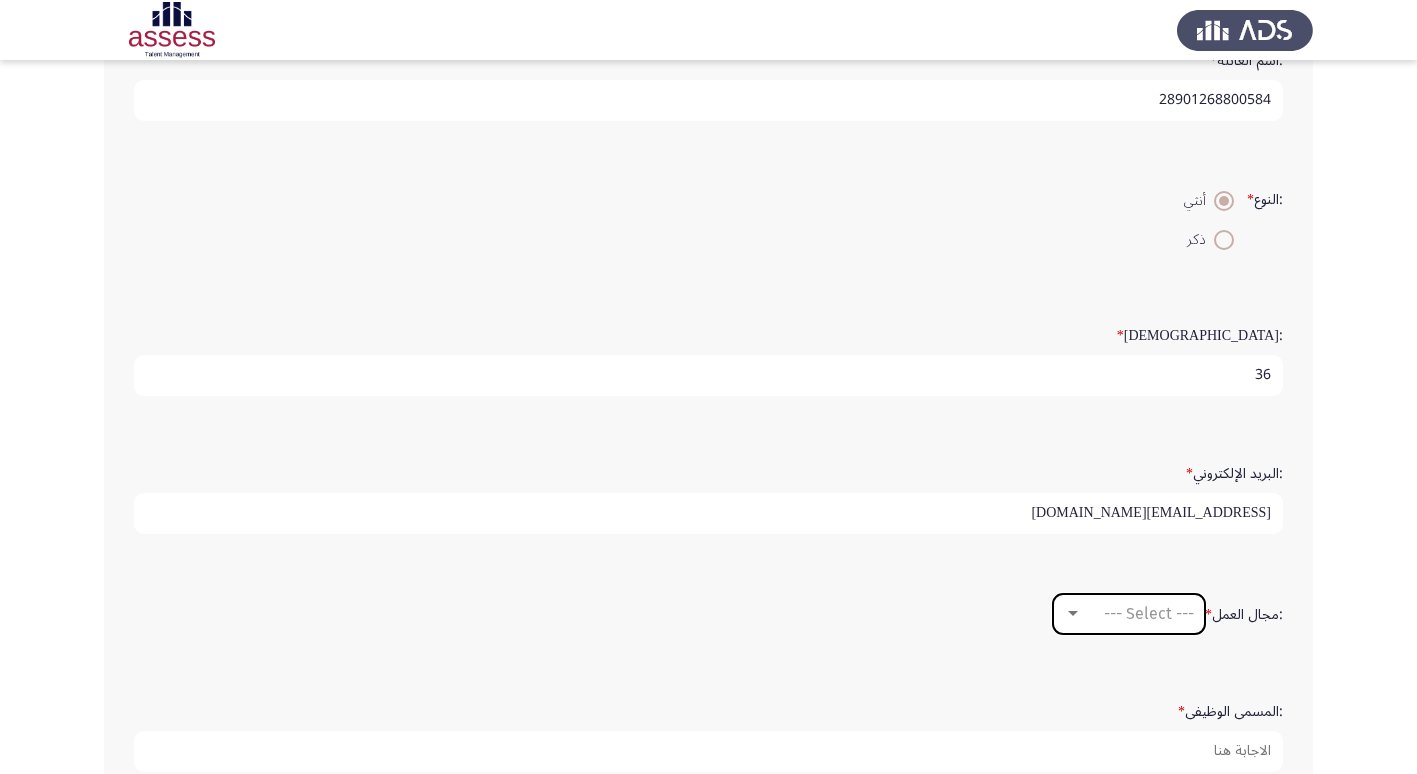 click on "--- Select ---" at bounding box center (1149, 613) 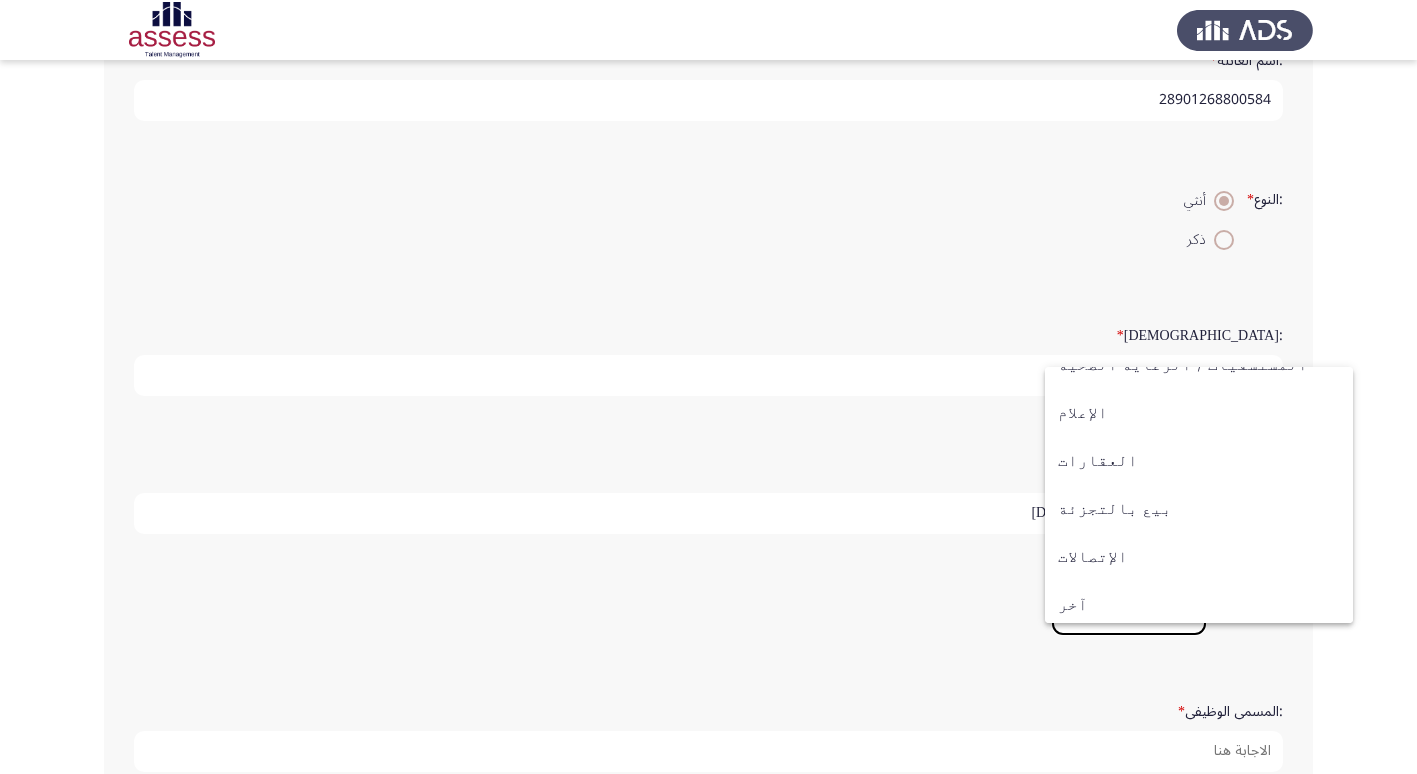 scroll, scrollTop: 656, scrollLeft: 0, axis: vertical 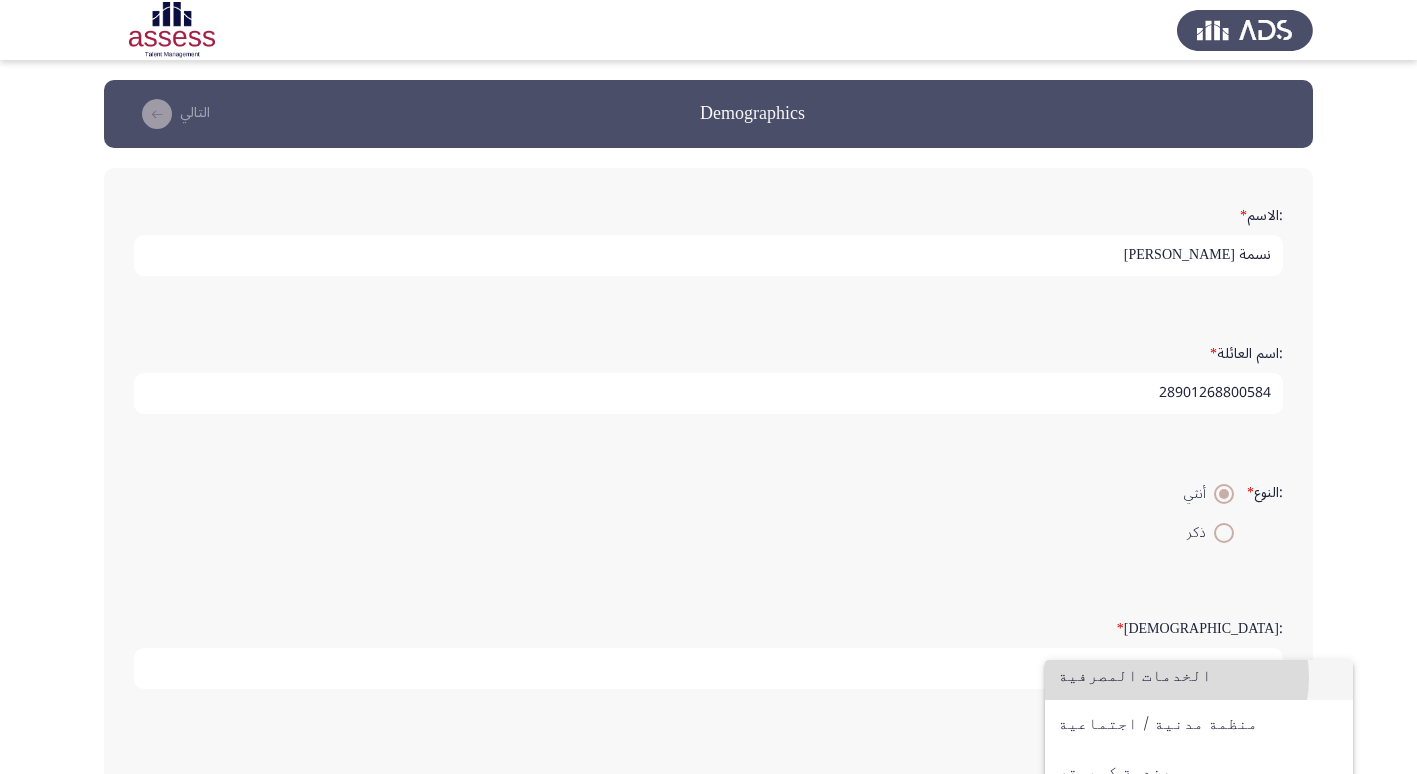 click on "الخدمات المصرفية" at bounding box center (1199, 676) 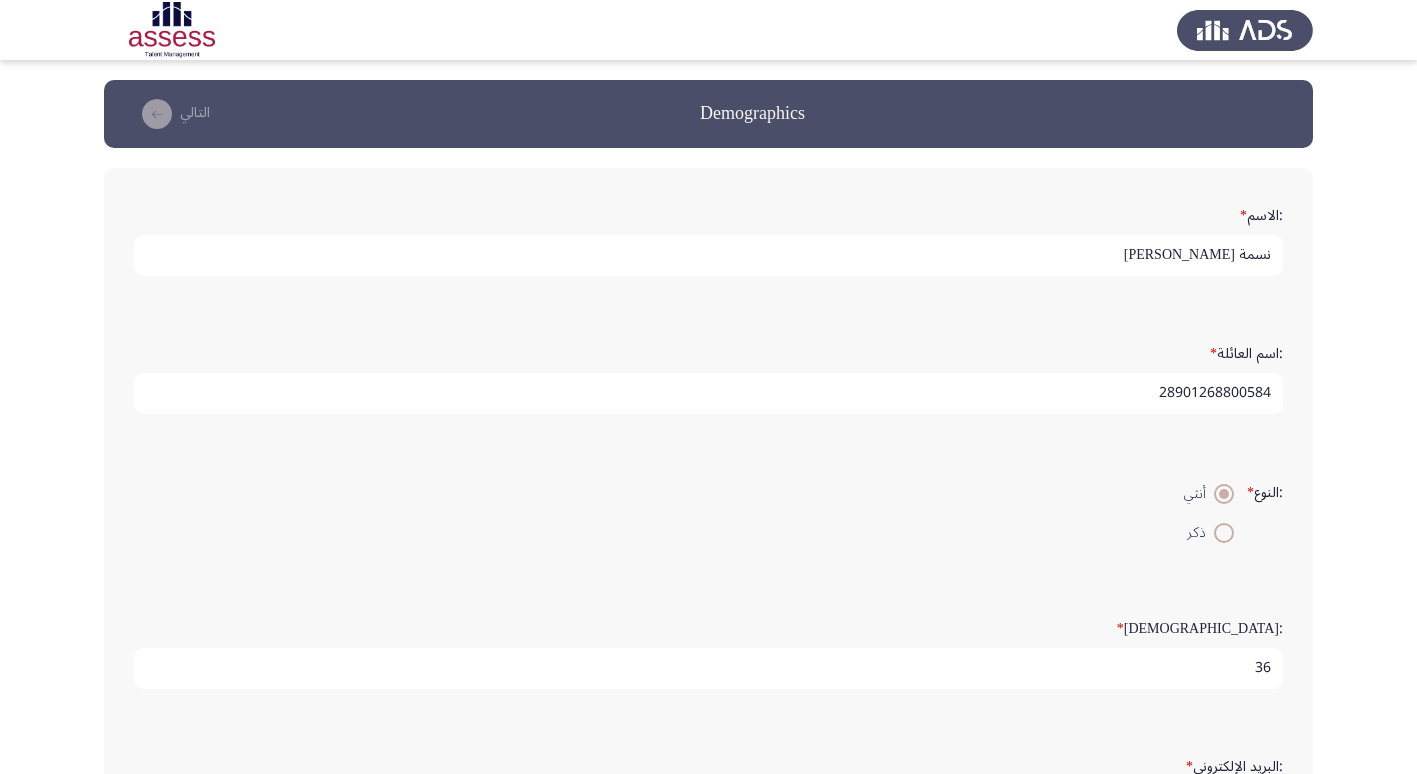 scroll, scrollTop: 192, scrollLeft: 0, axis: vertical 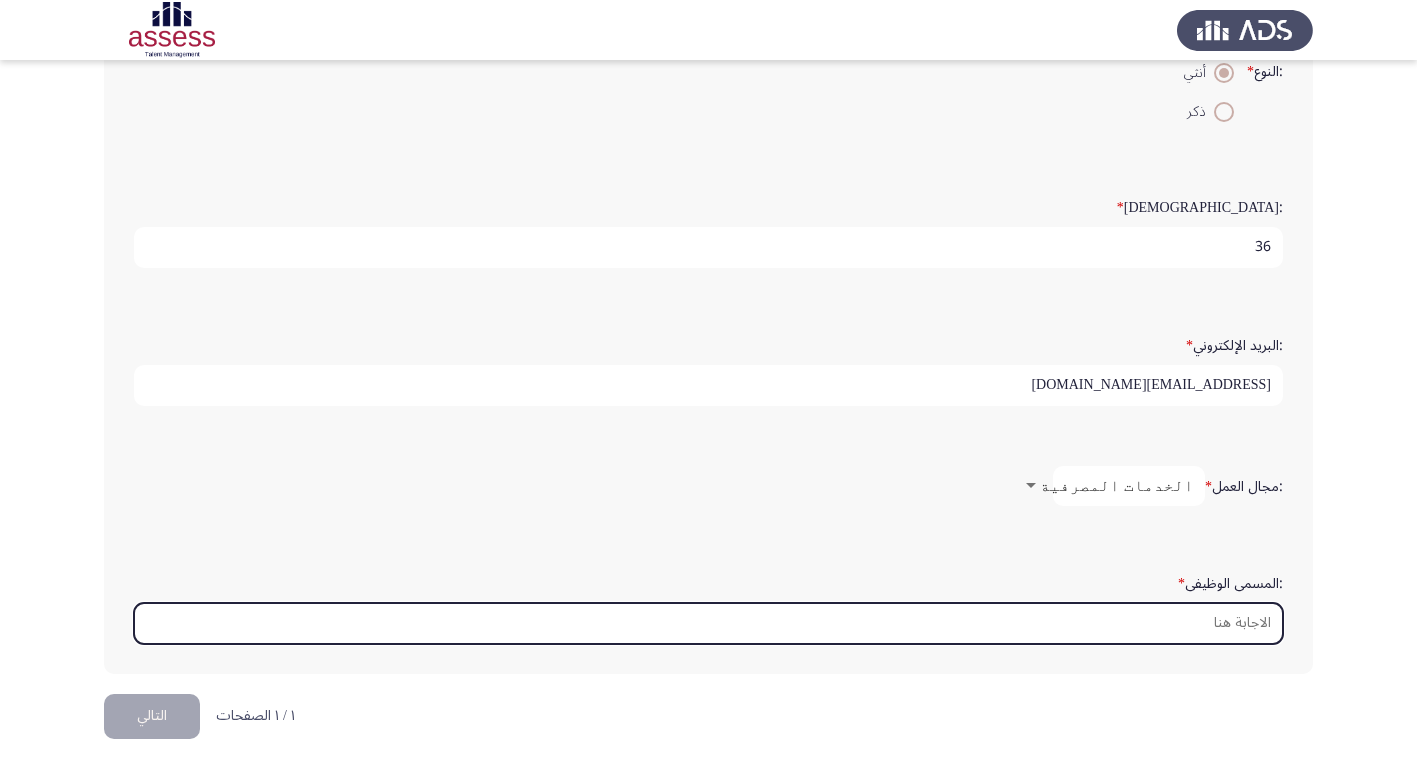 click on ":المسمى الوظيفى   *" at bounding box center (708, 623) 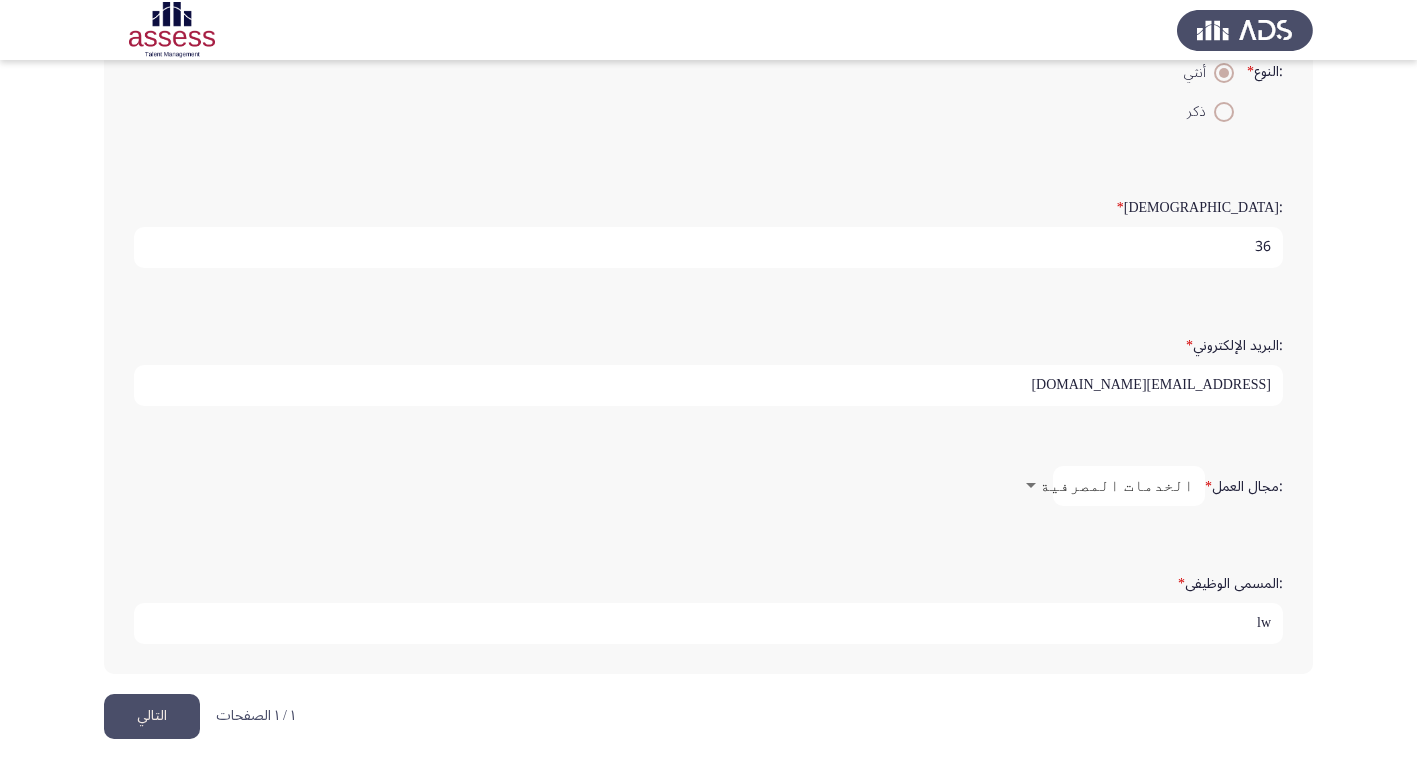 type on "l" 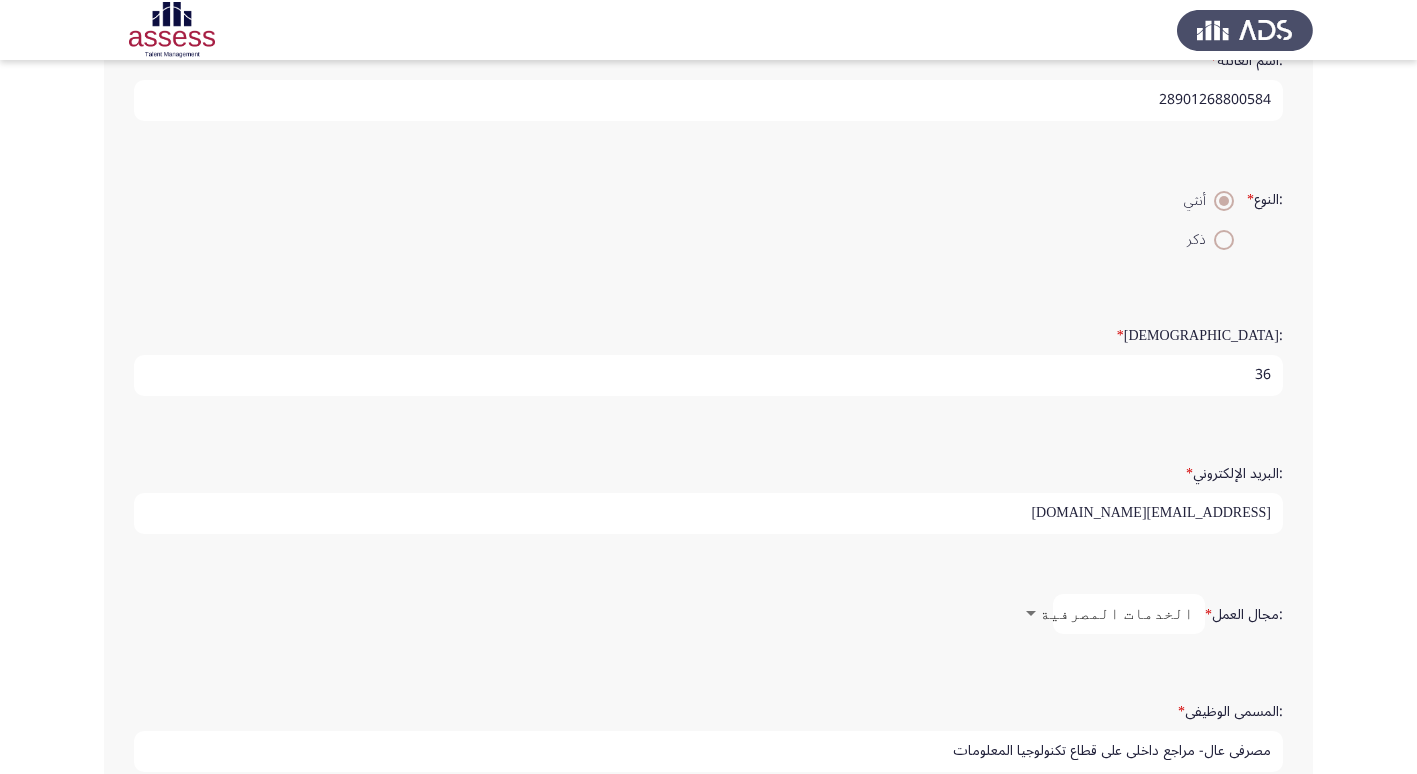 scroll, scrollTop: 421, scrollLeft: 0, axis: vertical 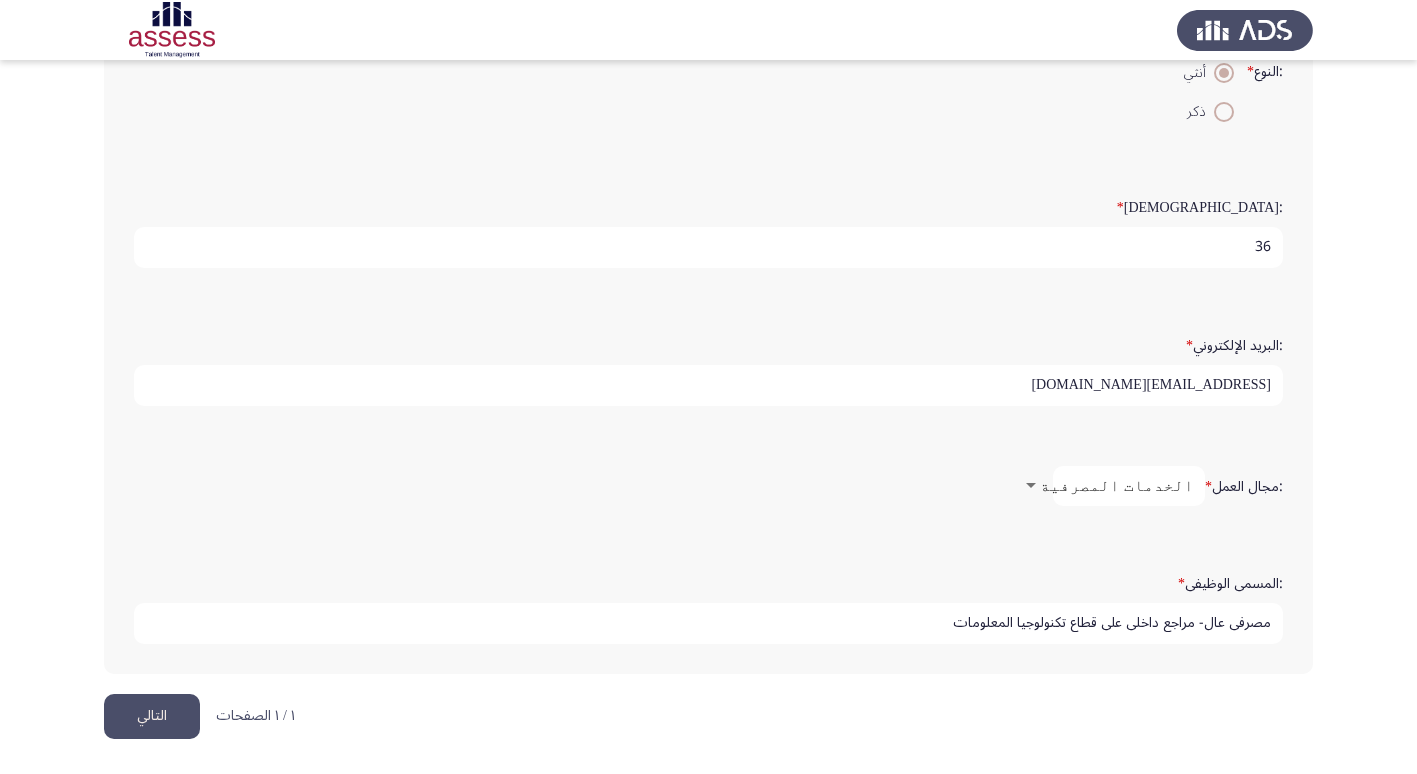 click on "مصرفي عال- مراجع داخلي على قطاع تكنولوجيا المعلومات" at bounding box center (708, 623) 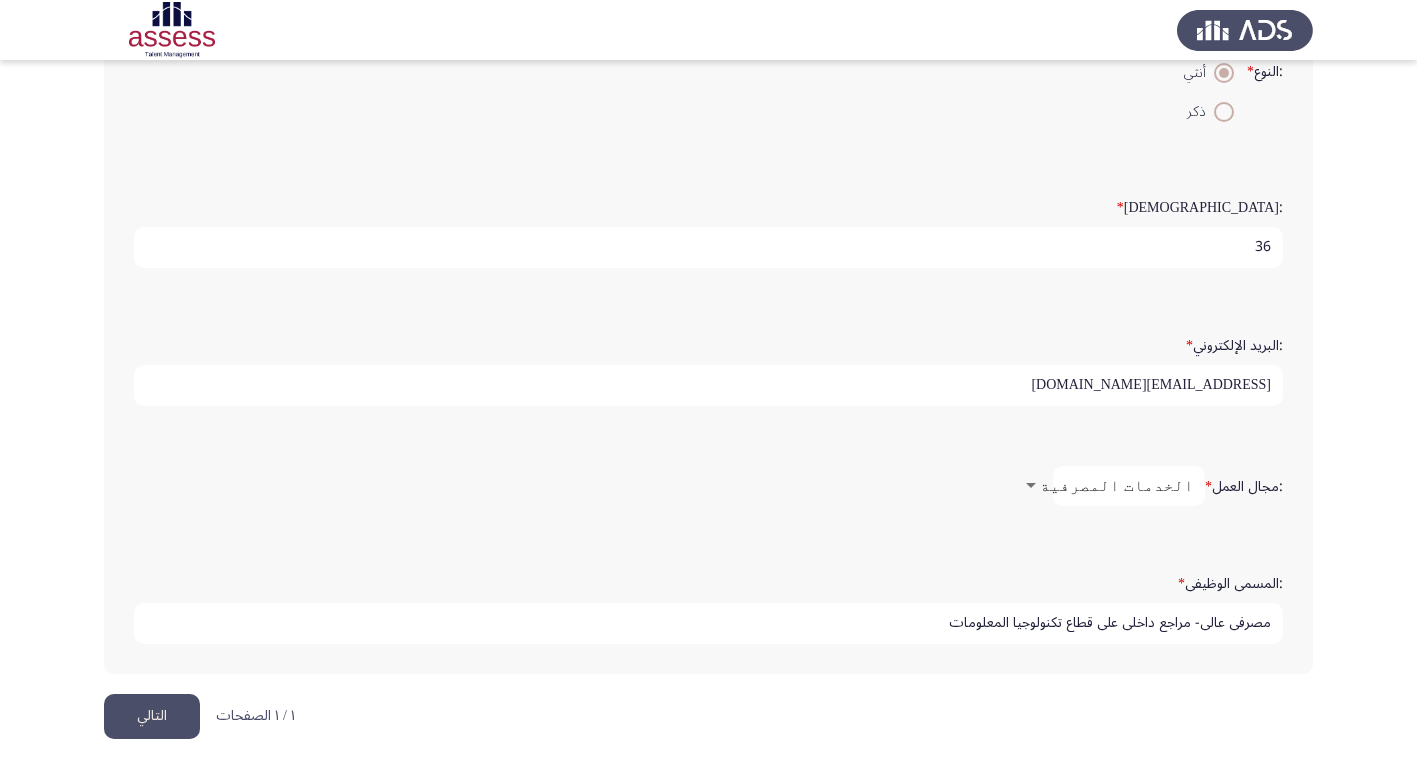 type on "مصرفي عالي- مراجع داخلي على قطاع تكنولوجيا المعلومات" 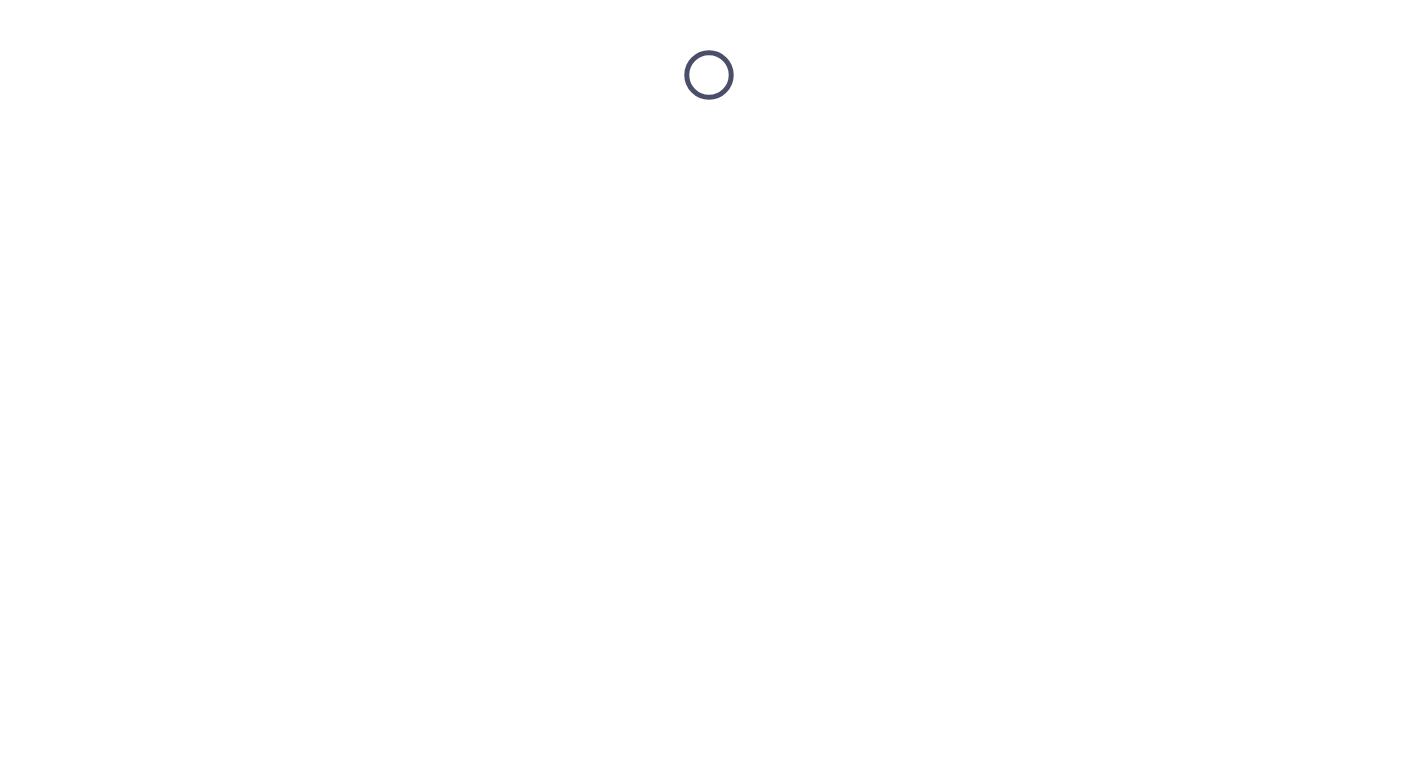 scroll, scrollTop: 0, scrollLeft: 0, axis: both 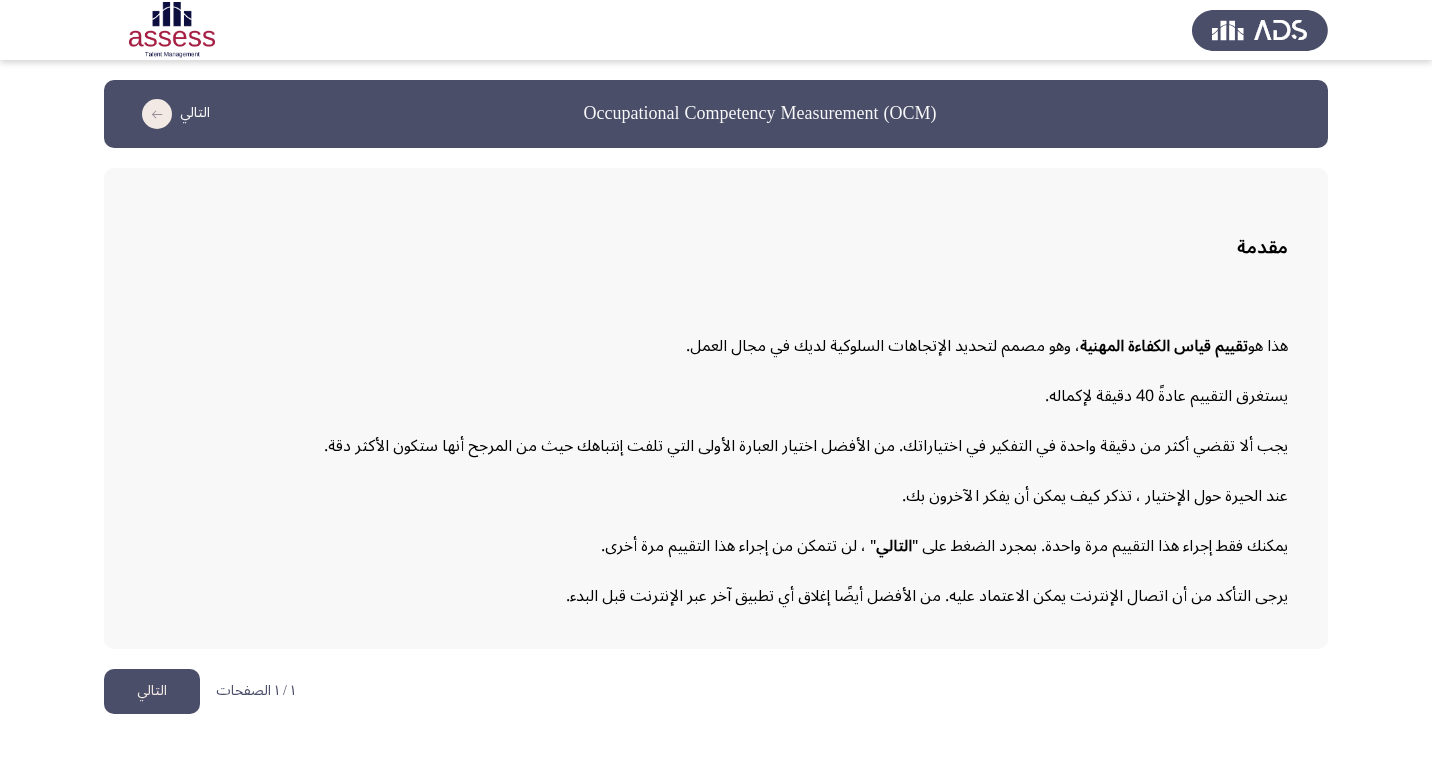 click on "التالي" 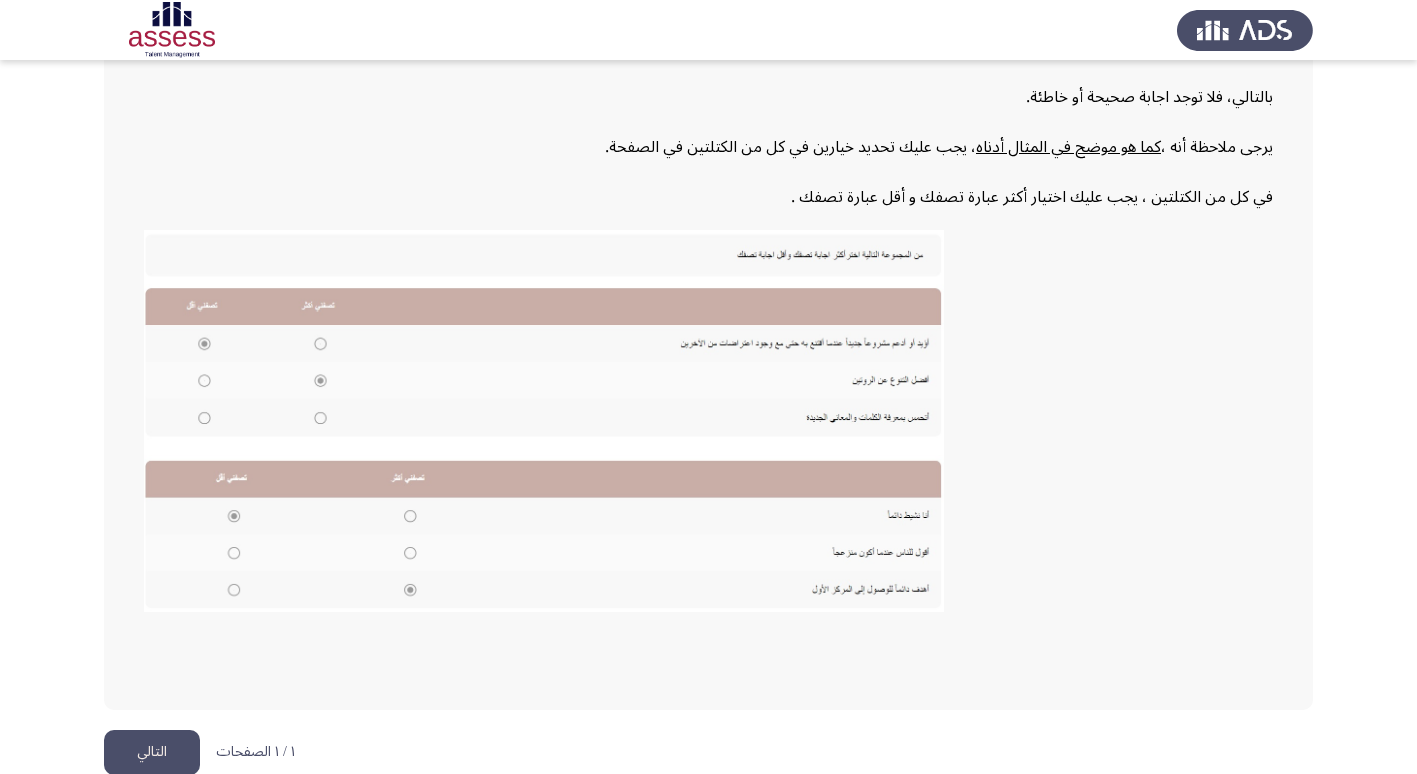 scroll, scrollTop: 302, scrollLeft: 0, axis: vertical 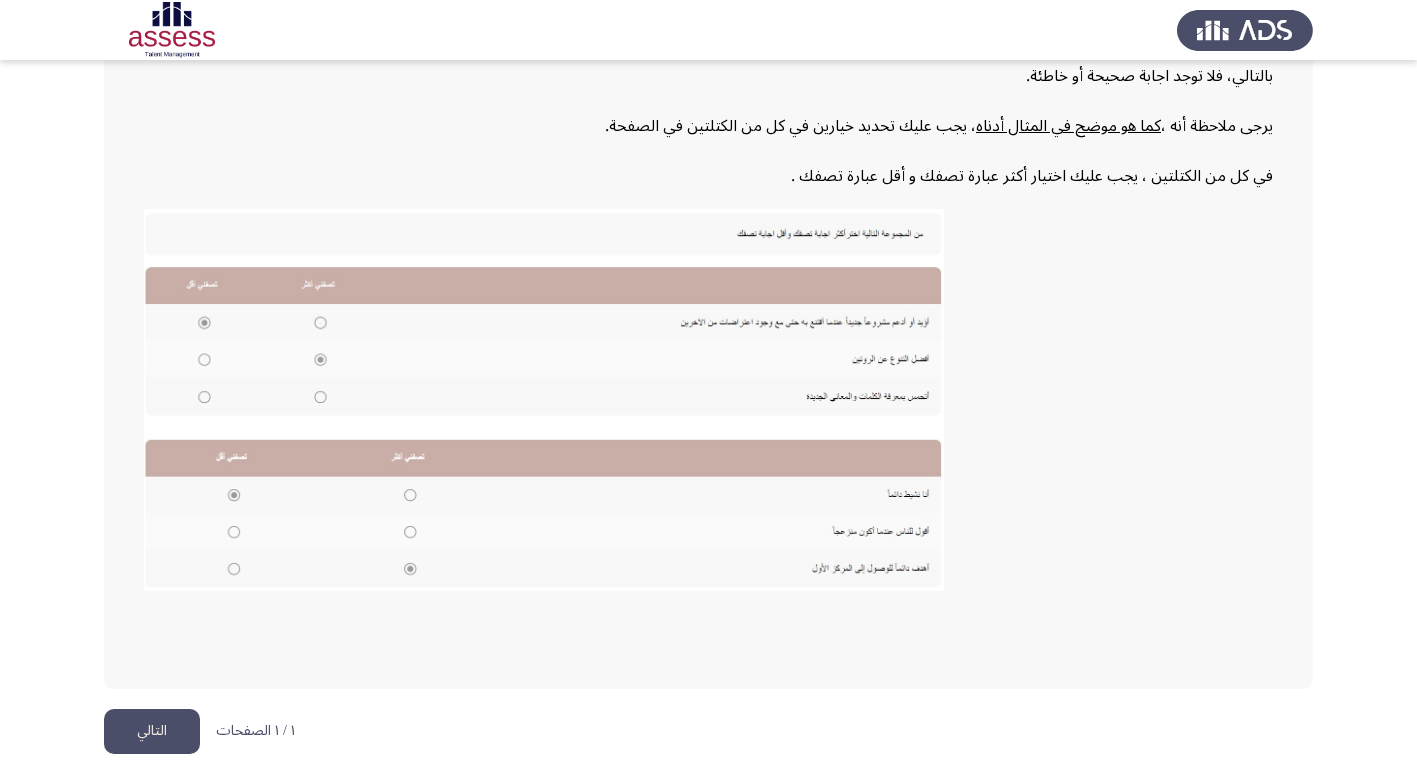 click on "التالي" 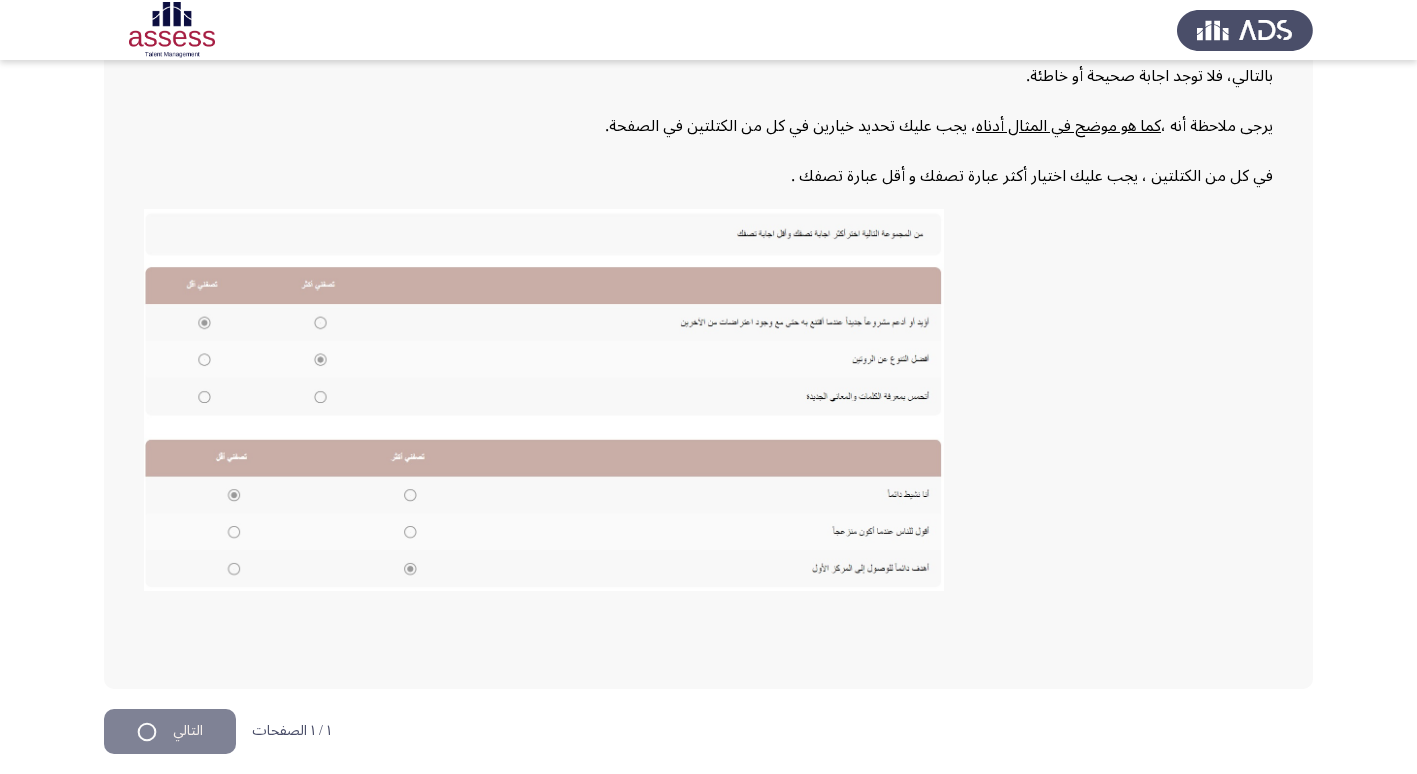 scroll, scrollTop: 0, scrollLeft: 0, axis: both 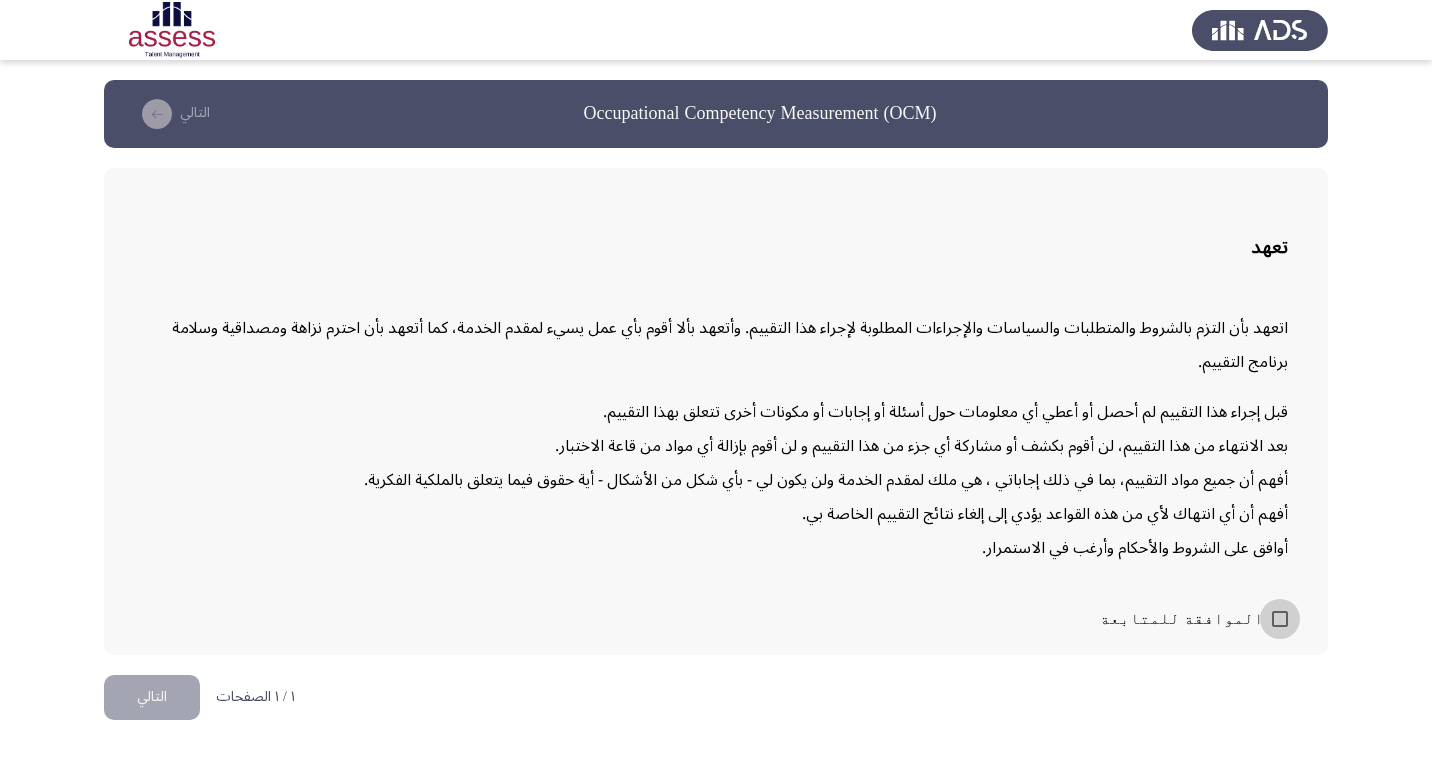 click at bounding box center (1280, 619) 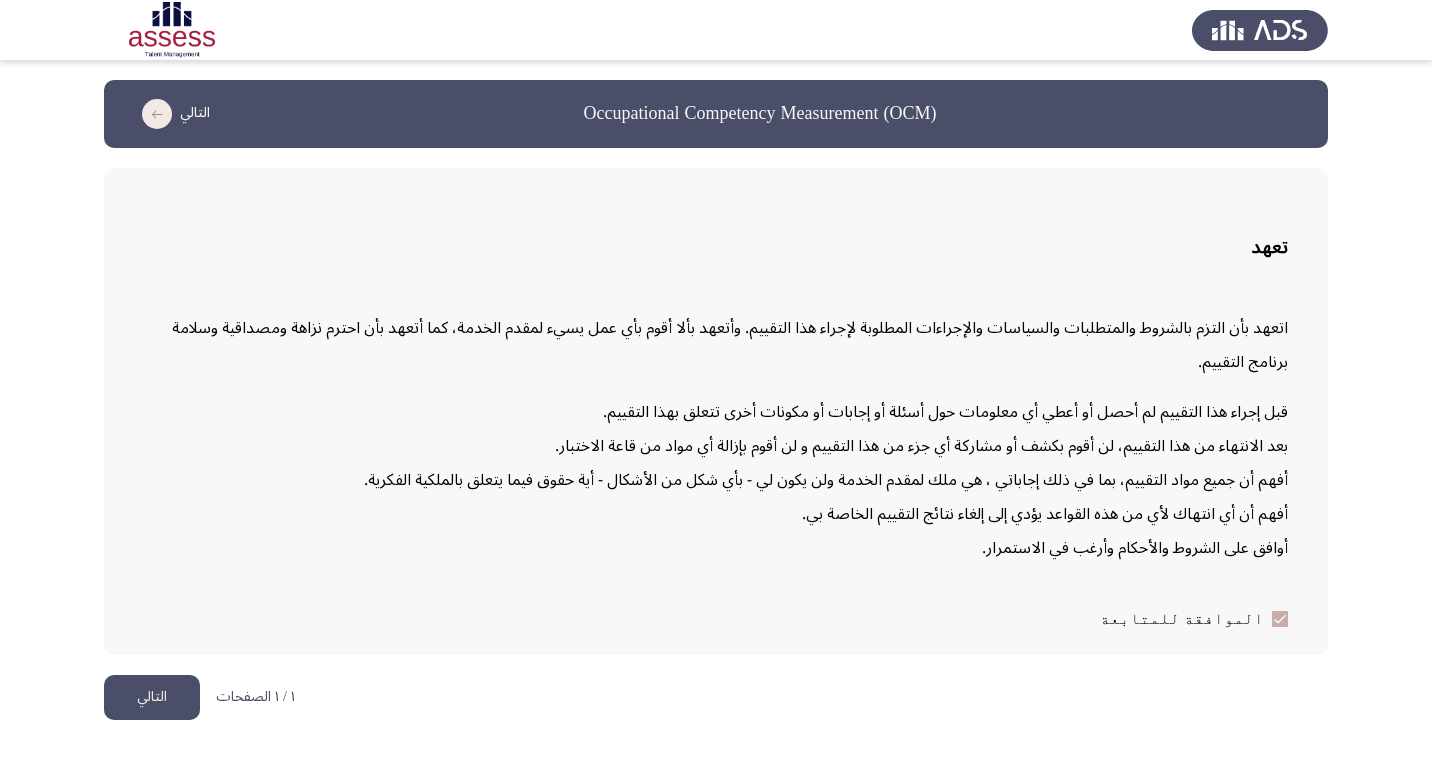 click on "التالي" 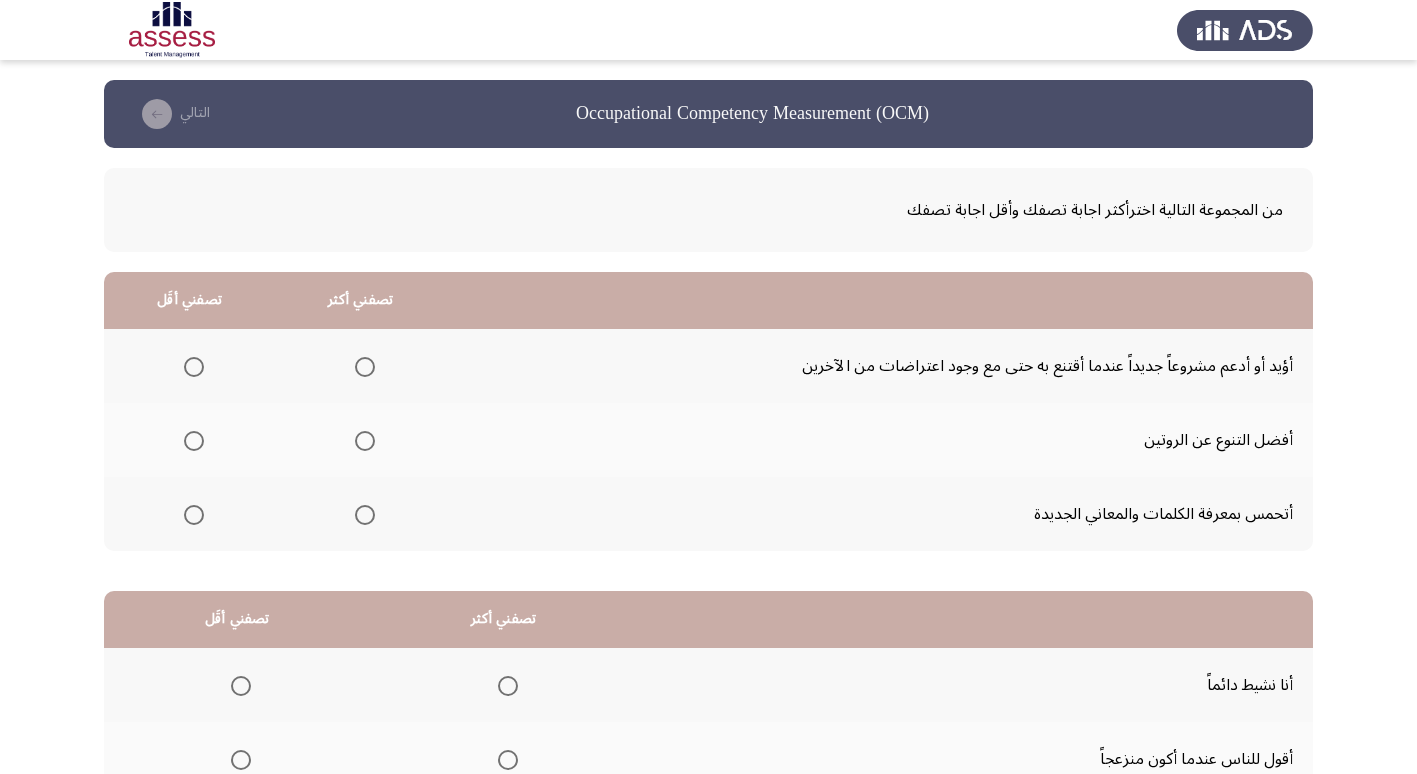 click 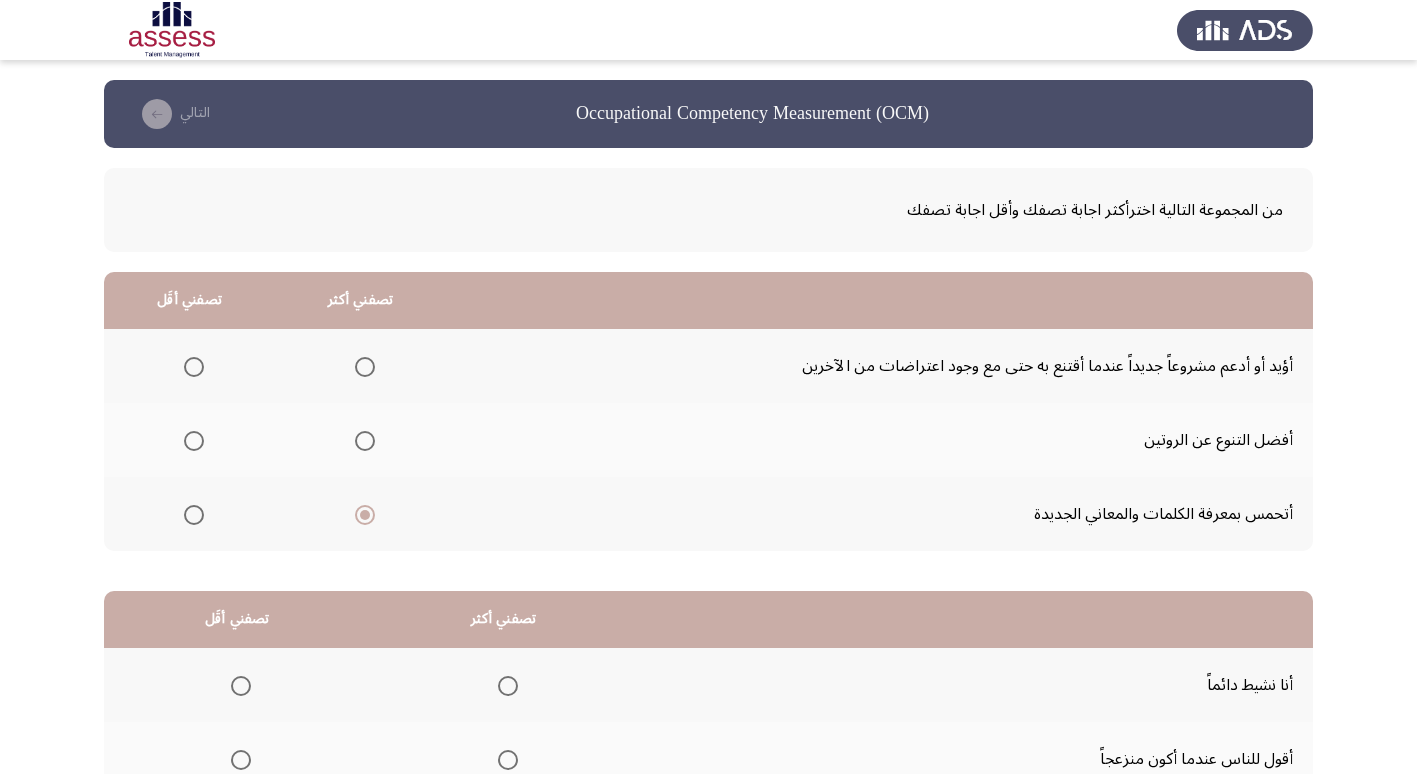 click at bounding box center (194, 367) 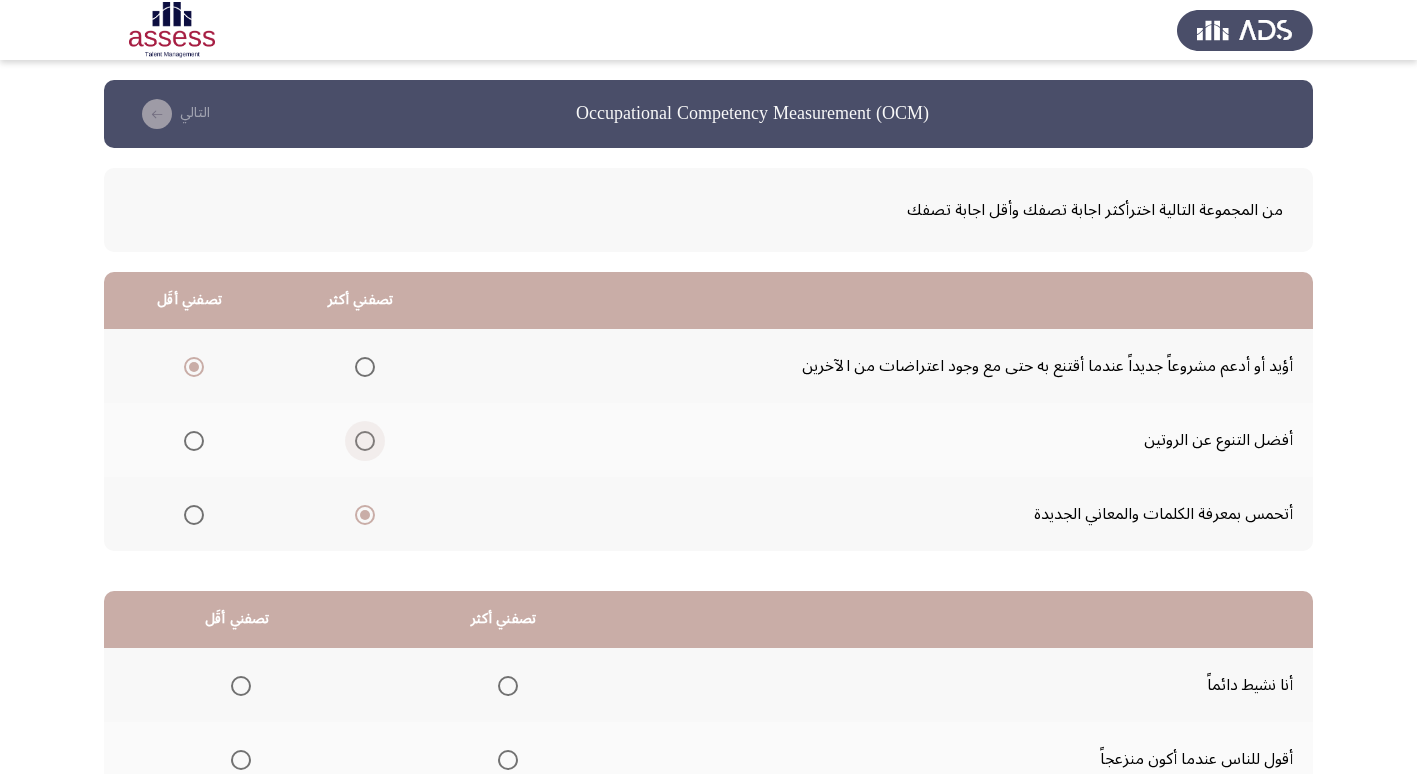 click at bounding box center [365, 441] 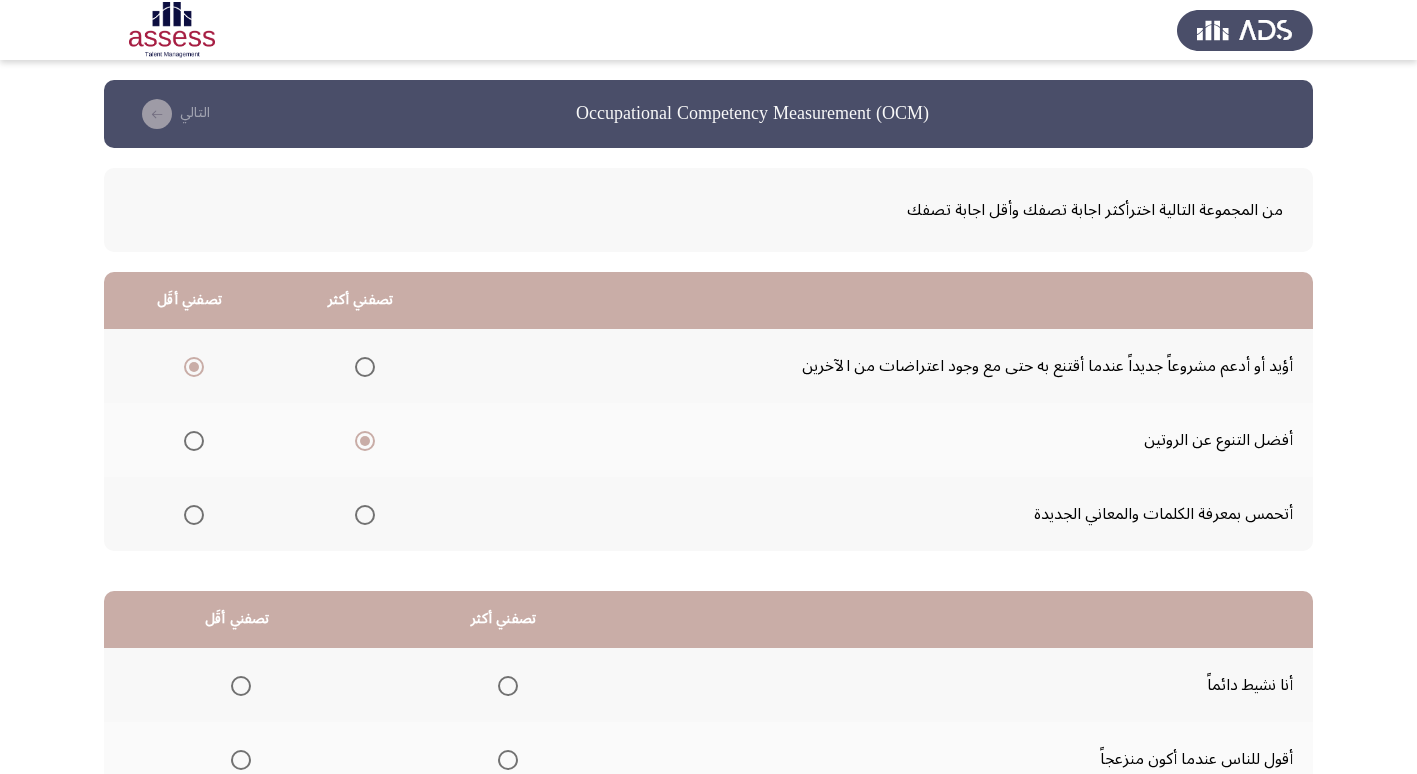 click at bounding box center [365, 515] 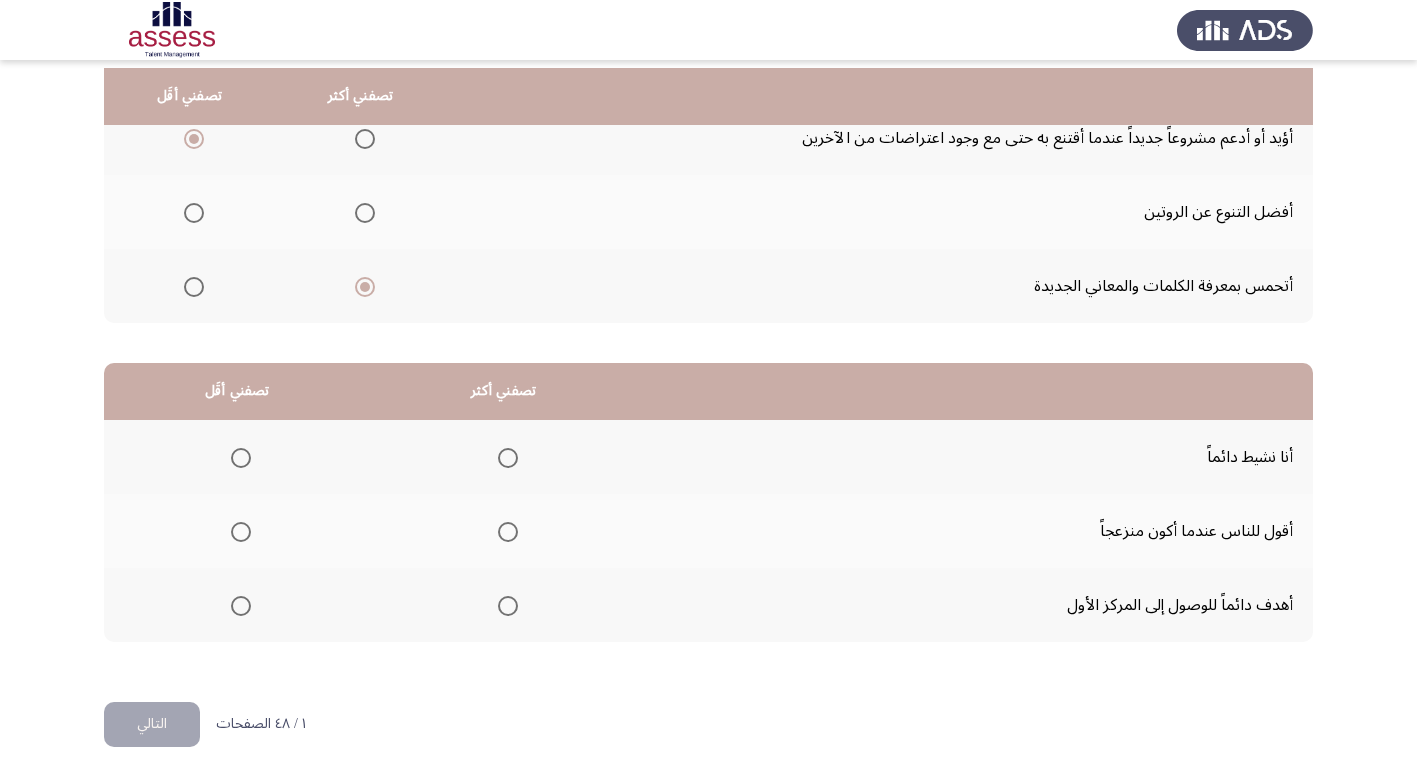 scroll, scrollTop: 236, scrollLeft: 0, axis: vertical 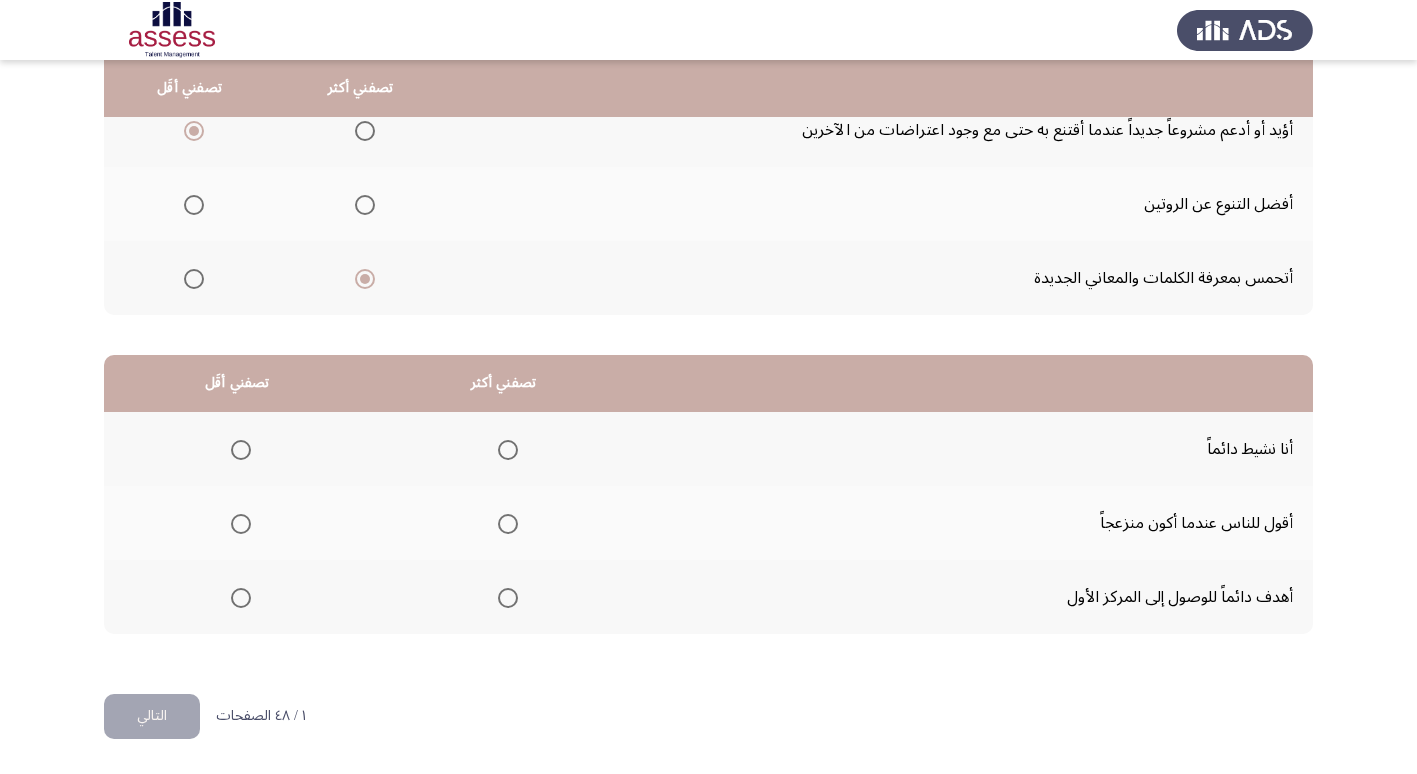 click at bounding box center [508, 450] 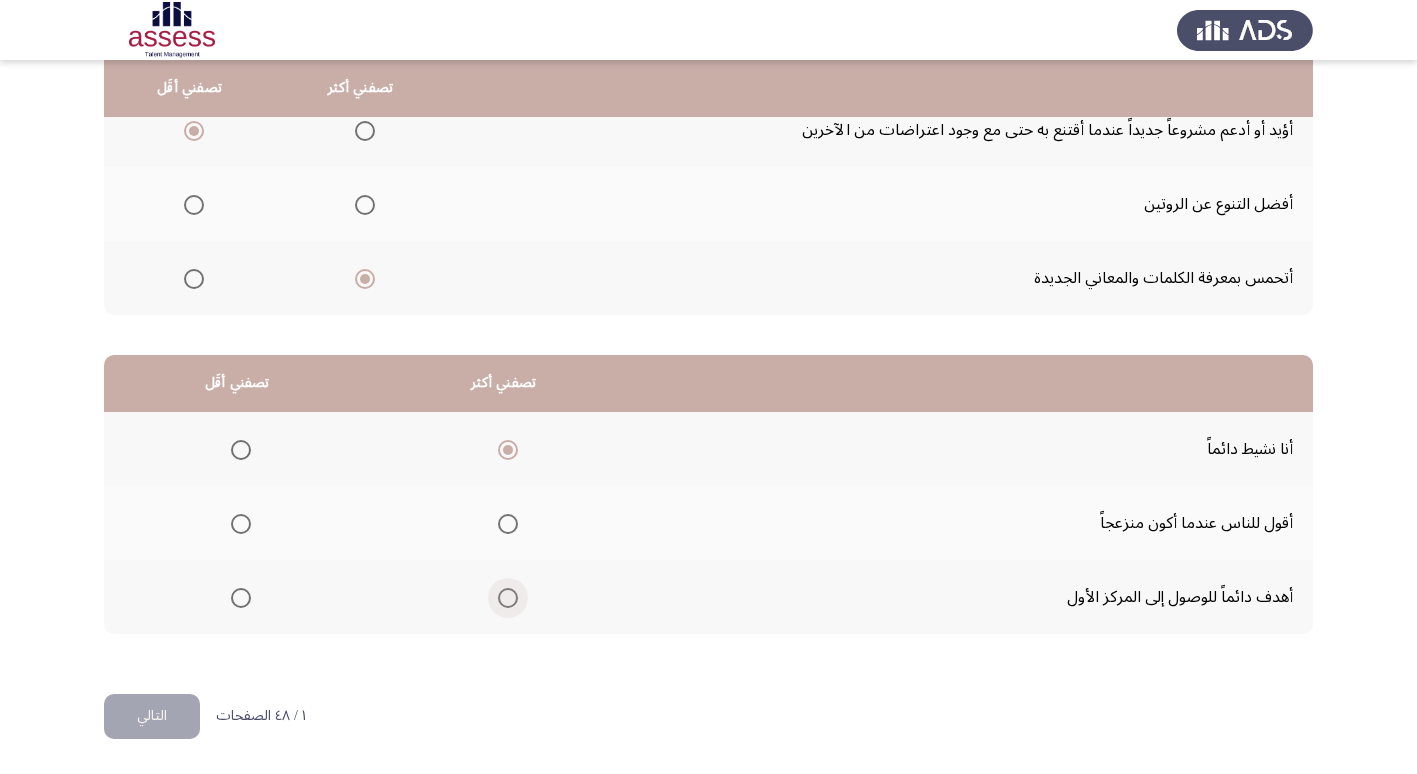 click at bounding box center (508, 598) 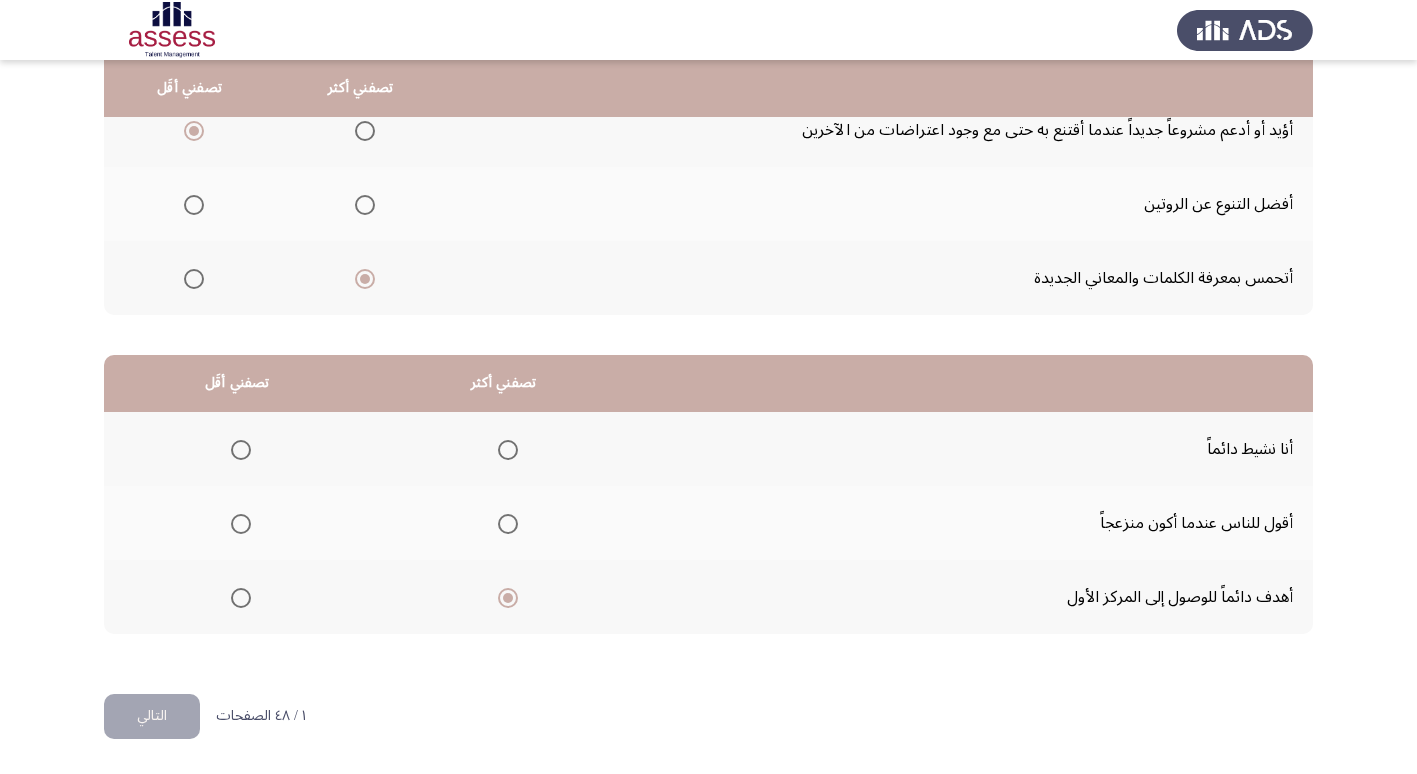 click 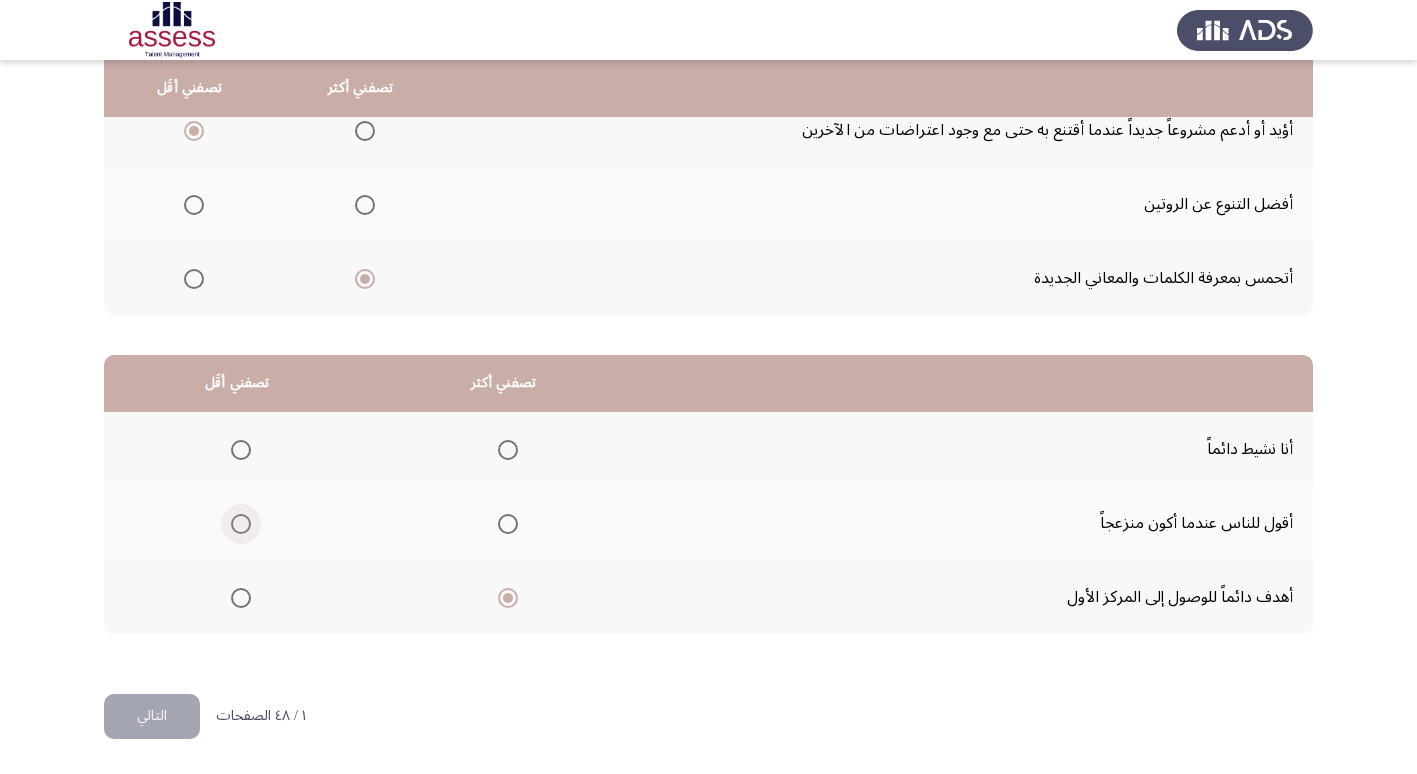 click at bounding box center (241, 524) 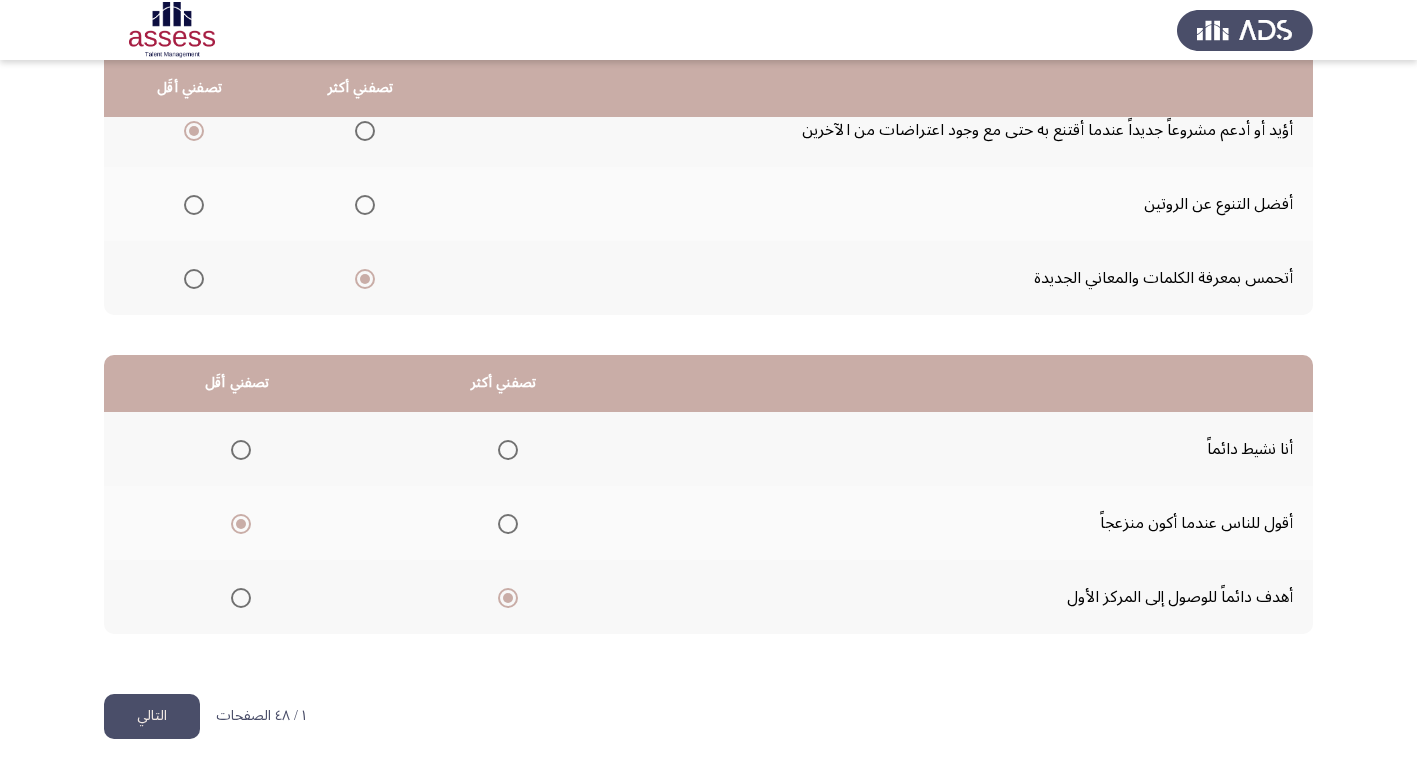 click on "التالي" 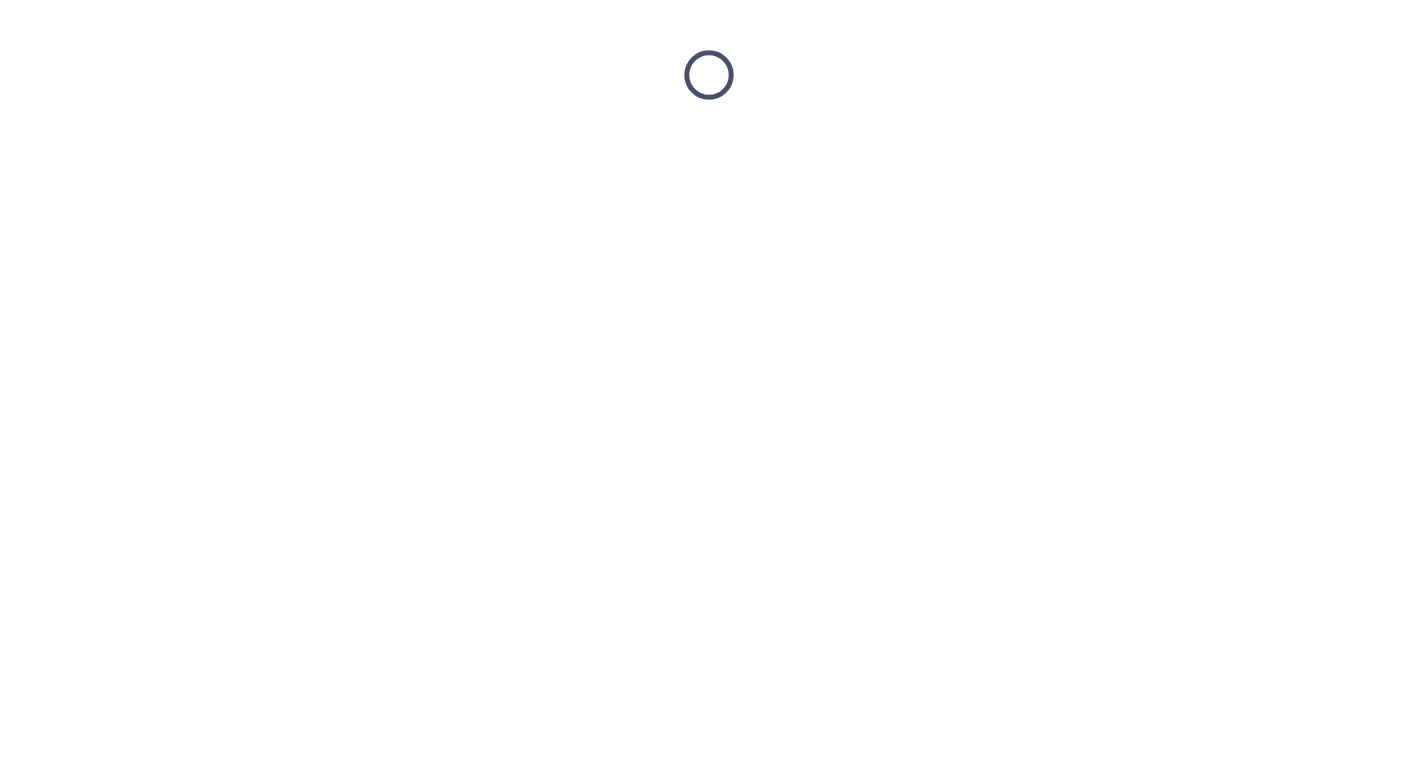 scroll, scrollTop: 0, scrollLeft: 0, axis: both 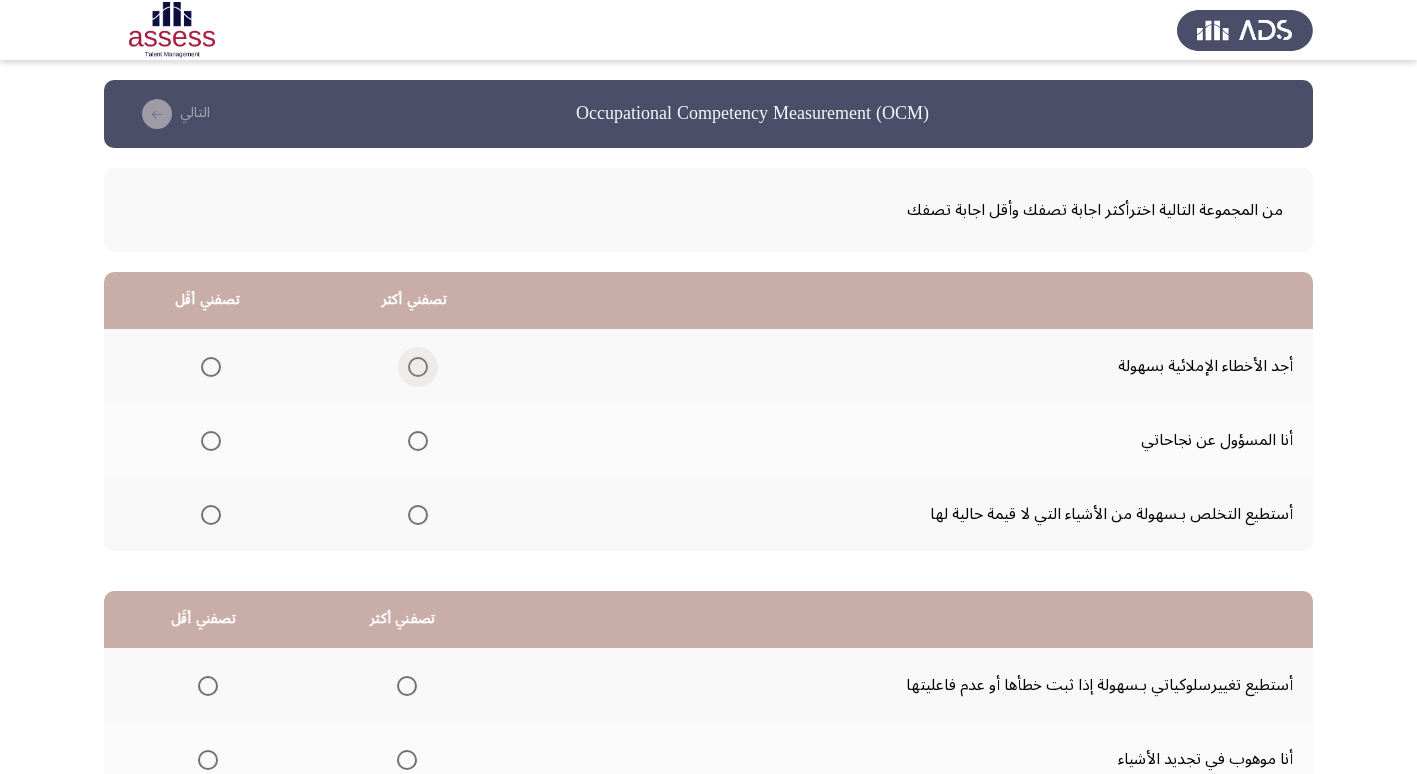 click at bounding box center (418, 367) 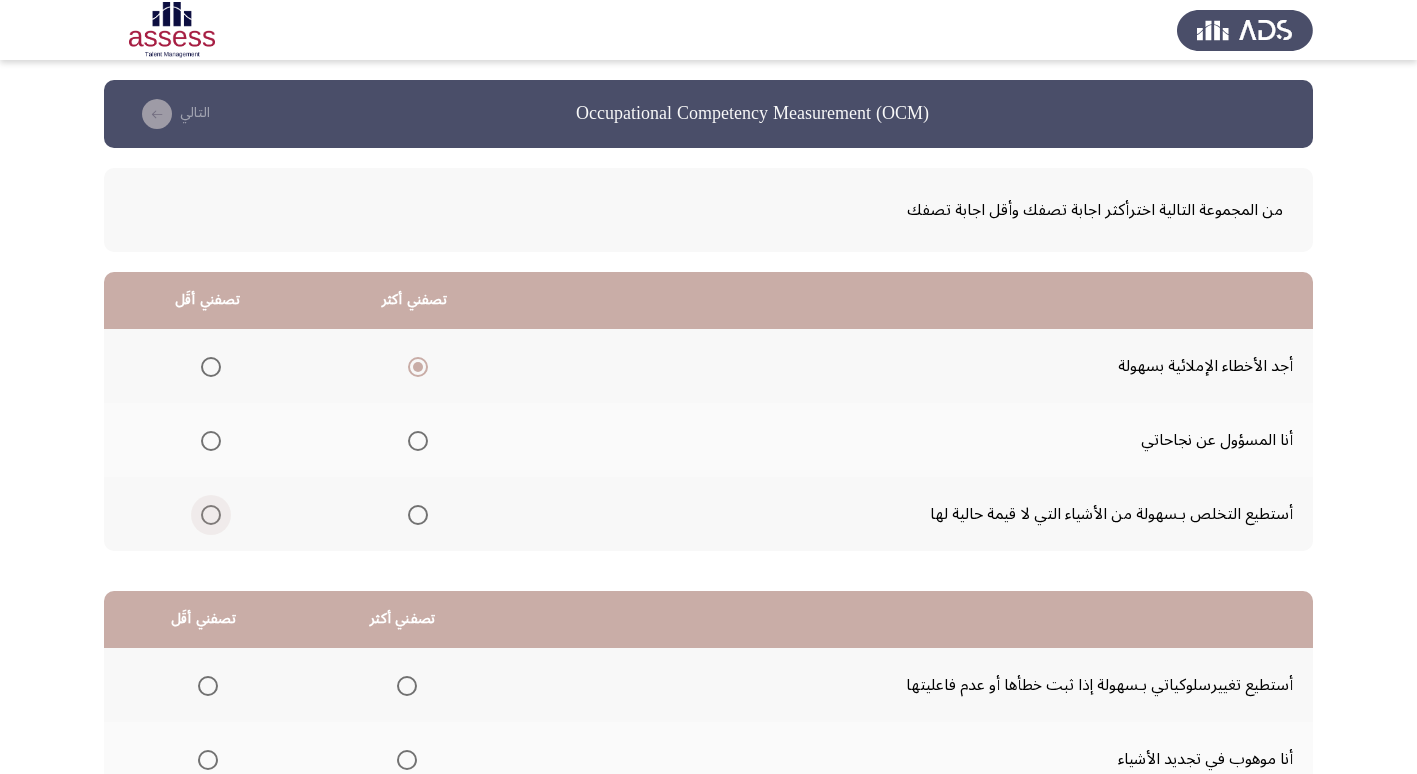 click at bounding box center (211, 515) 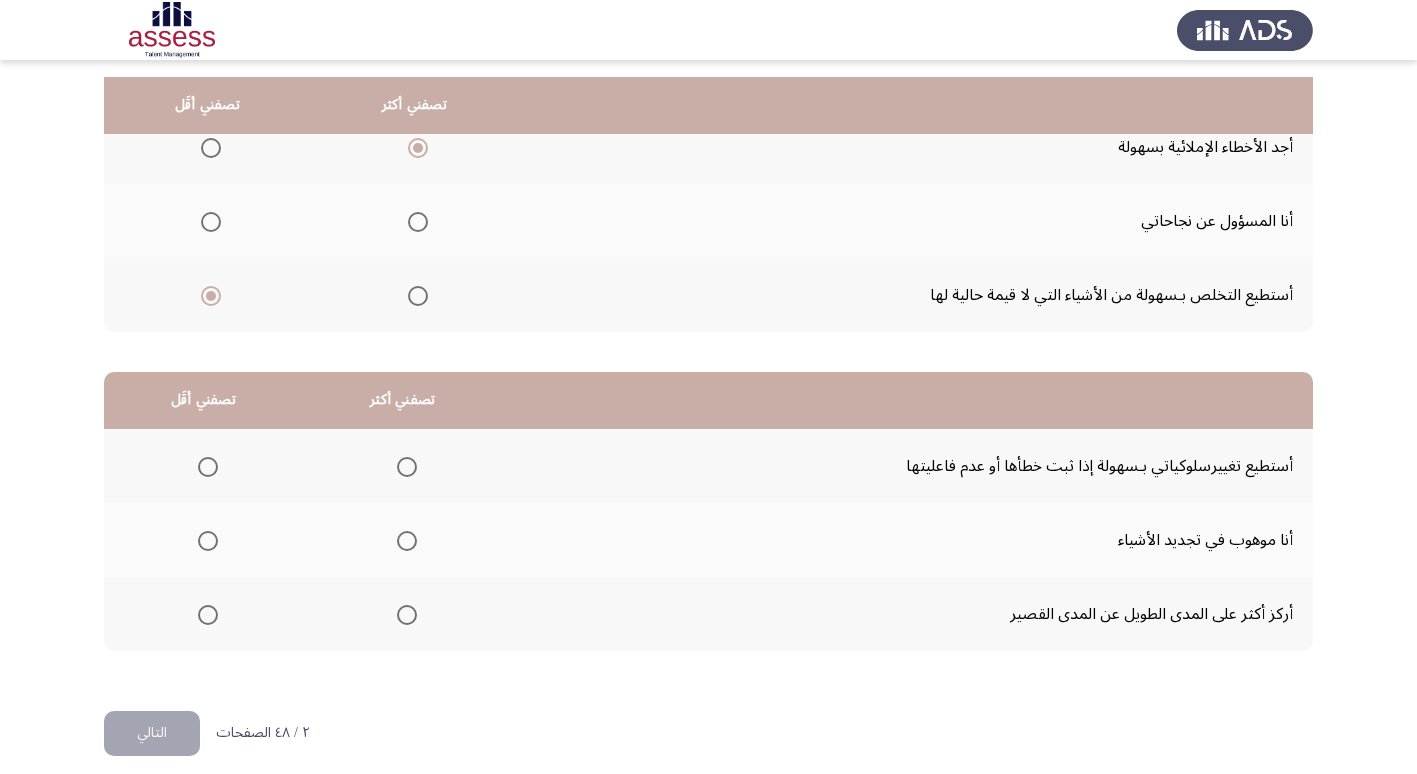 scroll, scrollTop: 236, scrollLeft: 0, axis: vertical 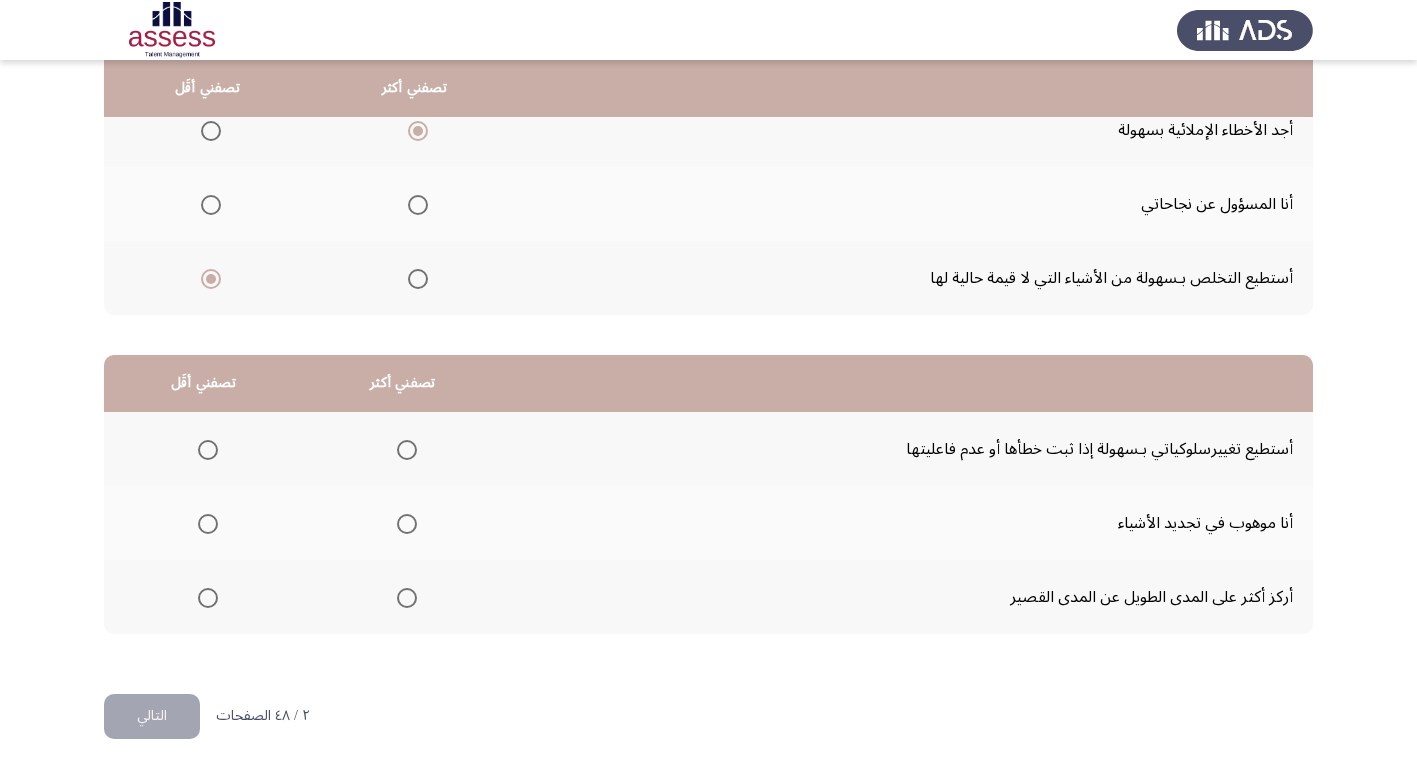 click at bounding box center (407, 450) 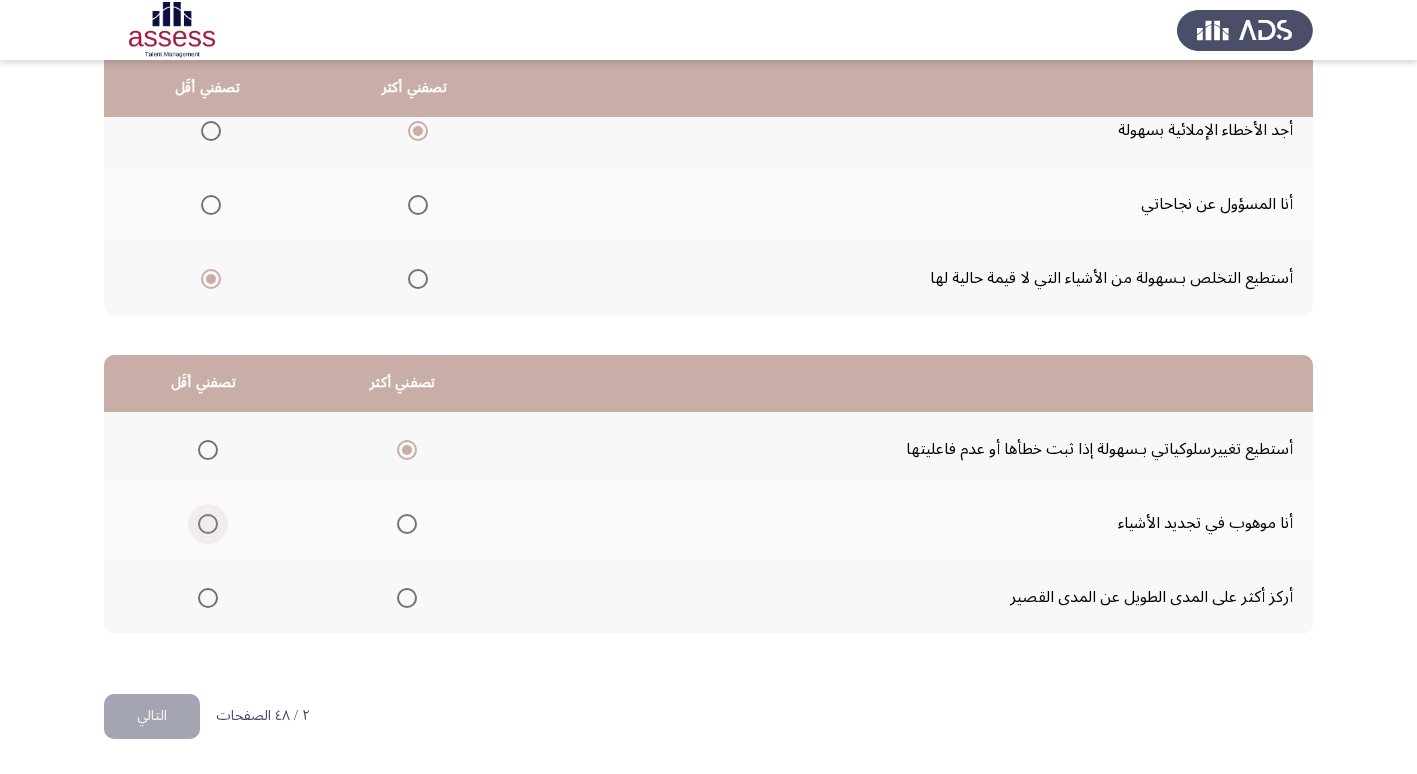 click at bounding box center (208, 524) 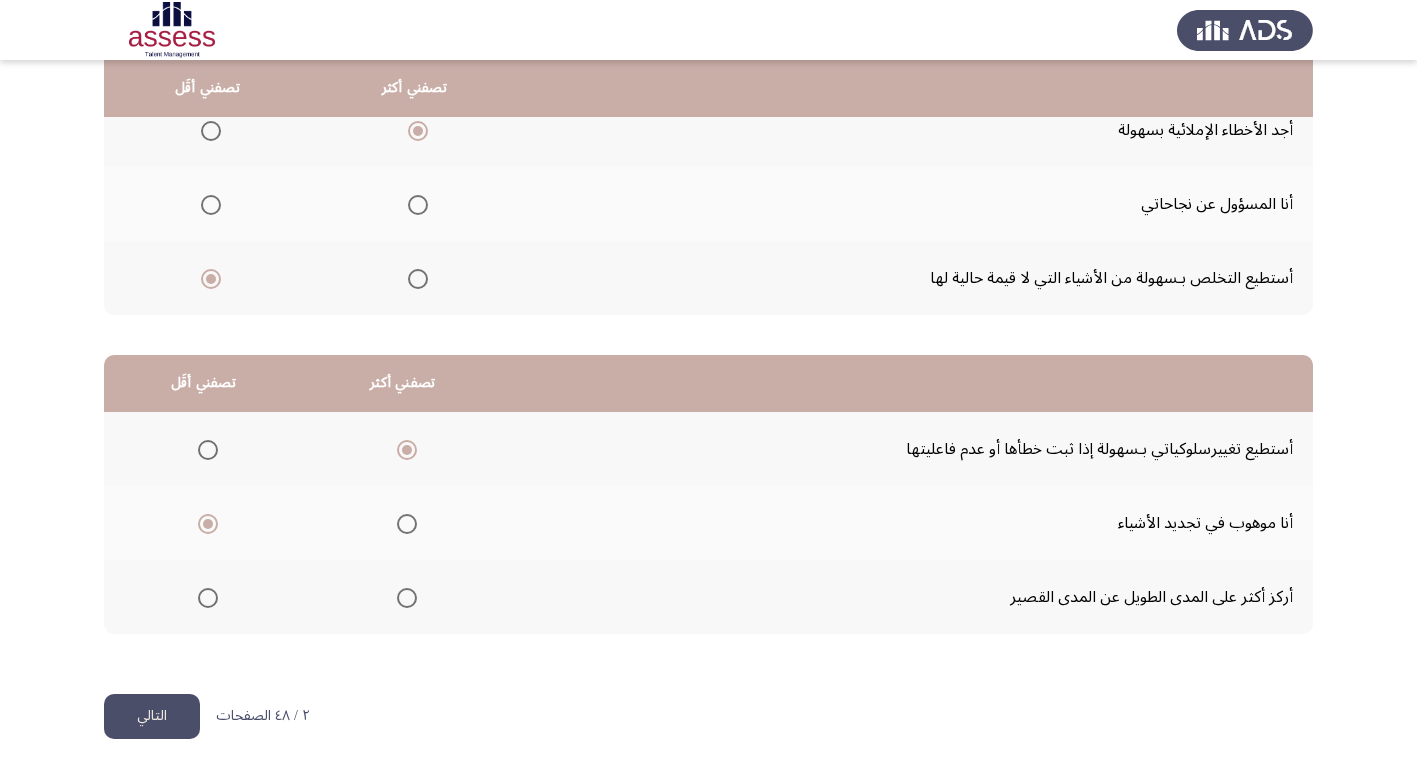 click on "التالي" 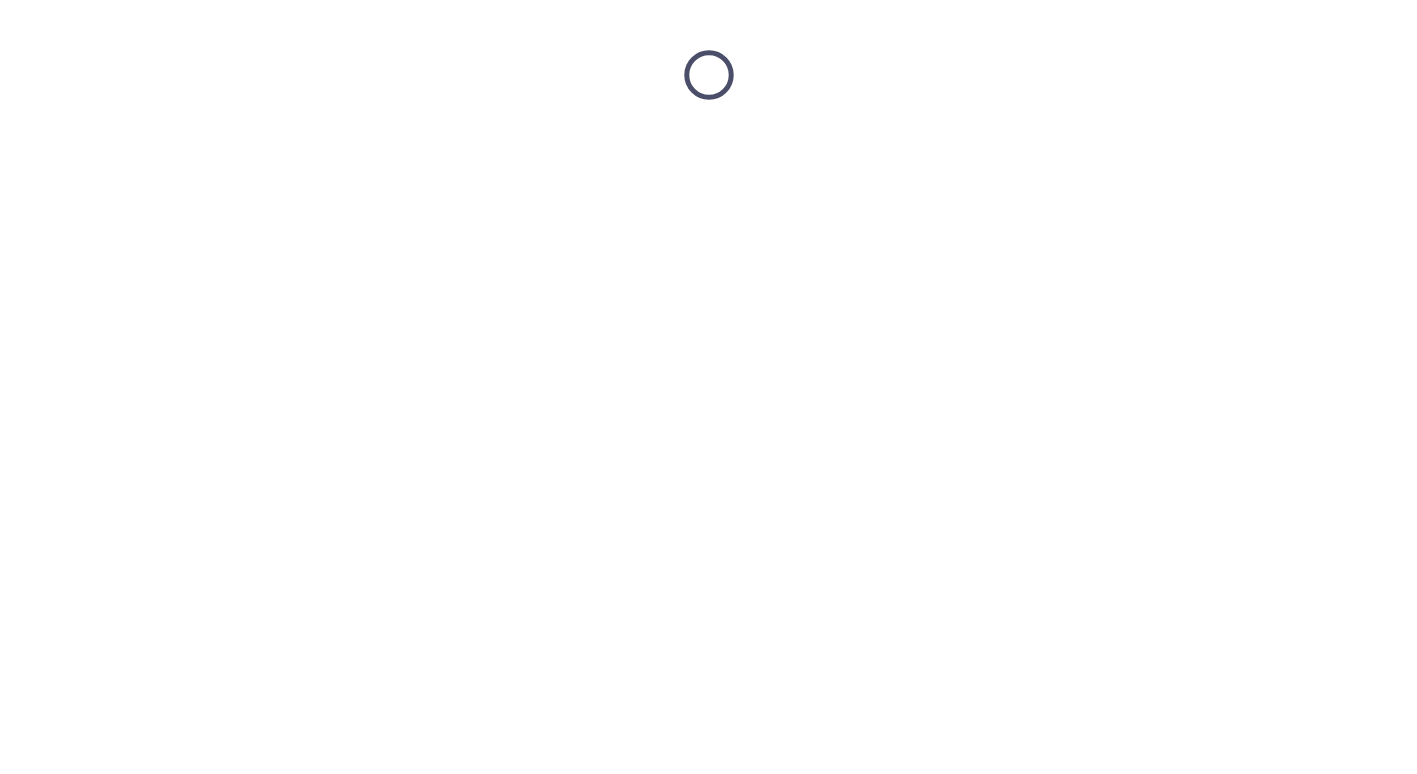 scroll, scrollTop: 0, scrollLeft: 0, axis: both 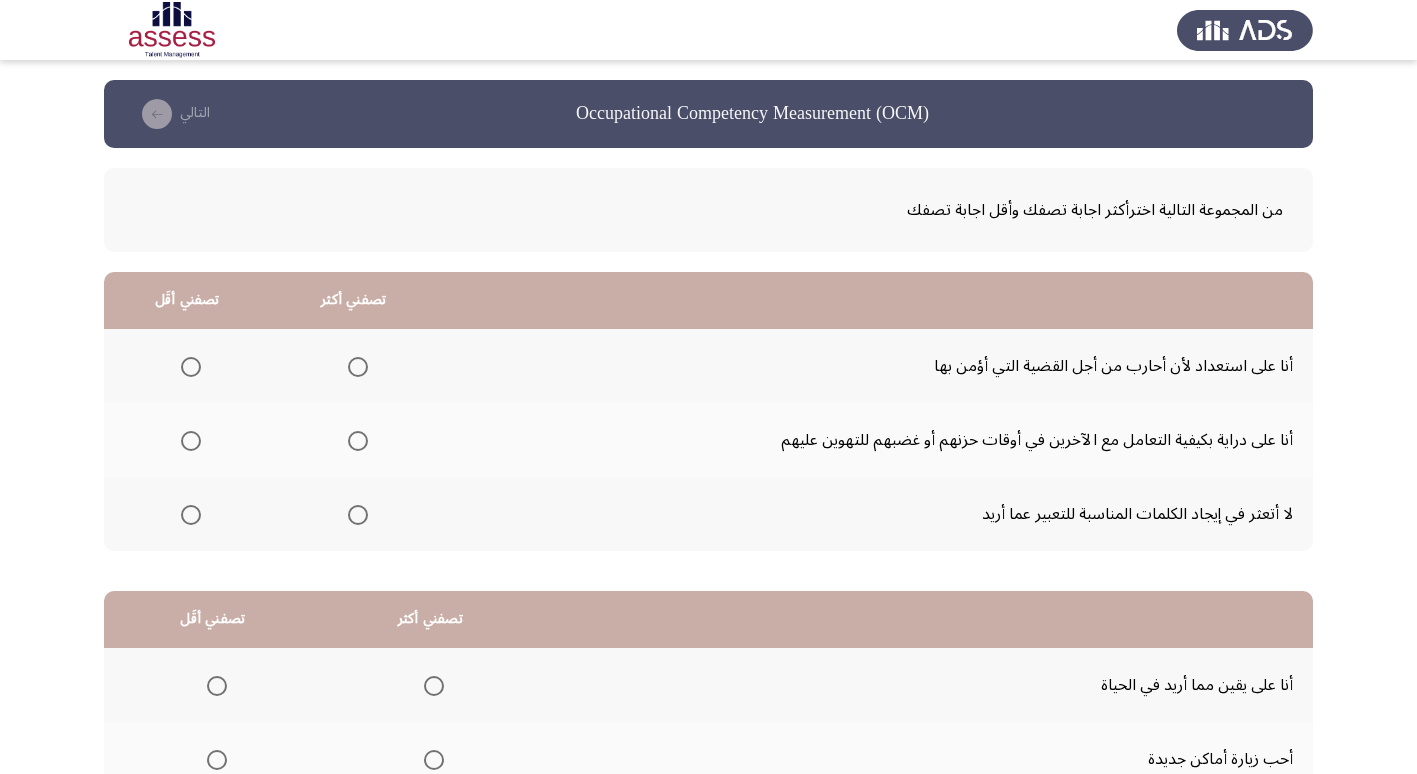 click 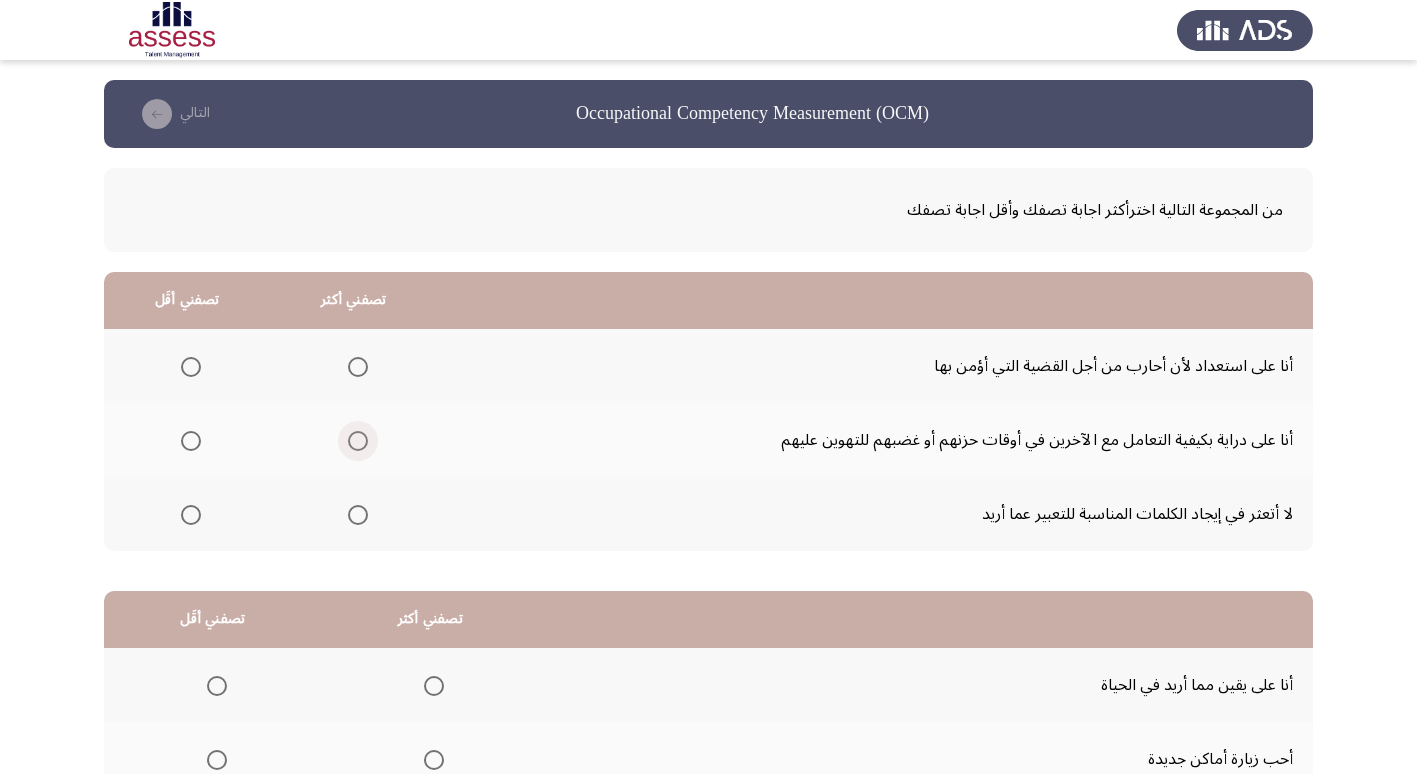 click at bounding box center (358, 441) 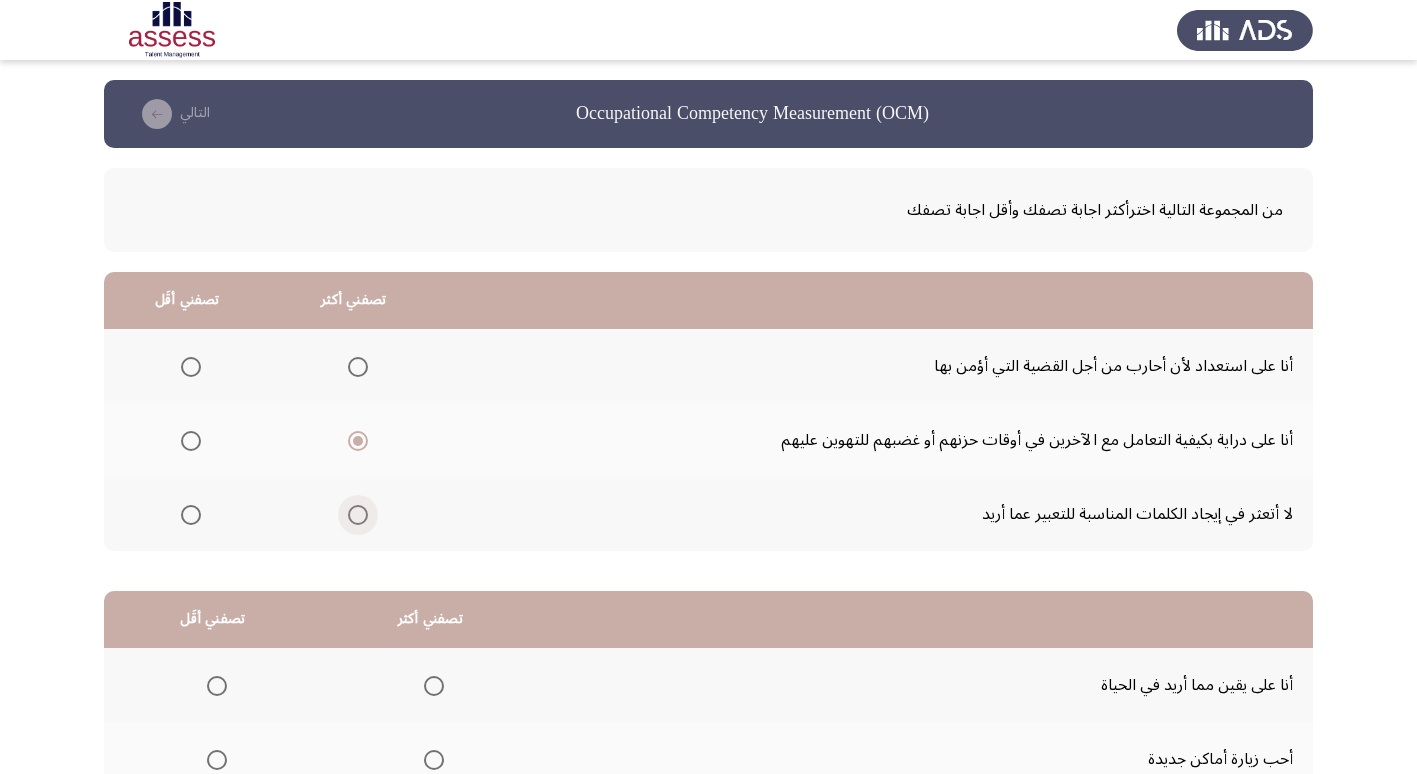 click at bounding box center [358, 515] 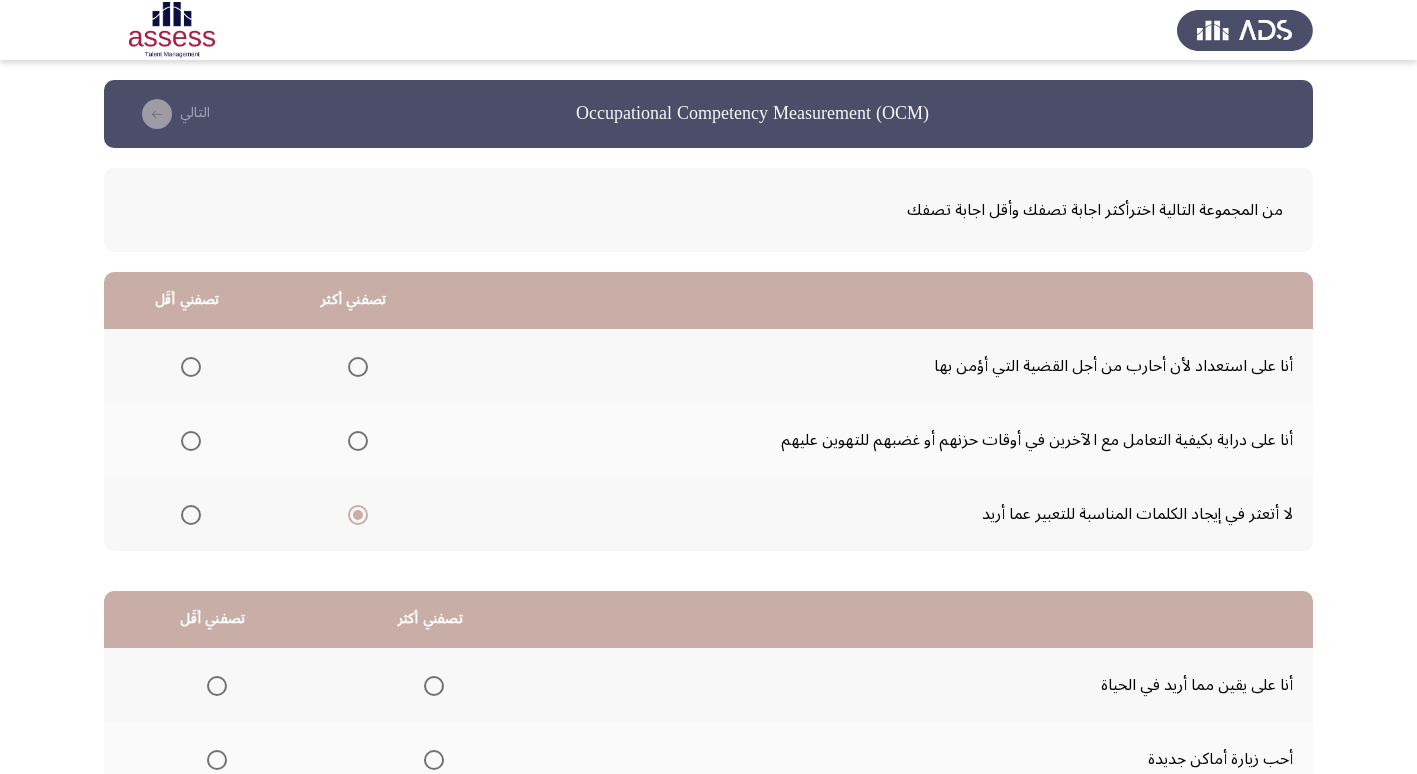 click at bounding box center (187, 366) 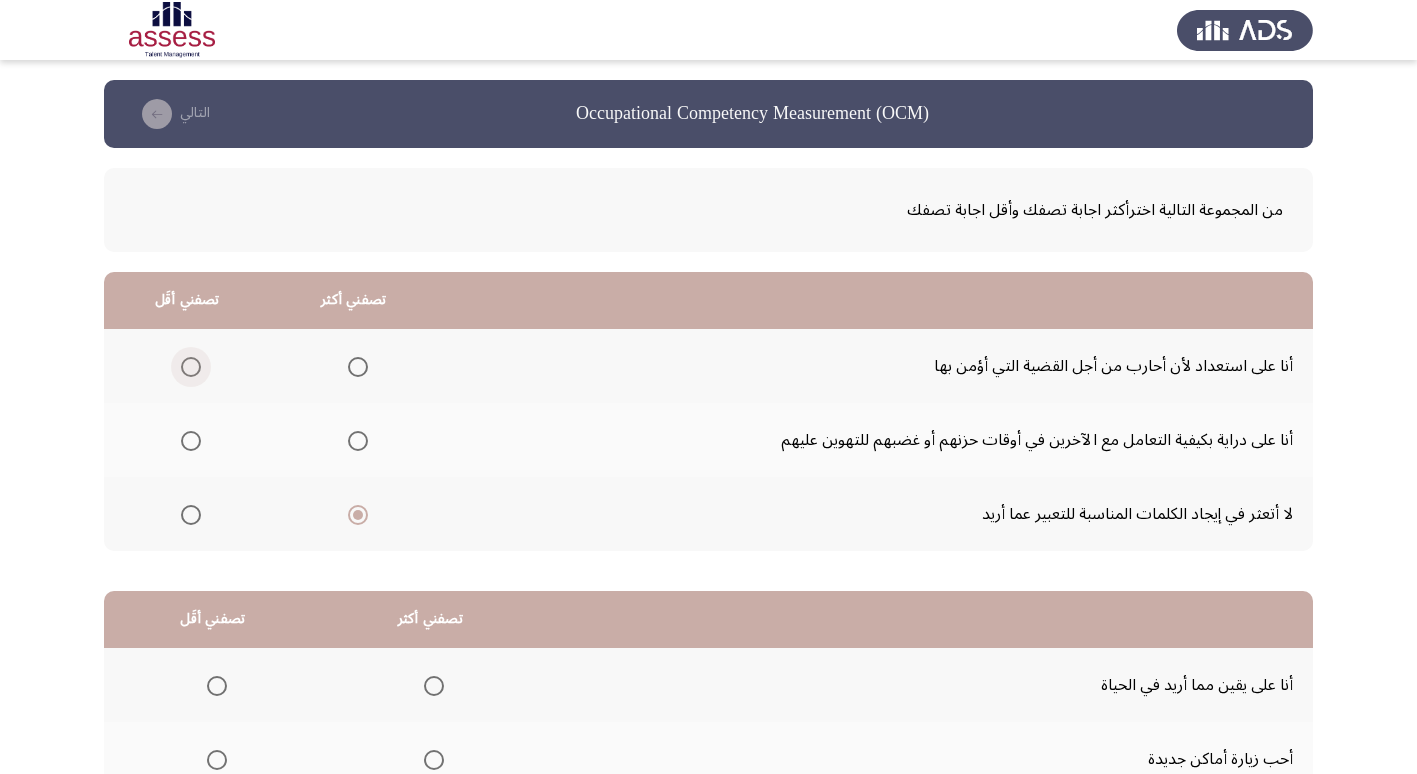 click at bounding box center (191, 367) 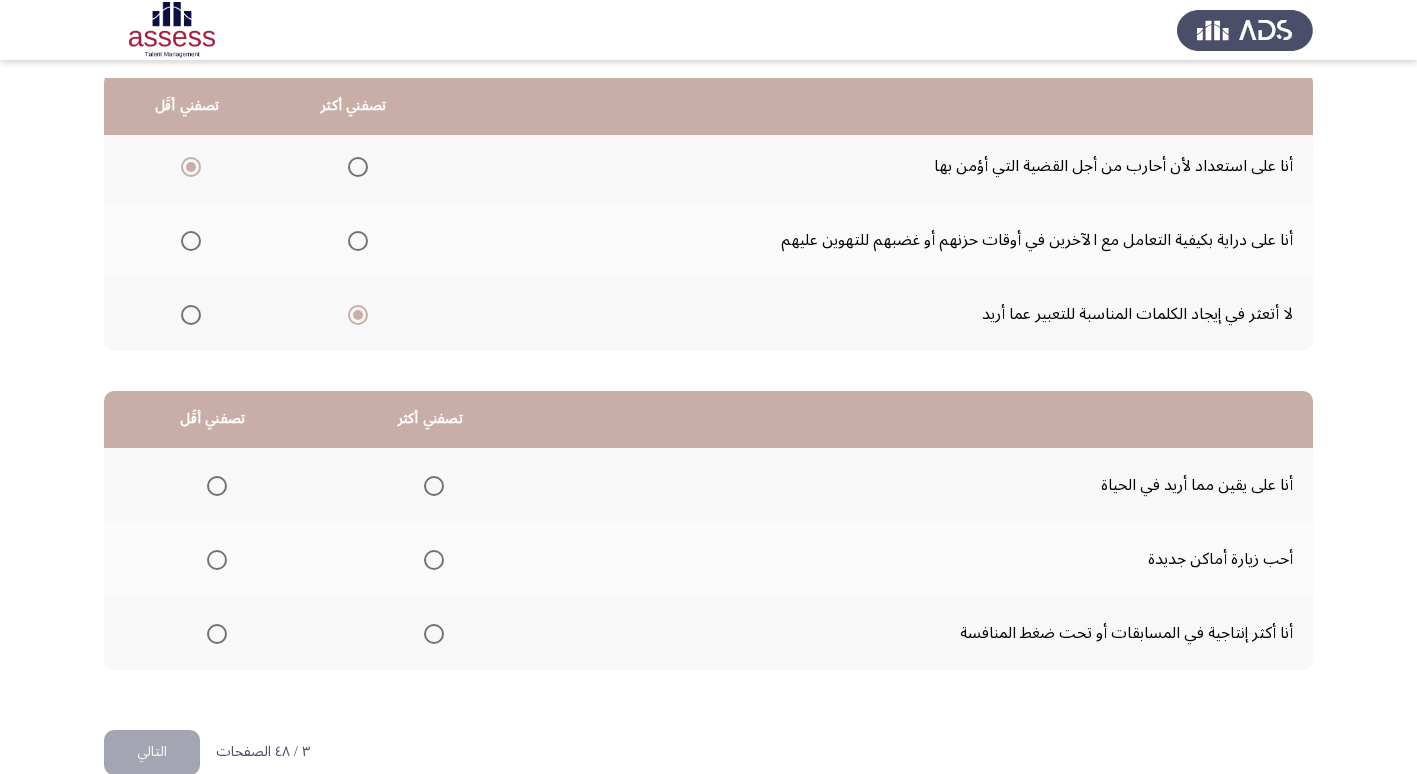 scroll, scrollTop: 236, scrollLeft: 0, axis: vertical 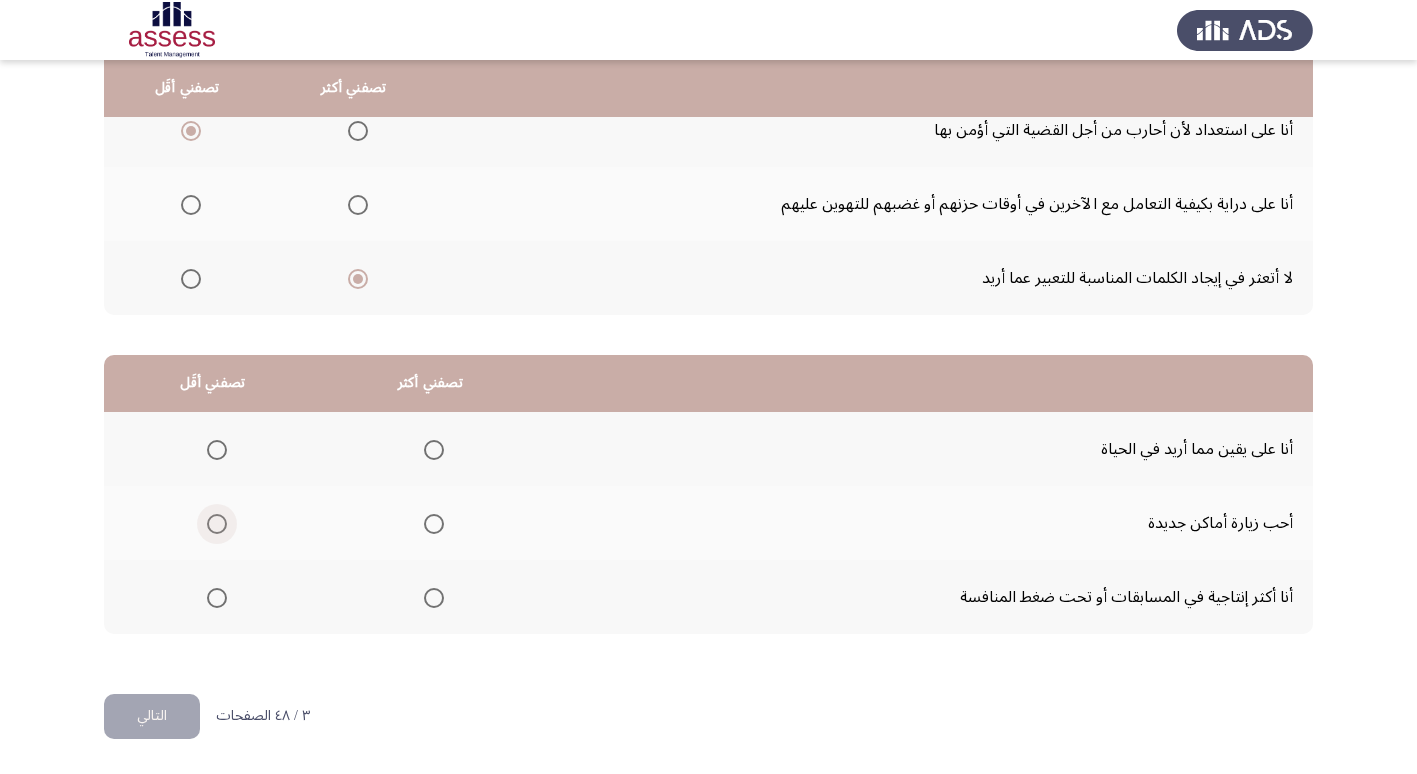 click at bounding box center [217, 524] 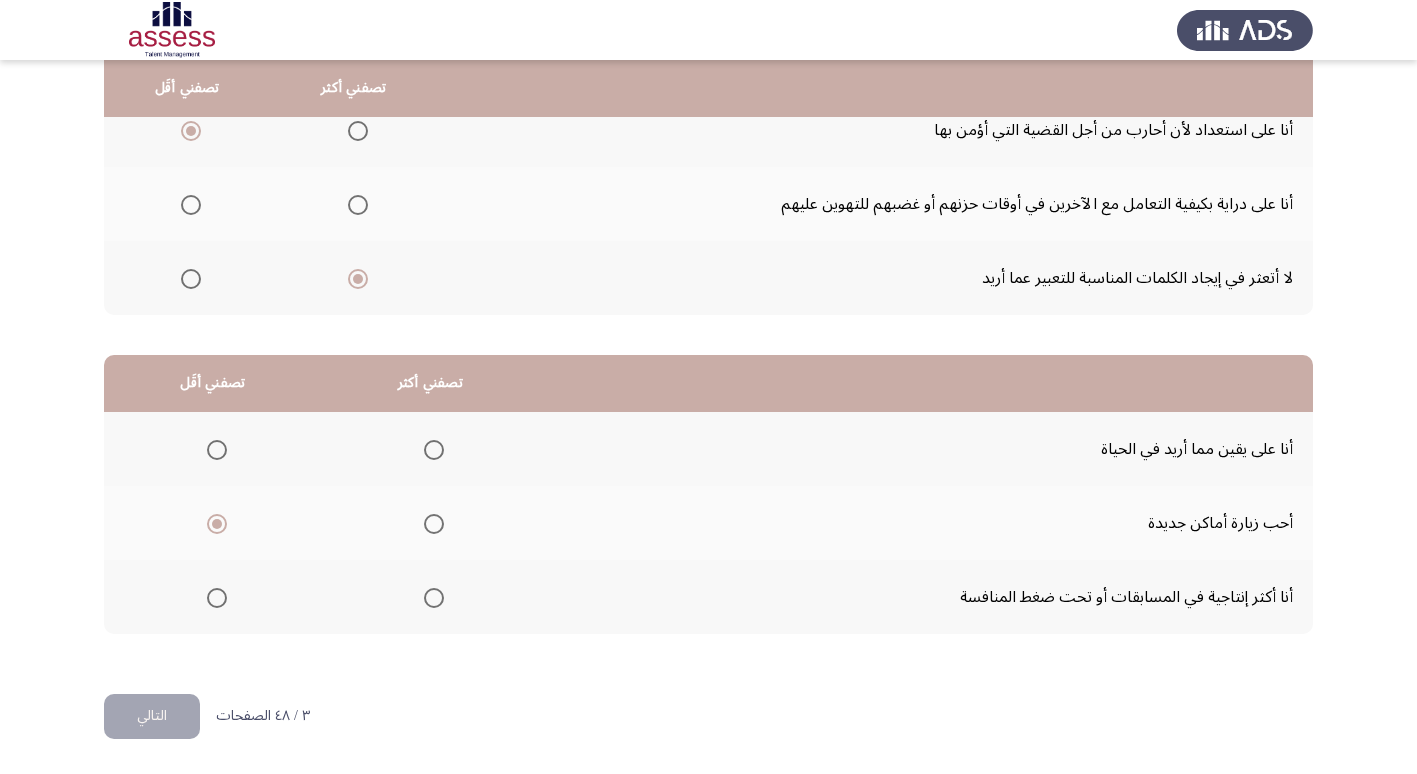 click at bounding box center [434, 598] 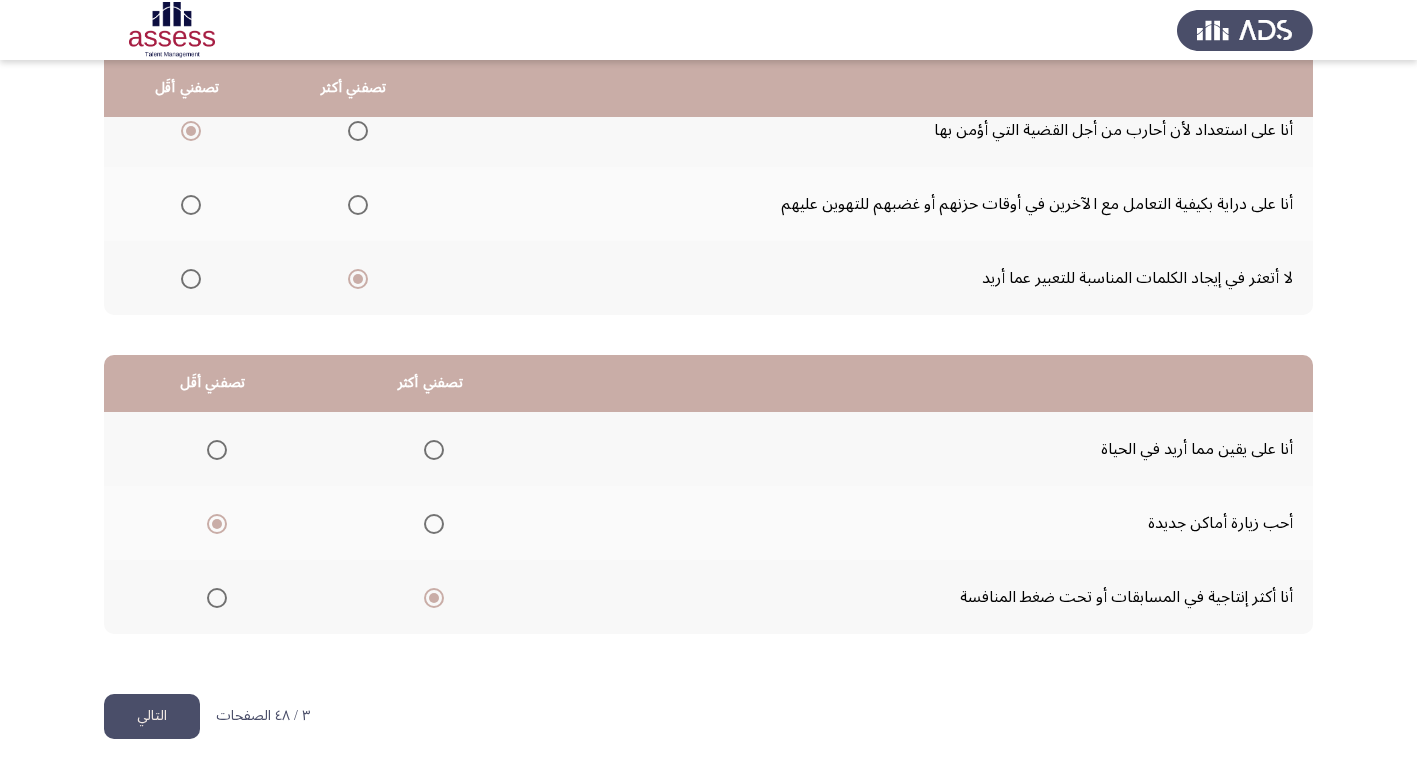 click on "التالي" 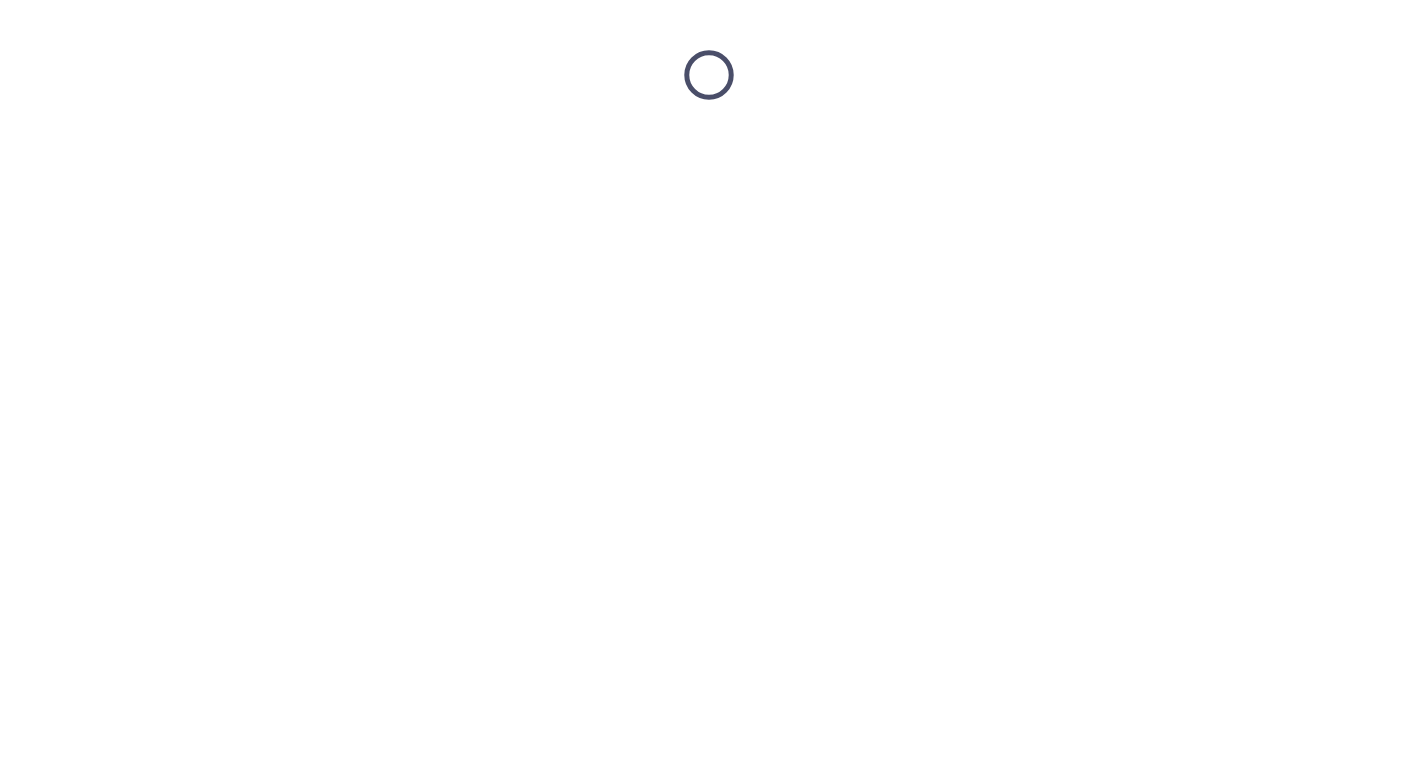 scroll, scrollTop: 0, scrollLeft: 0, axis: both 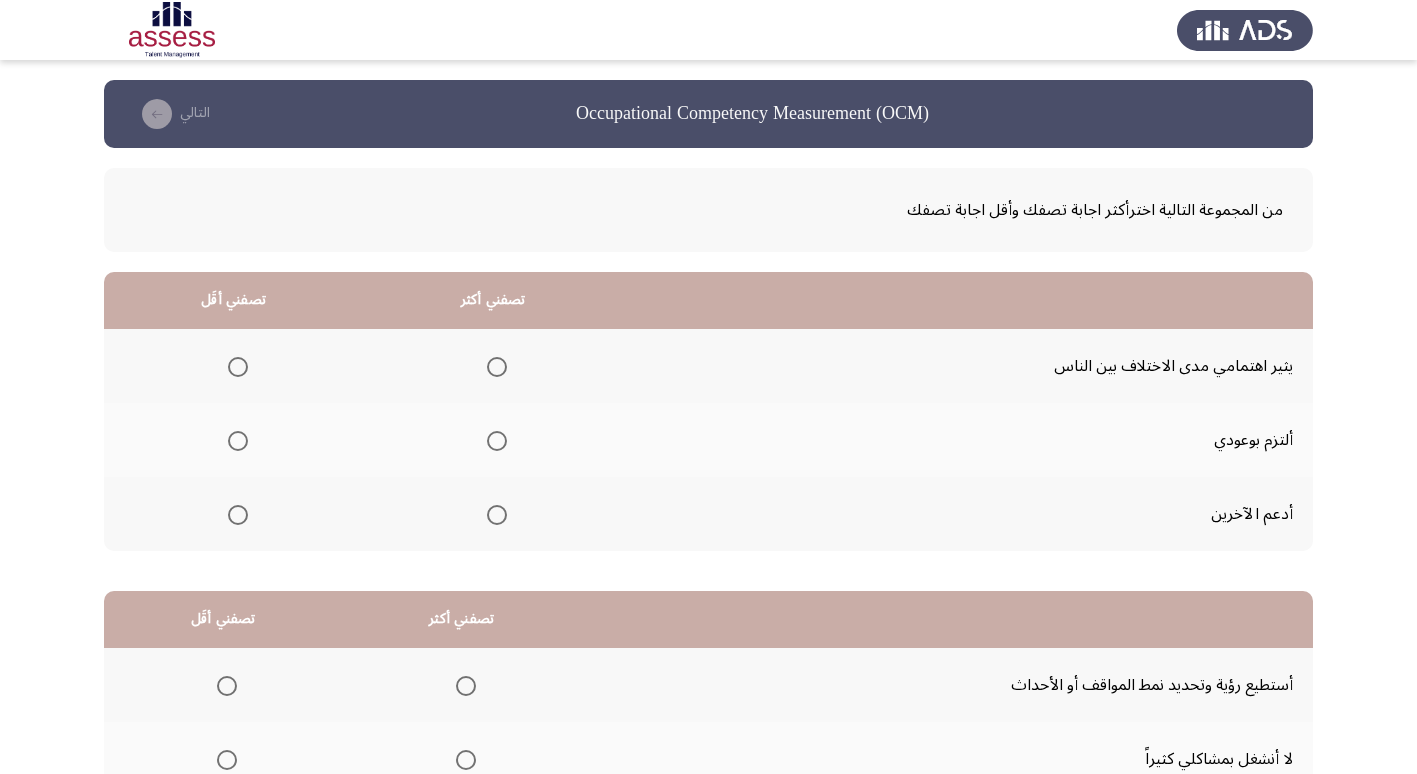 click at bounding box center (497, 367) 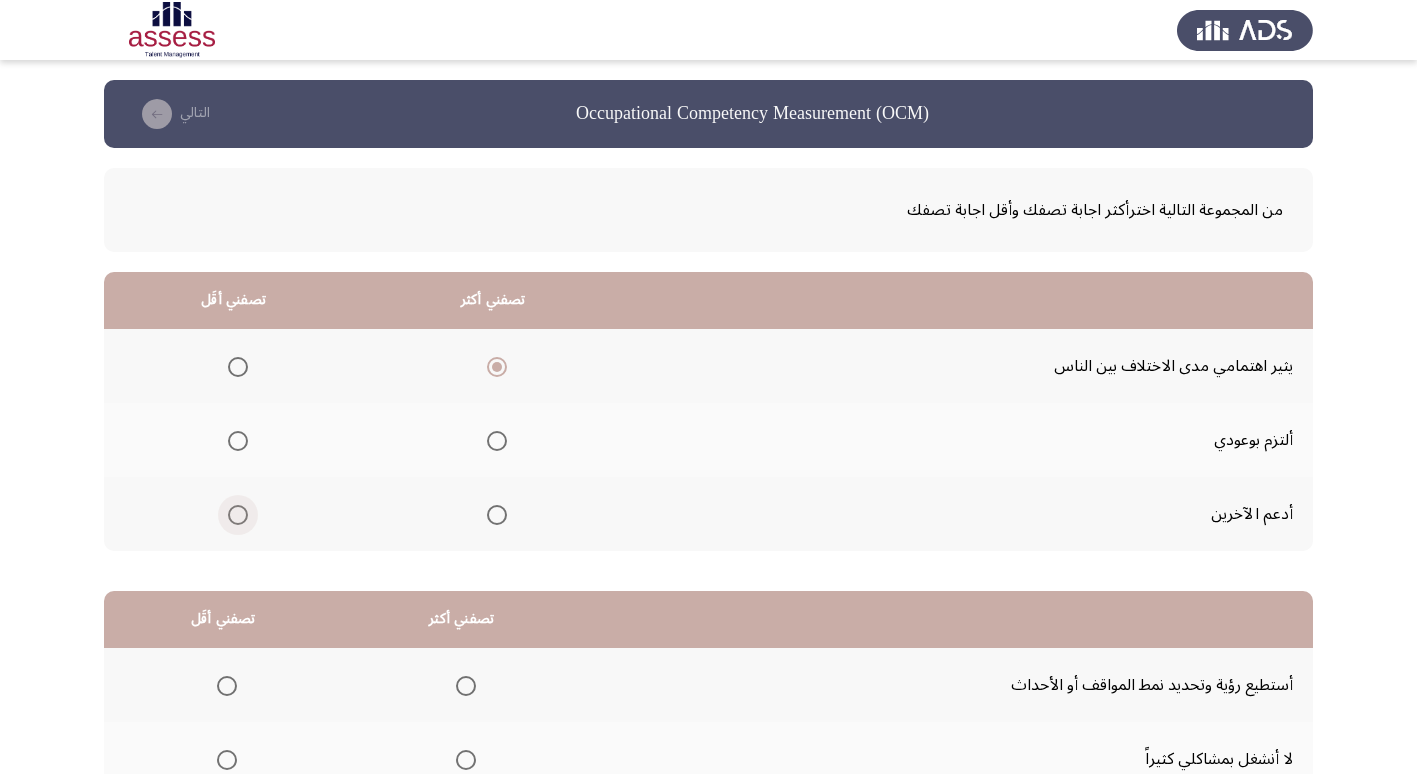 click at bounding box center [238, 515] 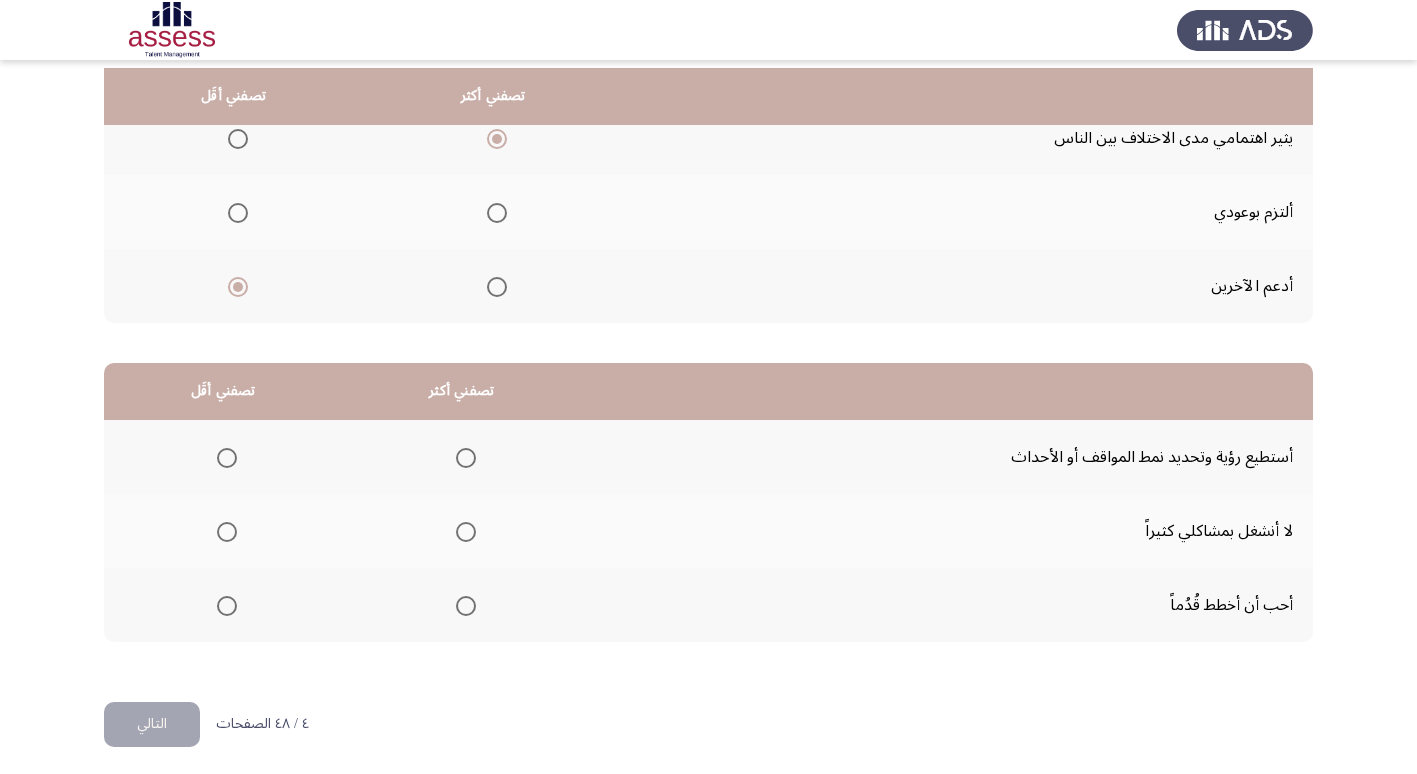 scroll, scrollTop: 236, scrollLeft: 0, axis: vertical 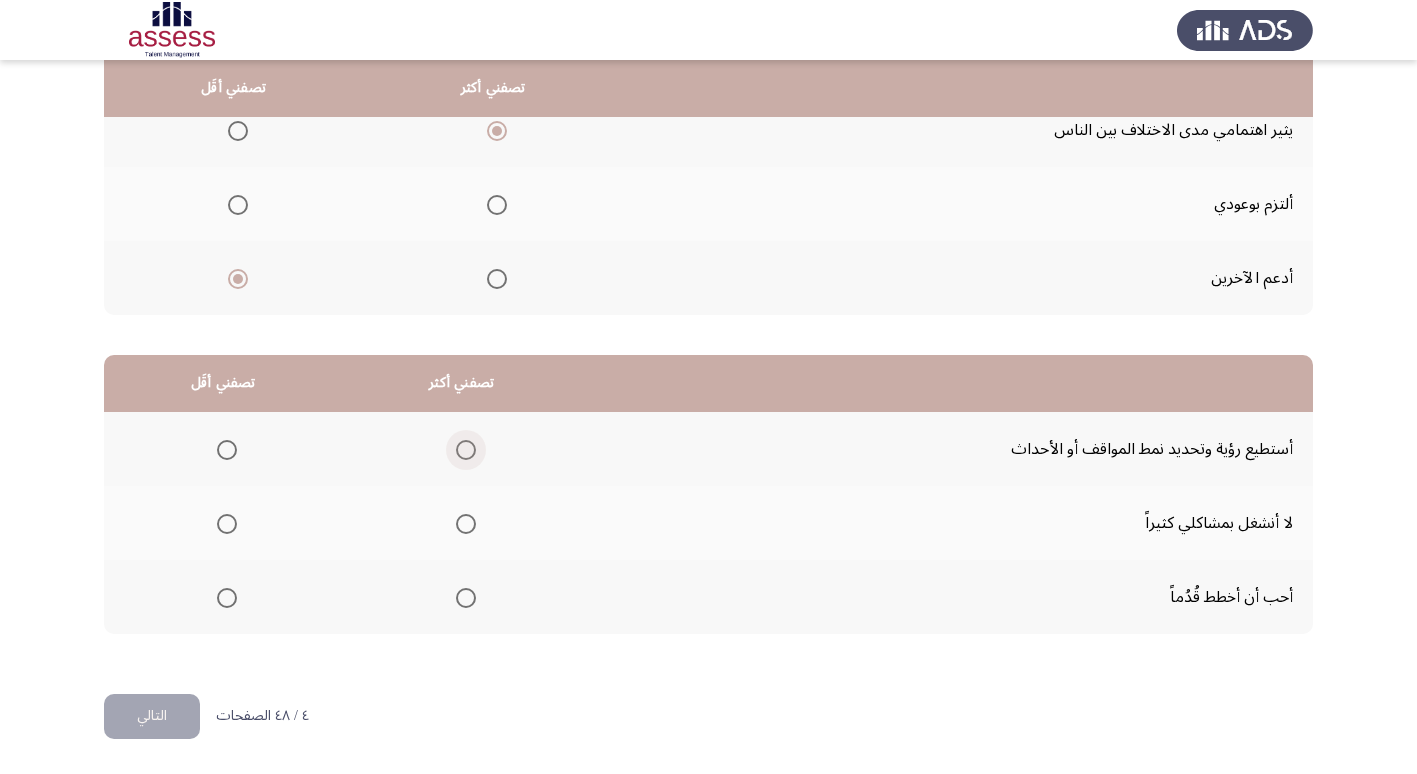 click at bounding box center (466, 450) 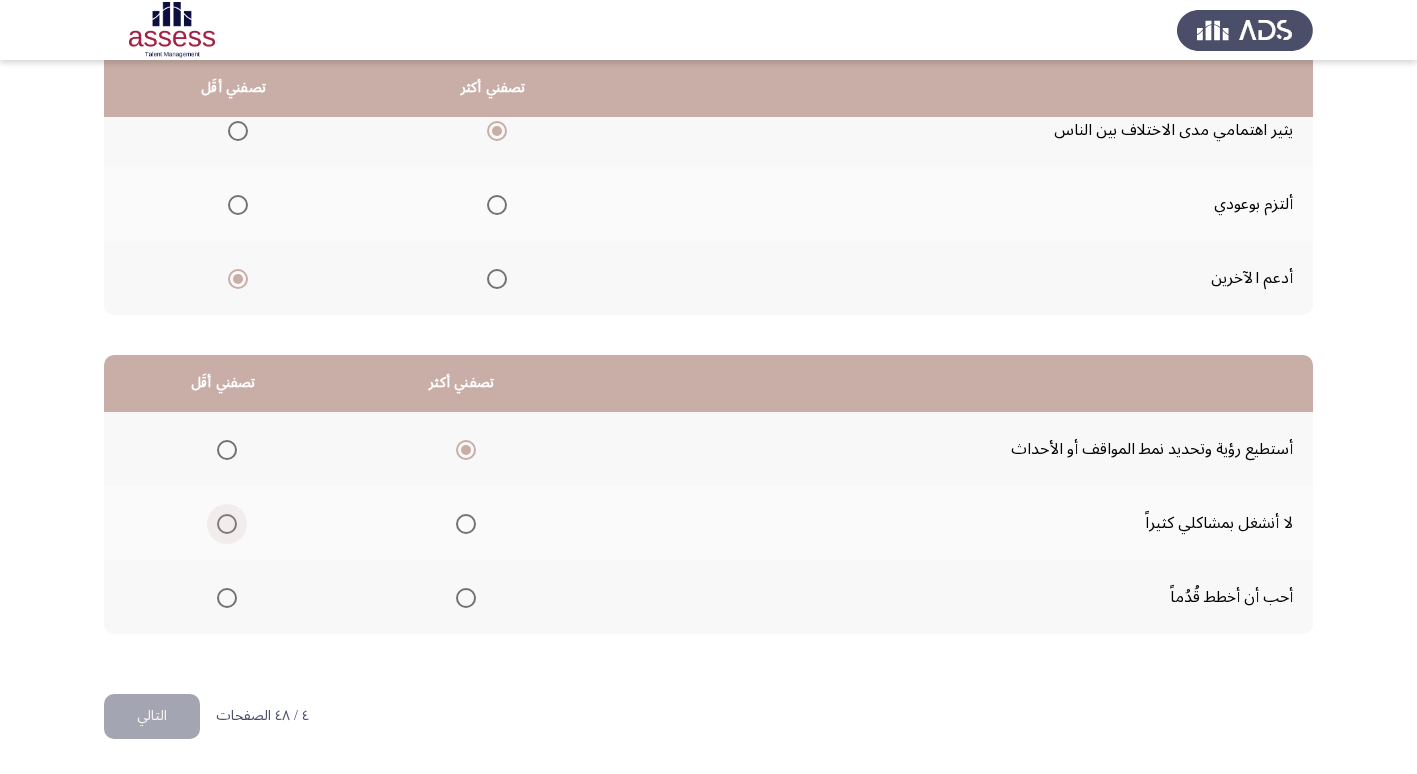 click at bounding box center (227, 524) 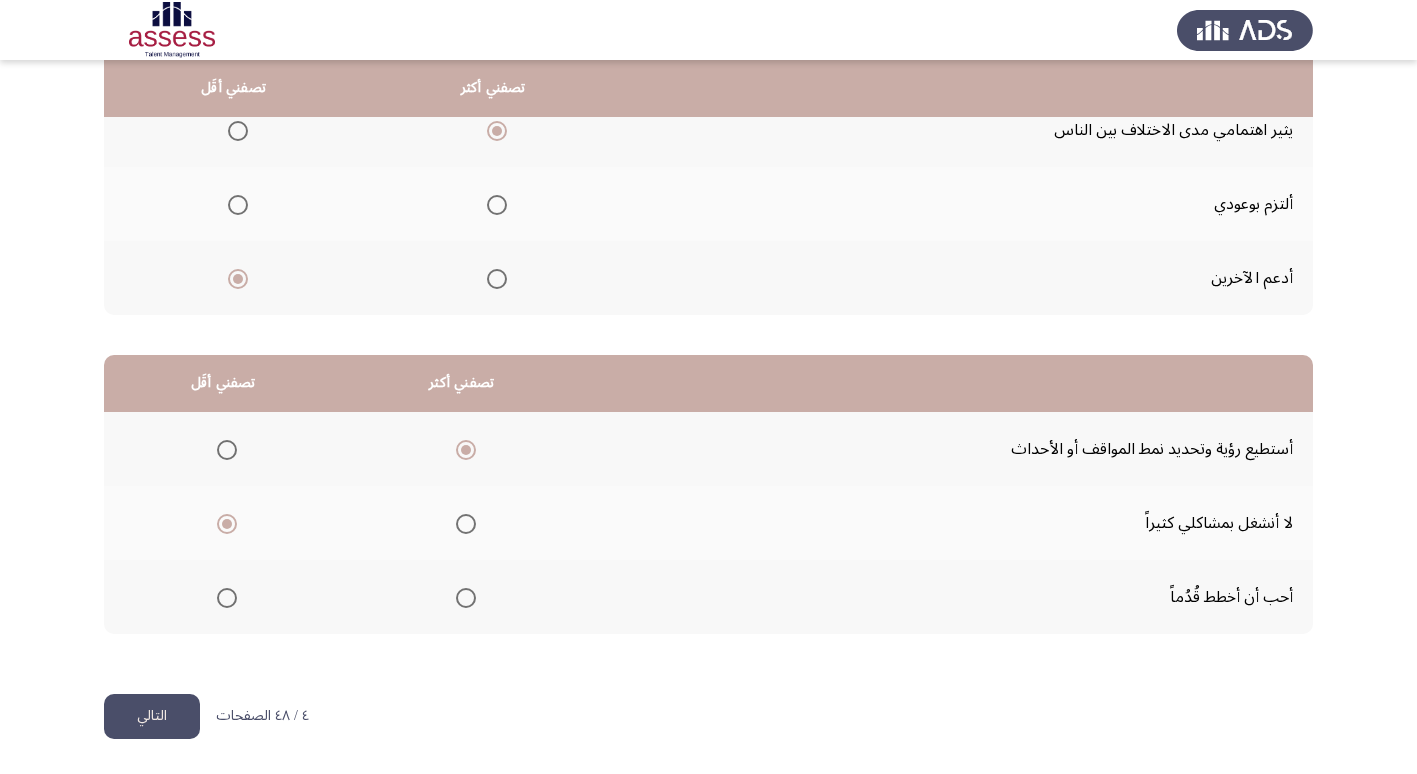 click on "التالي" 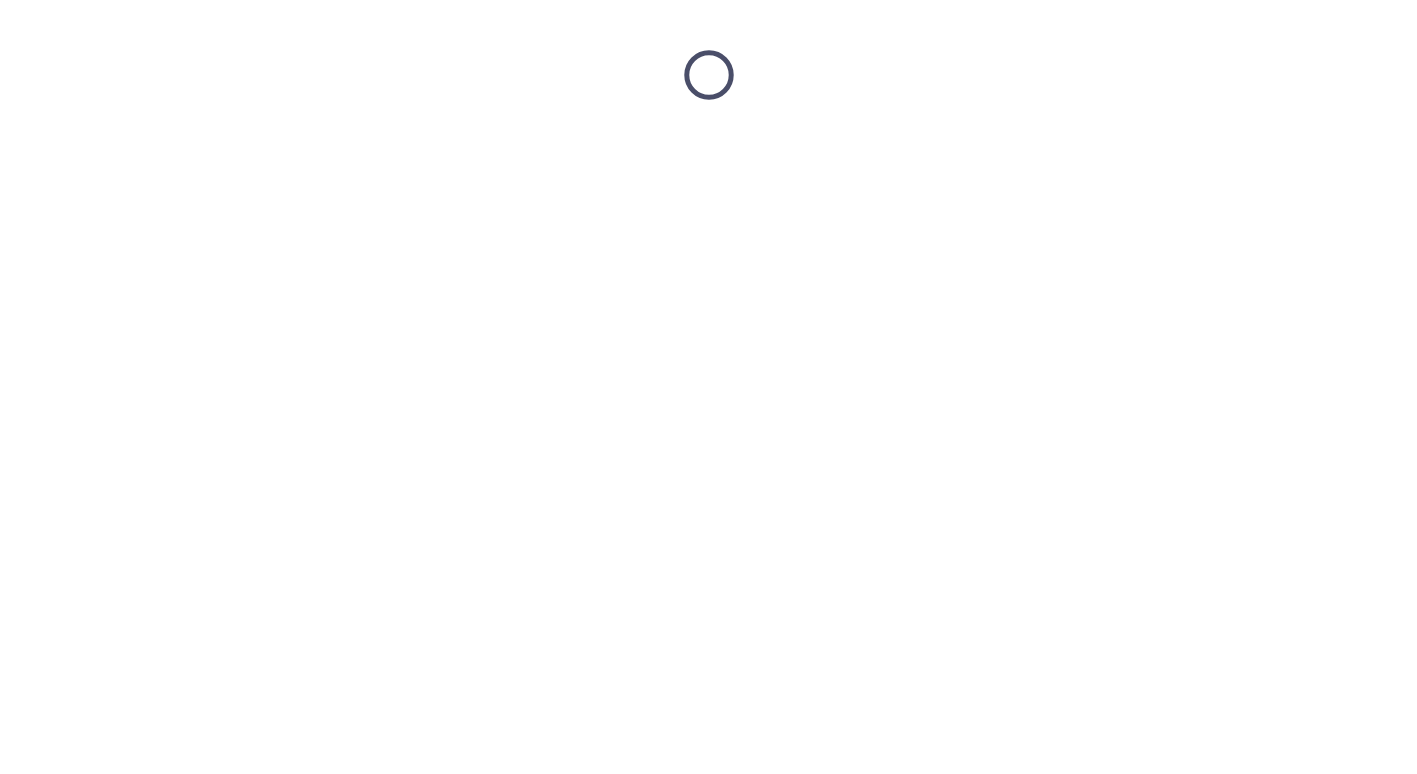 scroll, scrollTop: 0, scrollLeft: 0, axis: both 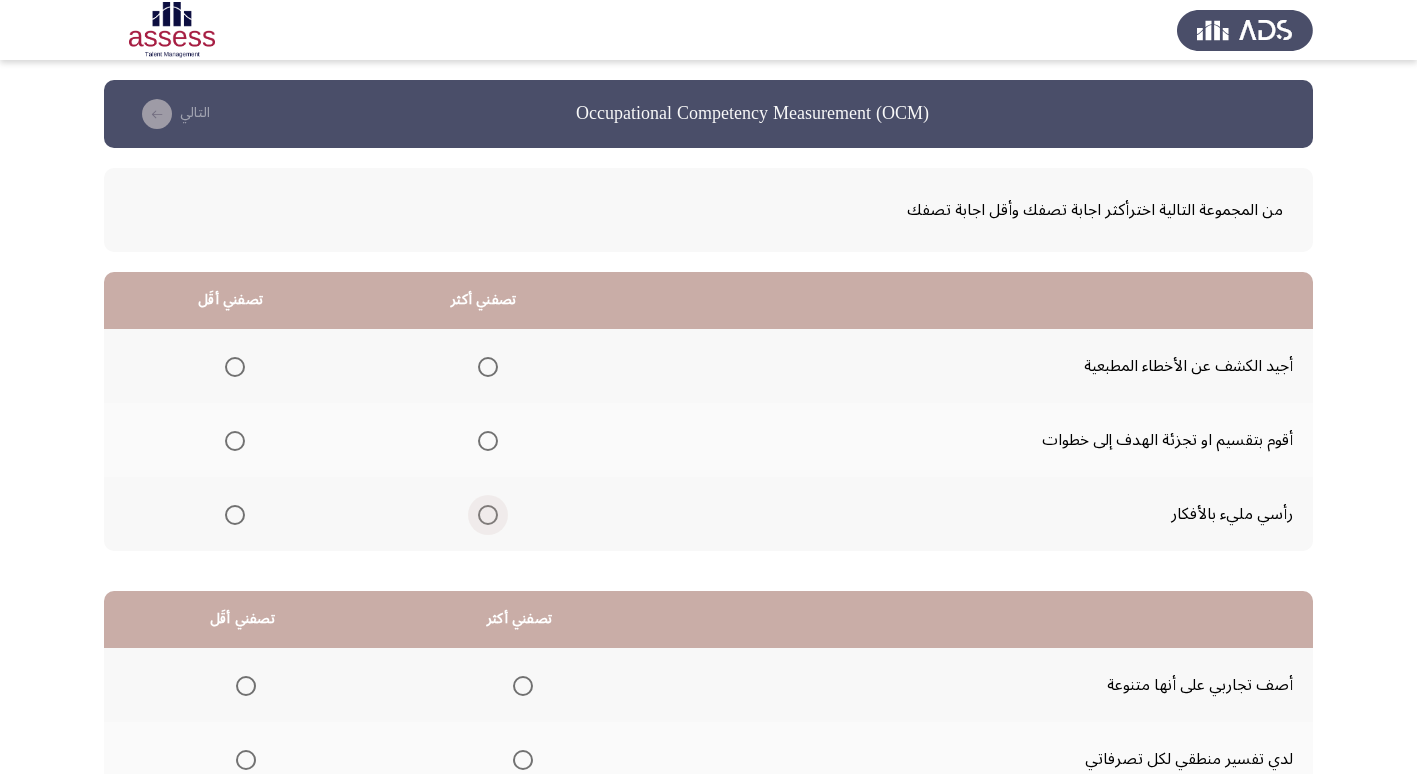 click at bounding box center (488, 515) 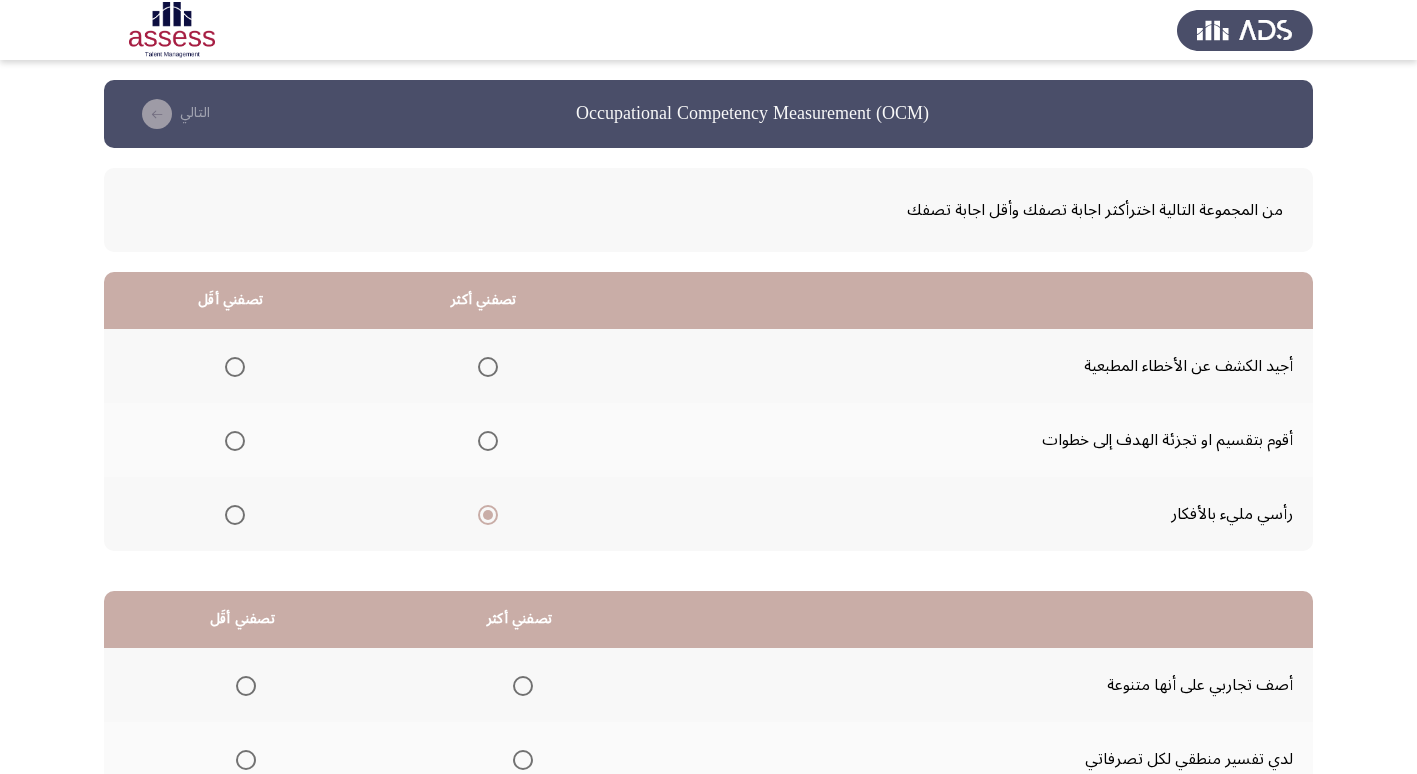 click at bounding box center [488, 441] 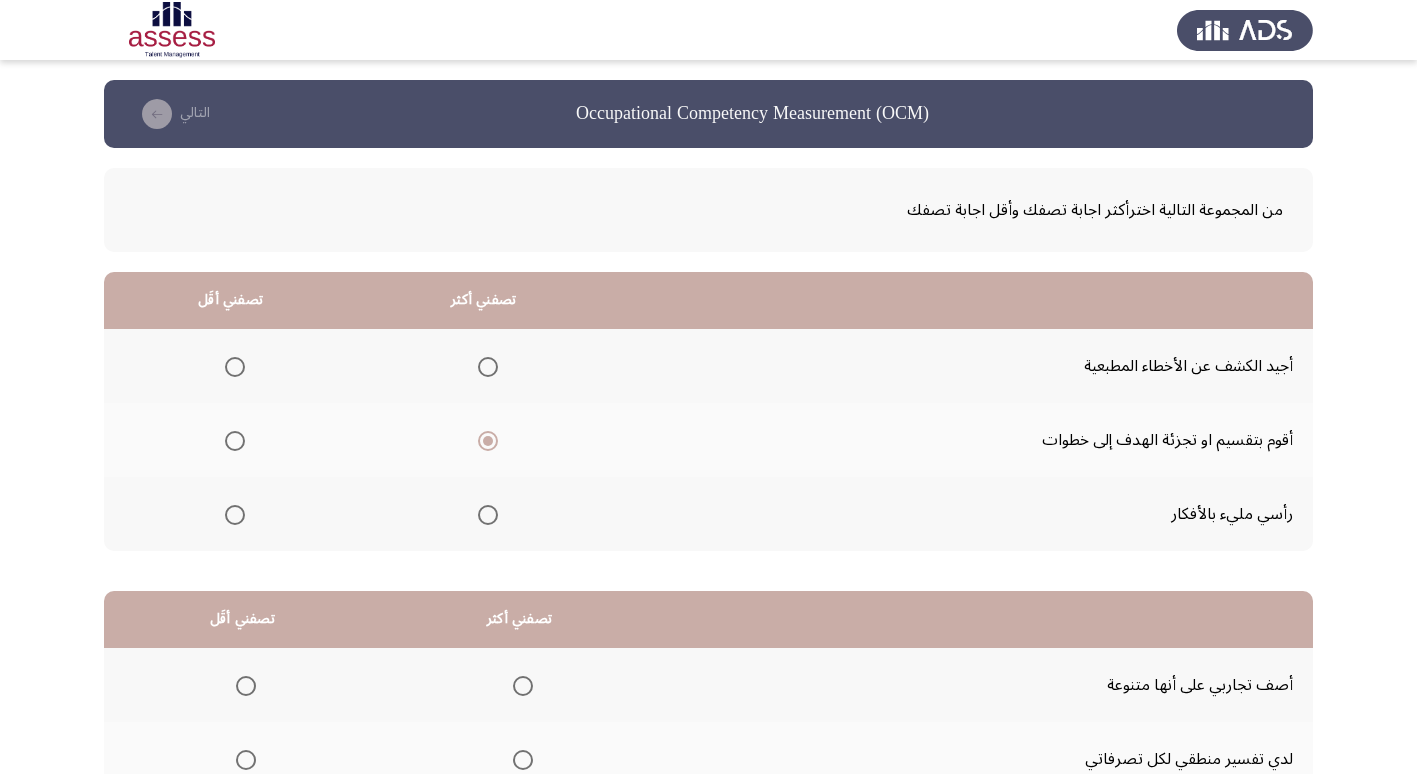 click at bounding box center [235, 515] 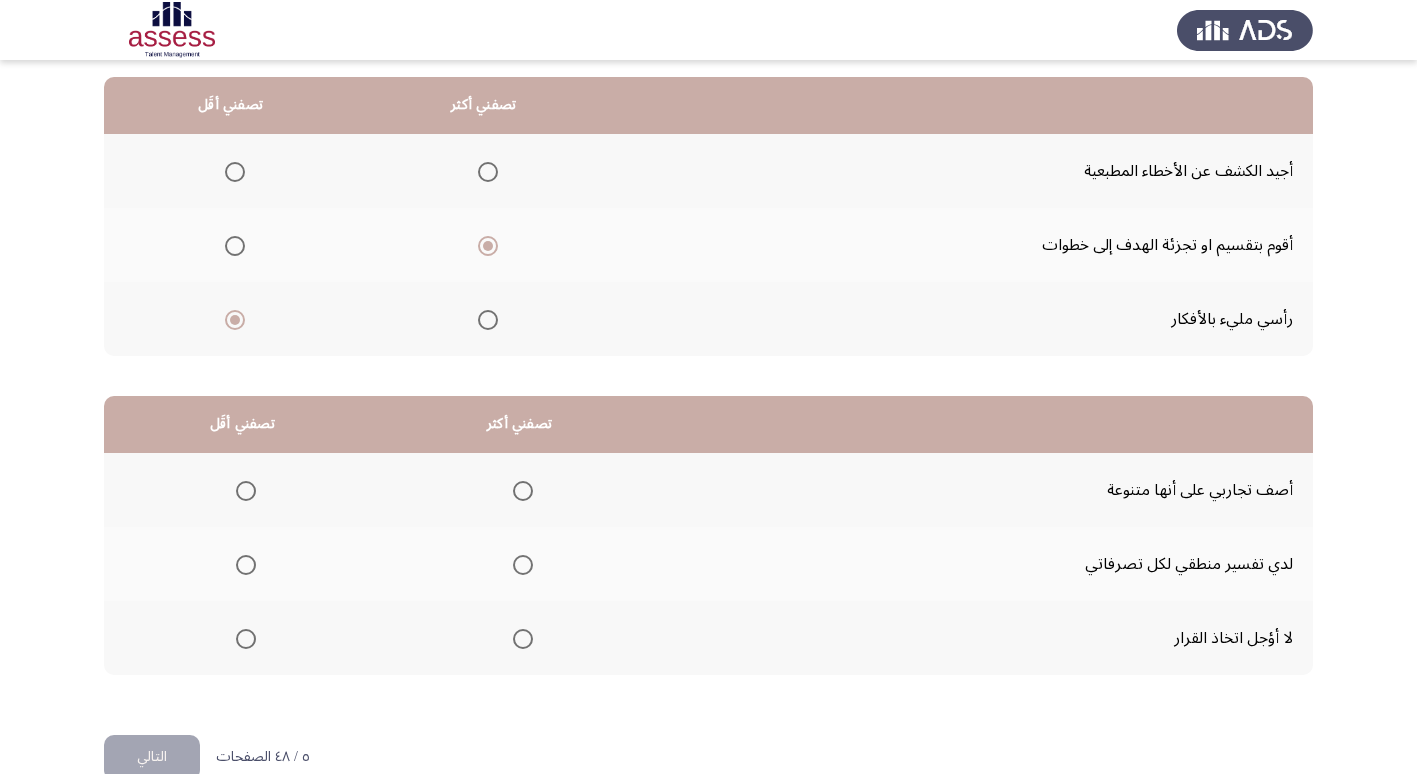scroll, scrollTop: 236, scrollLeft: 0, axis: vertical 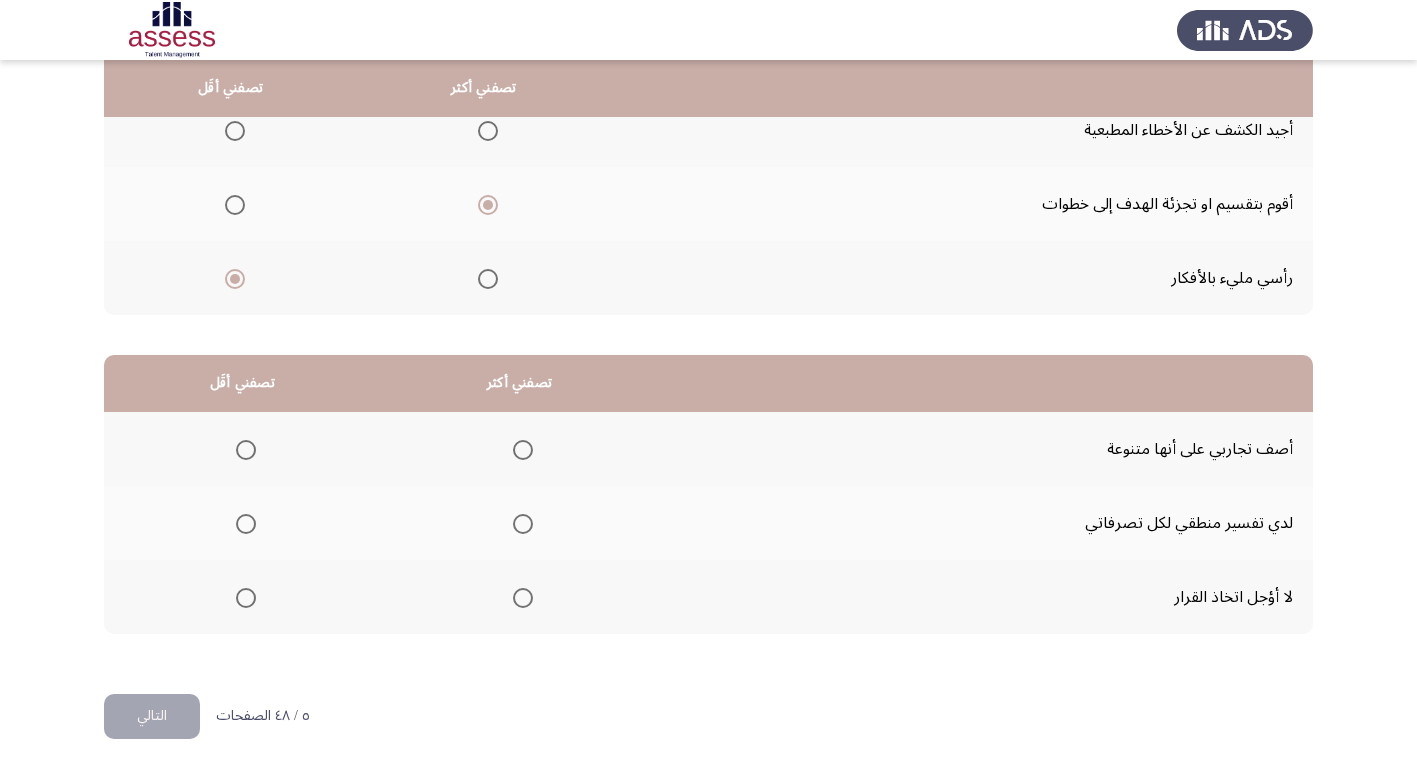 click 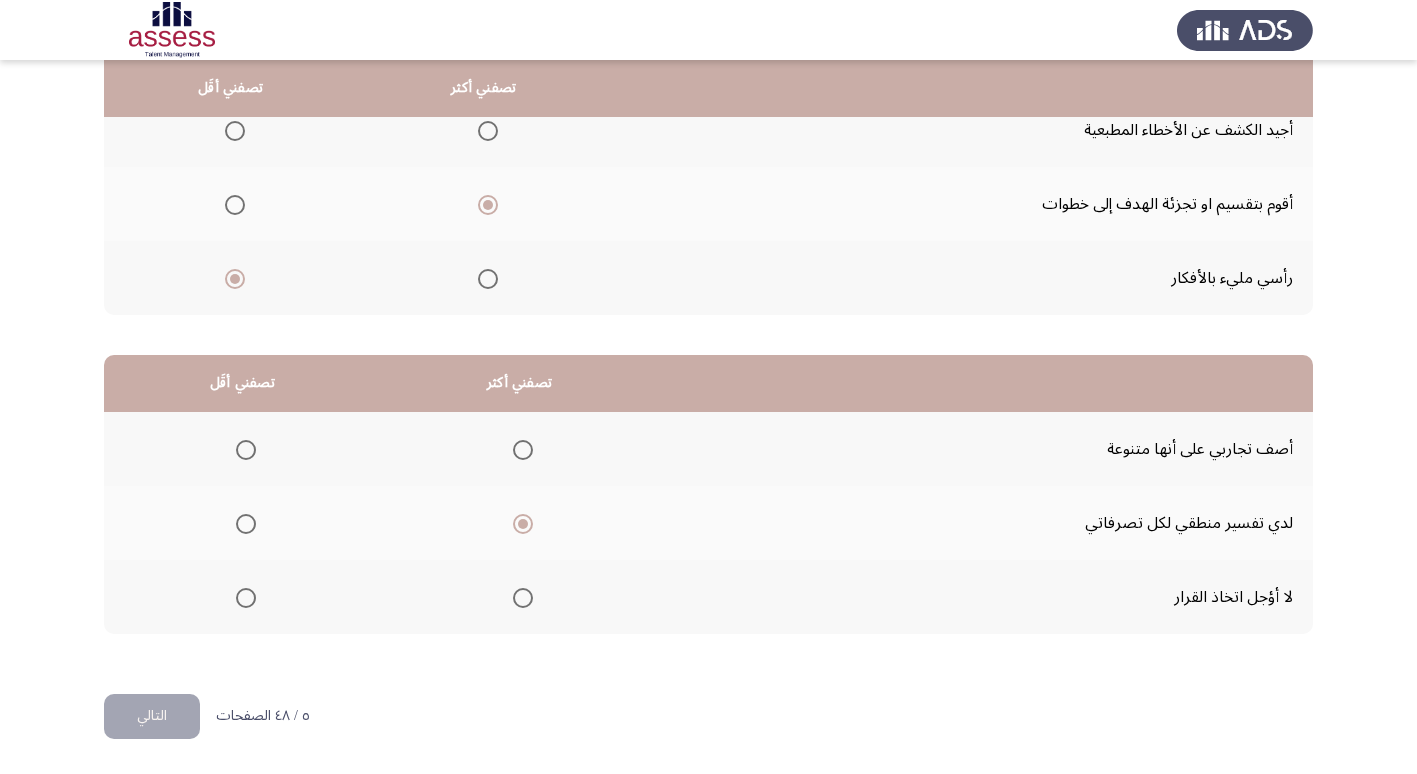 click at bounding box center (246, 450) 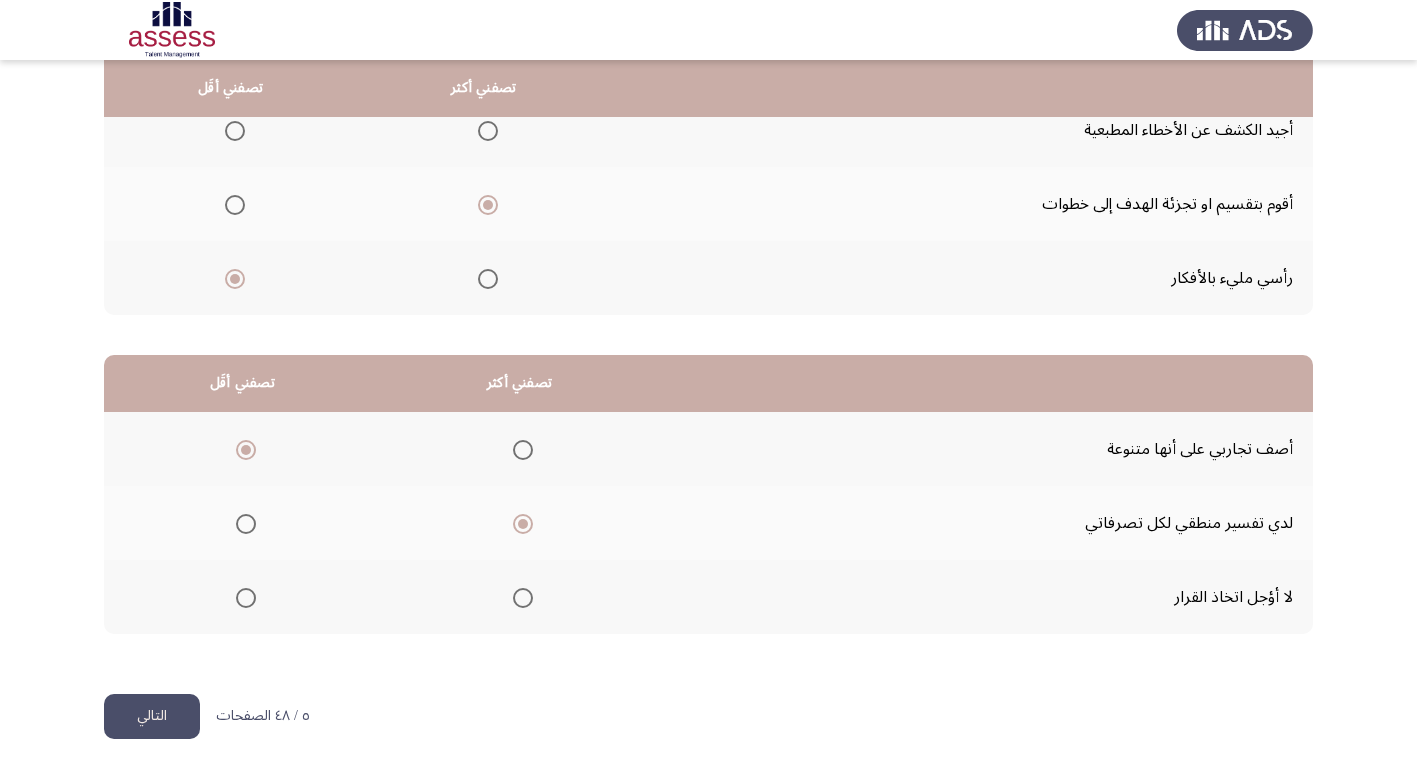 click on "التالي" 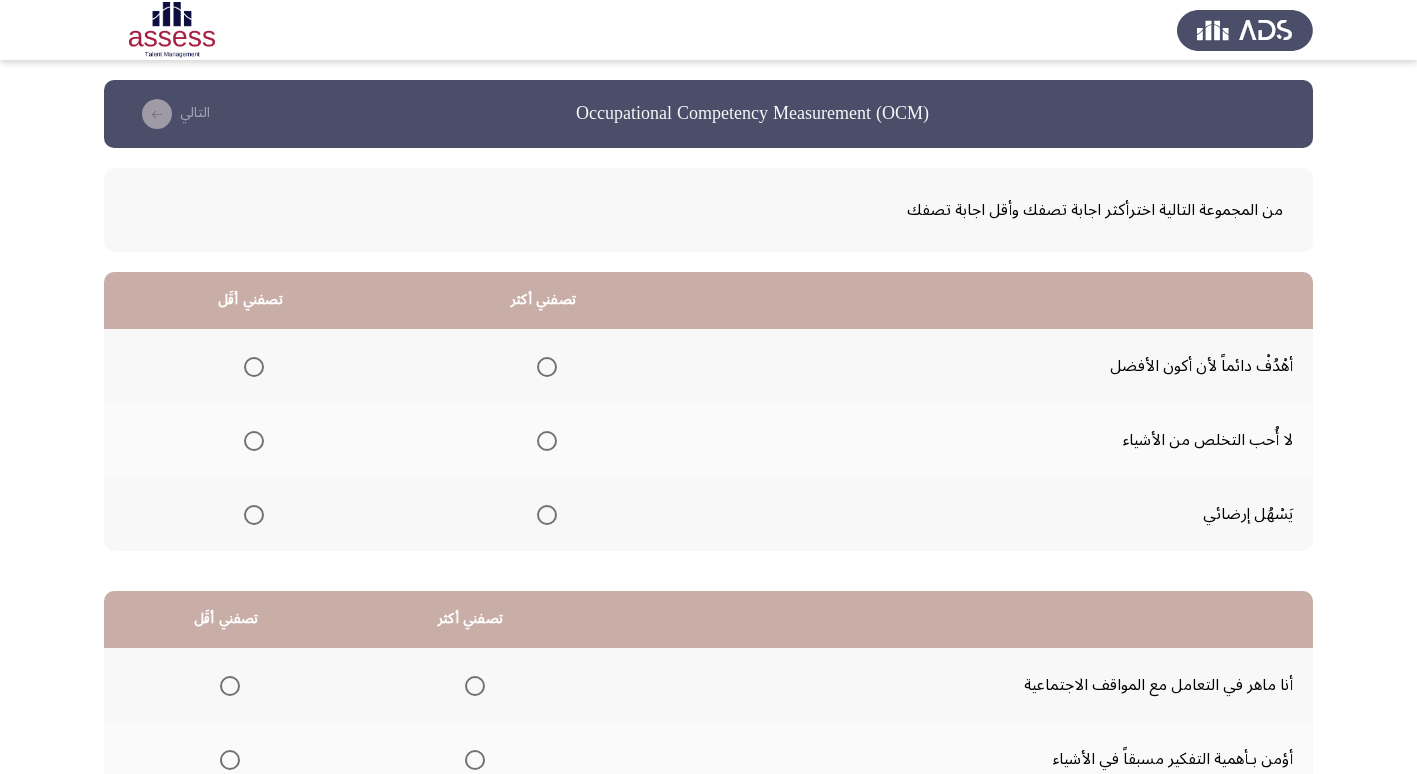click at bounding box center (547, 367) 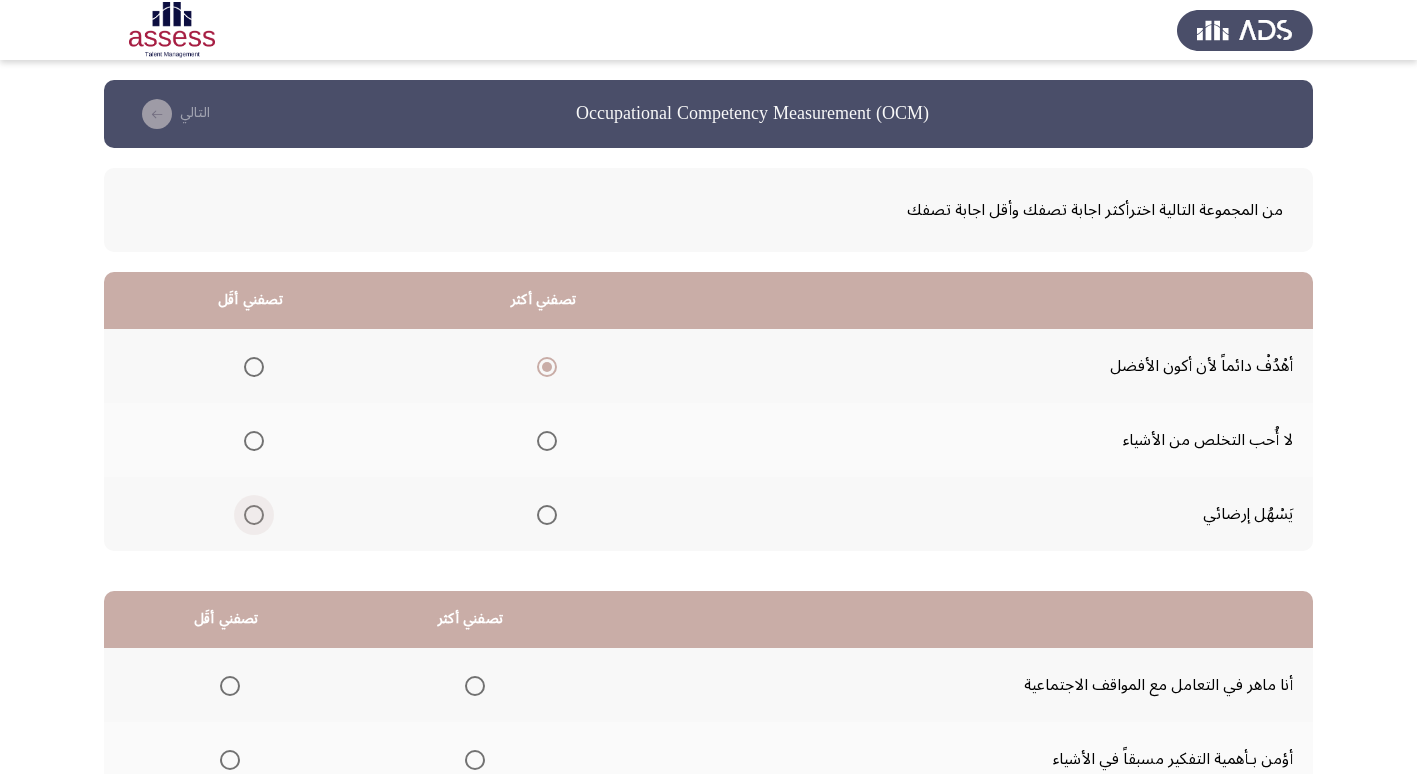 click at bounding box center (254, 515) 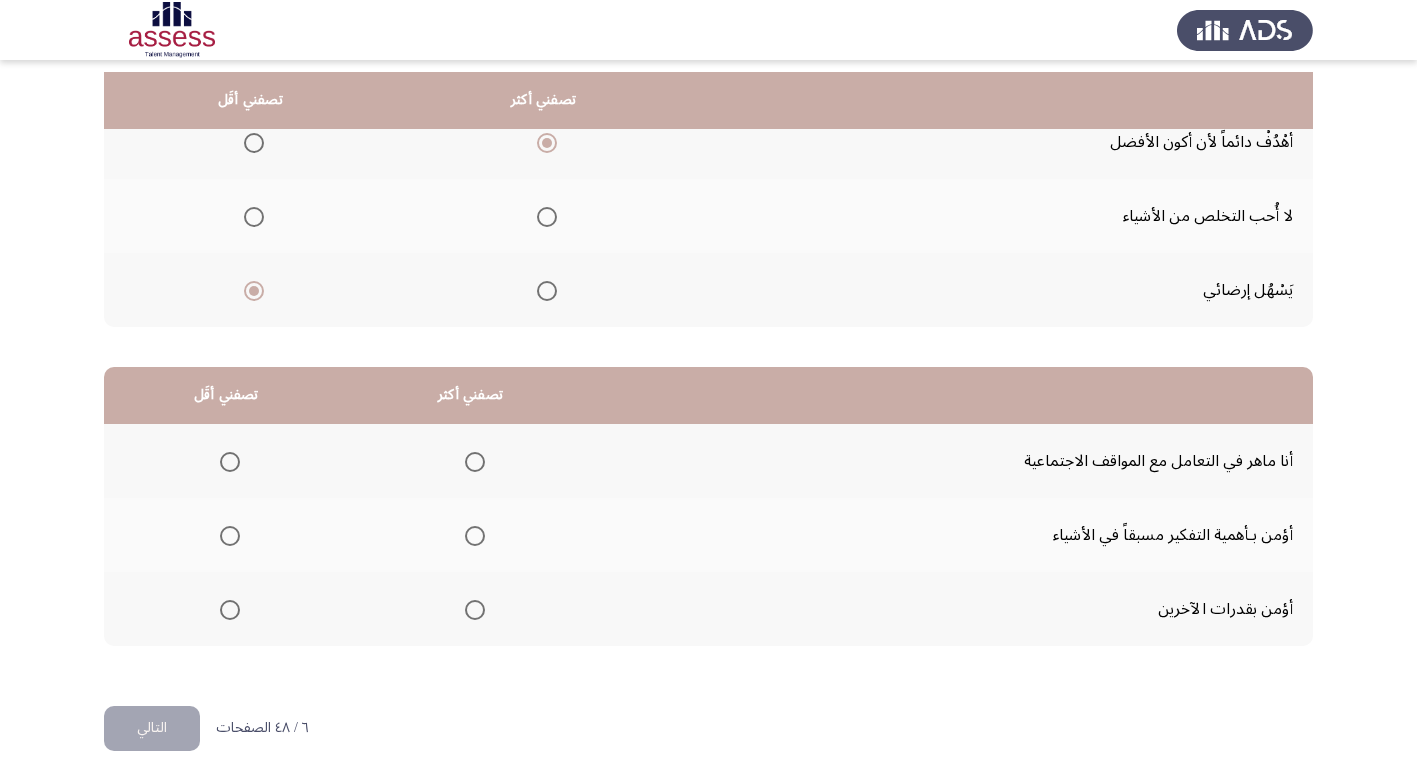 scroll, scrollTop: 236, scrollLeft: 0, axis: vertical 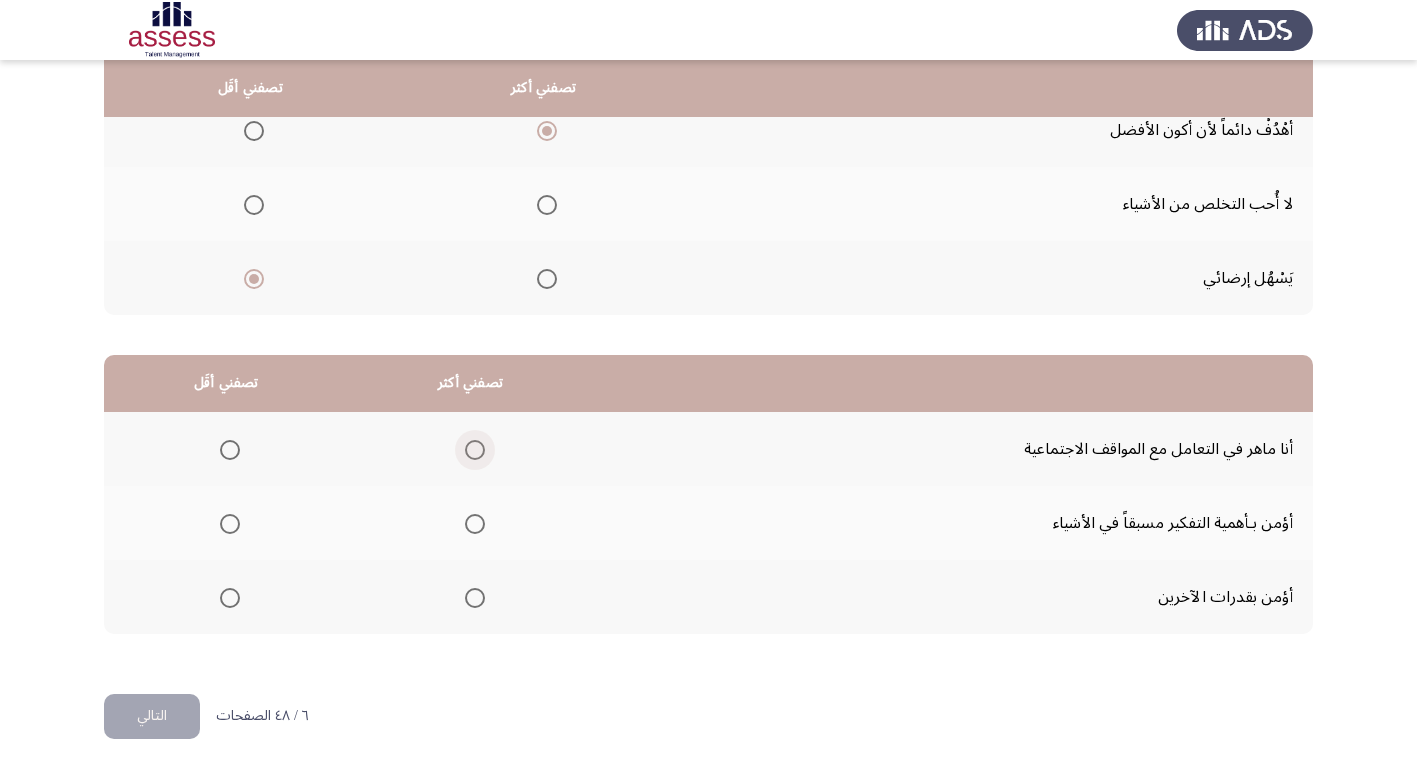 click at bounding box center [475, 450] 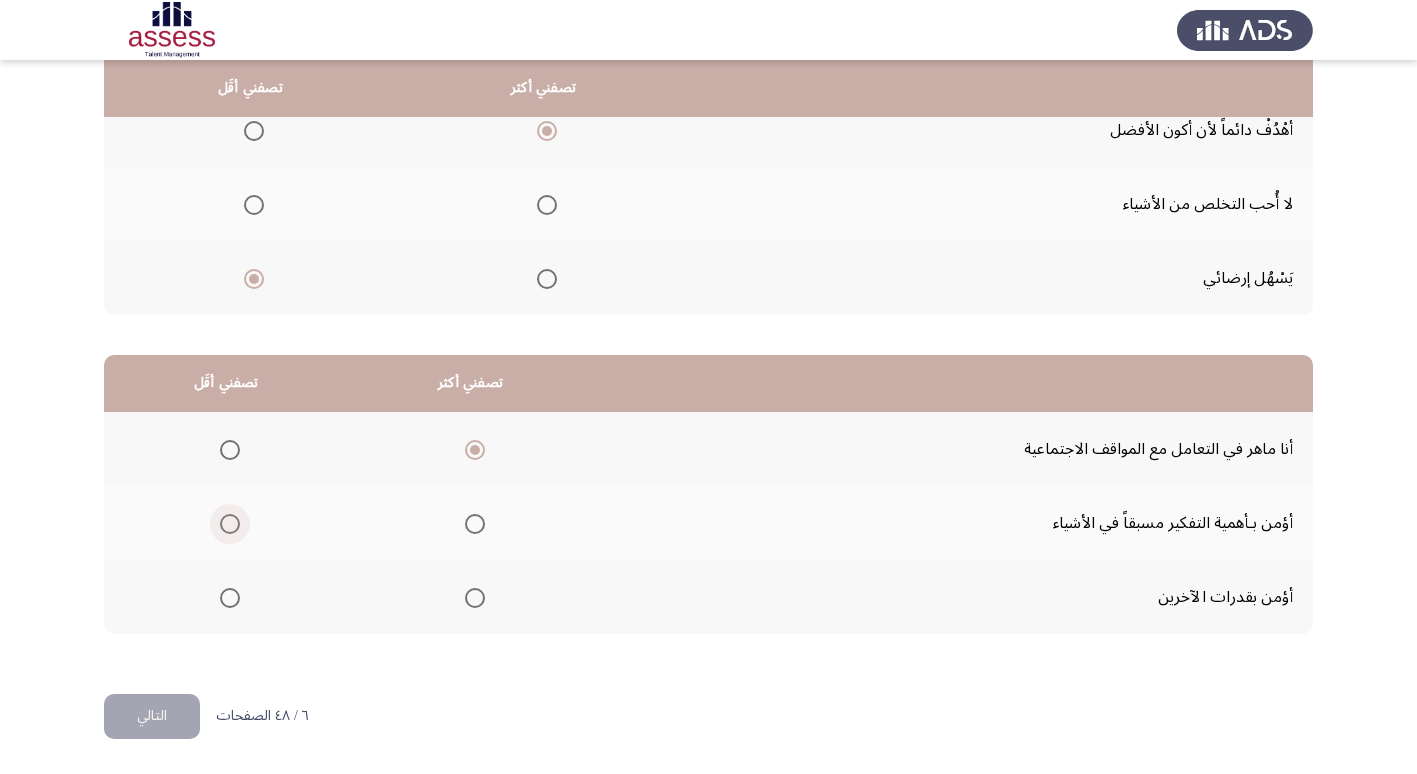 click at bounding box center [230, 524] 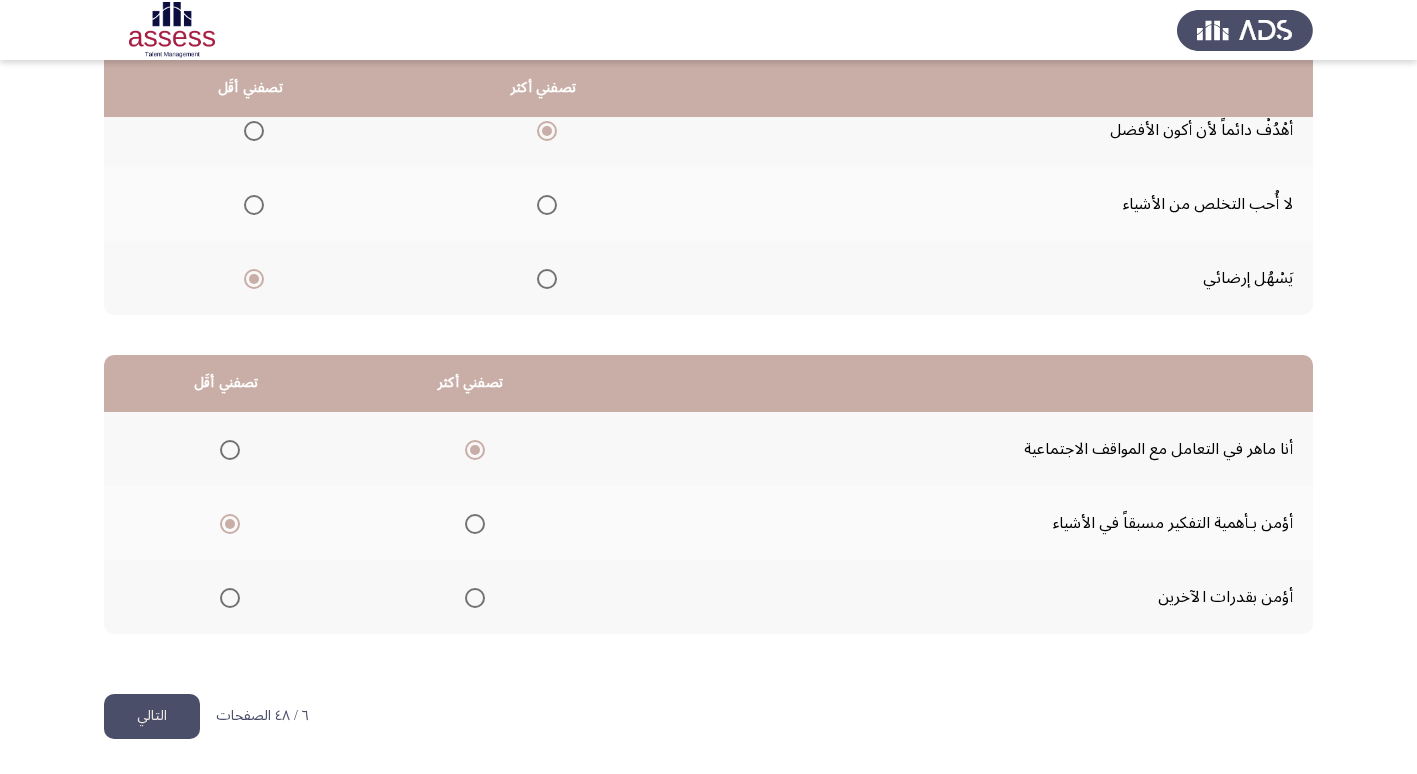 click on "التالي" 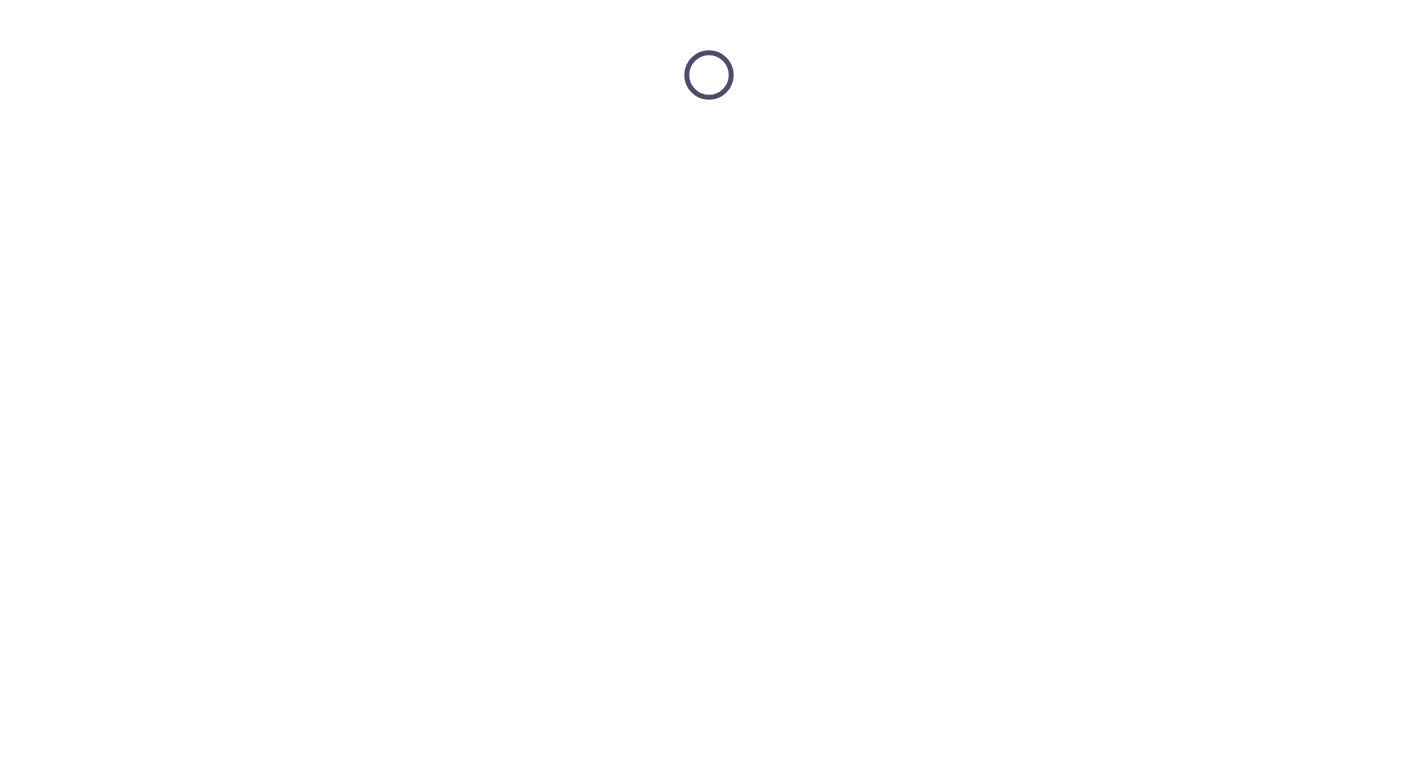 scroll, scrollTop: 0, scrollLeft: 0, axis: both 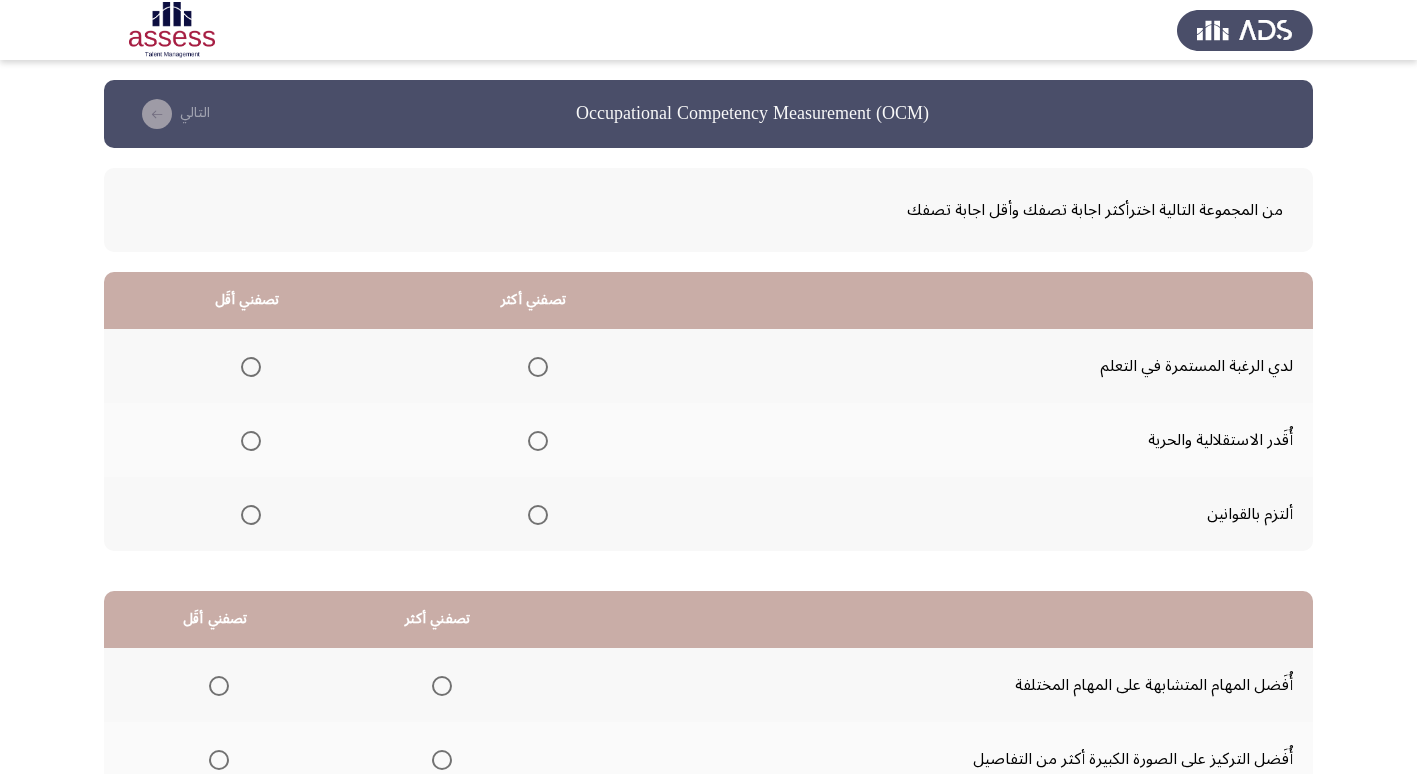 click 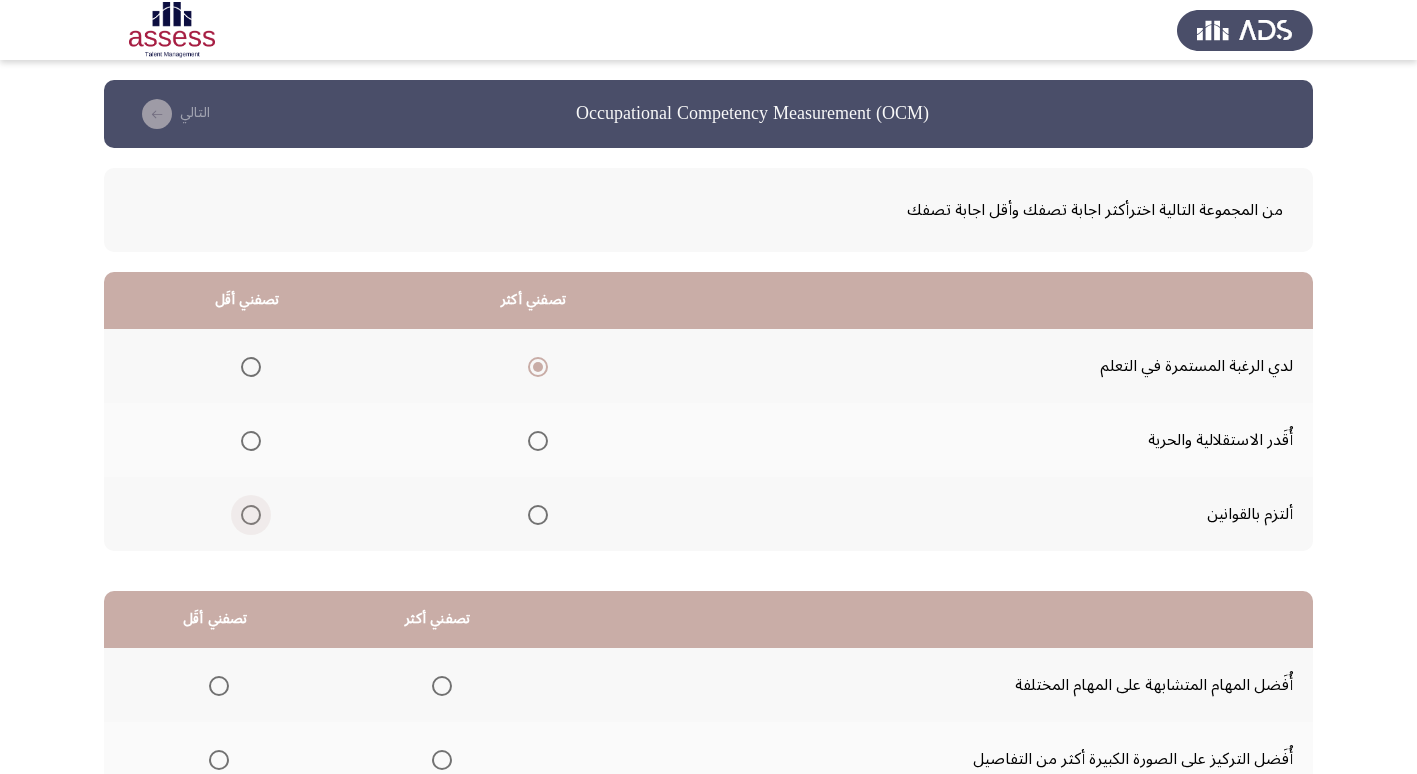 click at bounding box center (251, 515) 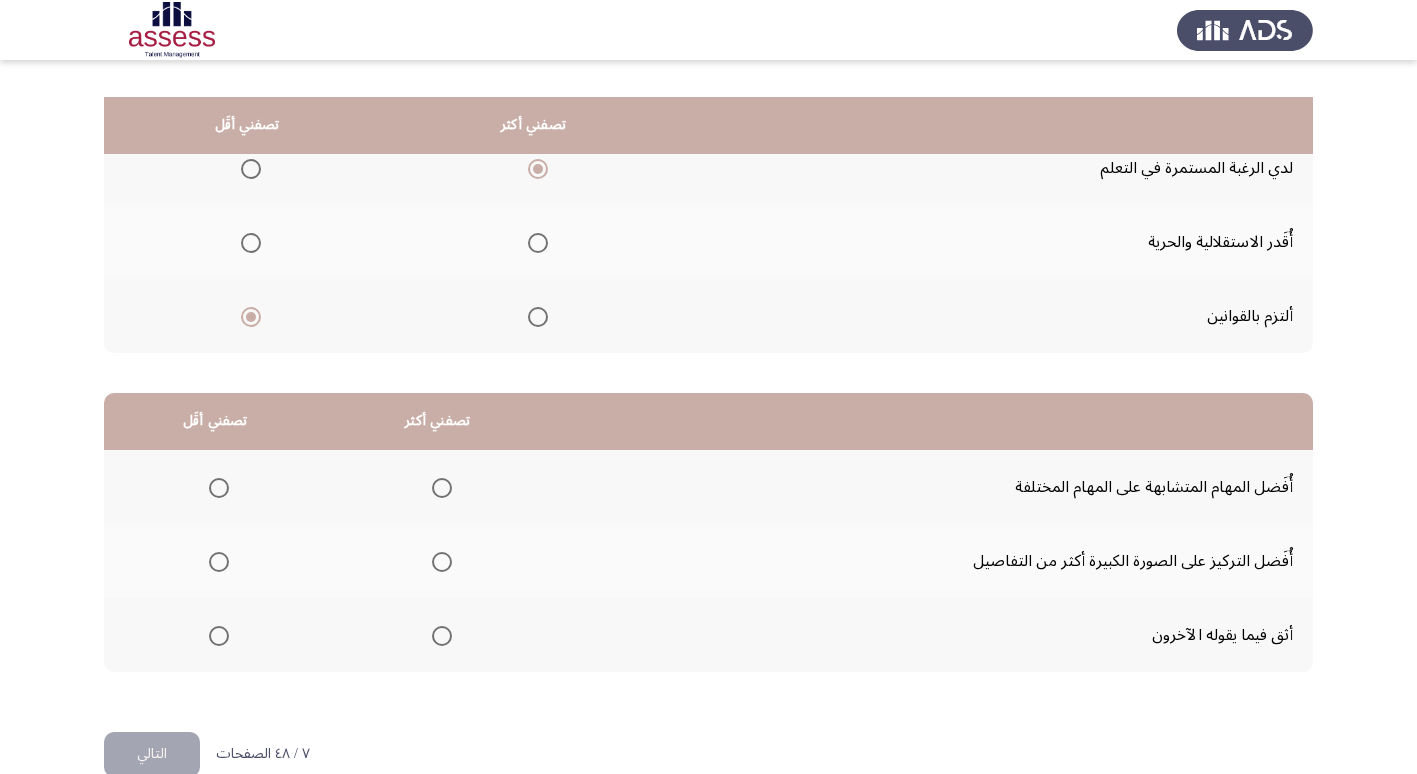 scroll, scrollTop: 236, scrollLeft: 0, axis: vertical 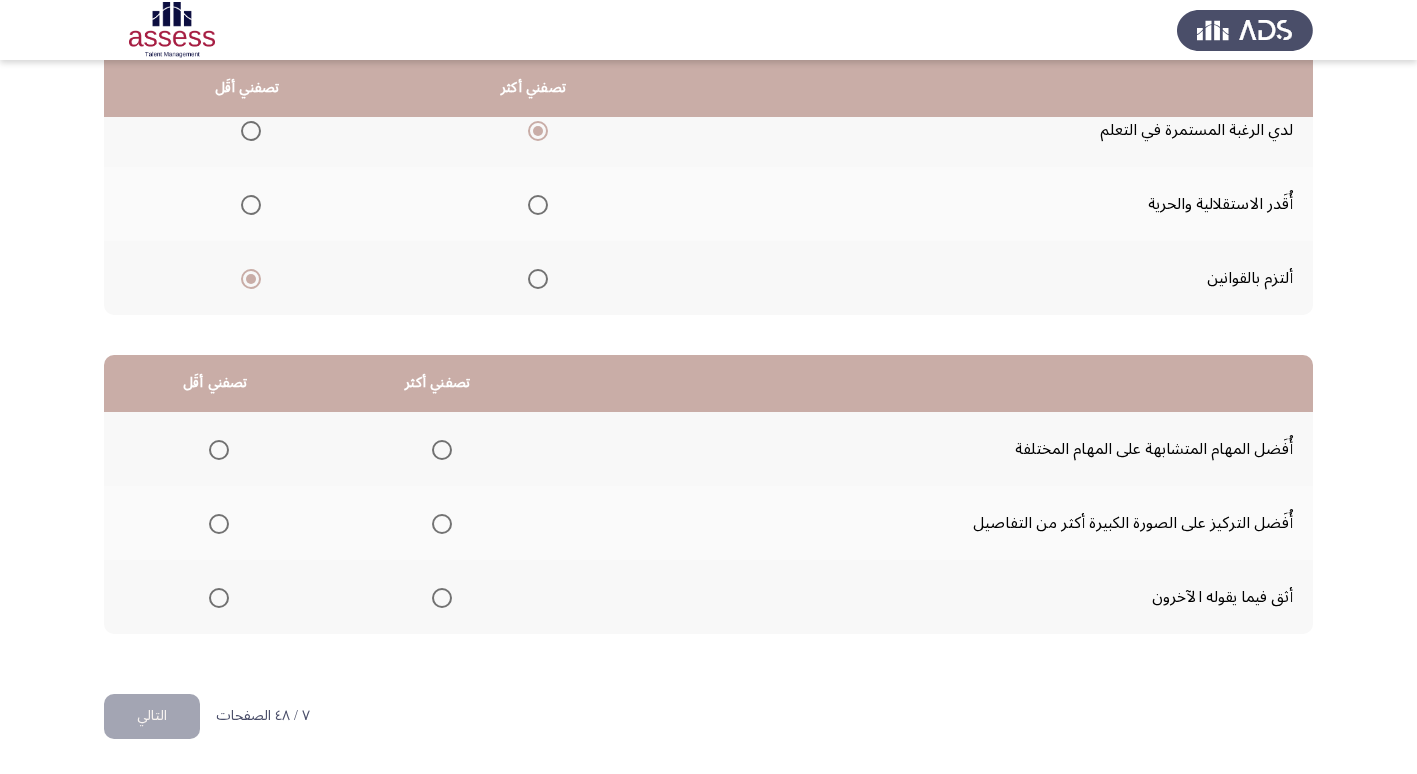 click 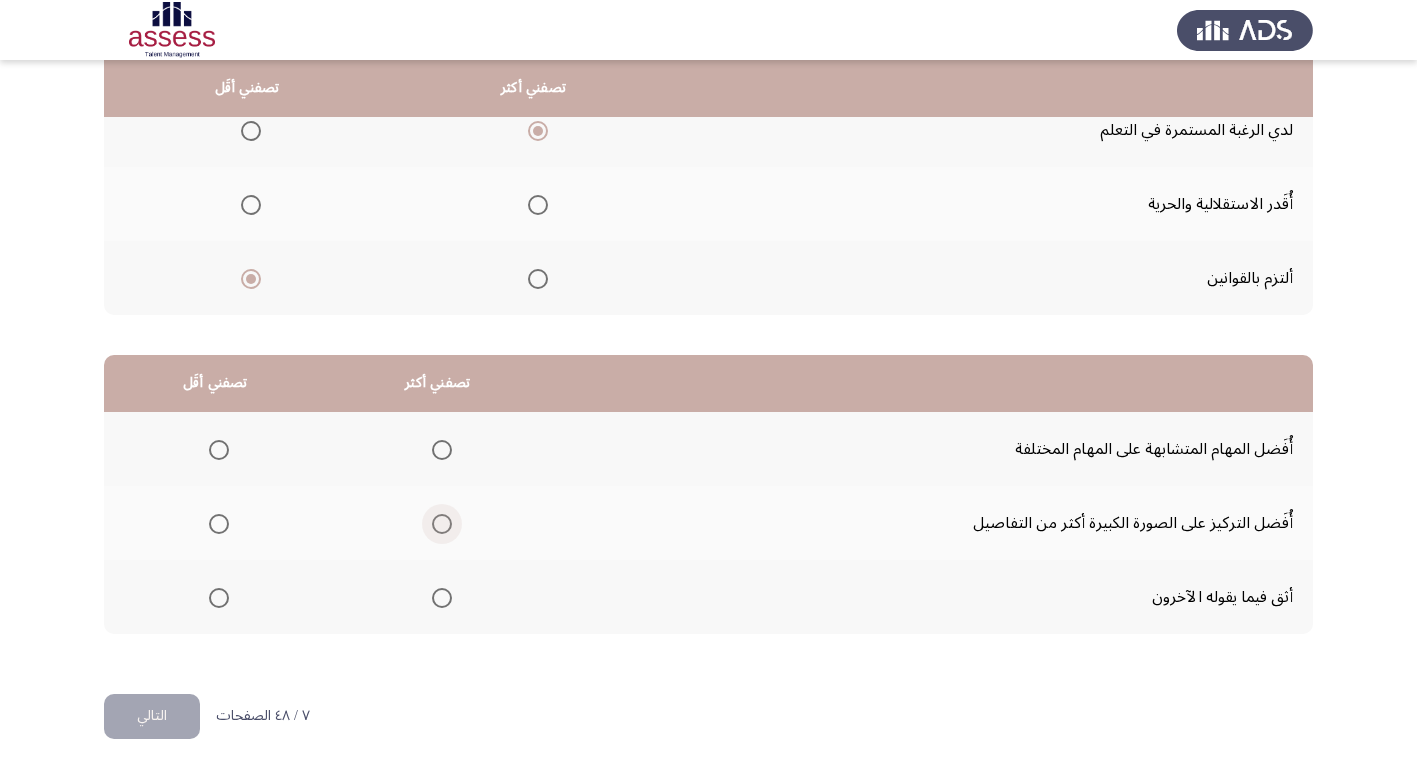 click at bounding box center (442, 524) 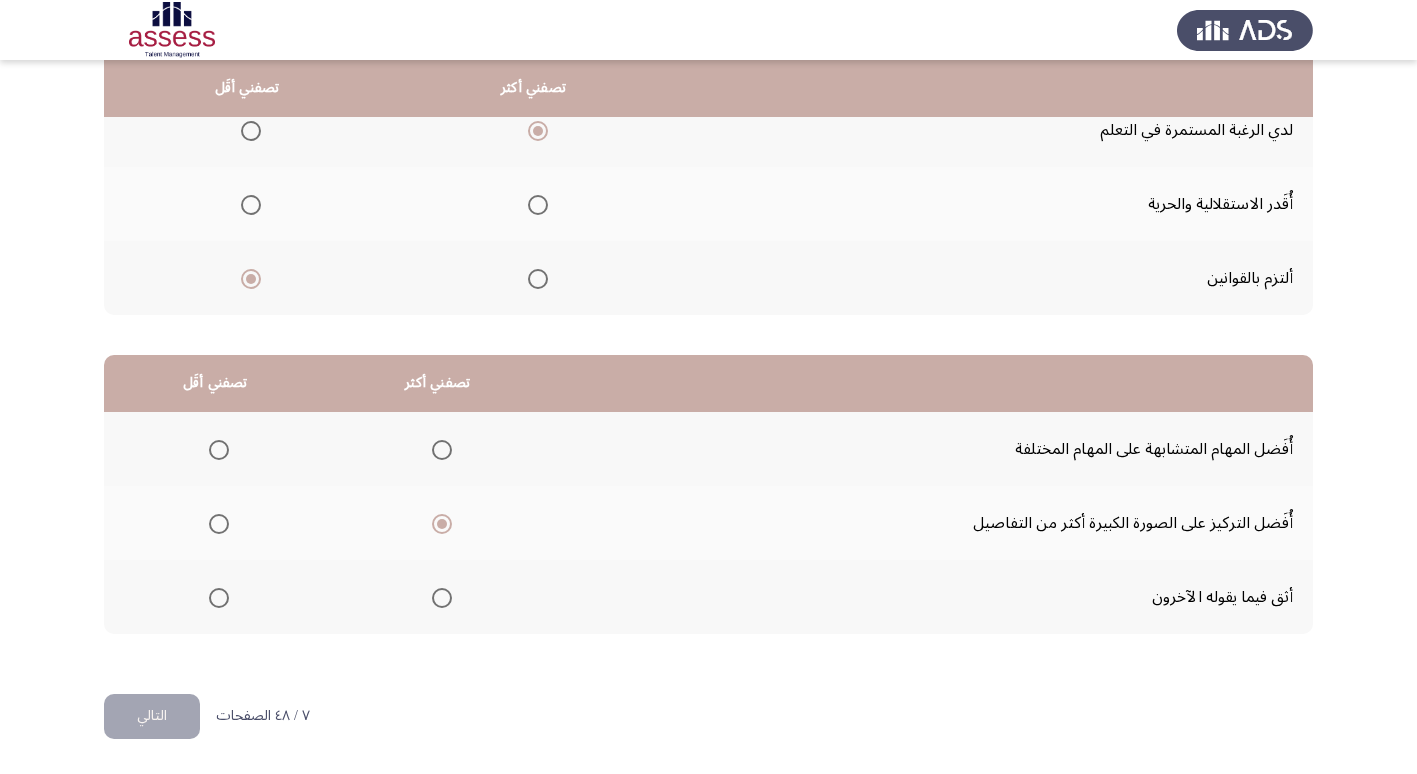 click at bounding box center (219, 450) 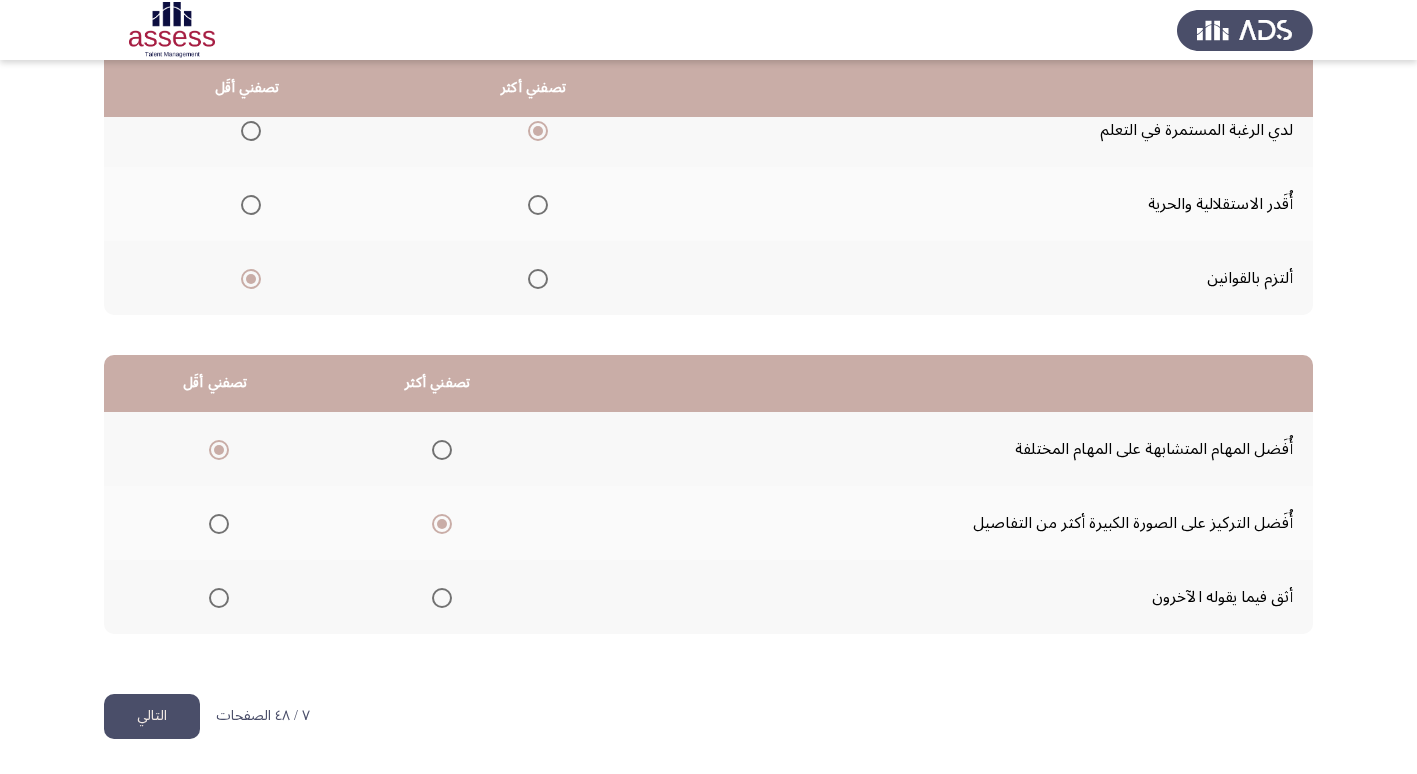 click on "التالي" 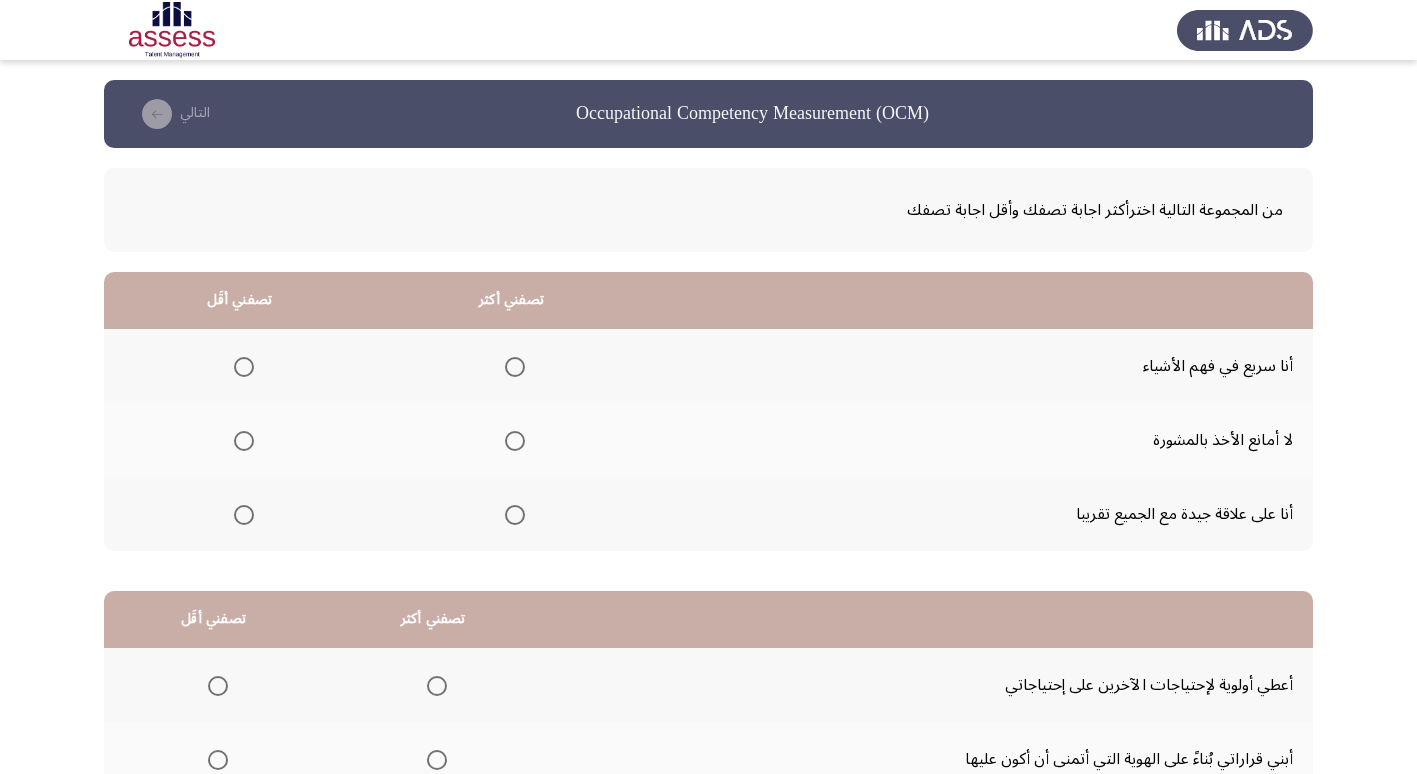 click at bounding box center [511, 441] 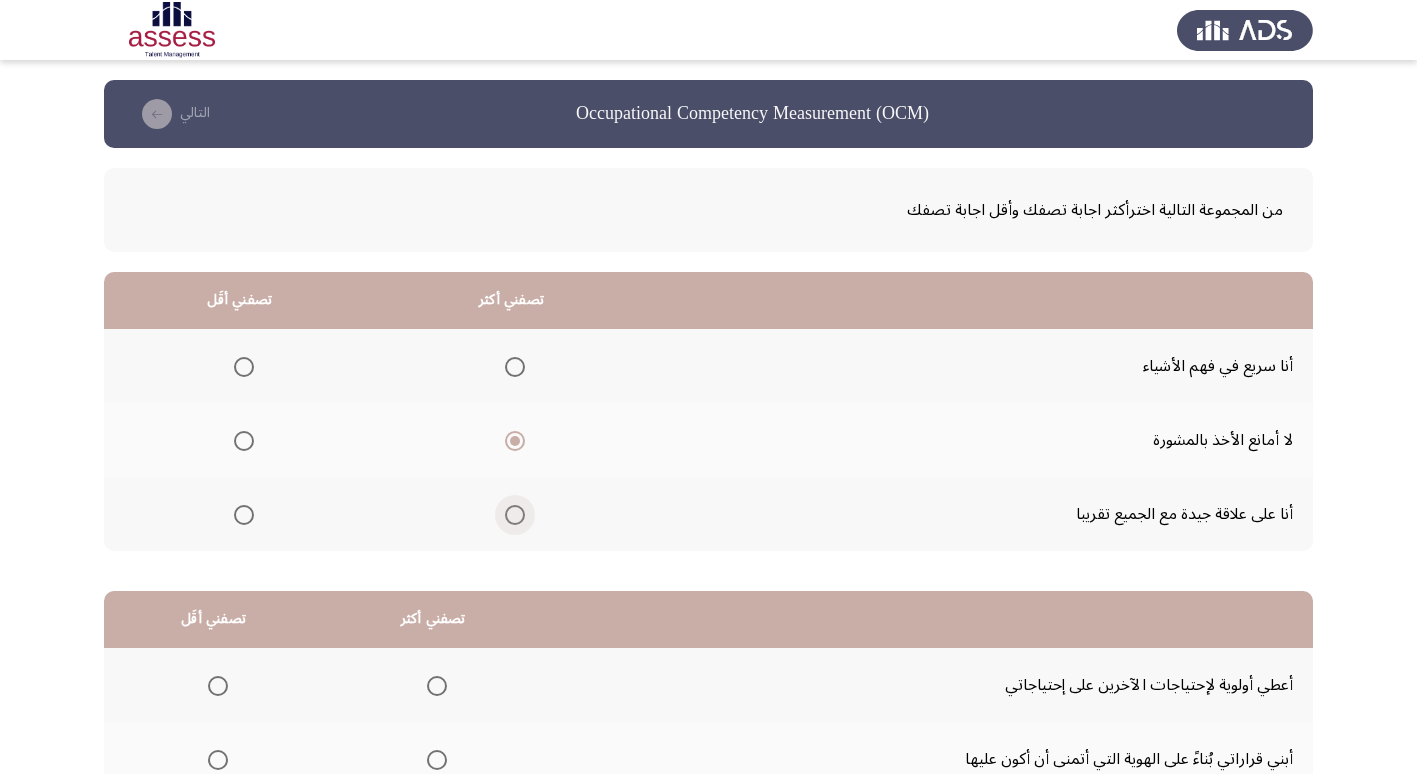 click at bounding box center [515, 515] 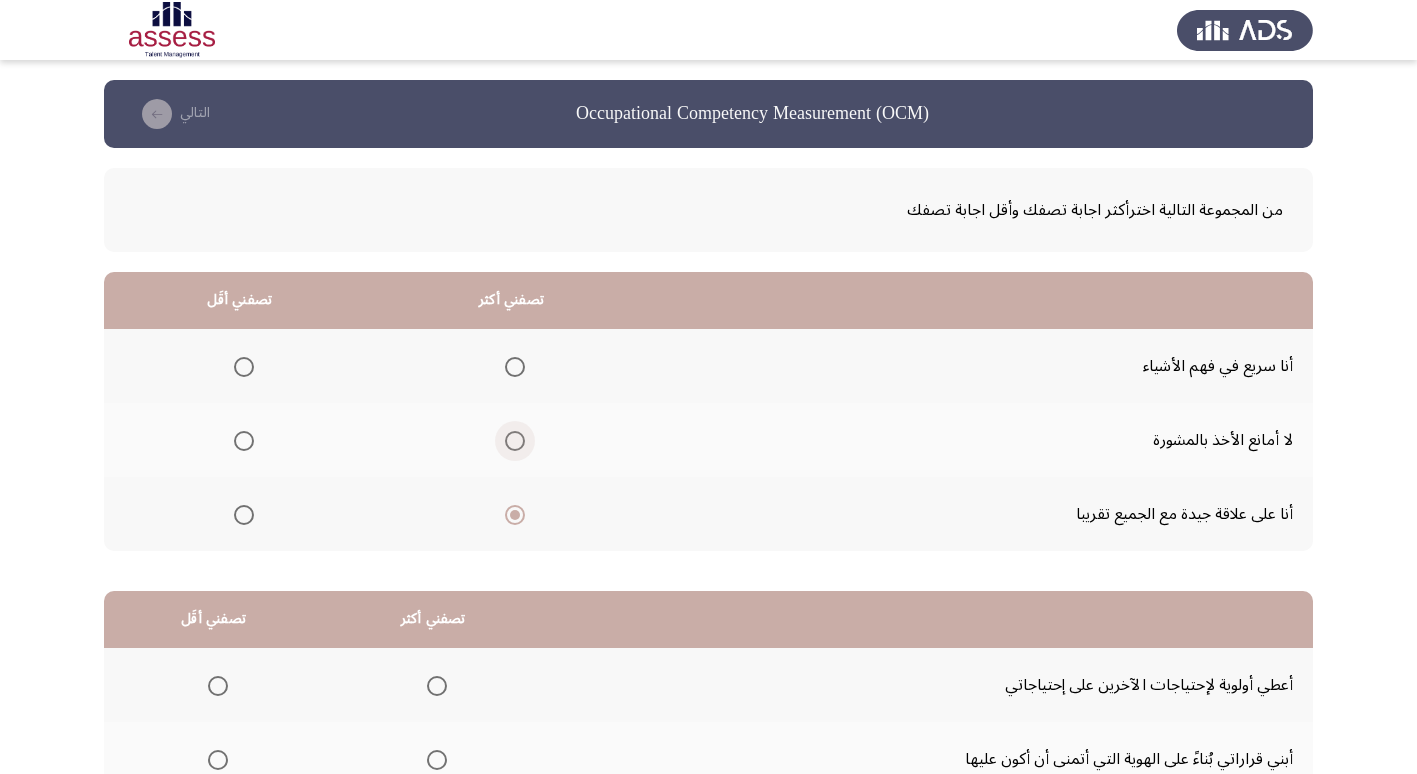 click at bounding box center (515, 441) 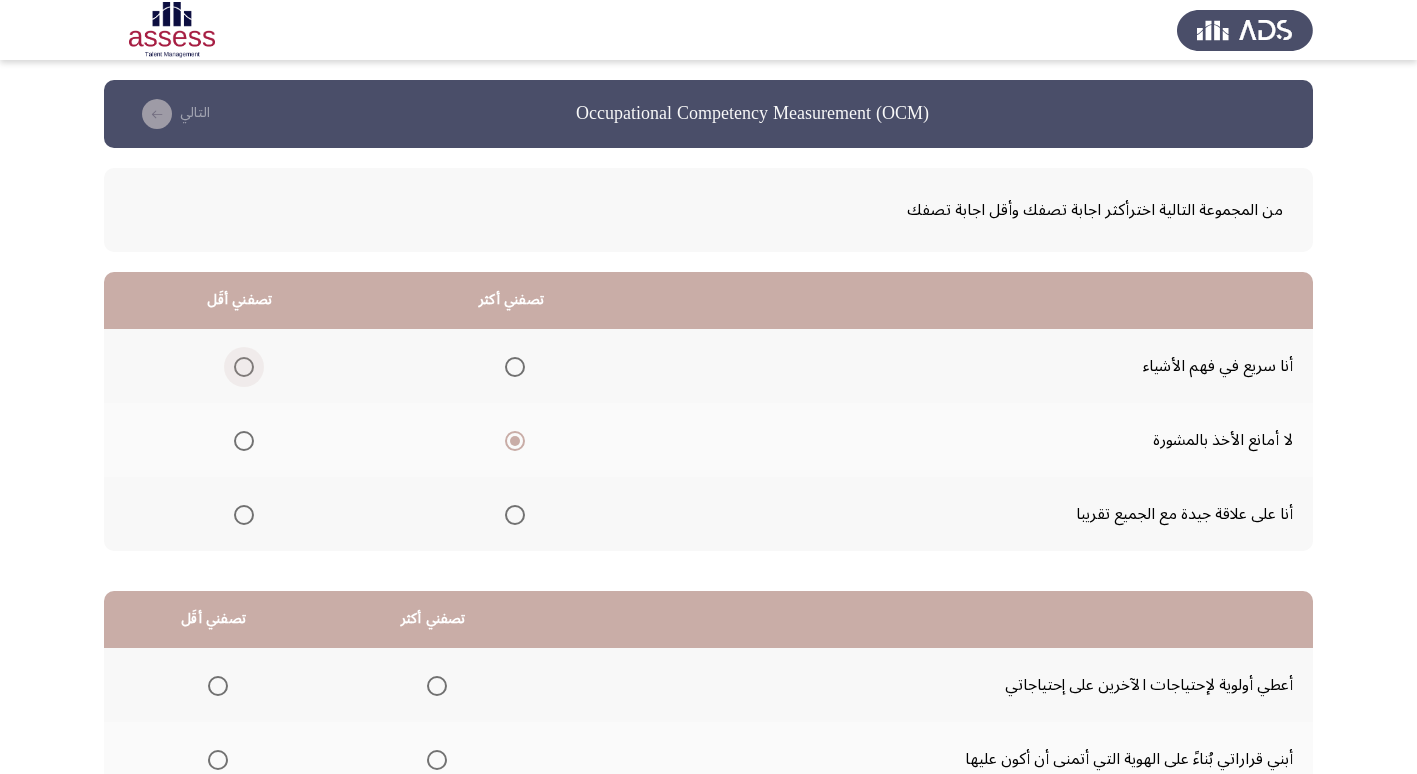 click at bounding box center (244, 367) 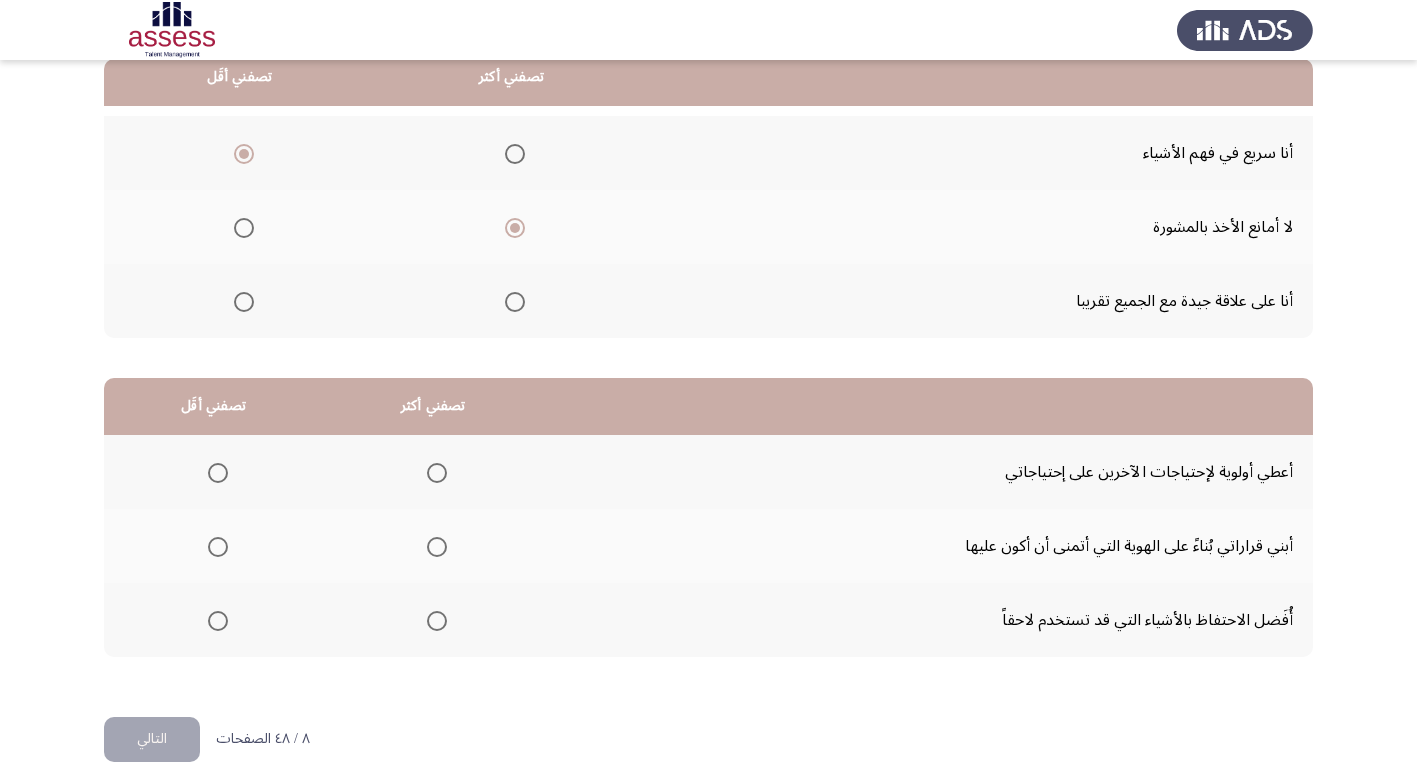 scroll, scrollTop: 236, scrollLeft: 0, axis: vertical 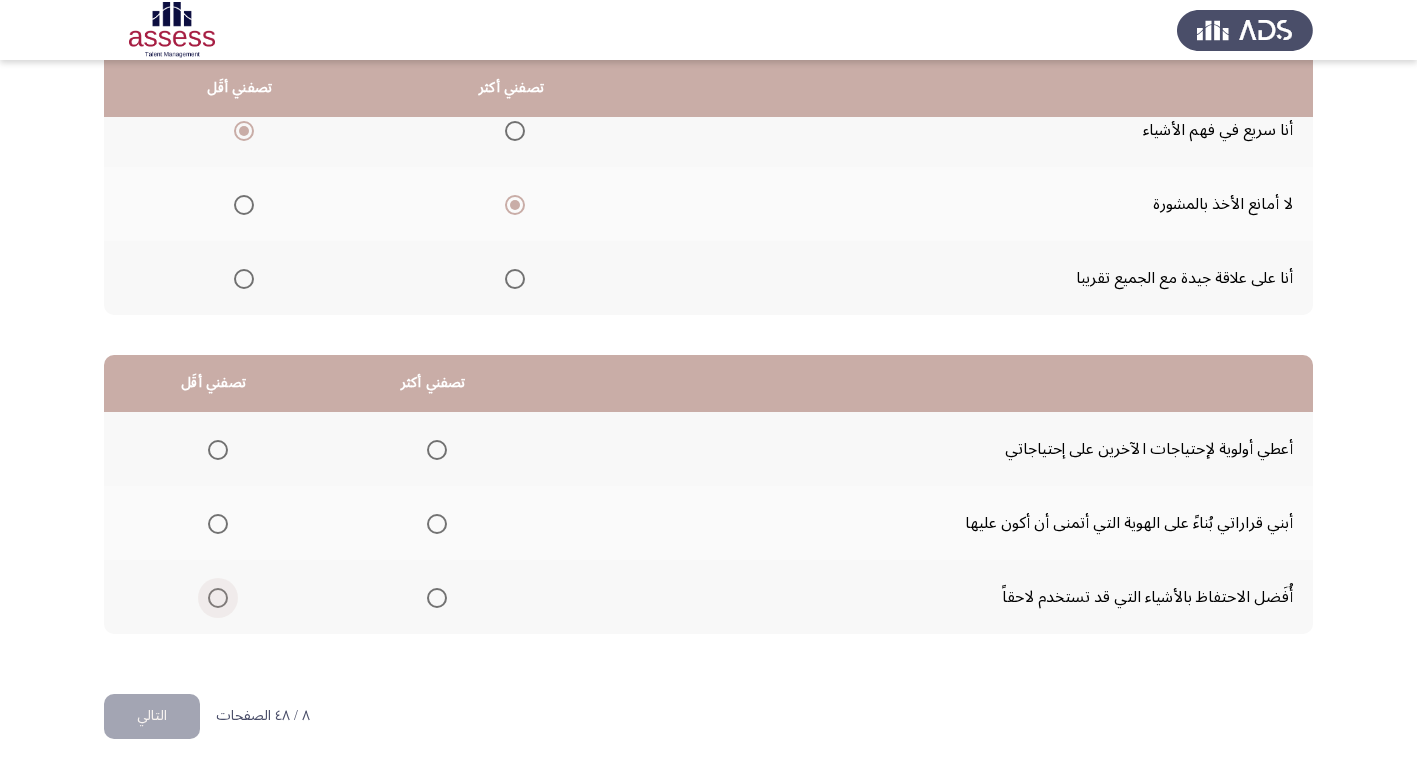 click at bounding box center (218, 598) 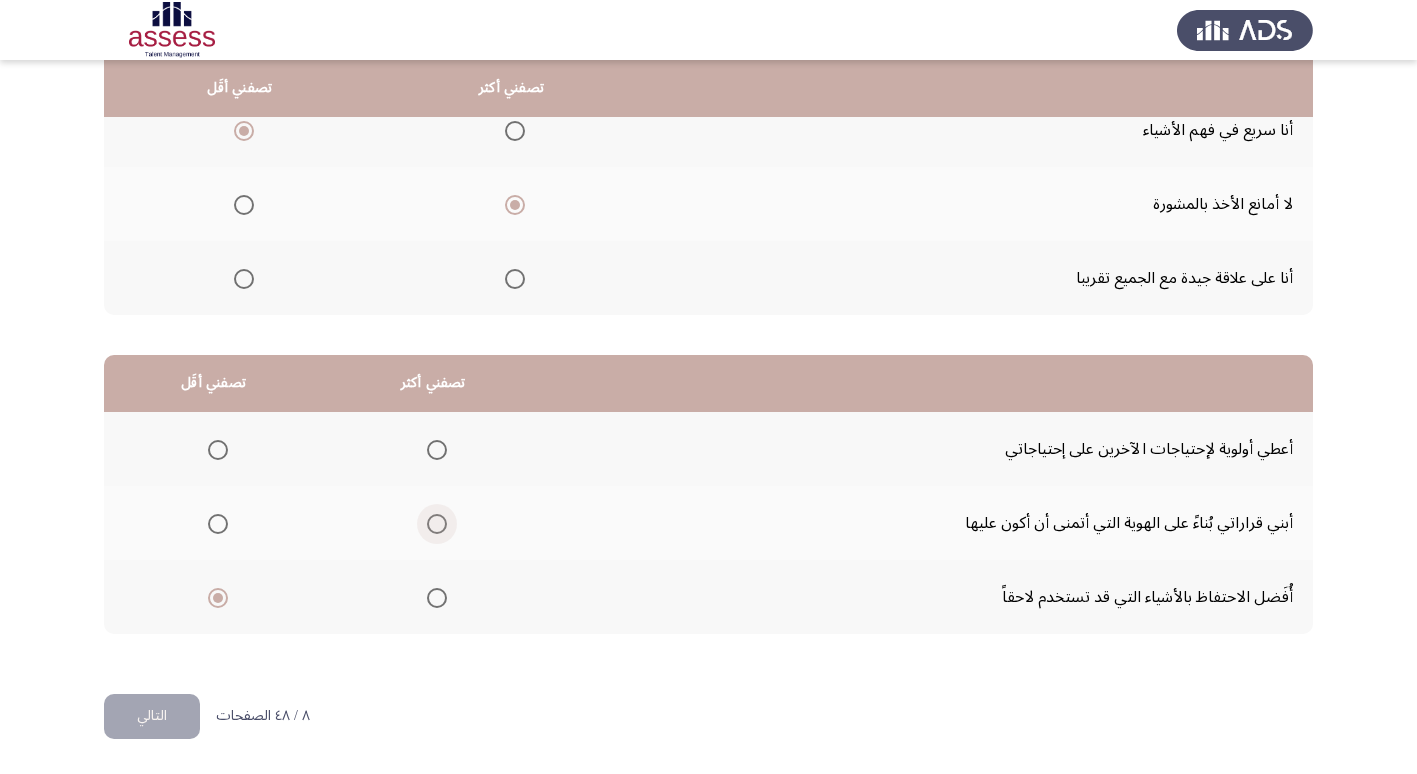 click at bounding box center [437, 524] 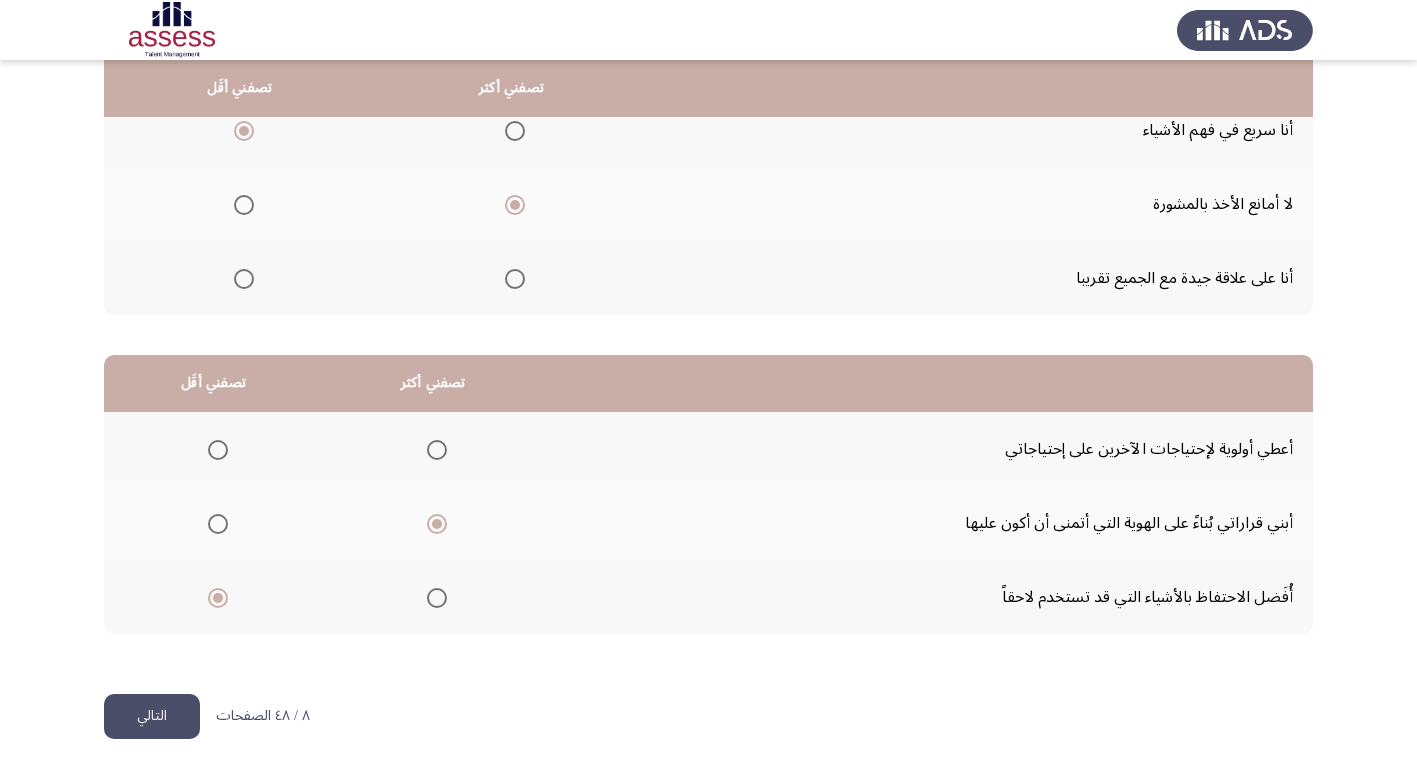 click on "التالي" 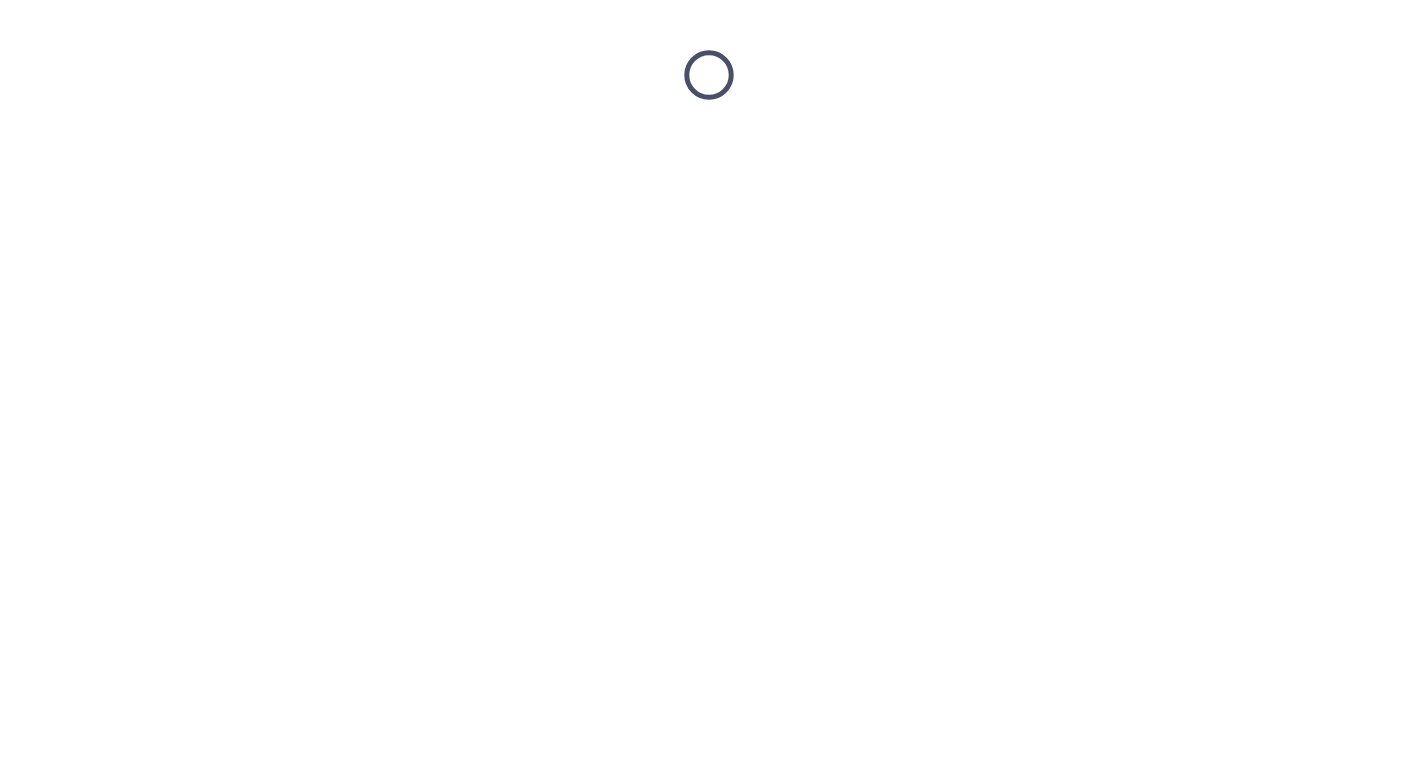 scroll, scrollTop: 0, scrollLeft: 0, axis: both 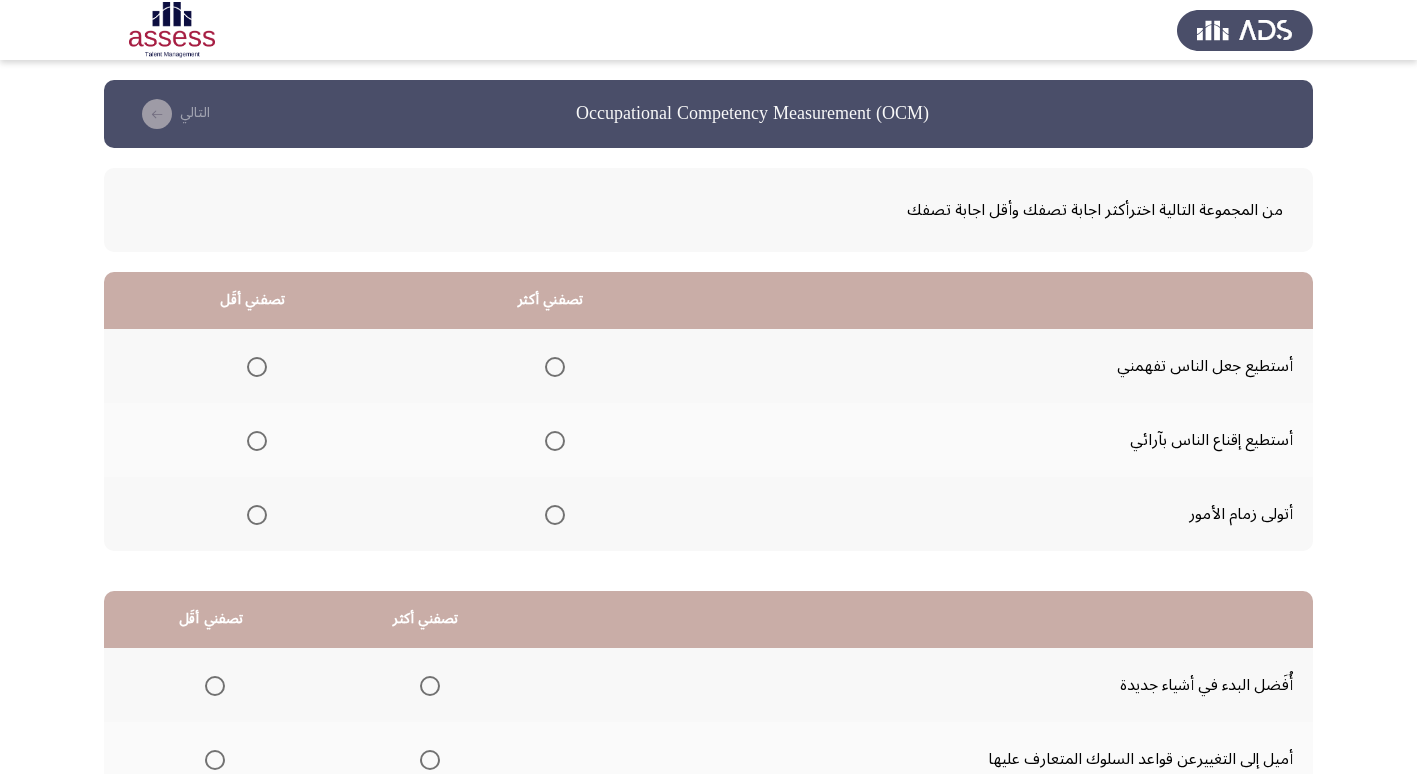 click 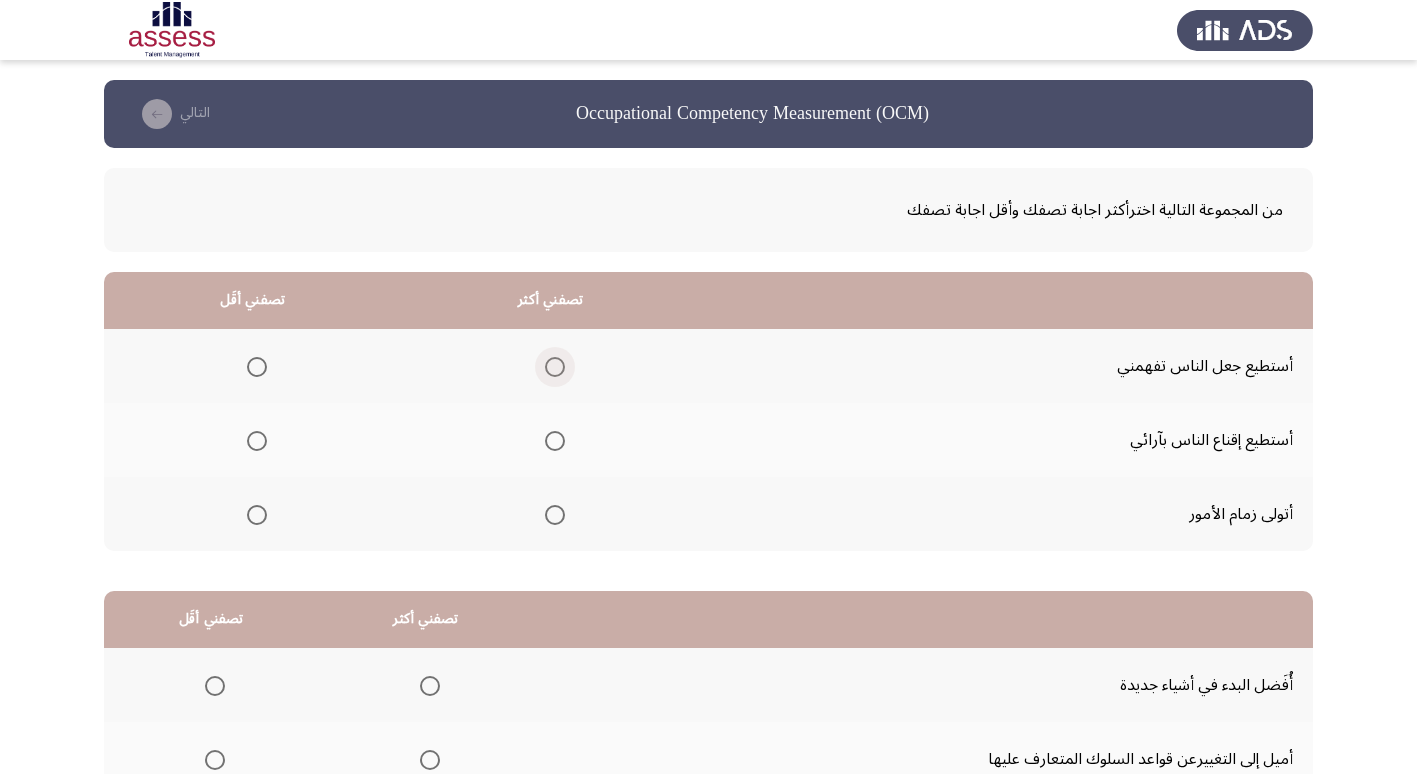 click at bounding box center (555, 367) 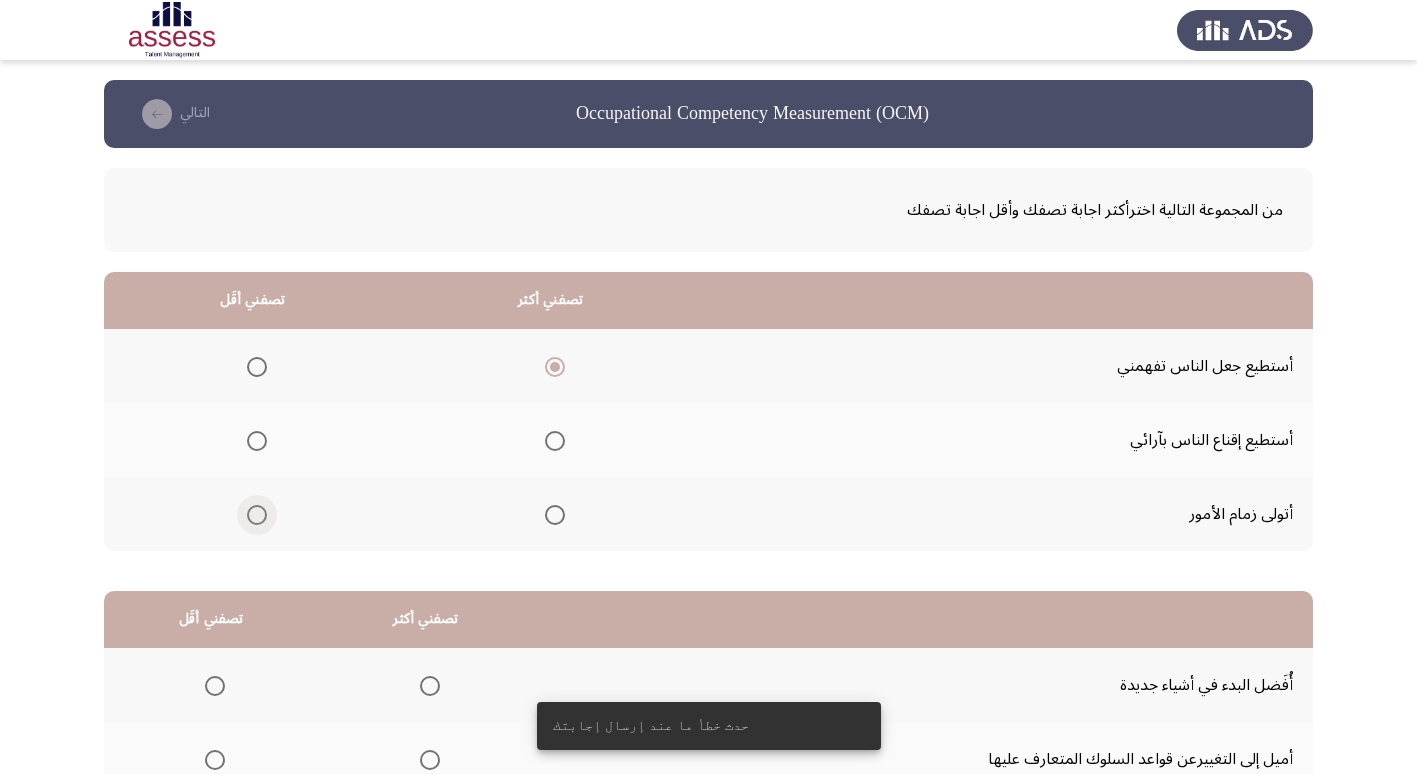click at bounding box center (257, 515) 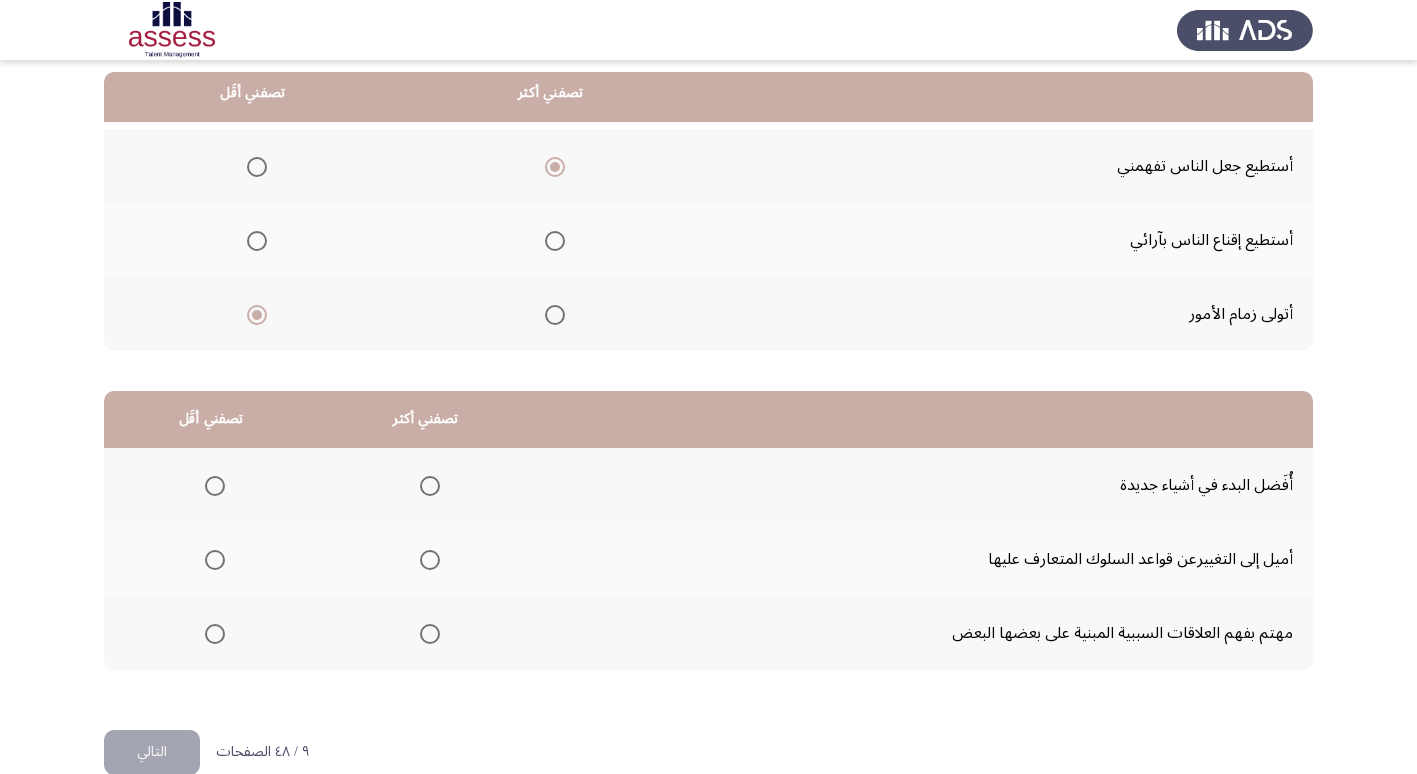 scroll, scrollTop: 236, scrollLeft: 0, axis: vertical 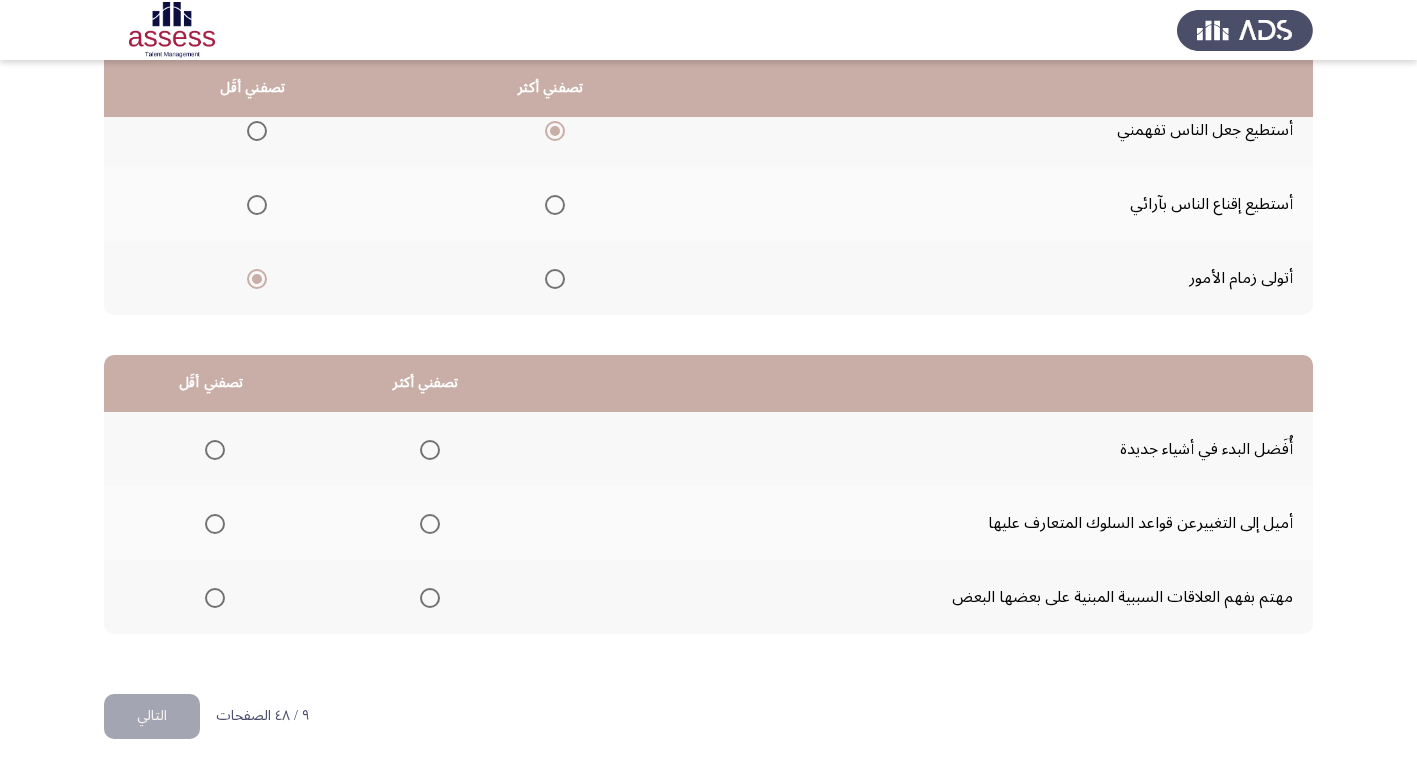 click 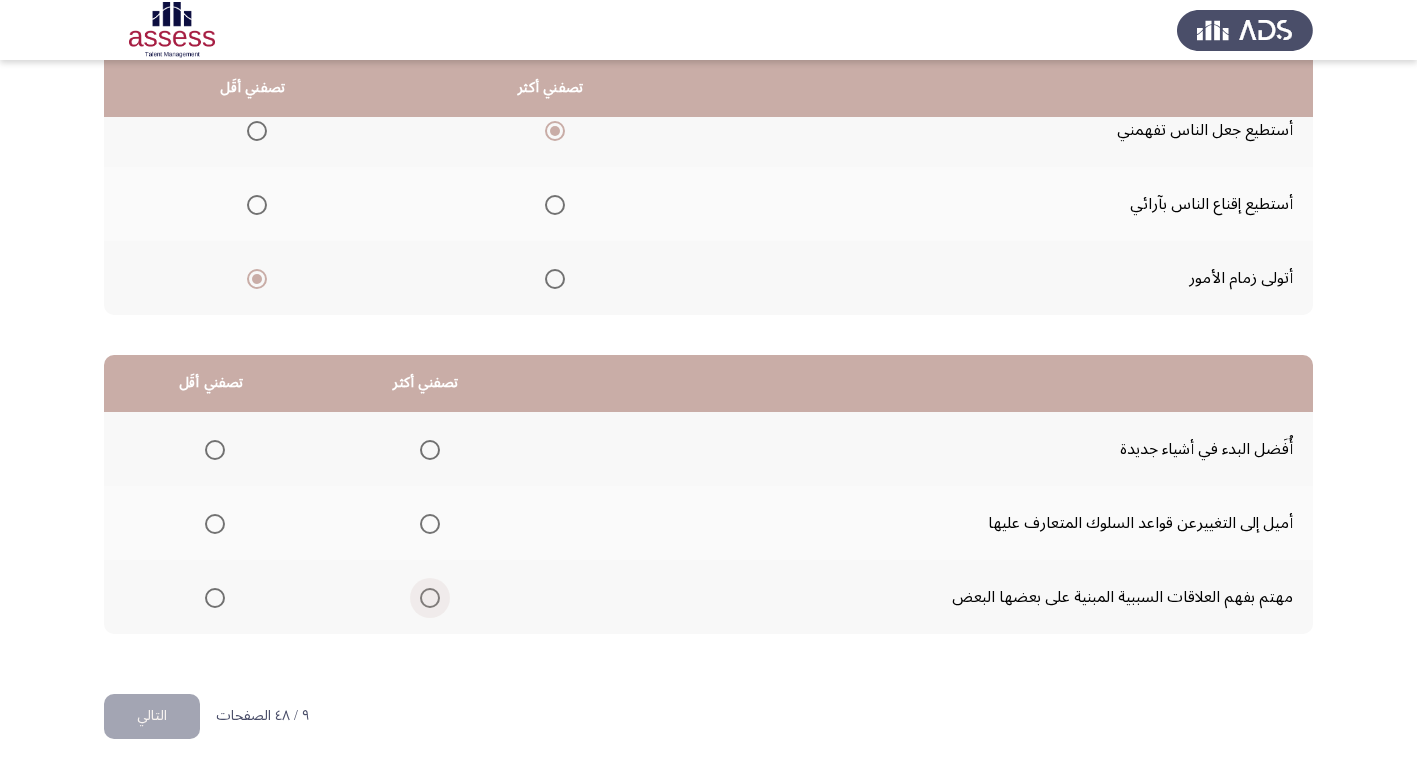 click at bounding box center [430, 598] 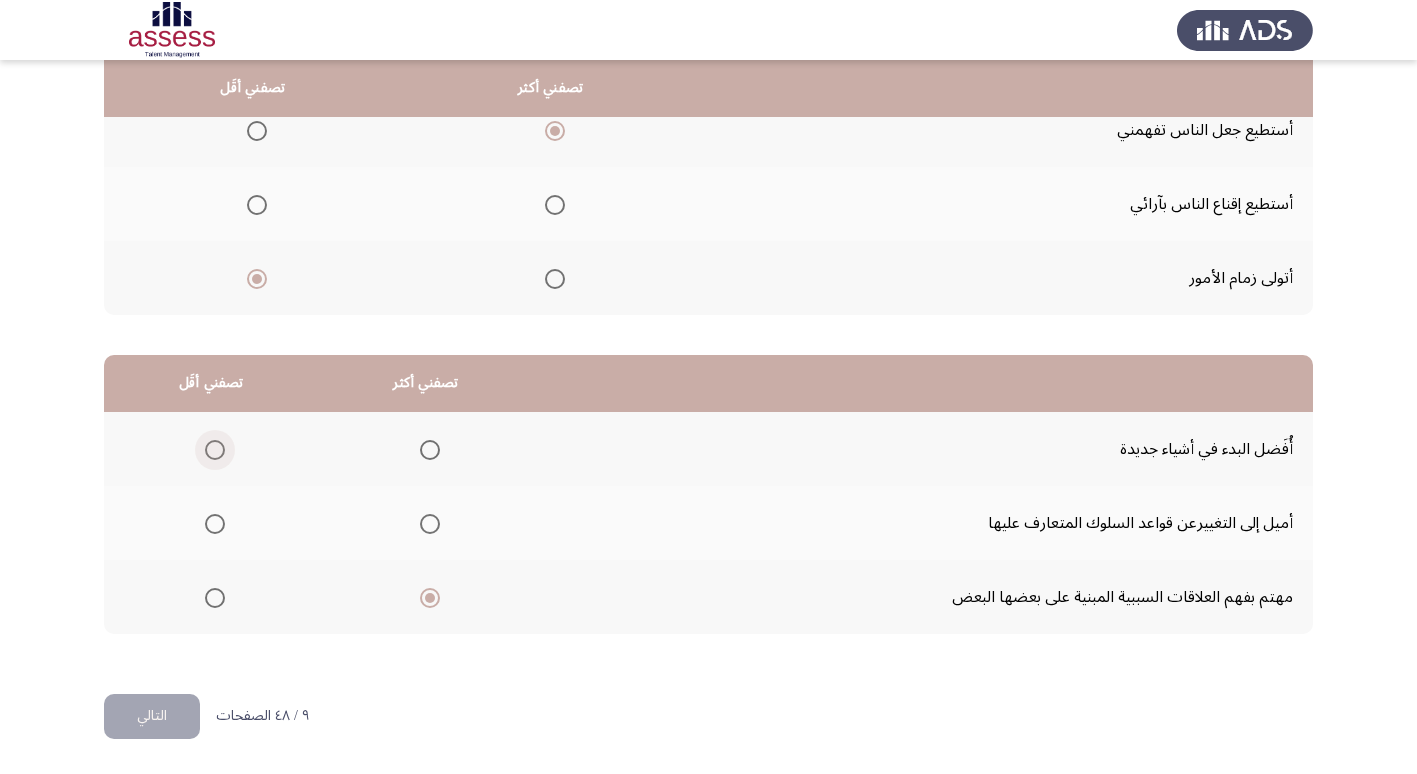click at bounding box center [211, 450] 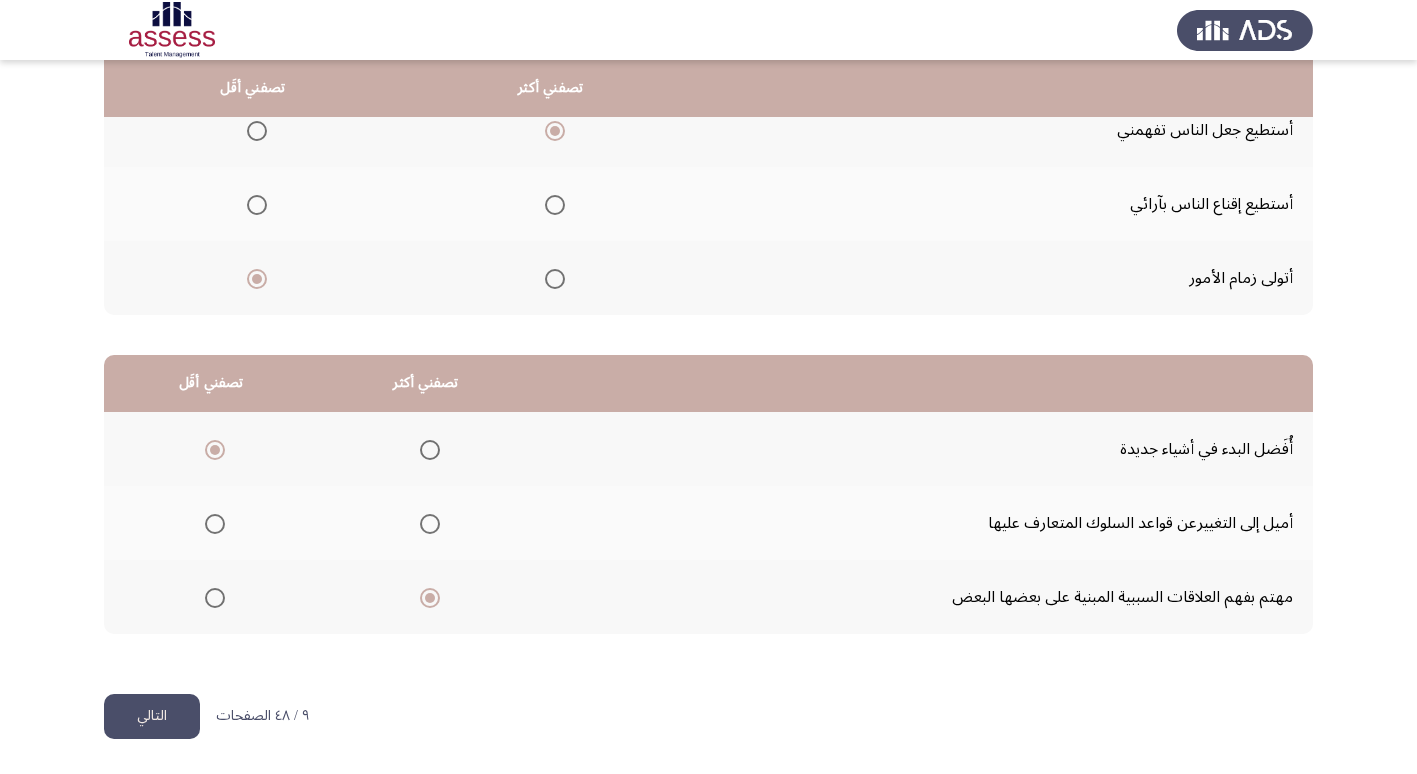 click on "التالي" 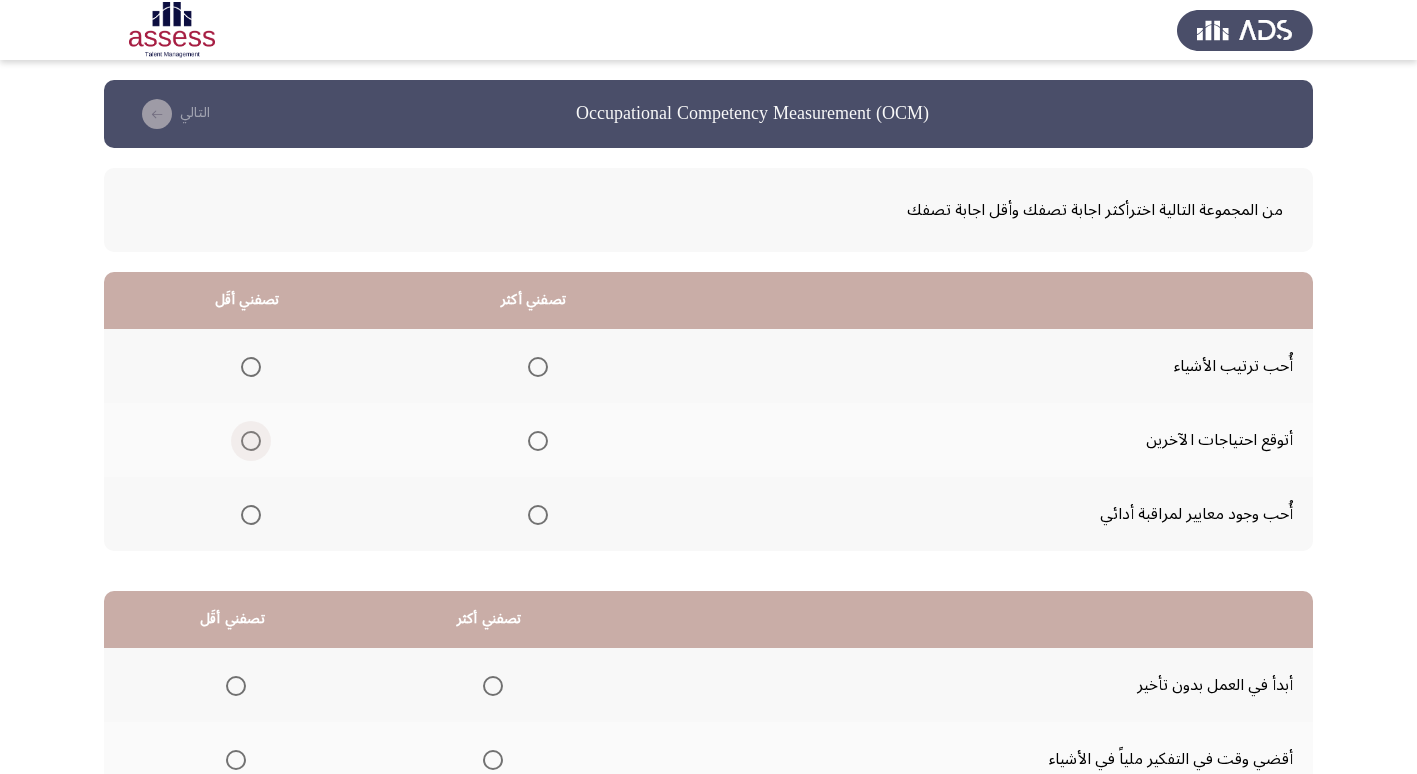 click at bounding box center [251, 441] 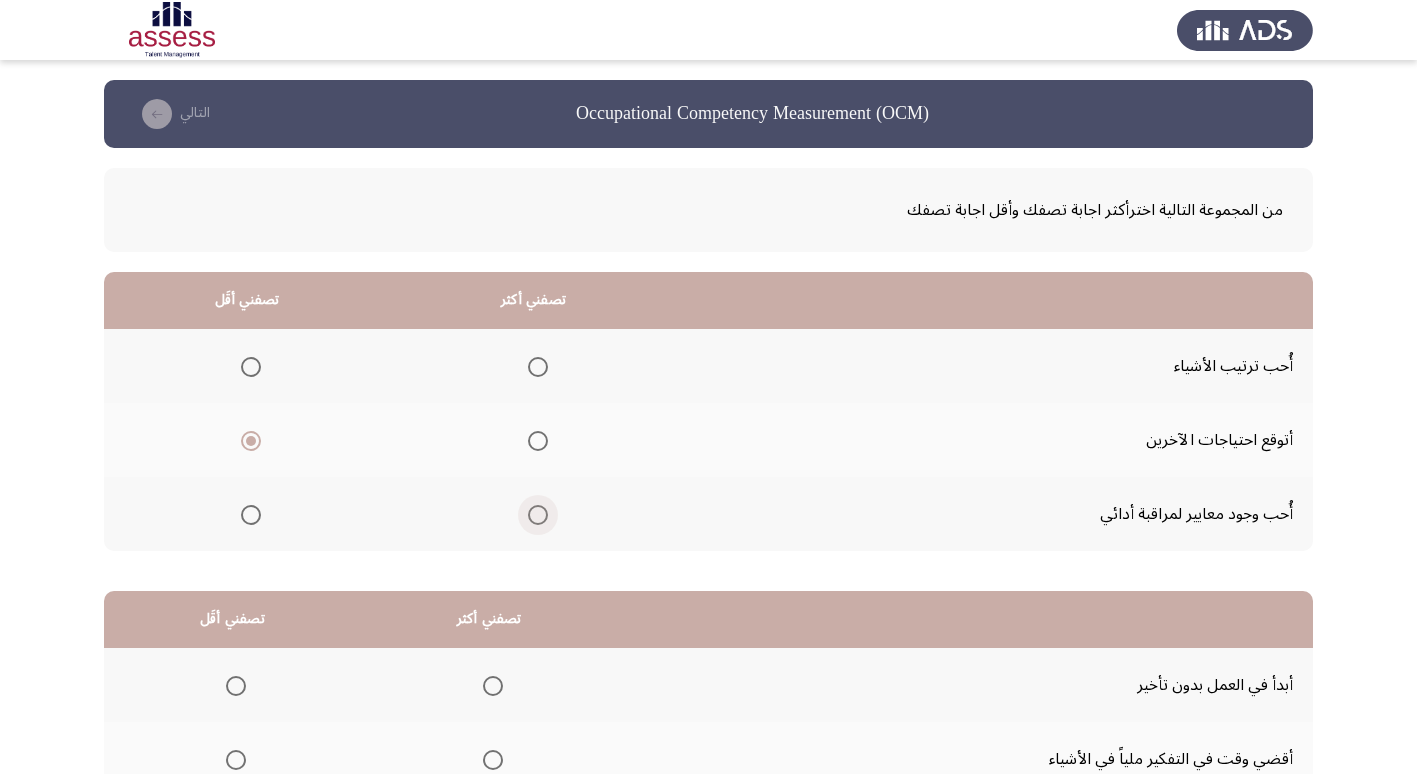 click at bounding box center (538, 515) 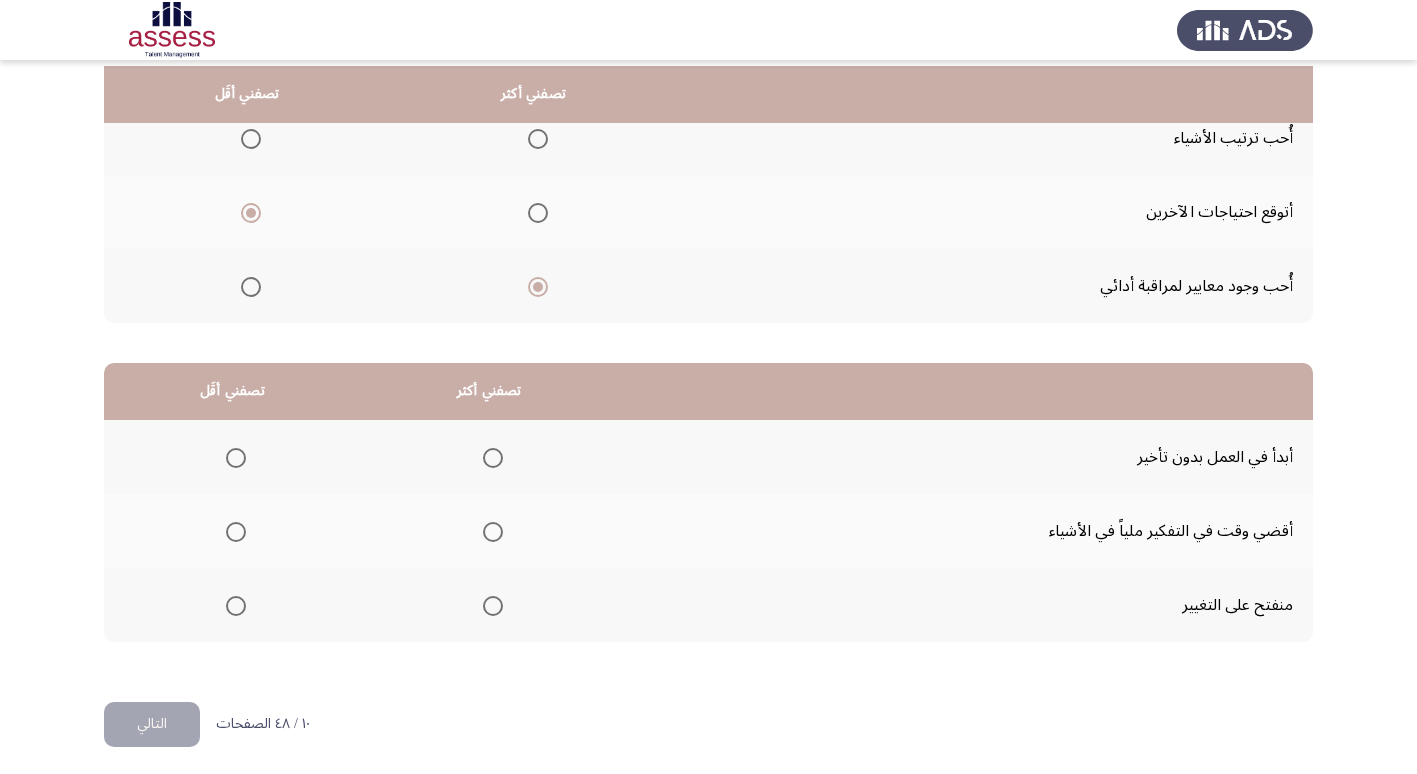 scroll, scrollTop: 236, scrollLeft: 0, axis: vertical 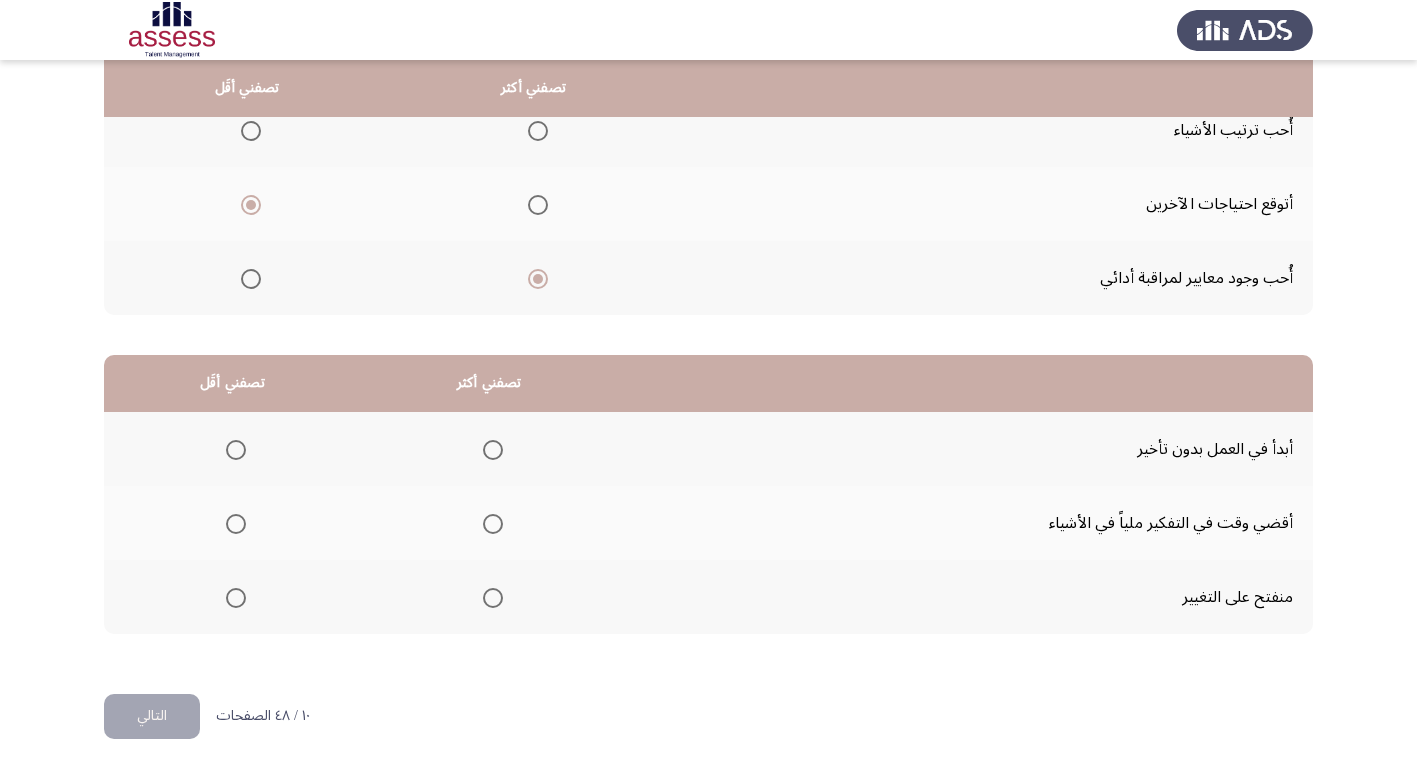 click at bounding box center [493, 598] 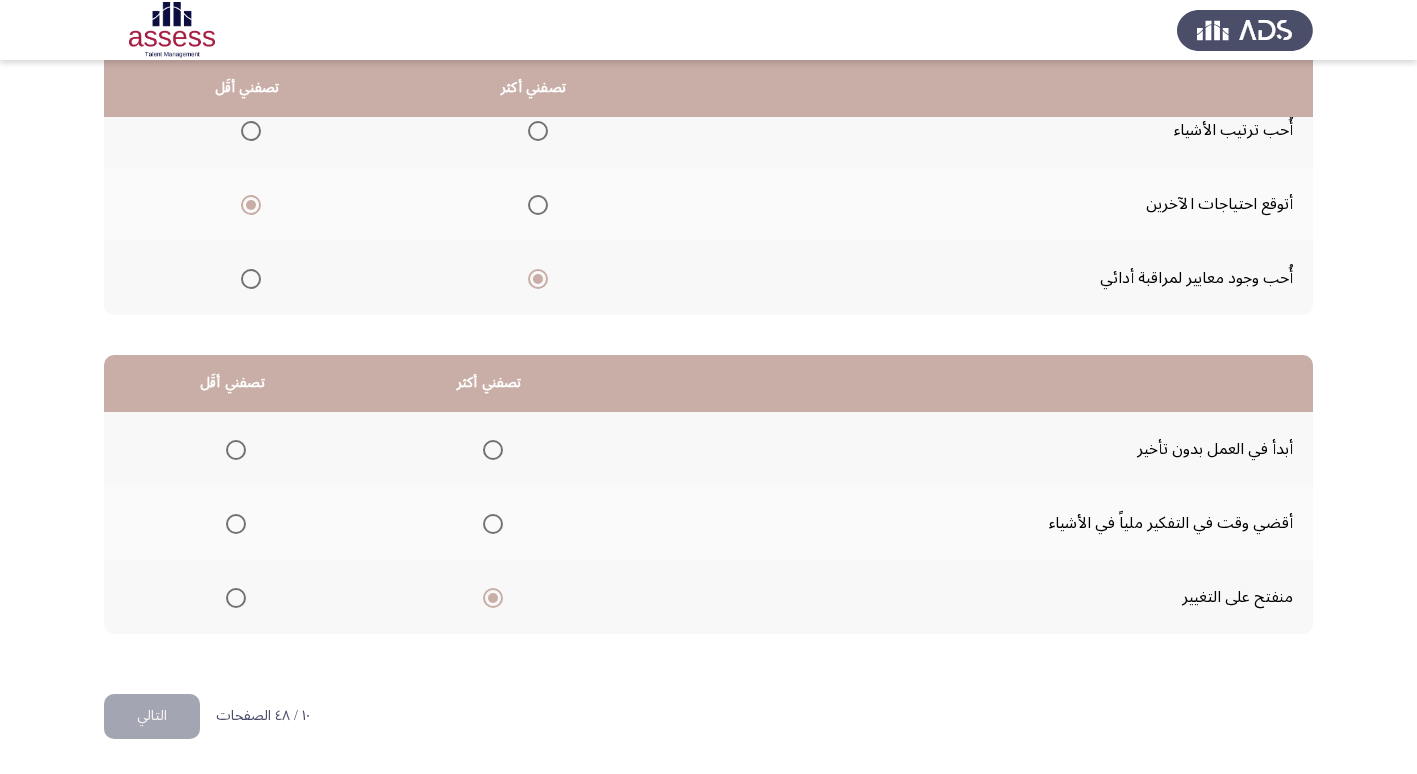 click 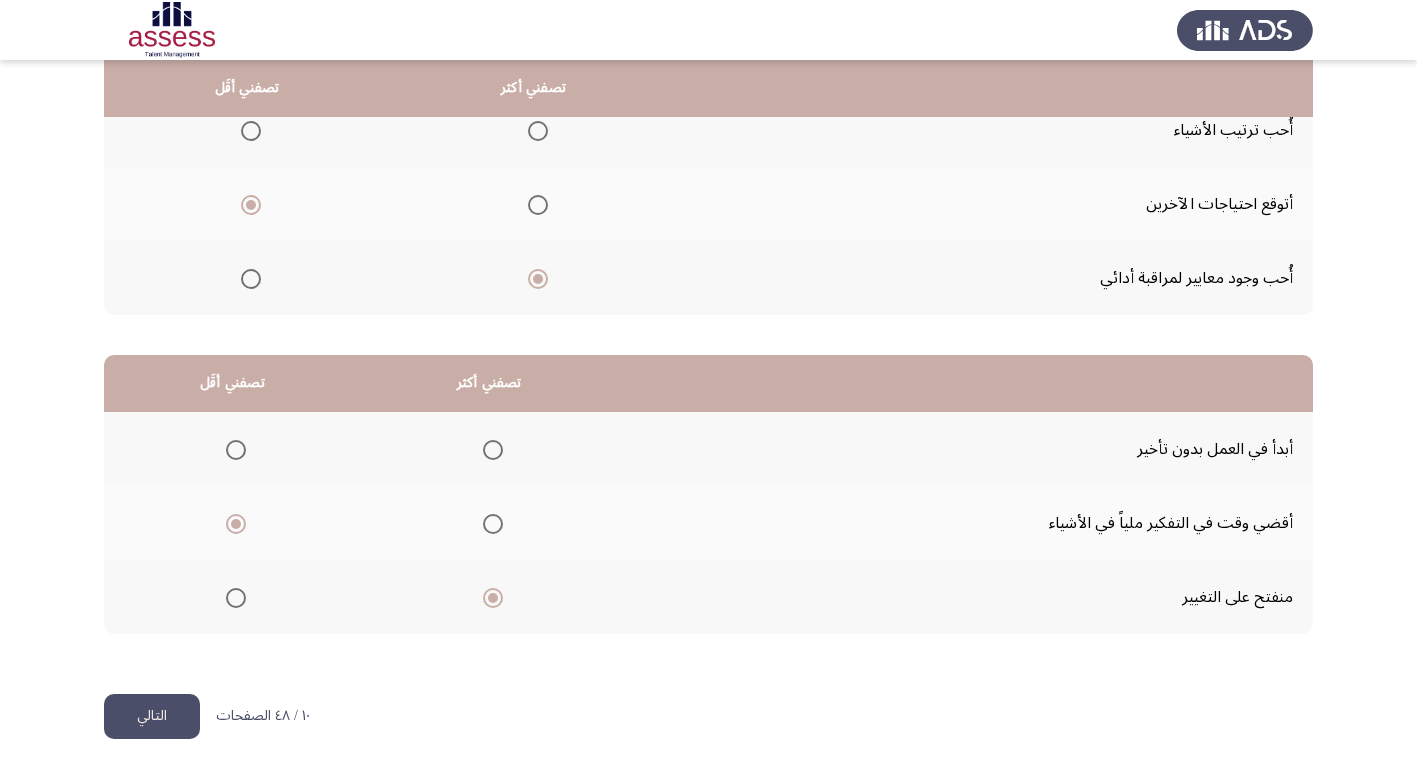 click on "التالي" 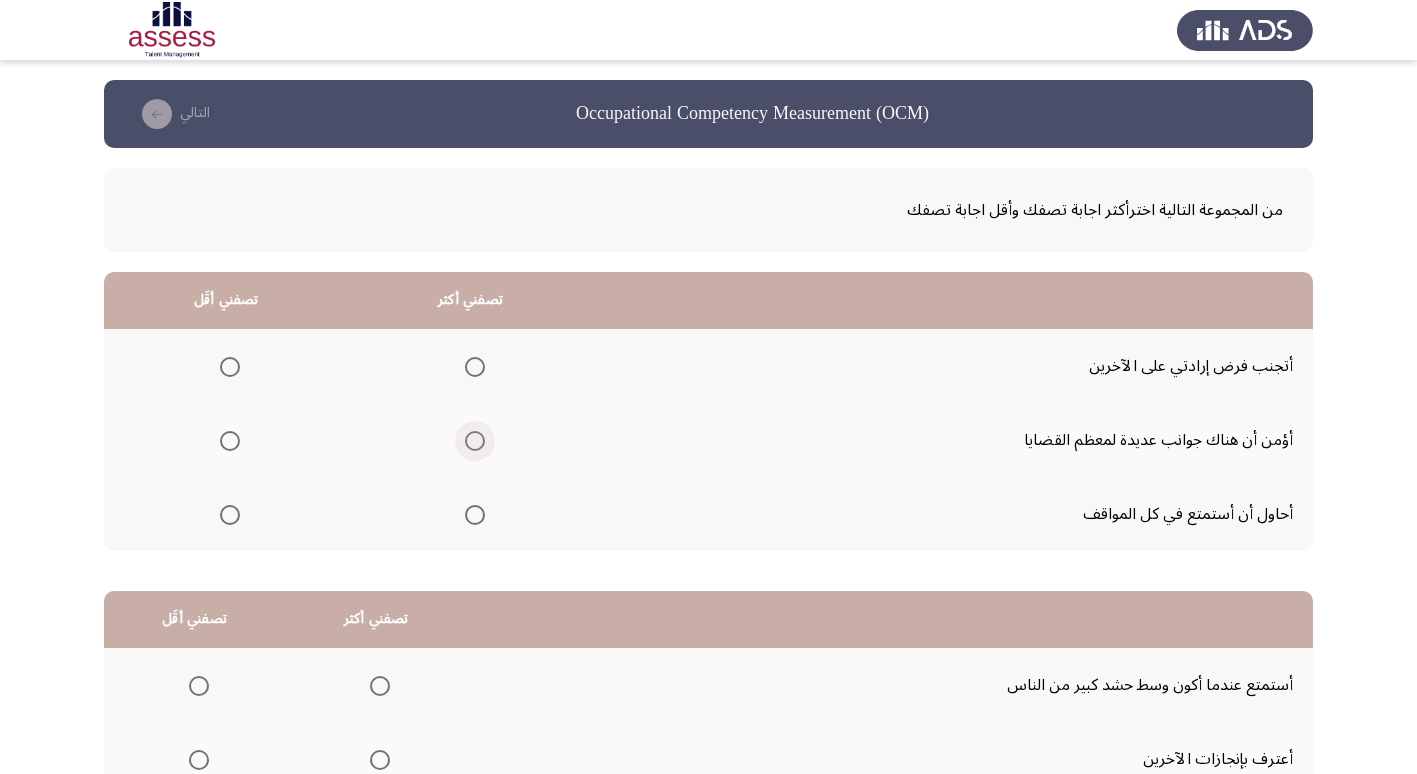 click at bounding box center [475, 441] 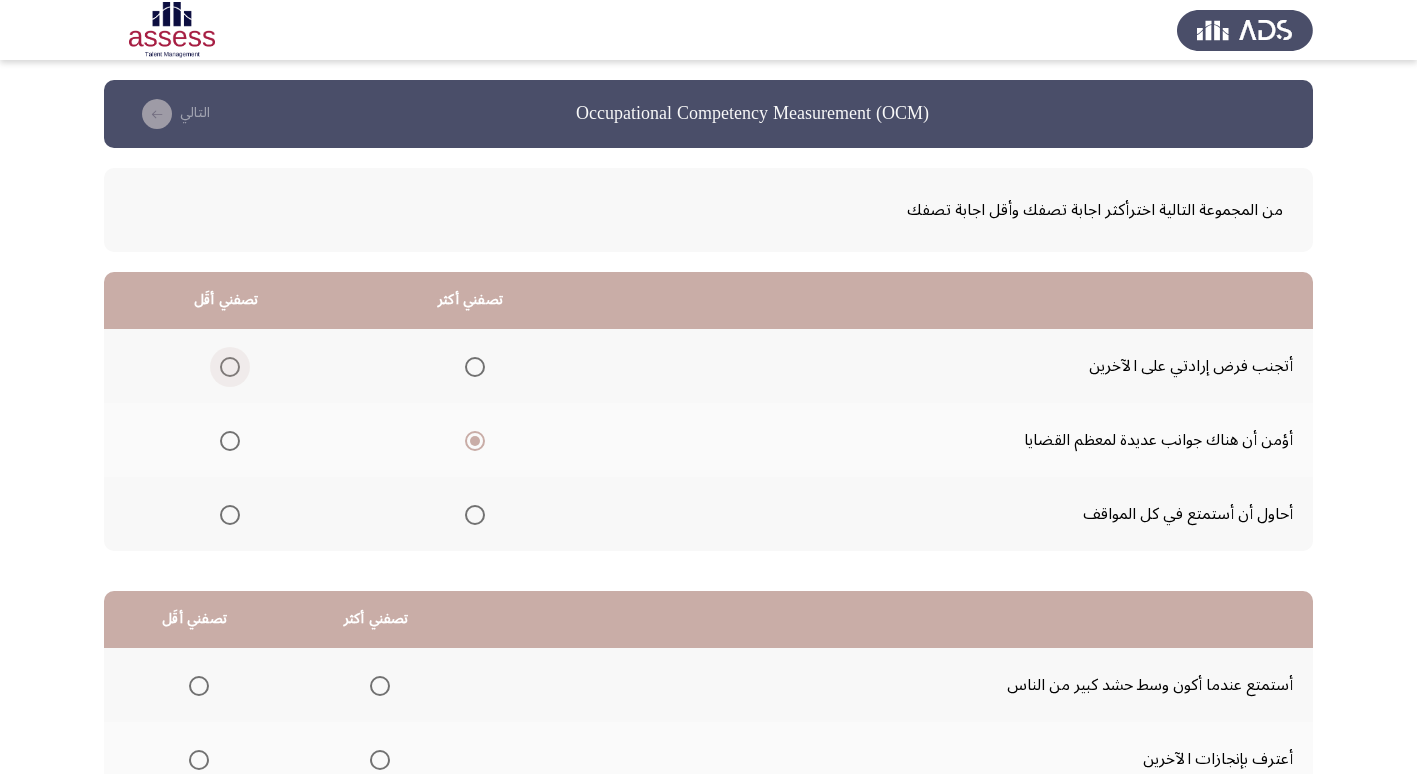 click at bounding box center (230, 367) 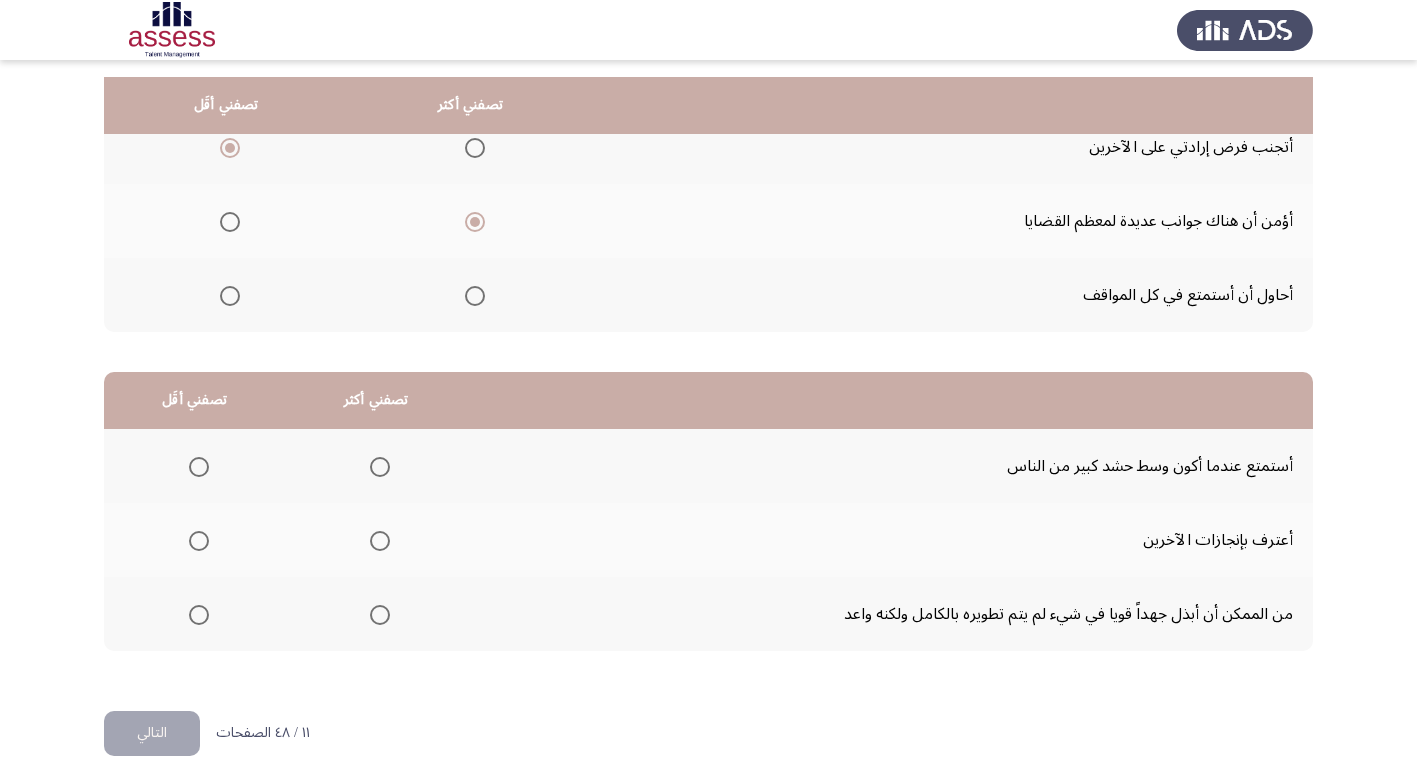 scroll, scrollTop: 236, scrollLeft: 0, axis: vertical 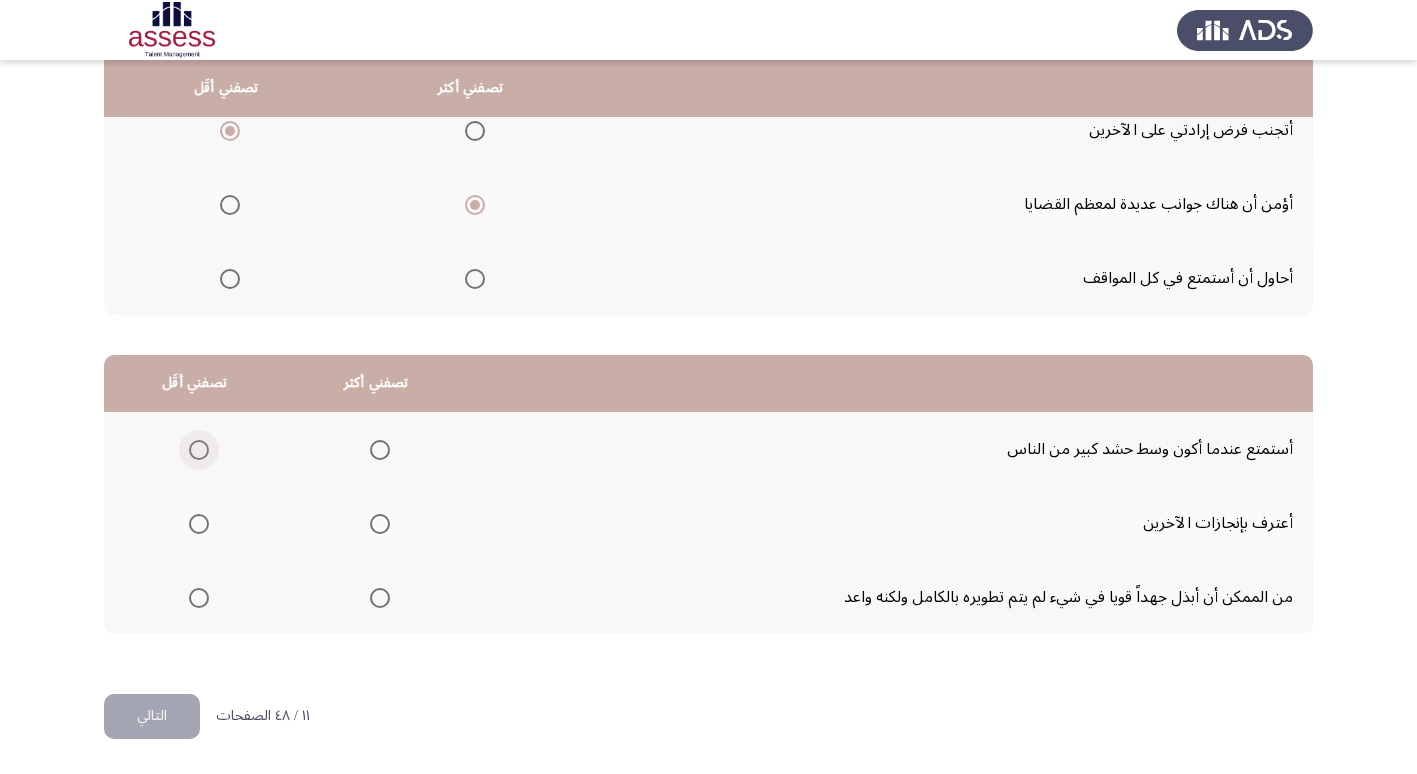 click at bounding box center (199, 450) 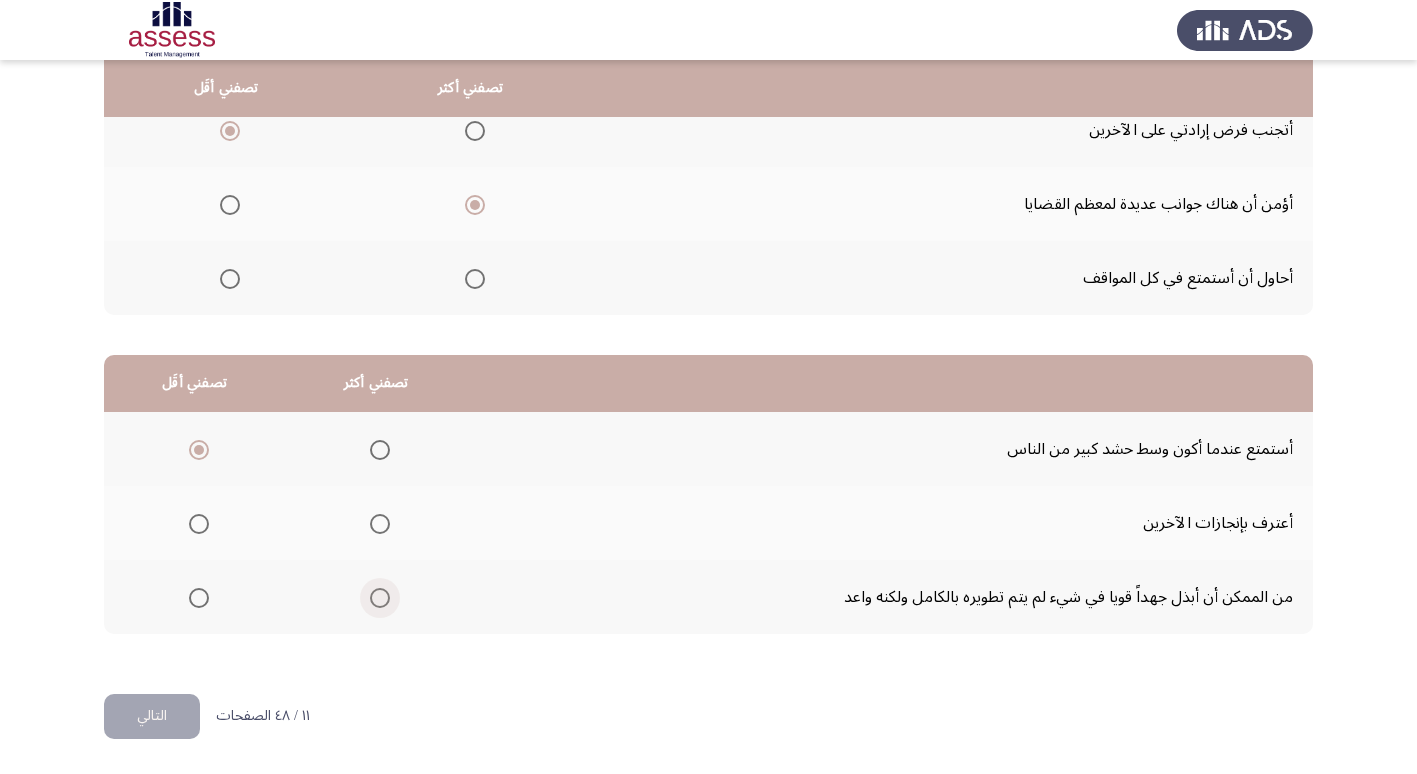click at bounding box center [380, 598] 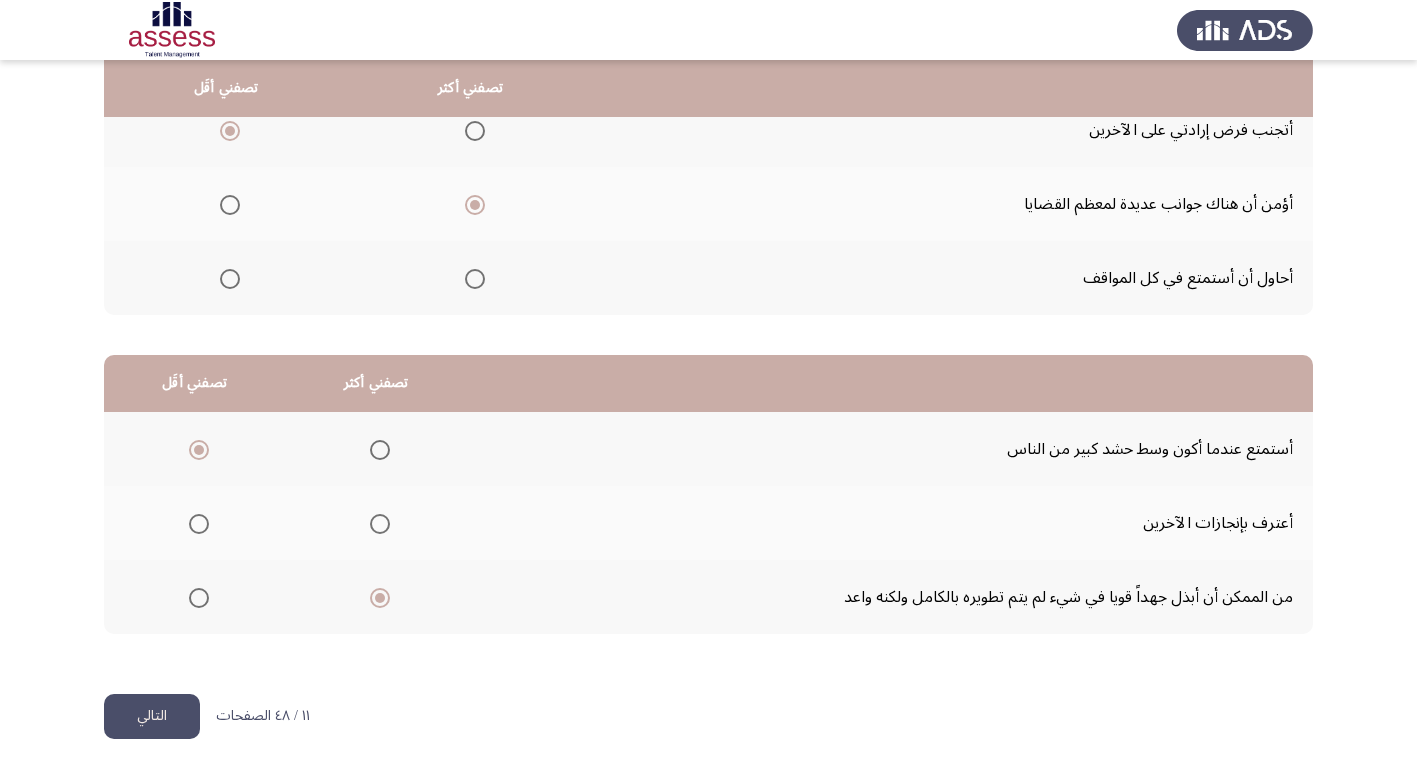 click on "التالي" 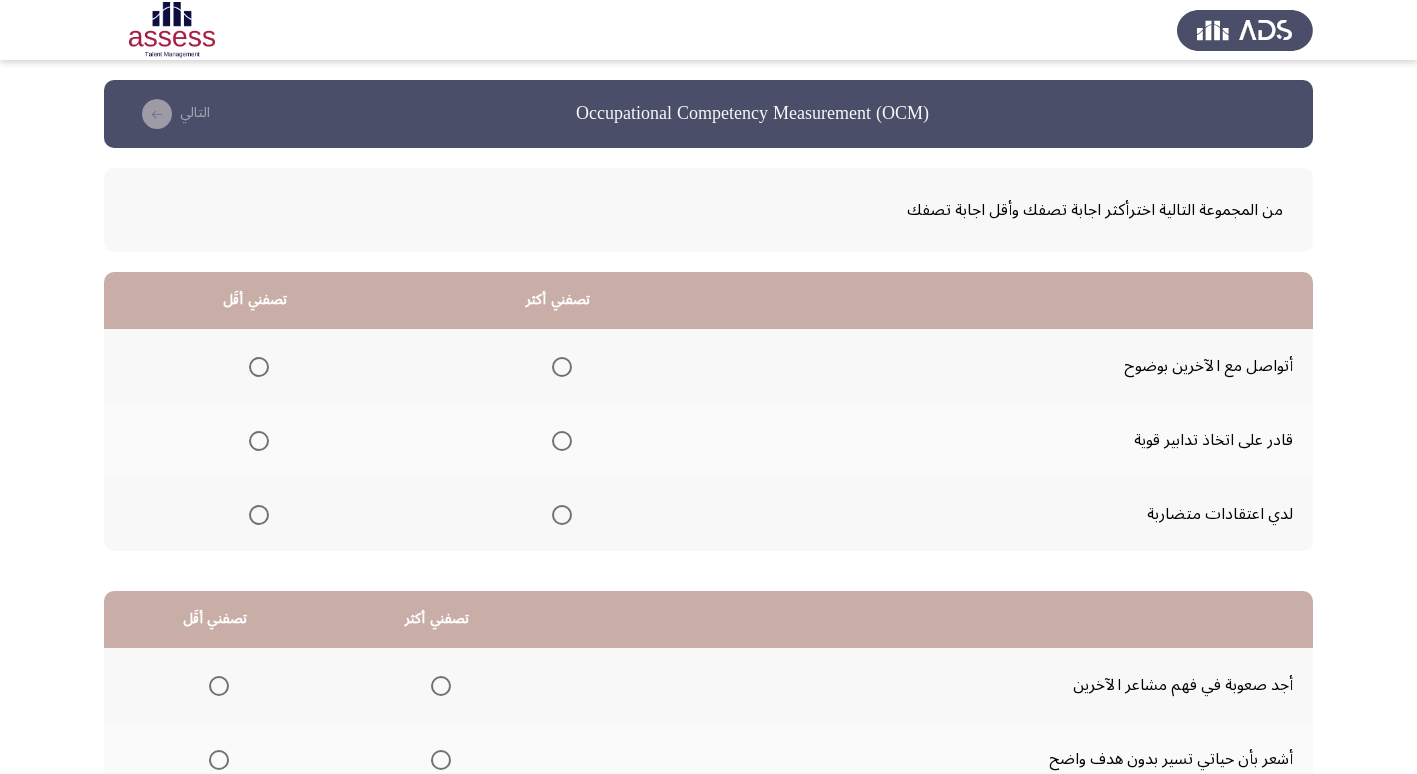 click at bounding box center (562, 367) 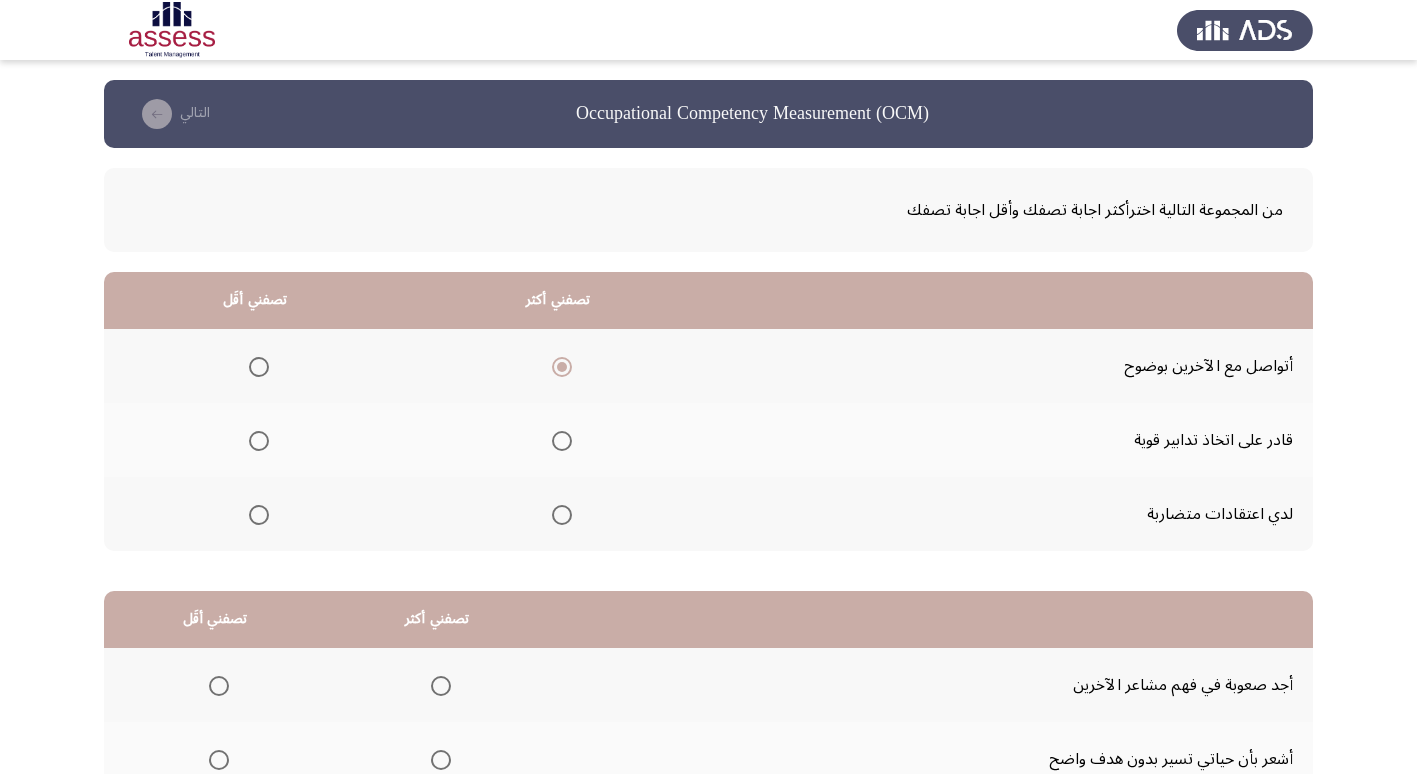 click at bounding box center [259, 441] 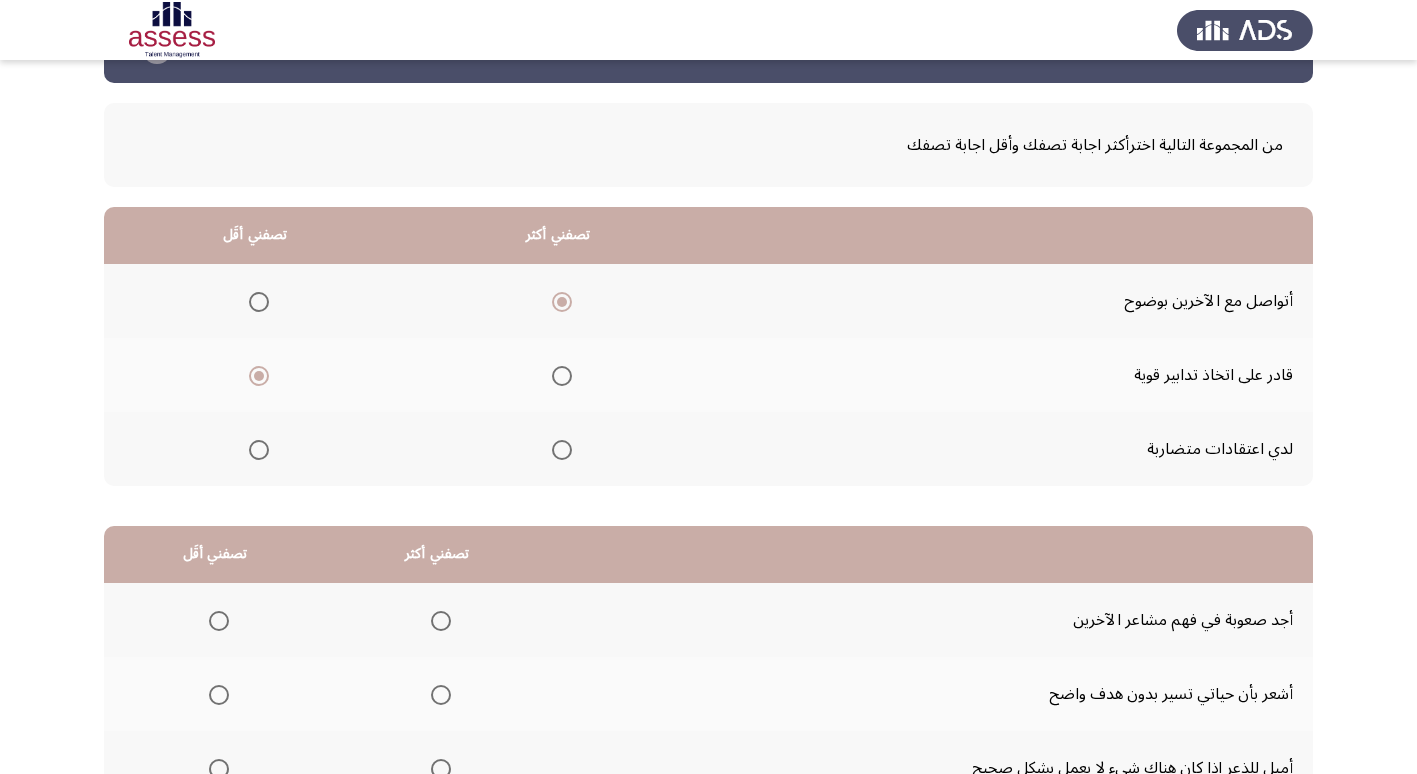 scroll, scrollTop: 100, scrollLeft: 0, axis: vertical 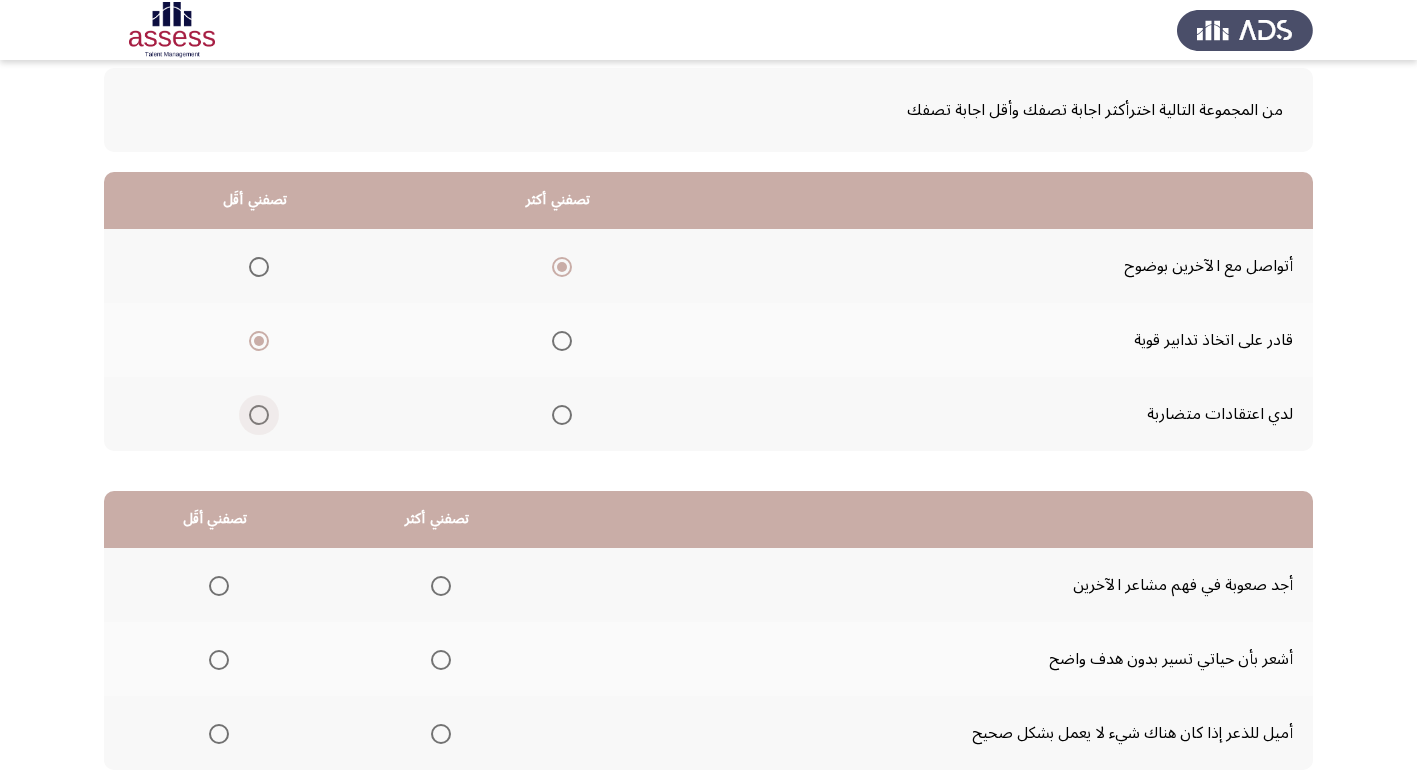 click at bounding box center [259, 415] 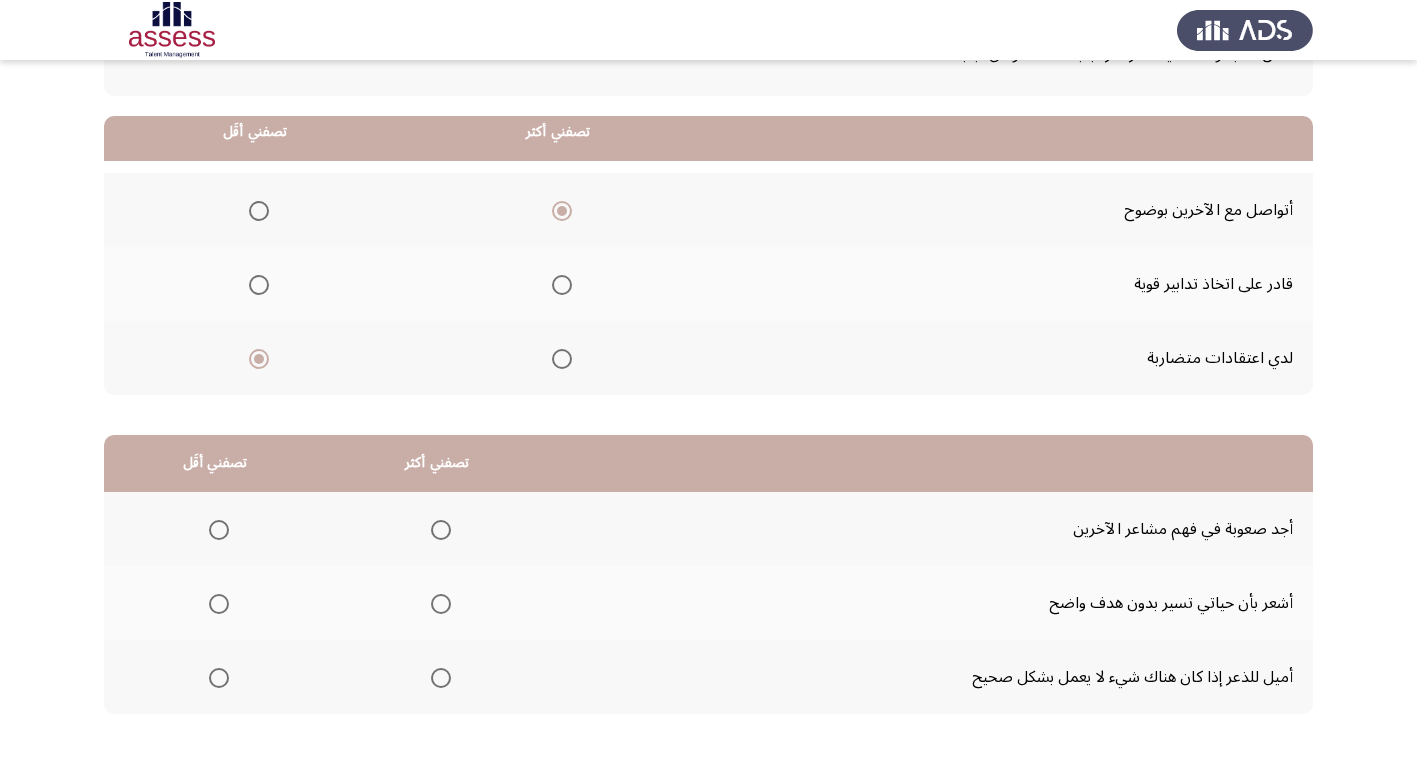 scroll, scrollTop: 200, scrollLeft: 0, axis: vertical 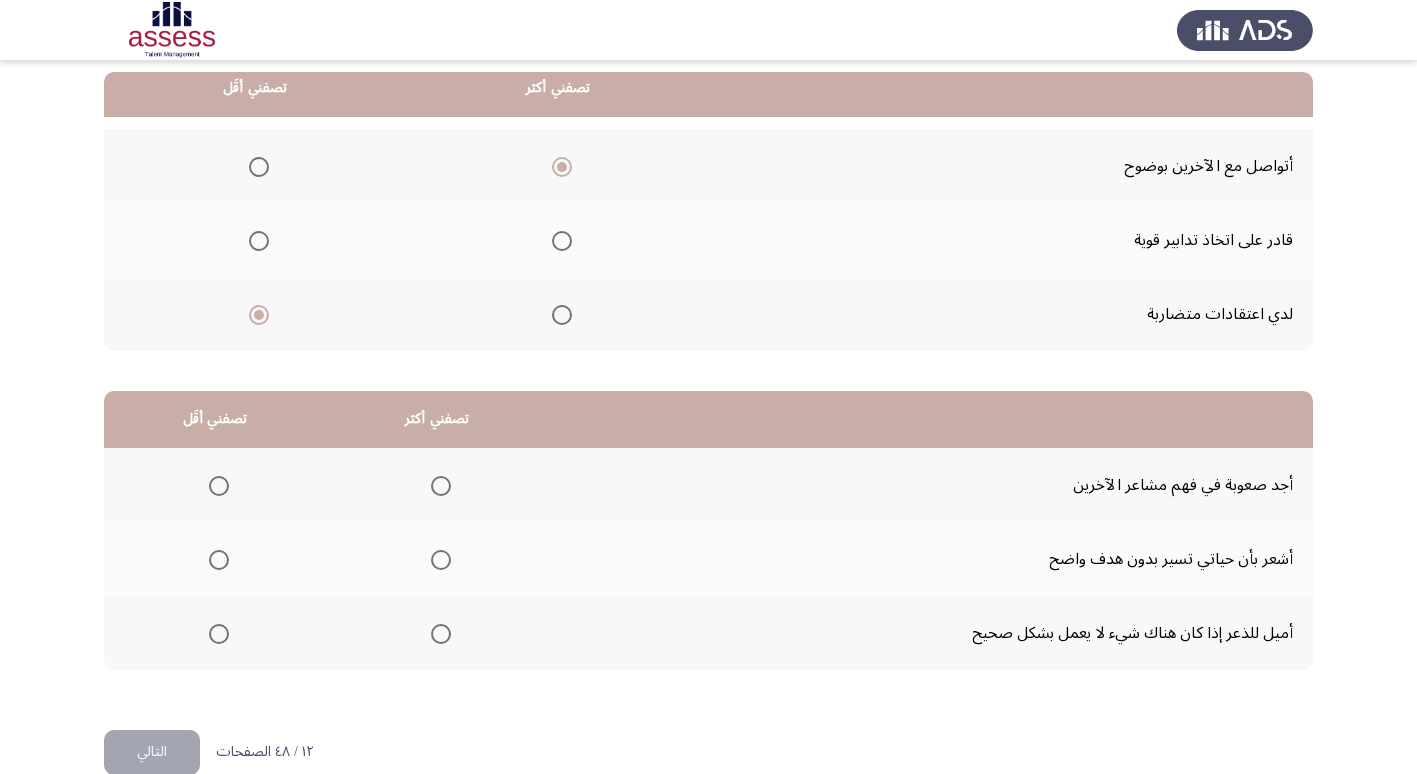 click at bounding box center [219, 486] 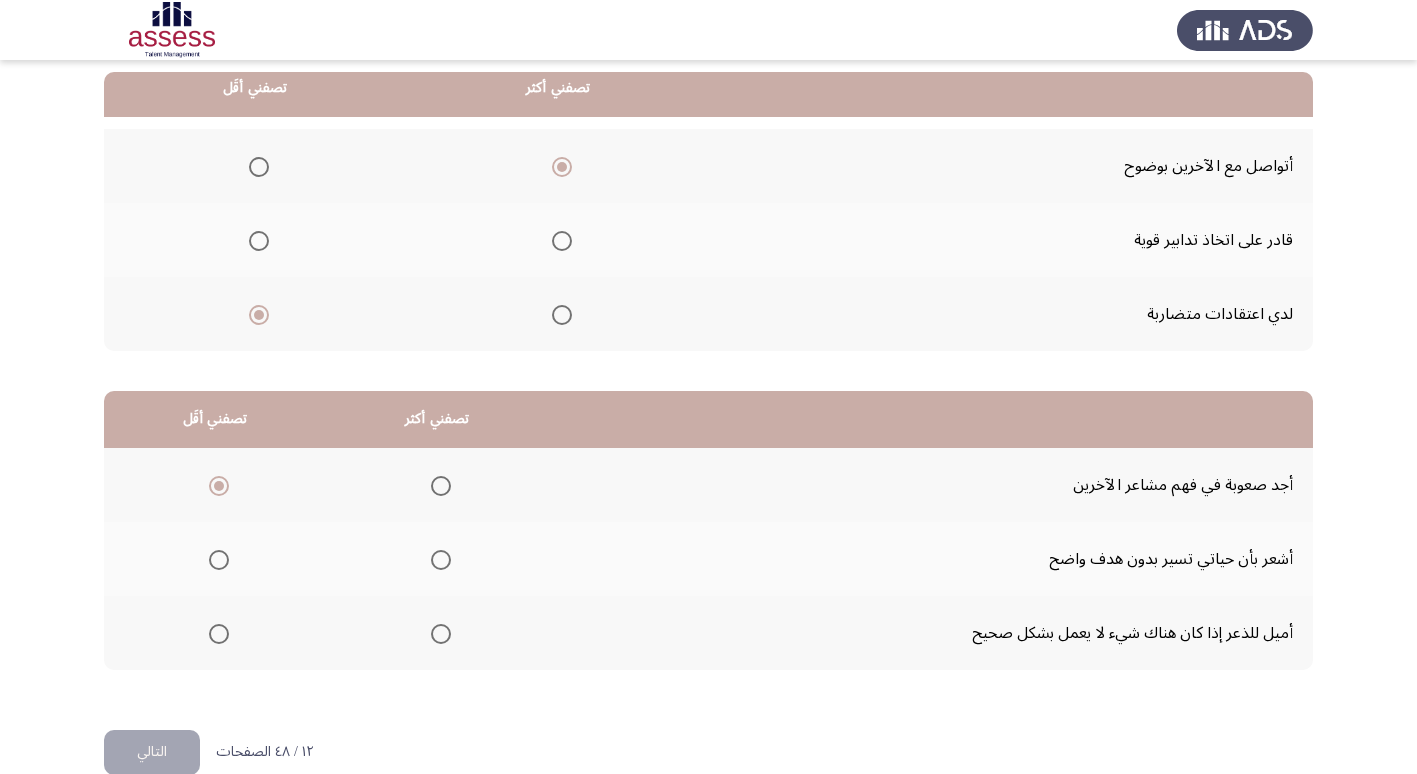 click at bounding box center [441, 634] 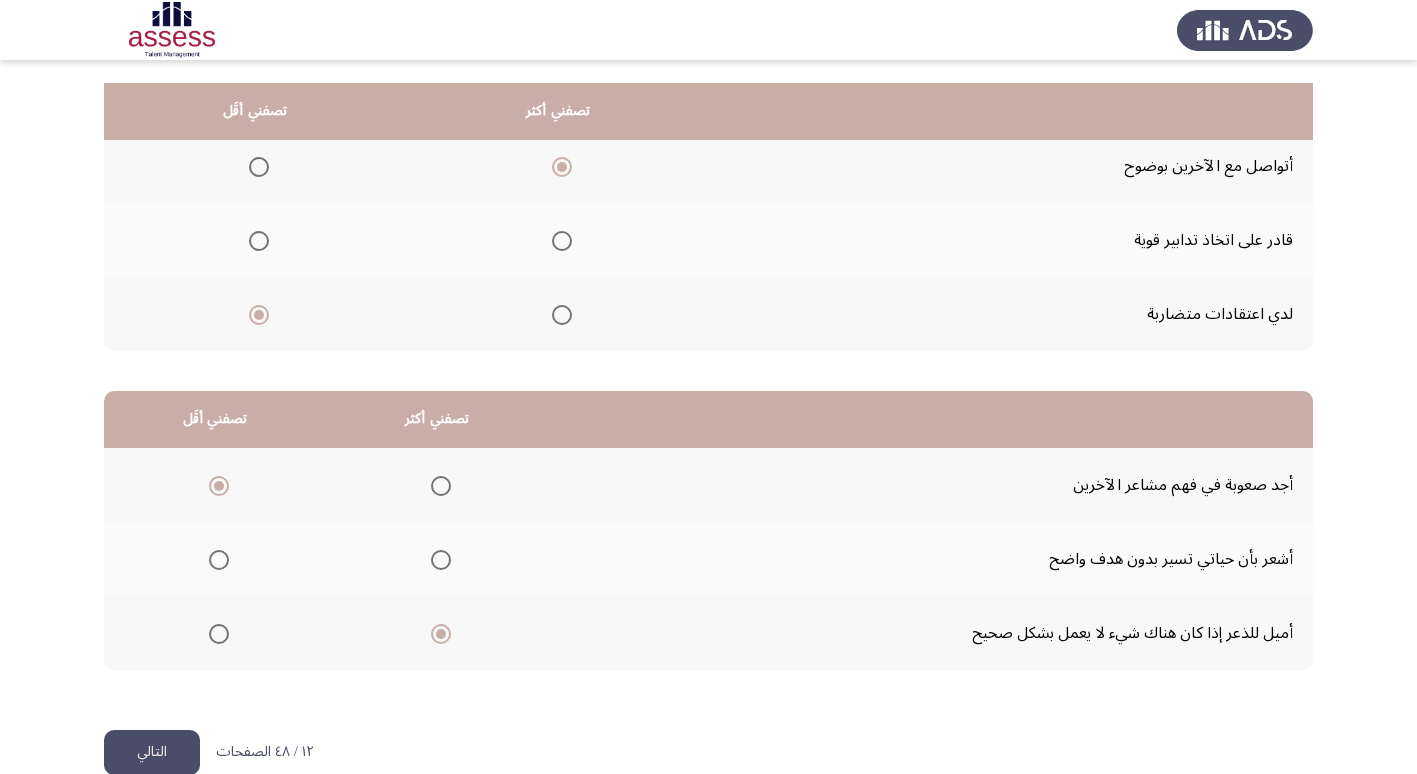 scroll, scrollTop: 236, scrollLeft: 0, axis: vertical 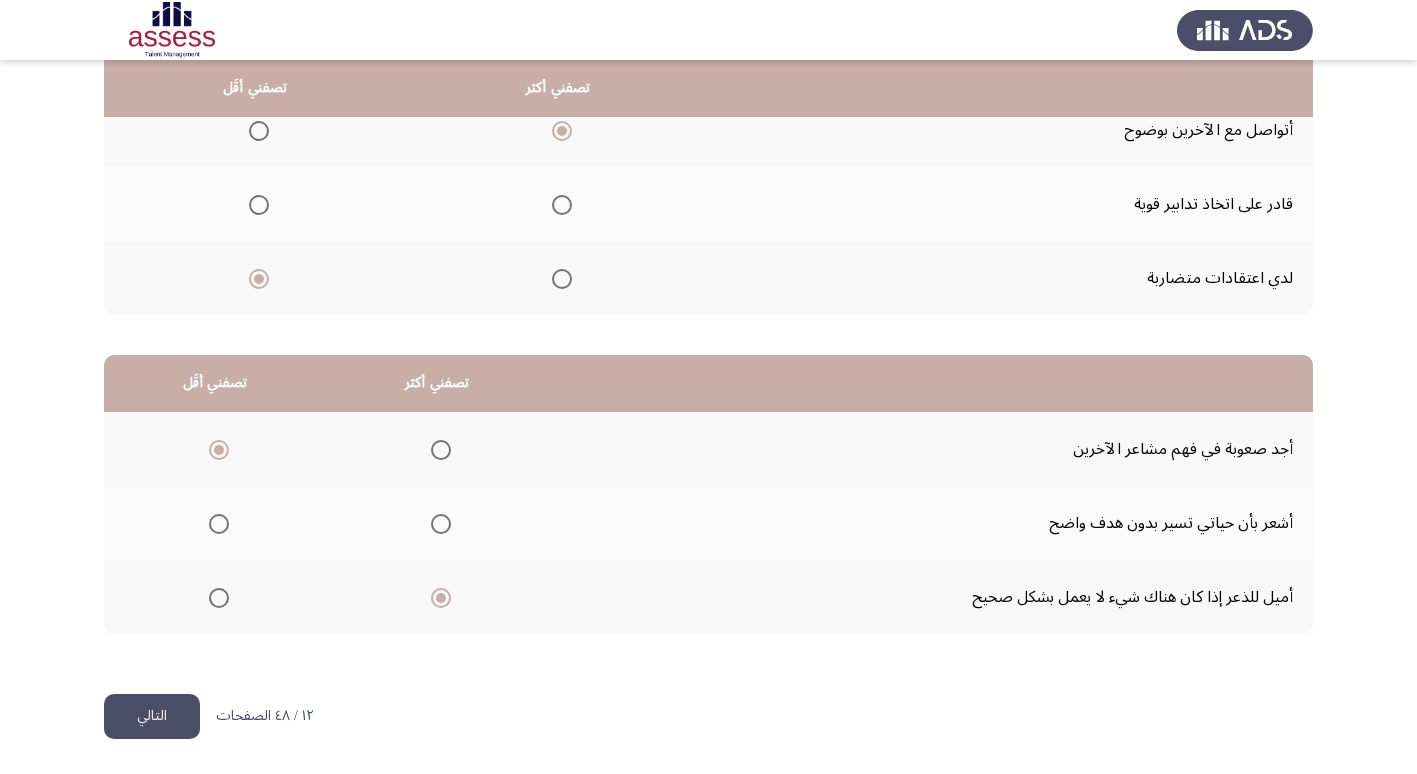 click at bounding box center [219, 524] 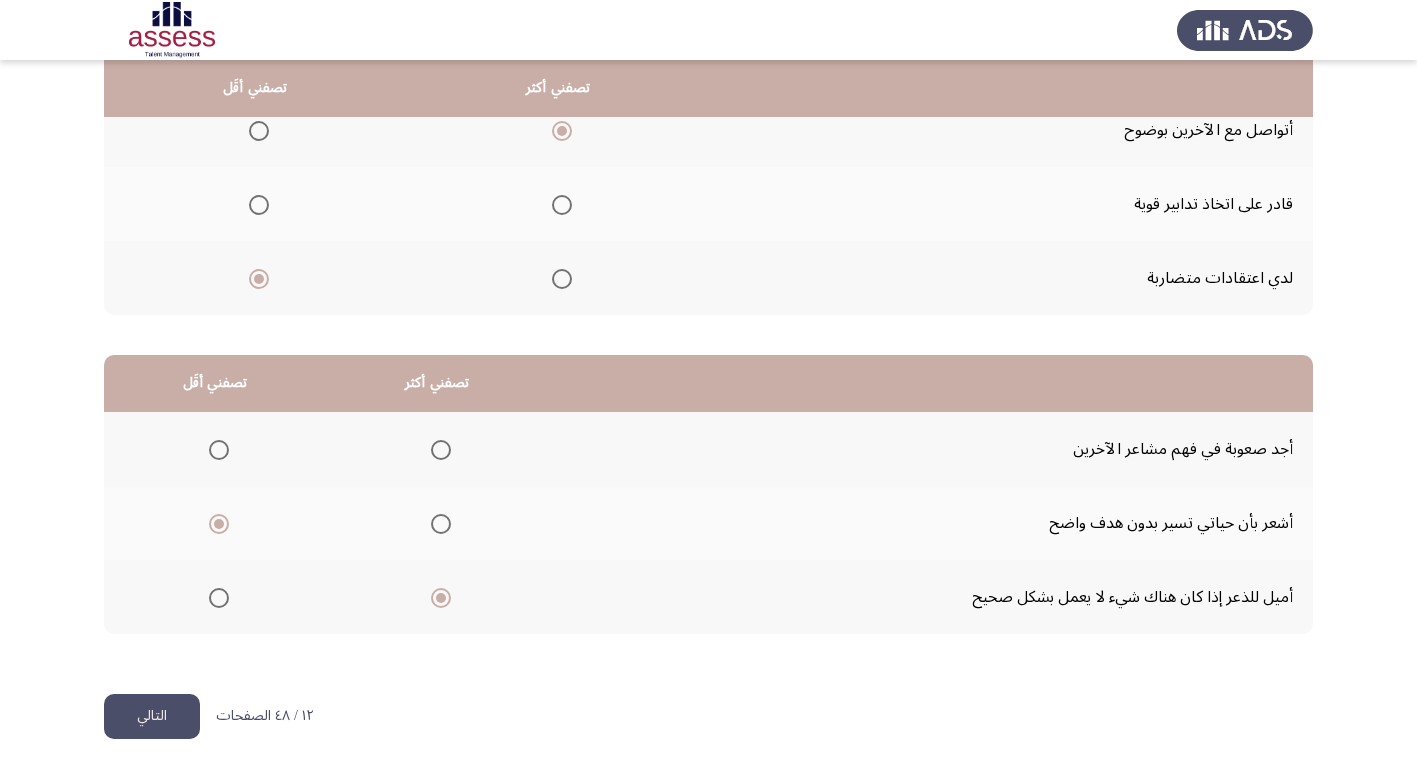 click on "التالي" 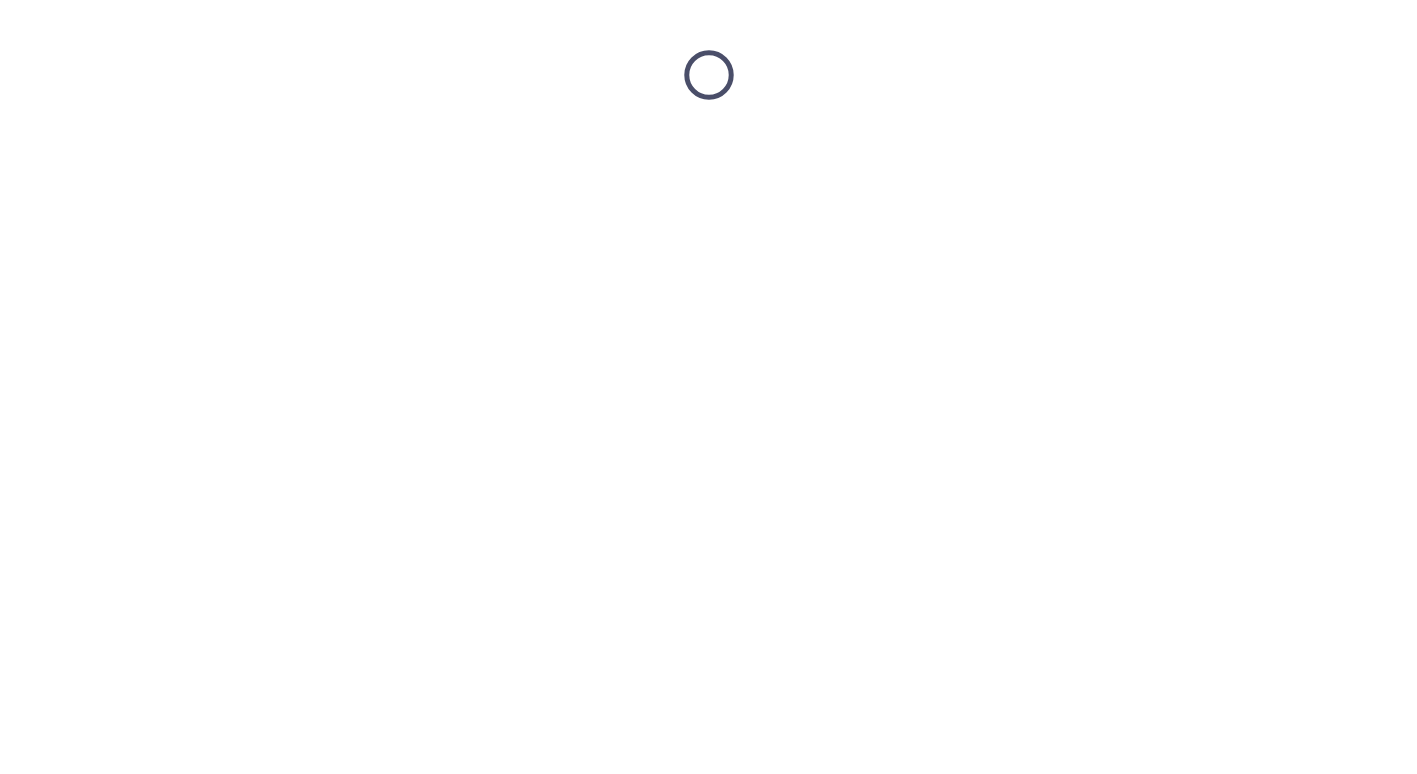 scroll, scrollTop: 0, scrollLeft: 0, axis: both 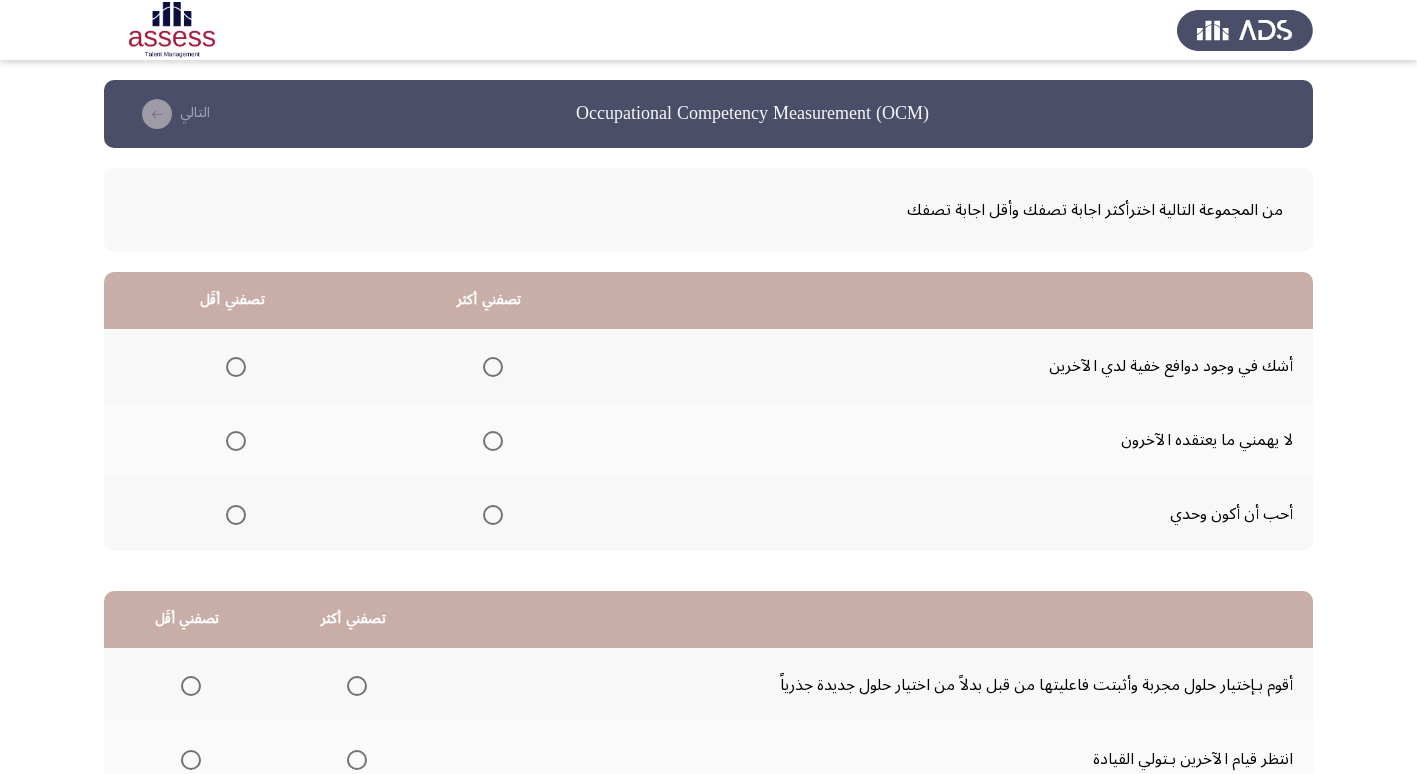 click at bounding box center (493, 367) 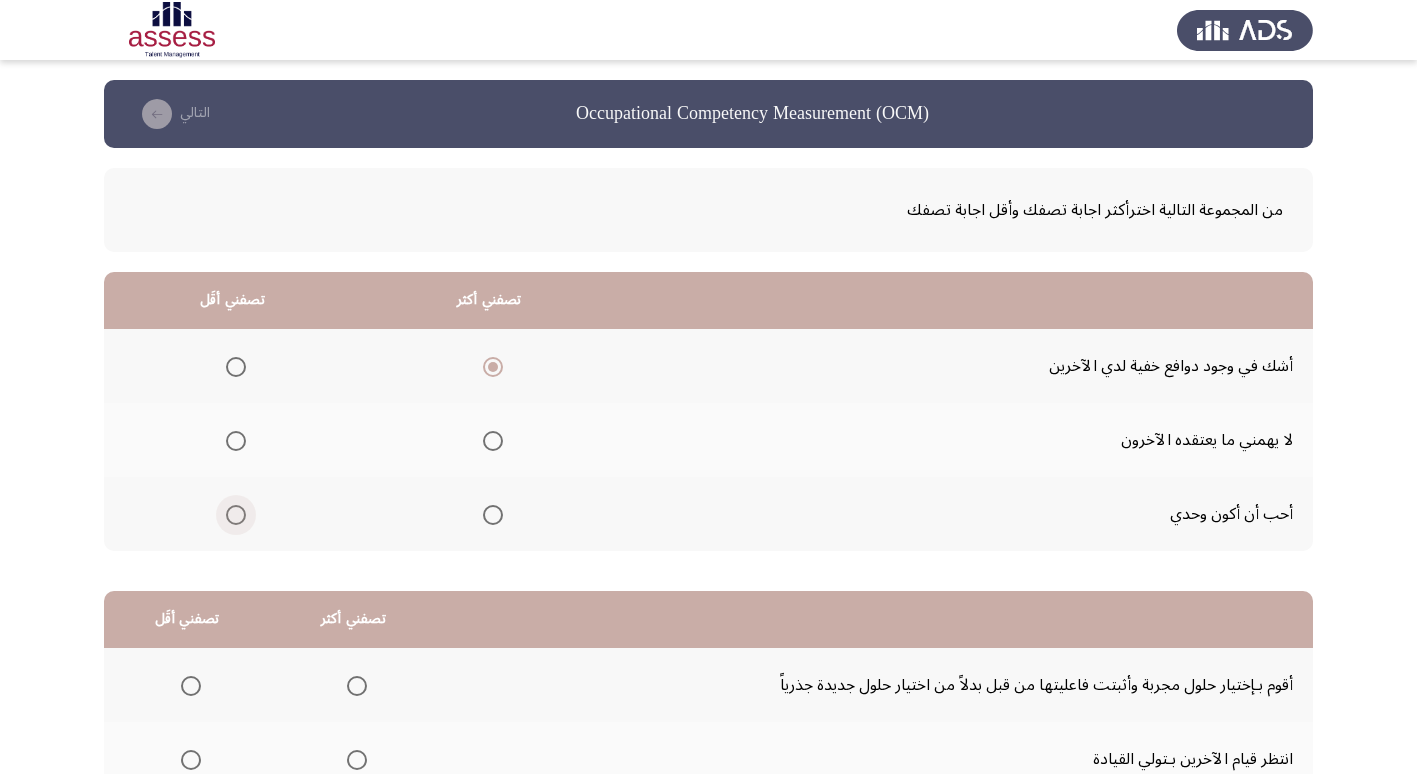 click at bounding box center (236, 515) 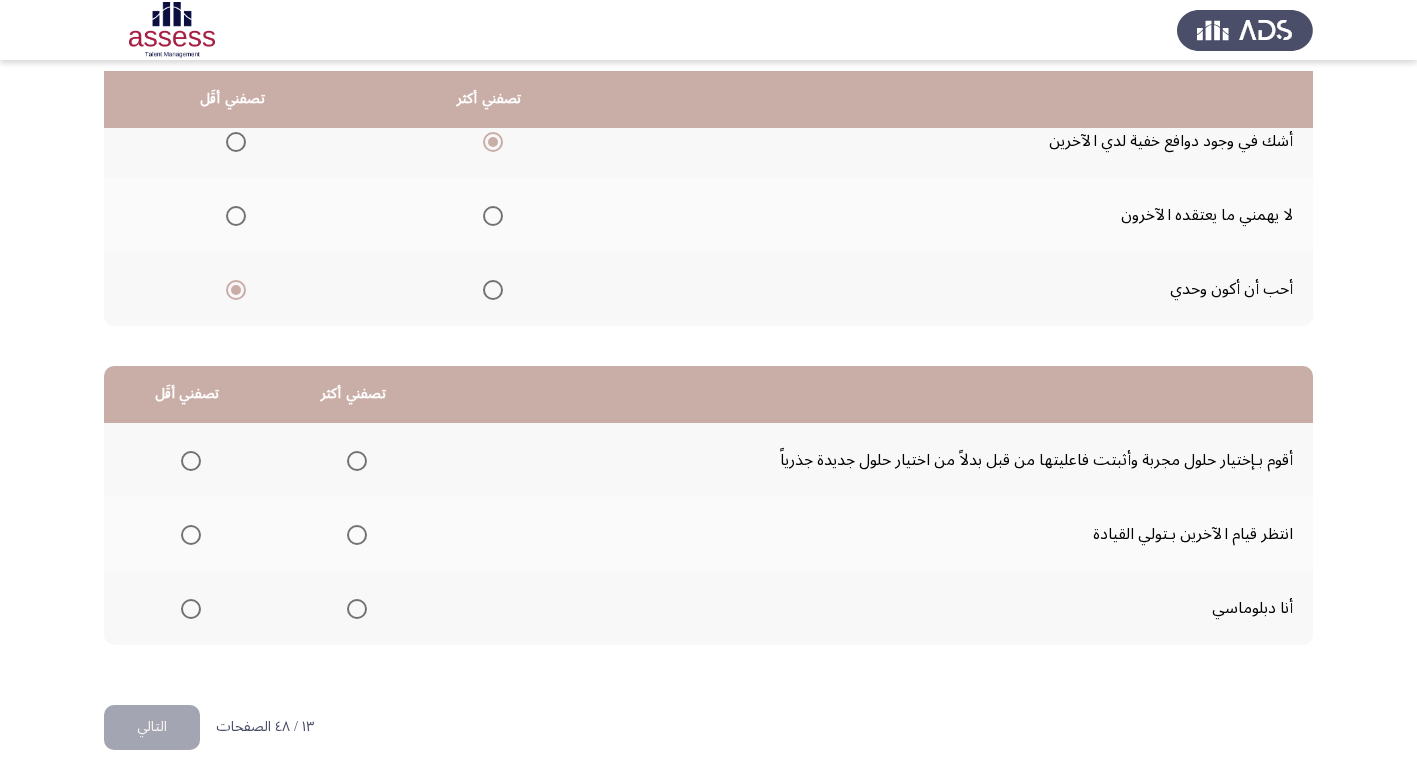 scroll, scrollTop: 236, scrollLeft: 0, axis: vertical 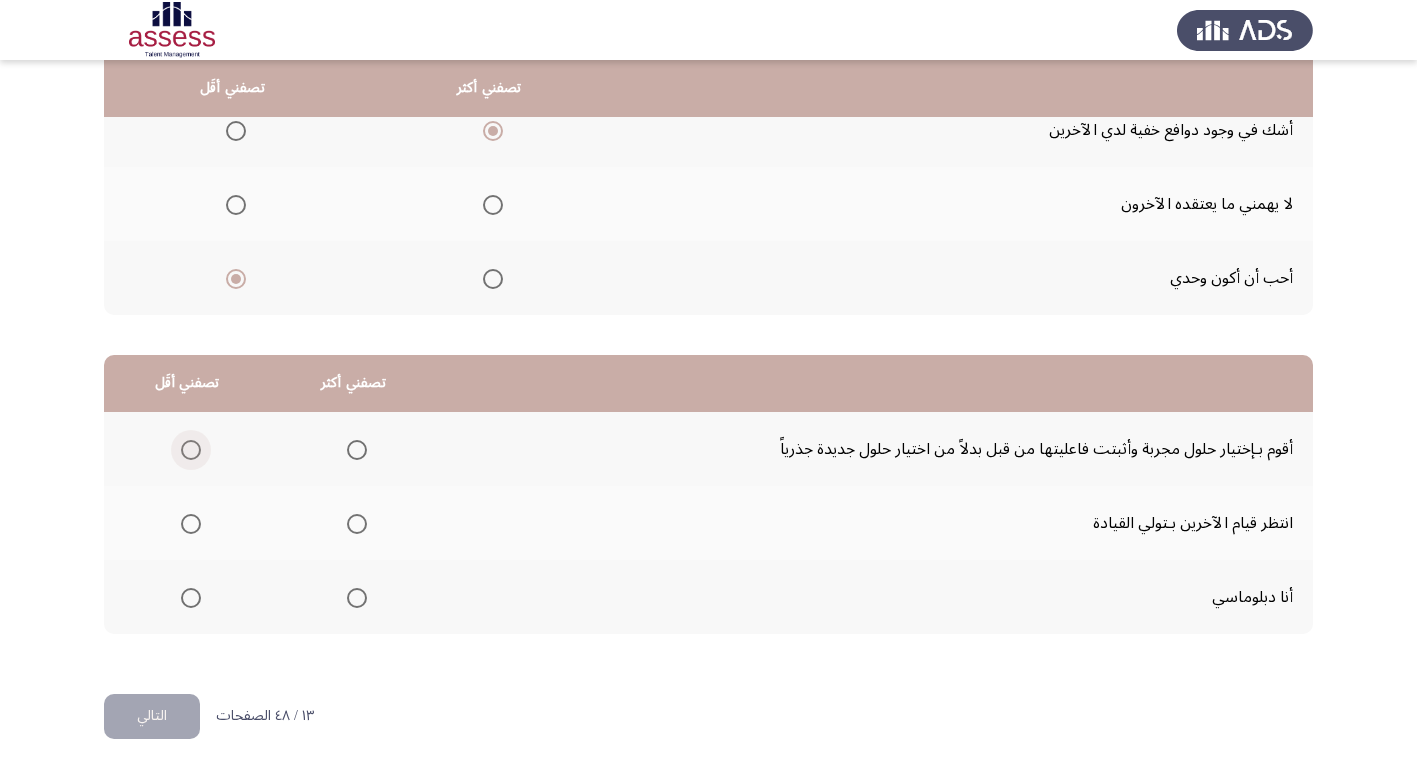 click at bounding box center [191, 450] 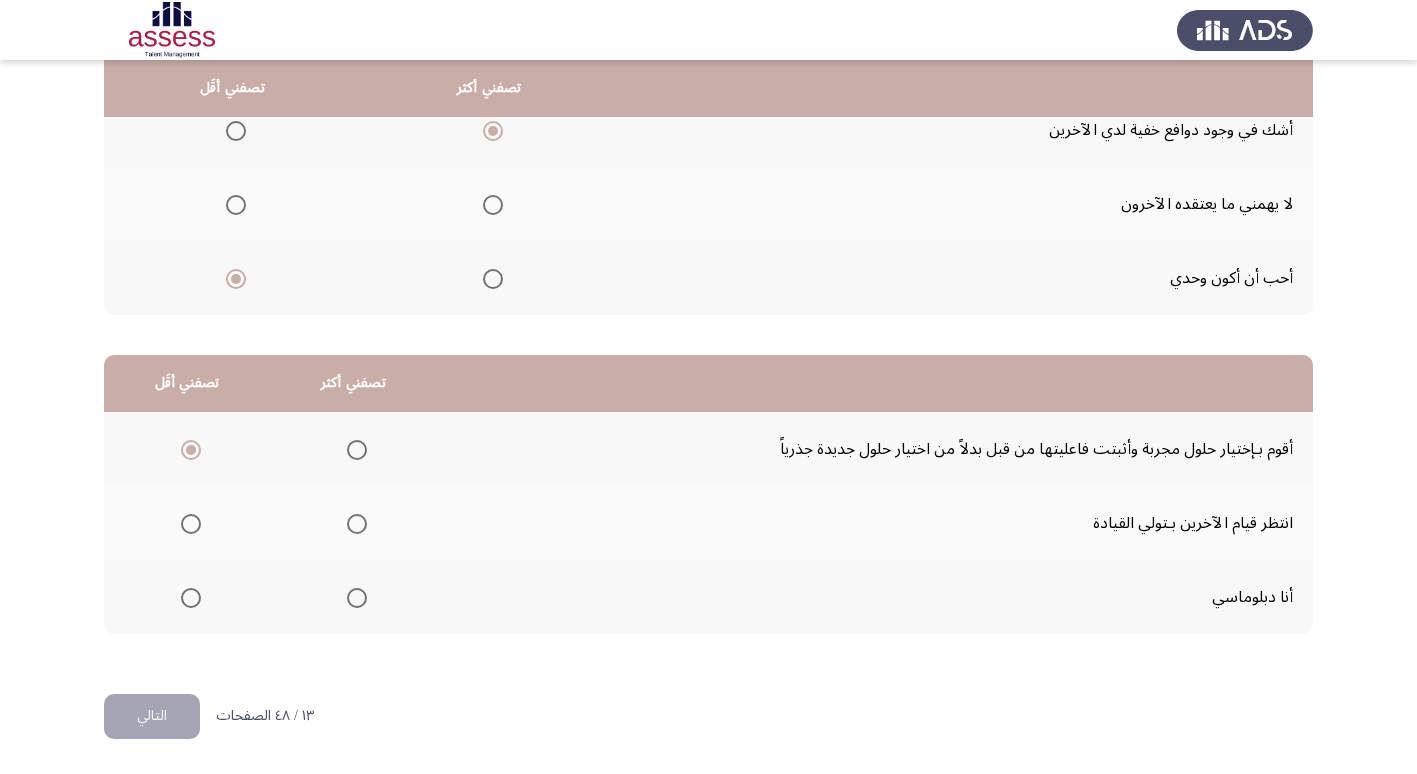 click at bounding box center (357, 598) 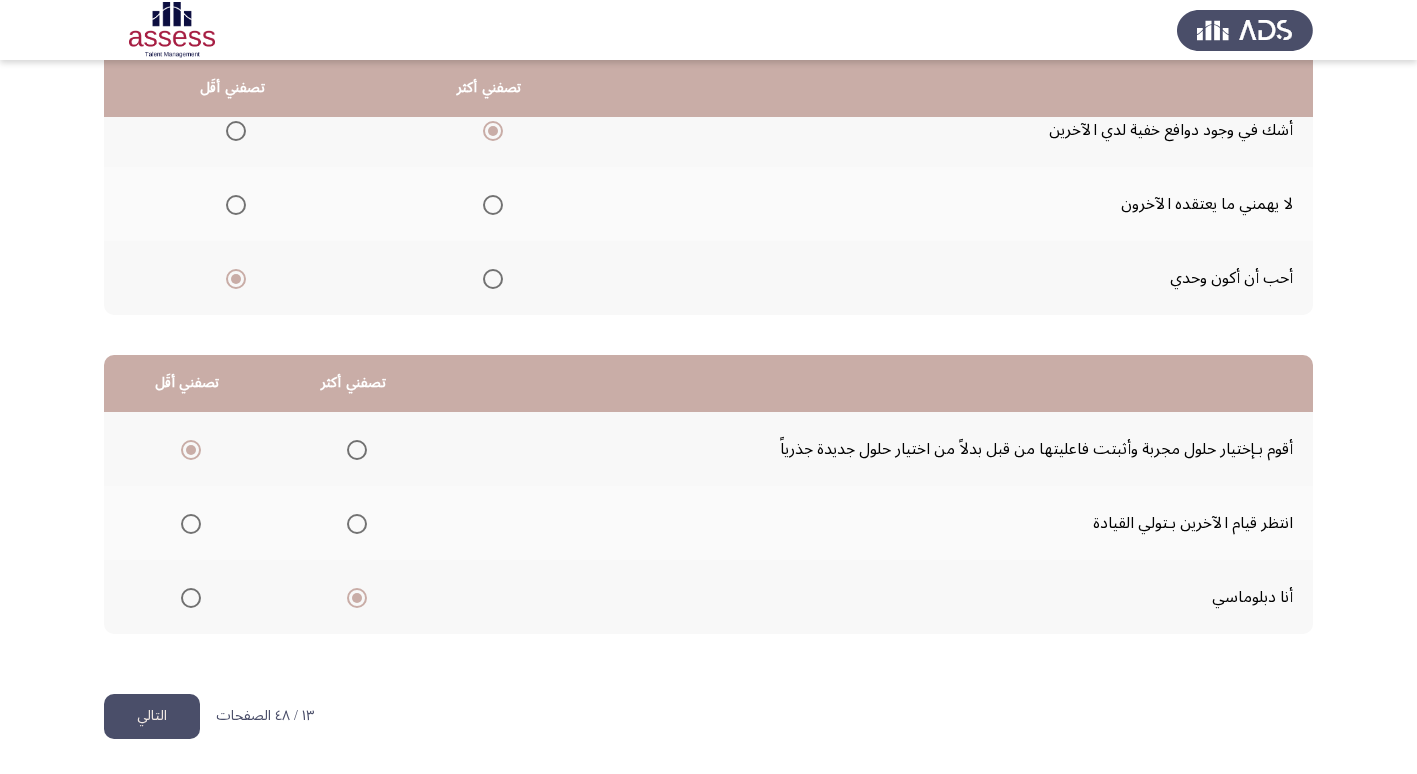 click on "التالي" 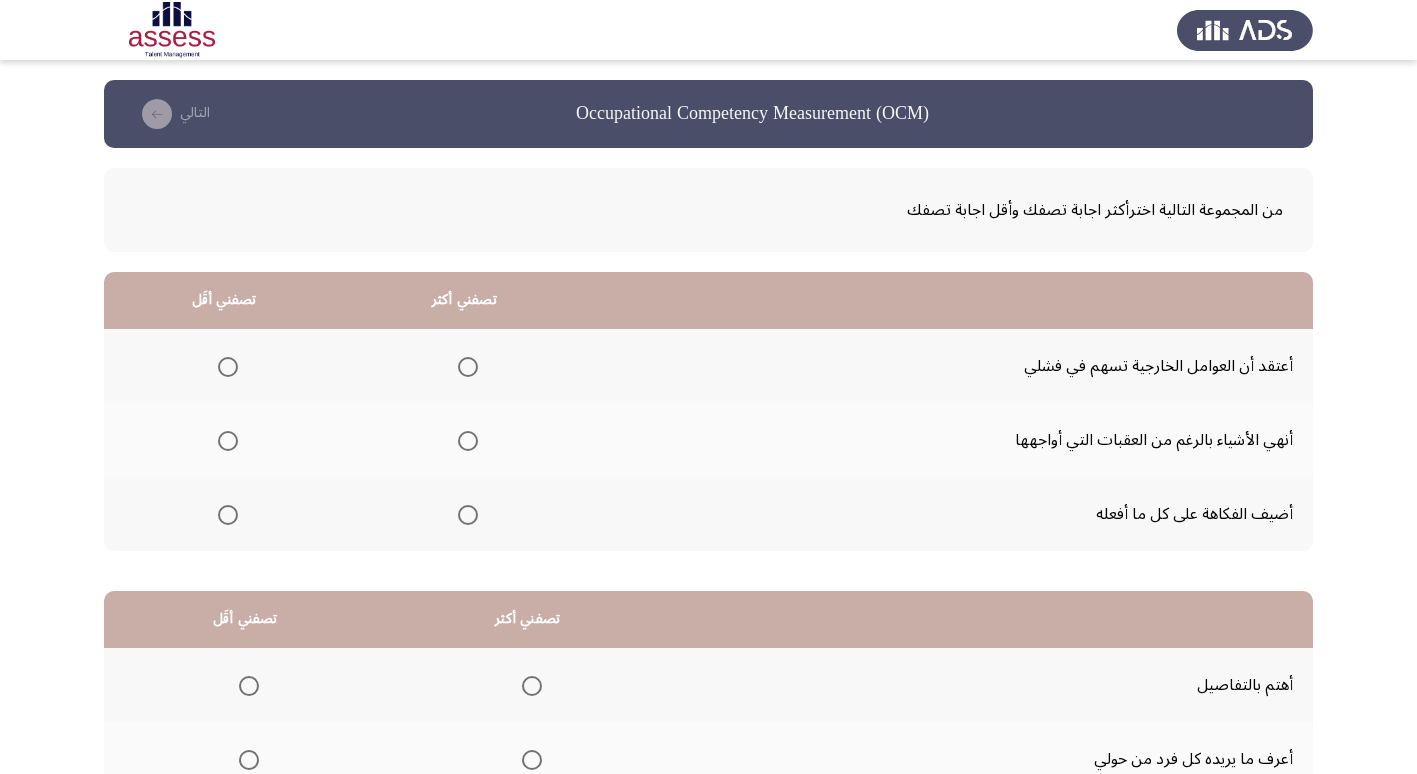 click at bounding box center [228, 367] 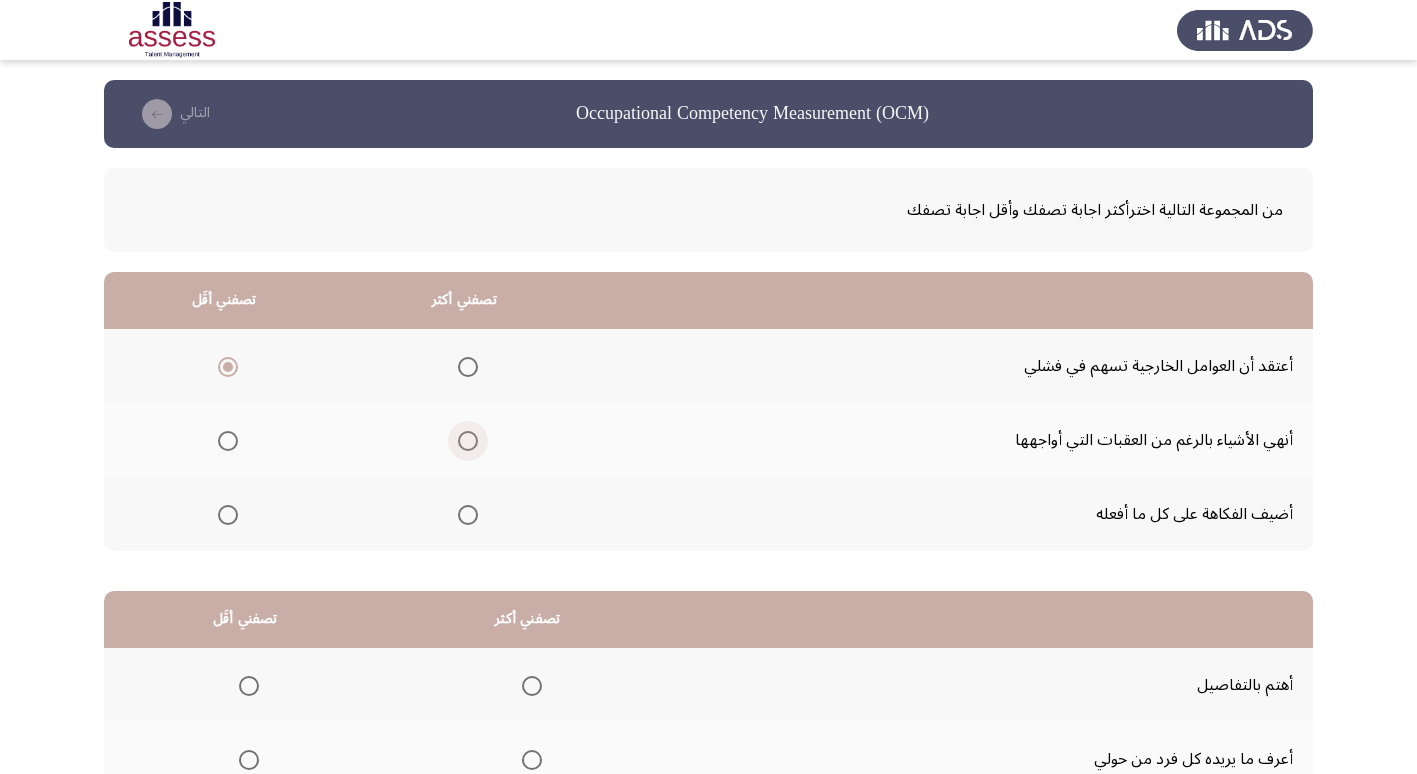 click at bounding box center [468, 441] 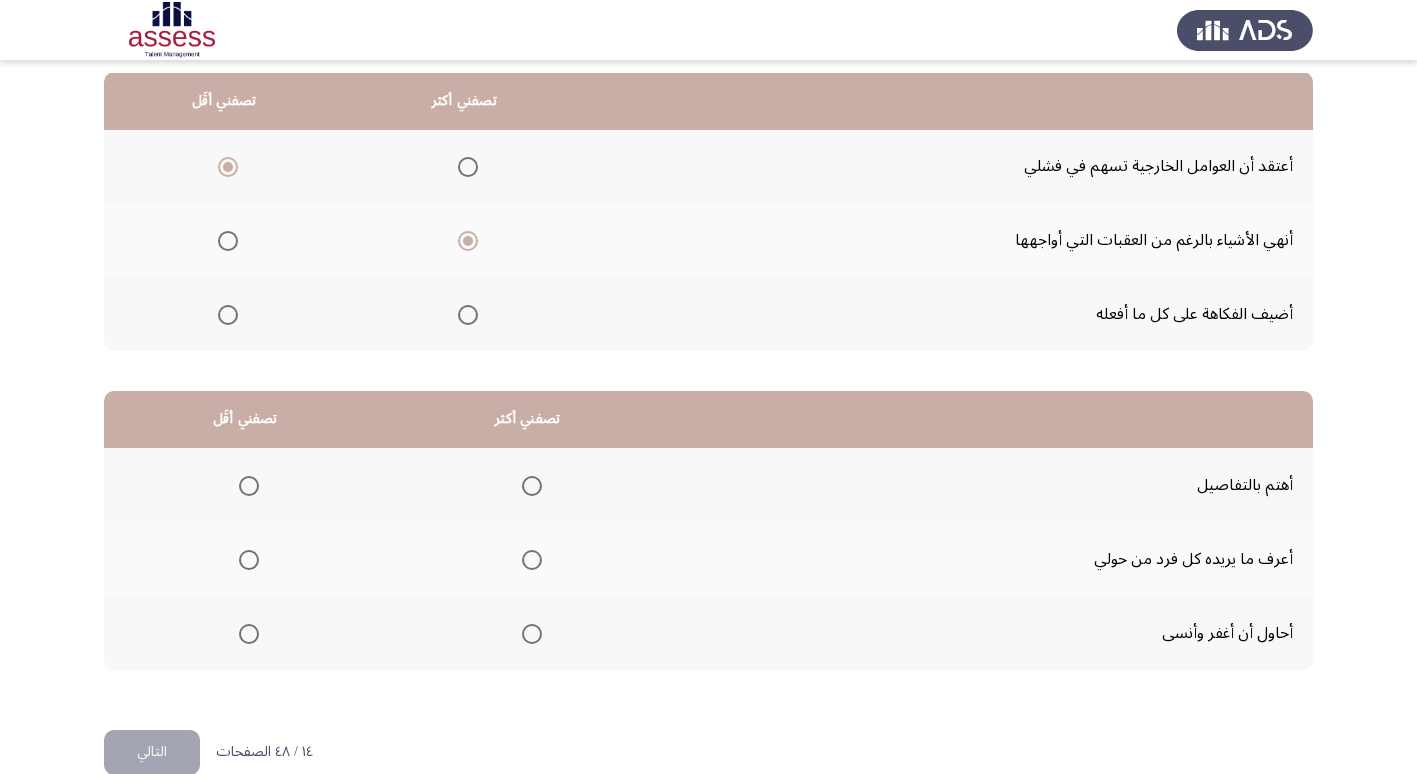 scroll, scrollTop: 236, scrollLeft: 0, axis: vertical 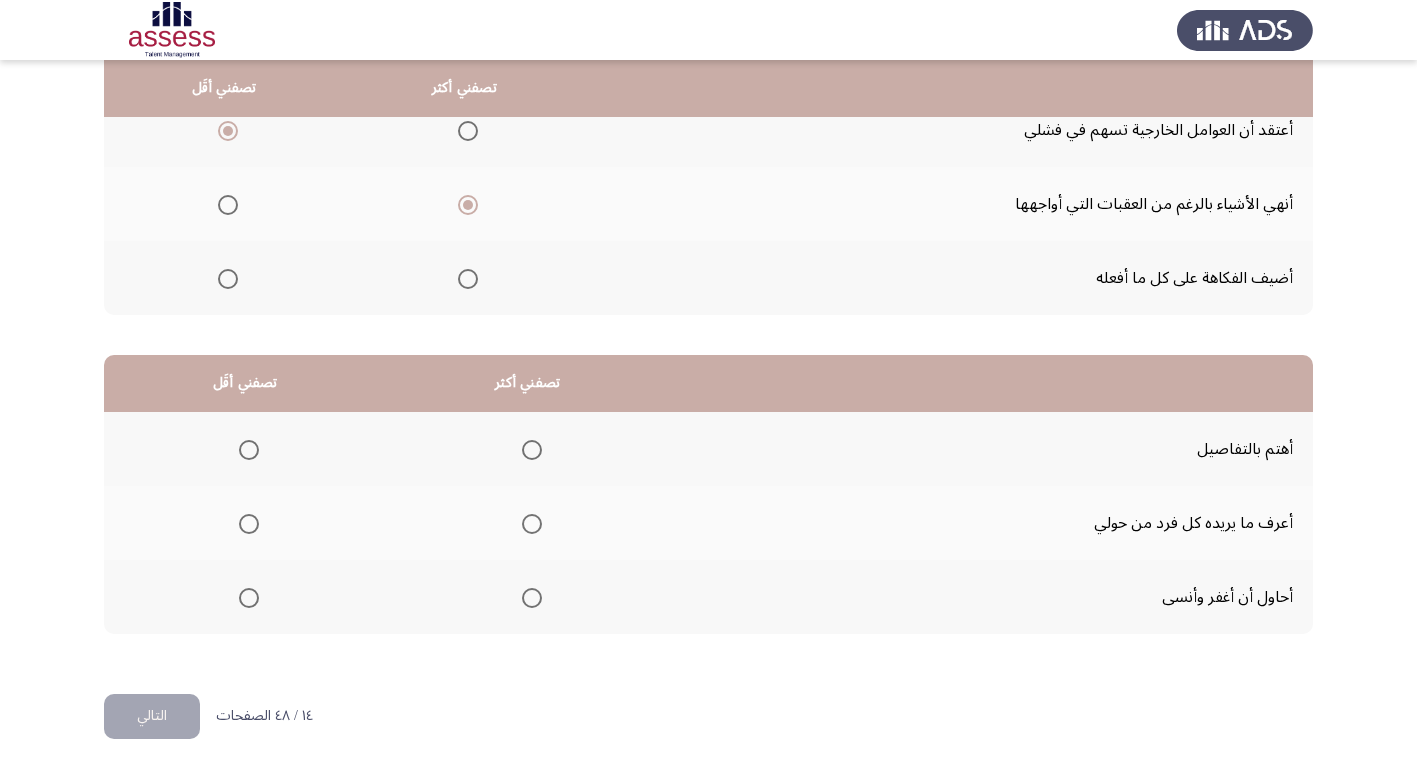 click at bounding box center [532, 450] 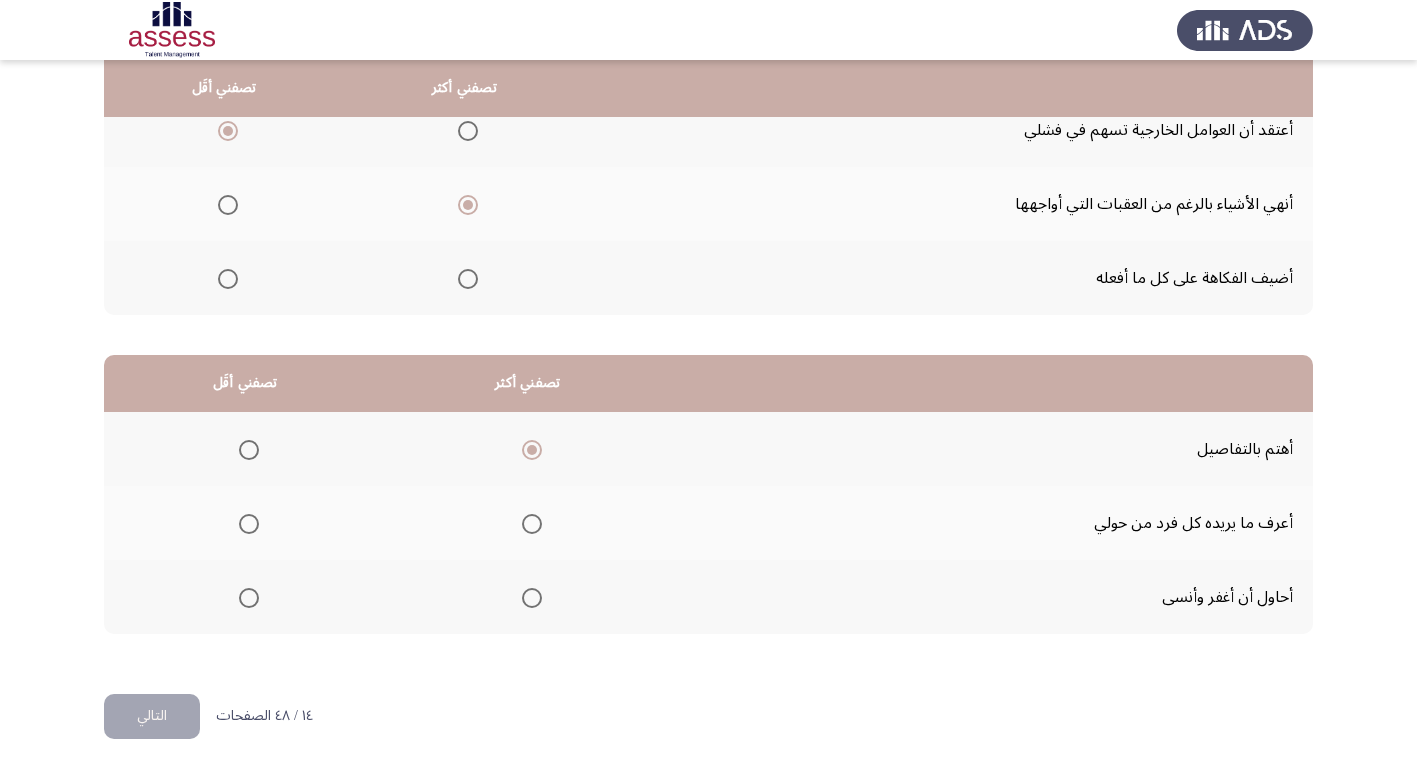 click at bounding box center (249, 524) 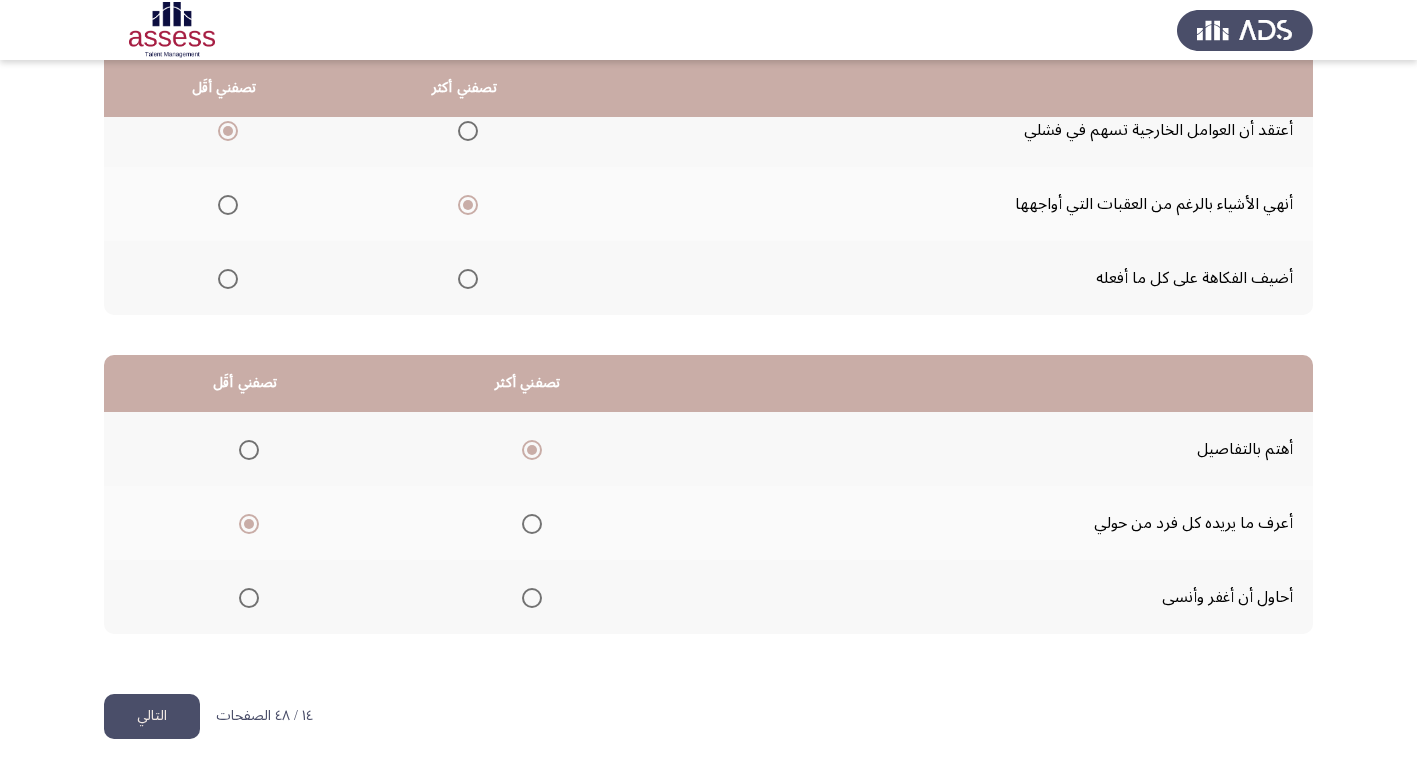 click on "التالي" 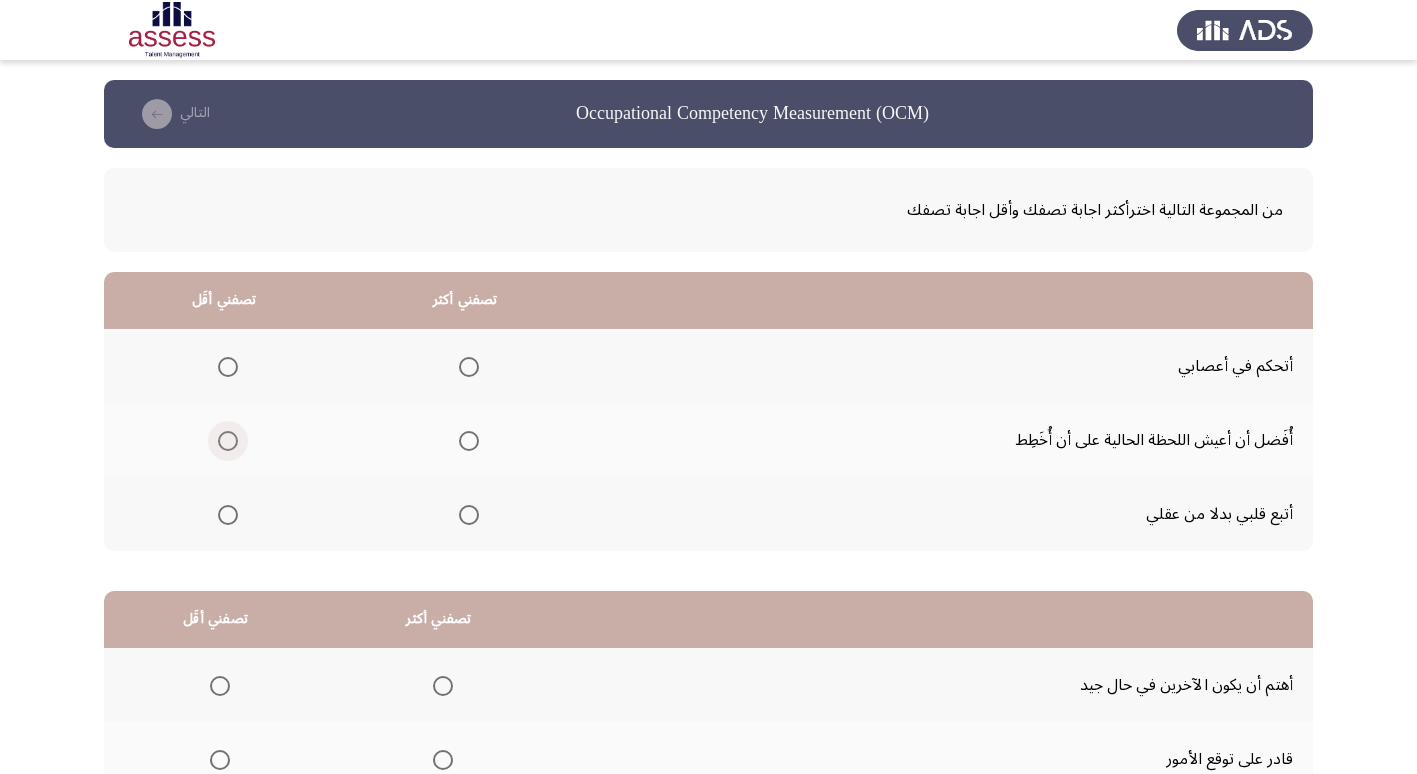 click at bounding box center [228, 441] 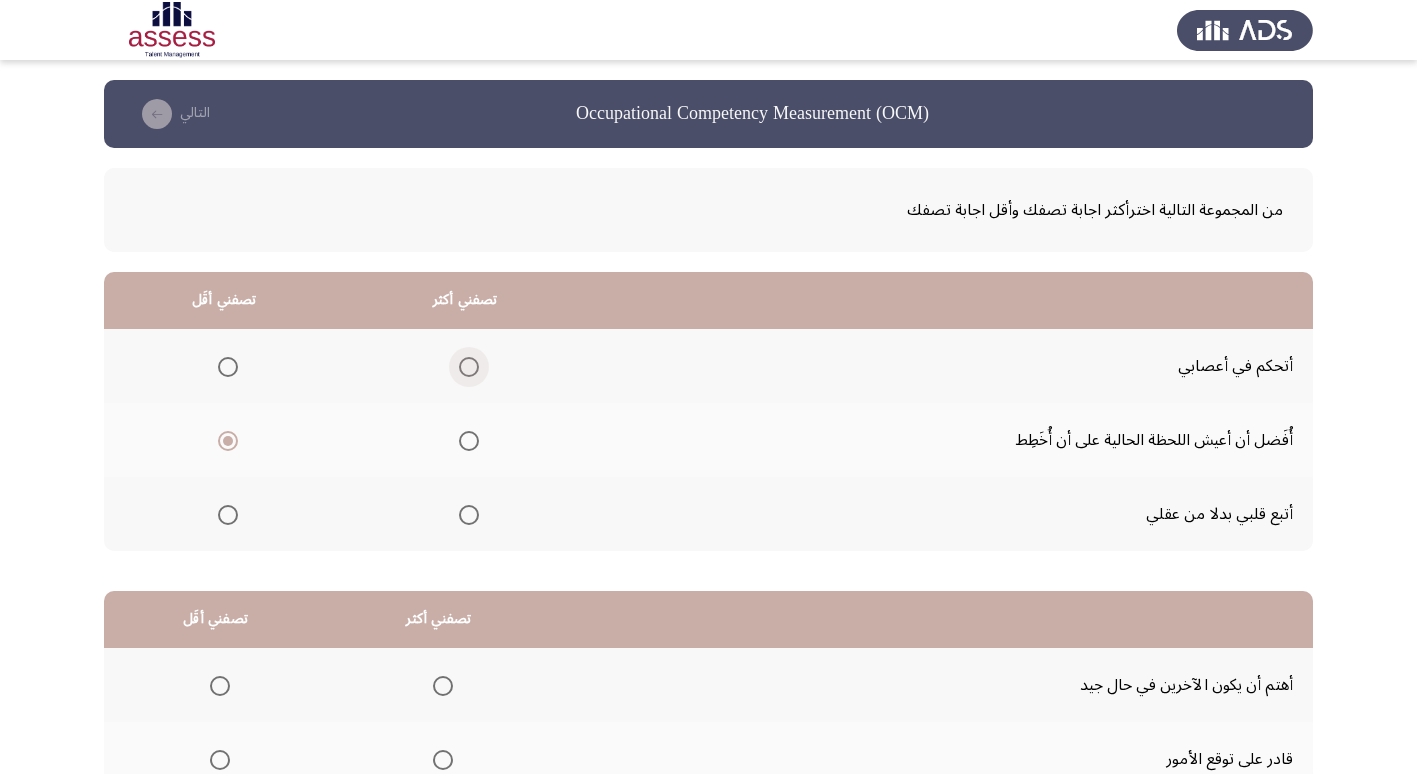 click at bounding box center (469, 367) 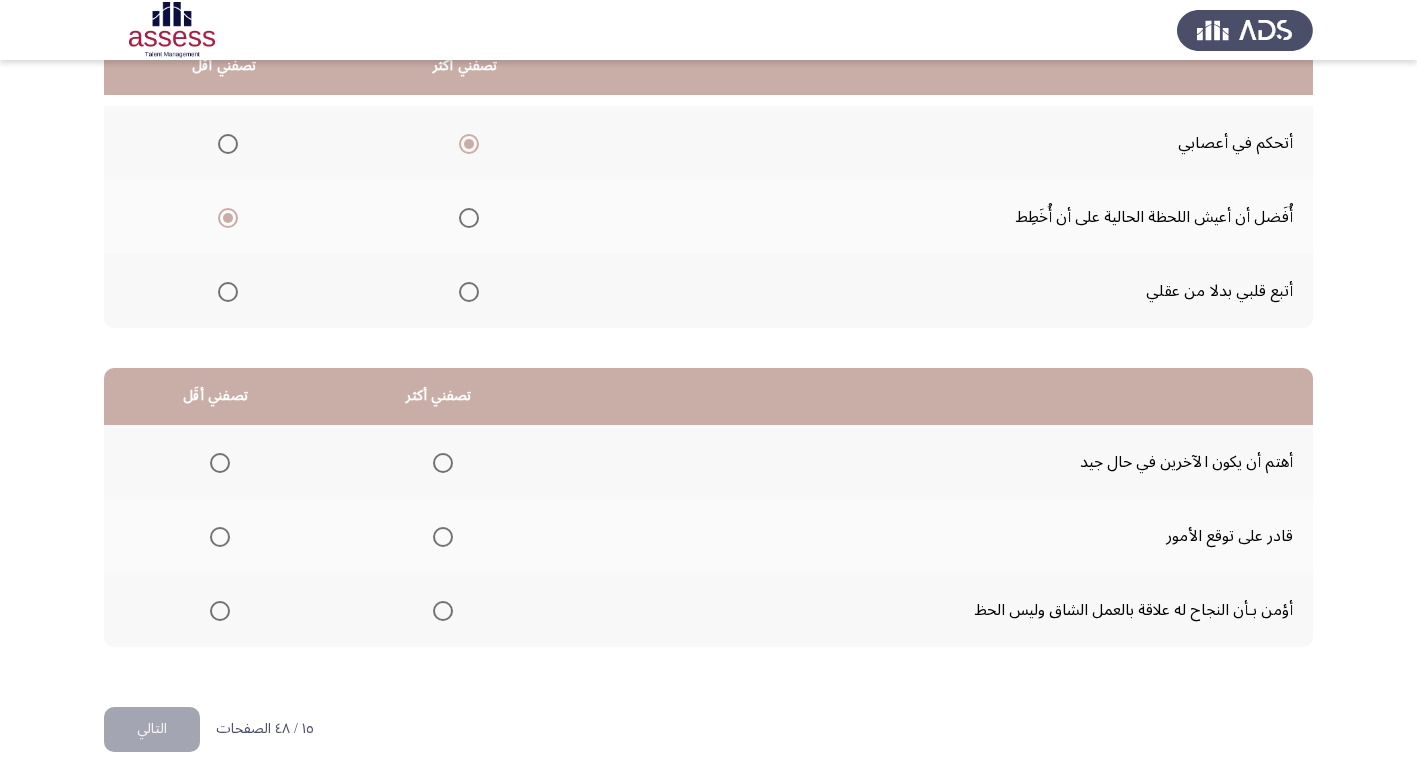 scroll, scrollTop: 236, scrollLeft: 0, axis: vertical 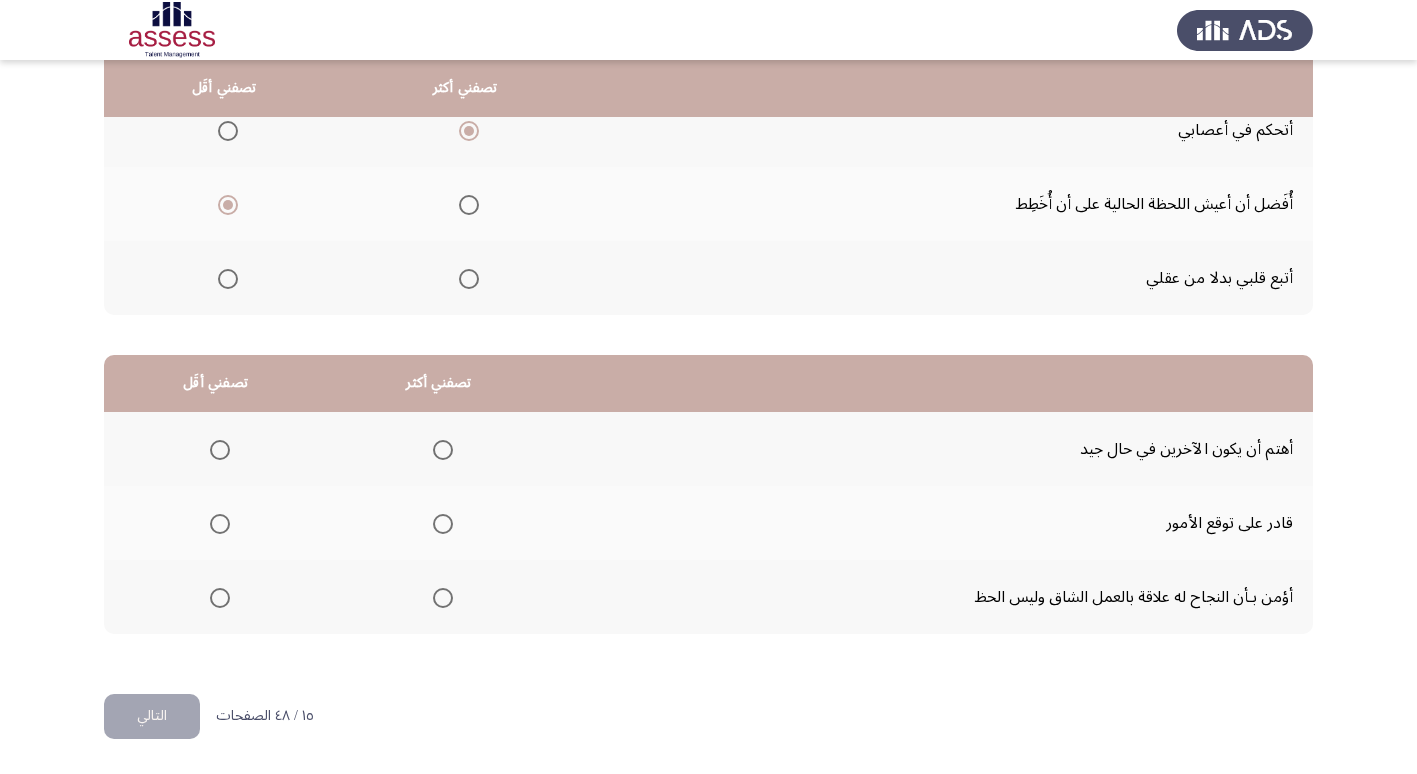 click at bounding box center [216, 598] 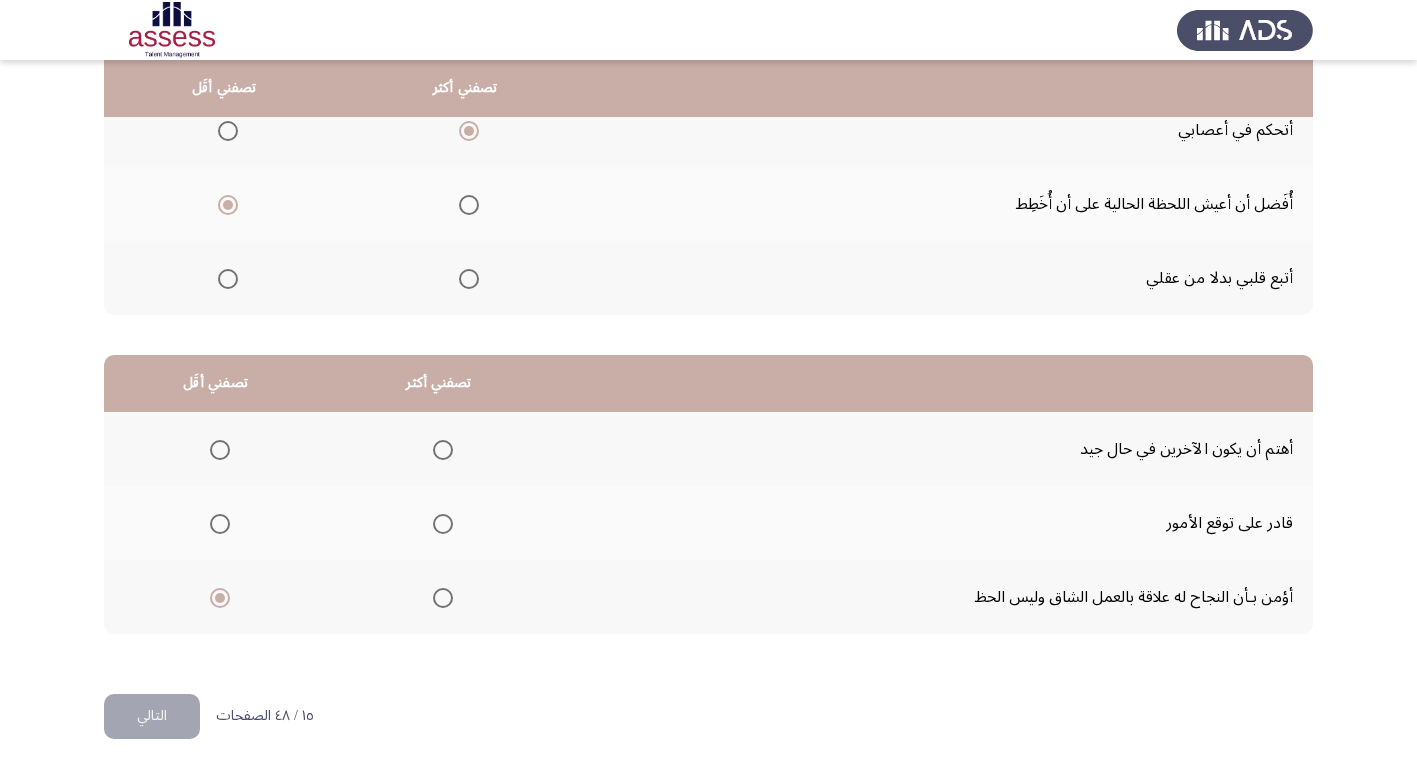click at bounding box center [443, 524] 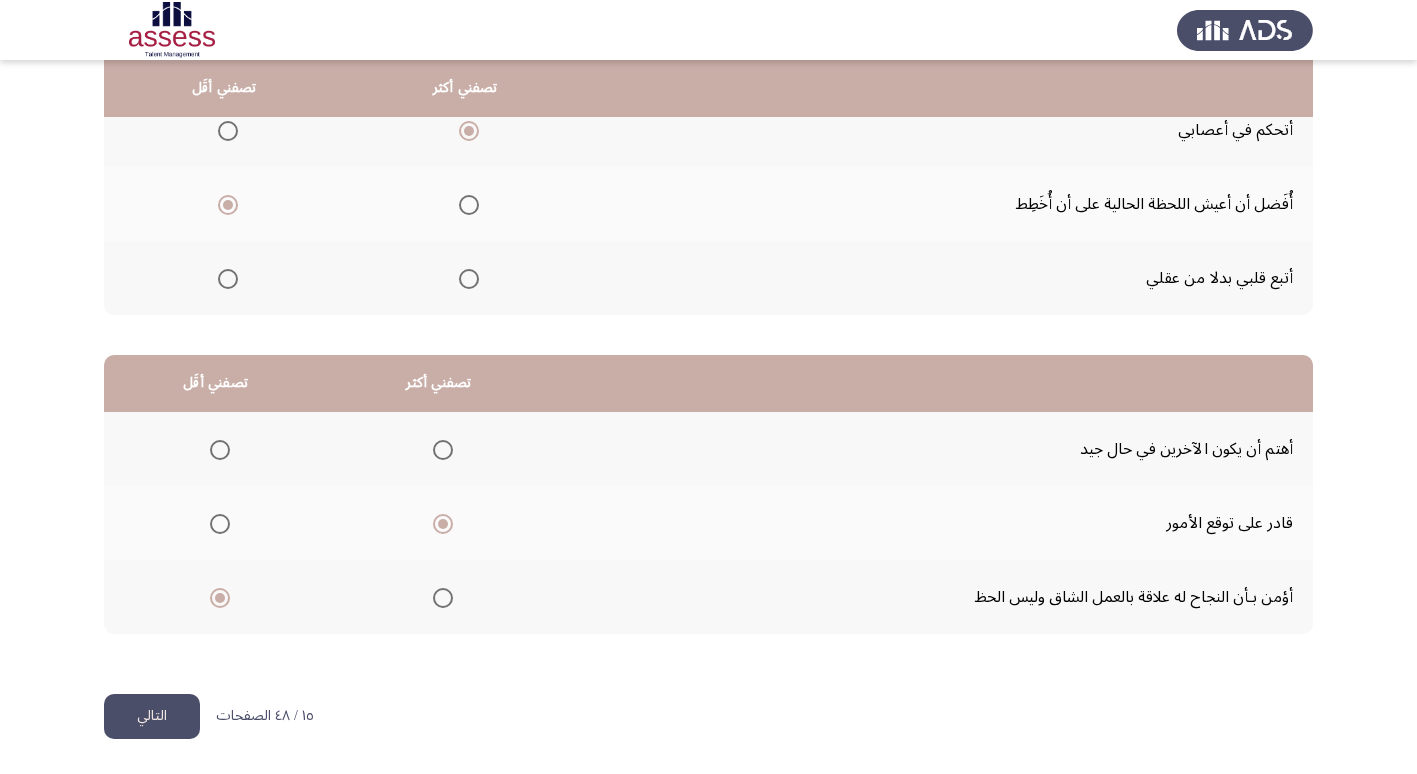 click on "التالي" 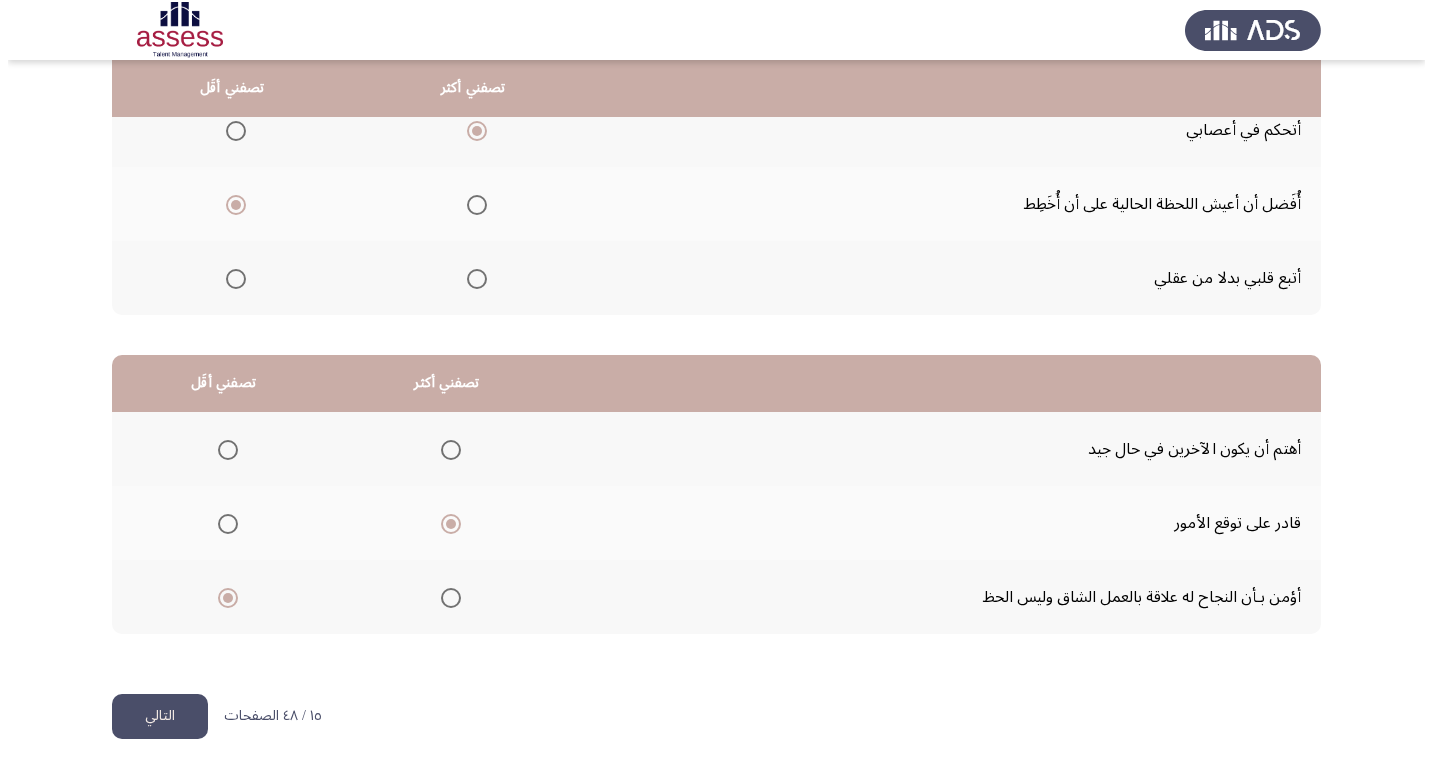 scroll, scrollTop: 0, scrollLeft: 0, axis: both 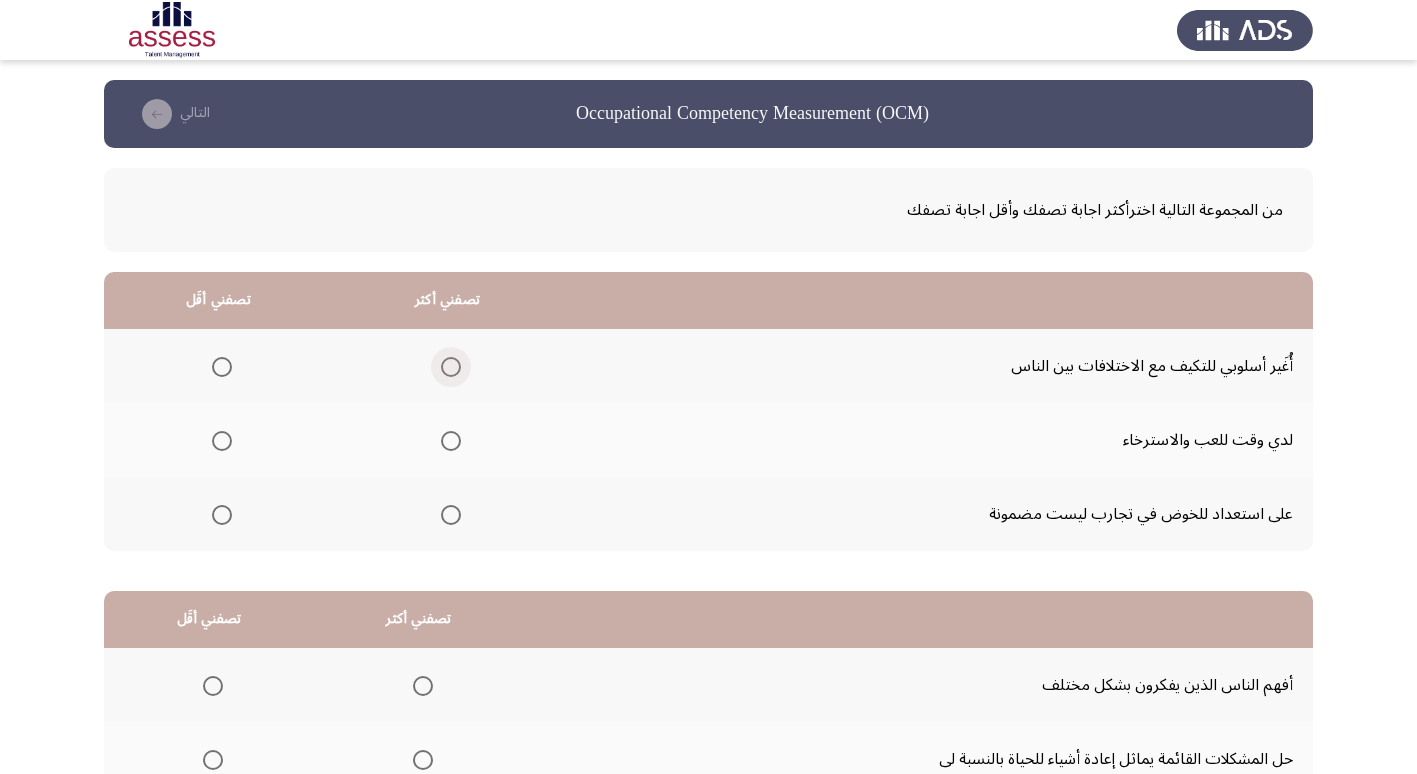 click at bounding box center [451, 367] 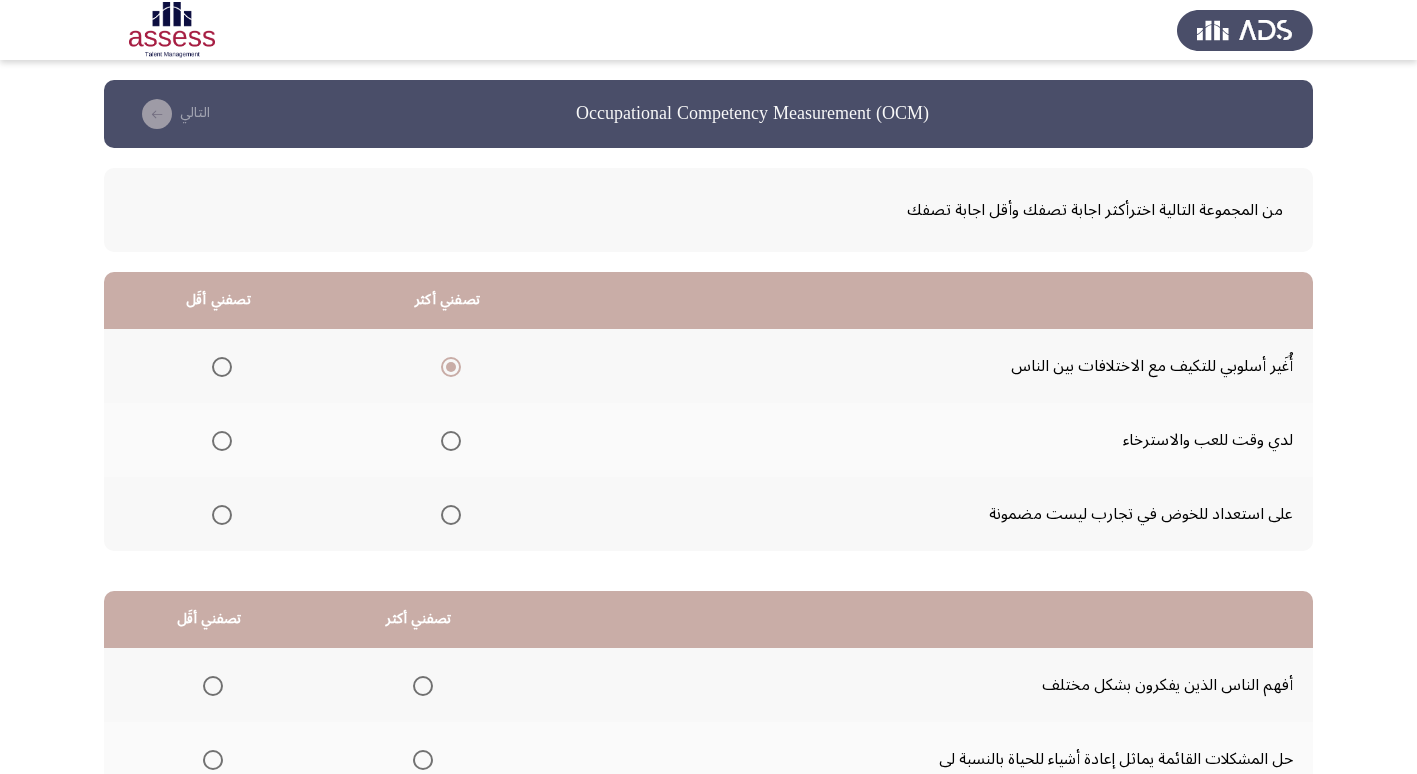 click at bounding box center [222, 441] 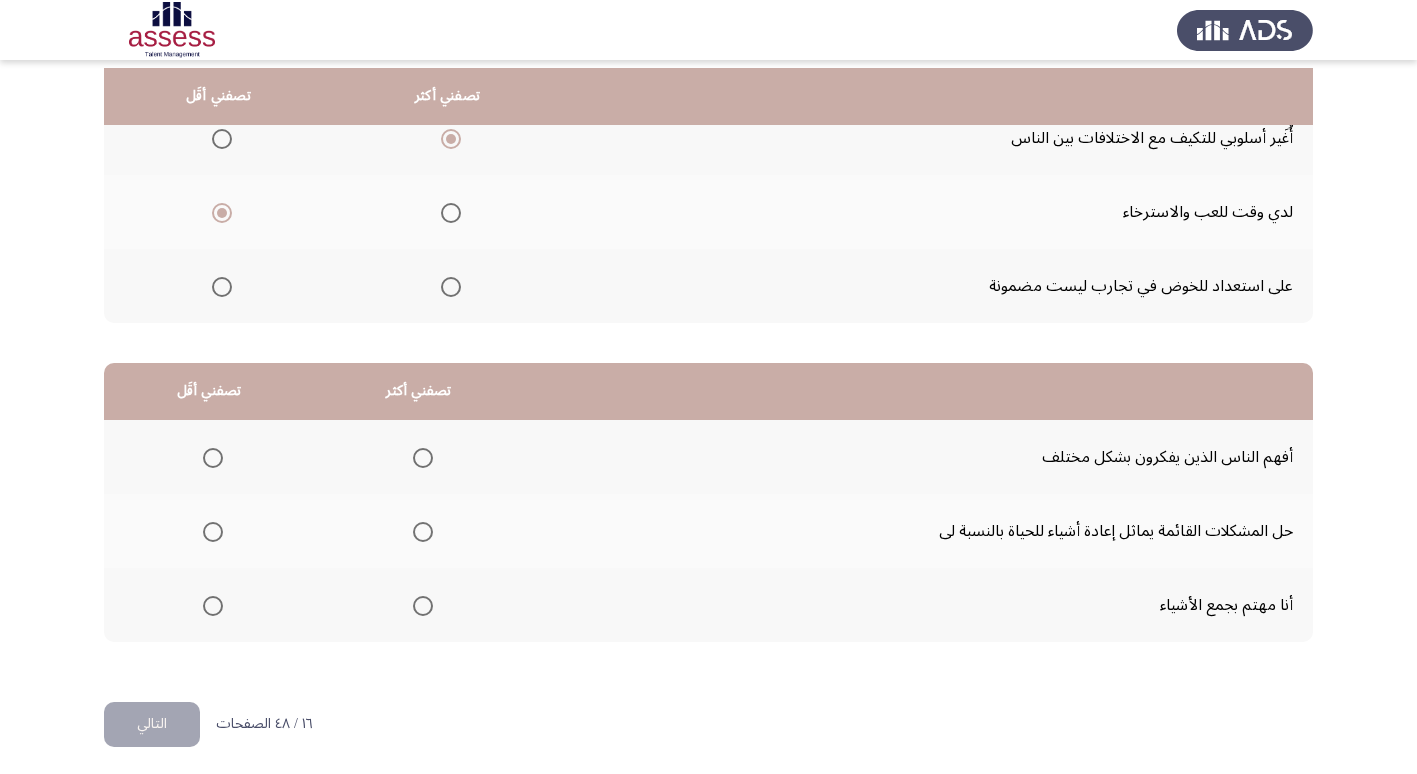 scroll, scrollTop: 236, scrollLeft: 0, axis: vertical 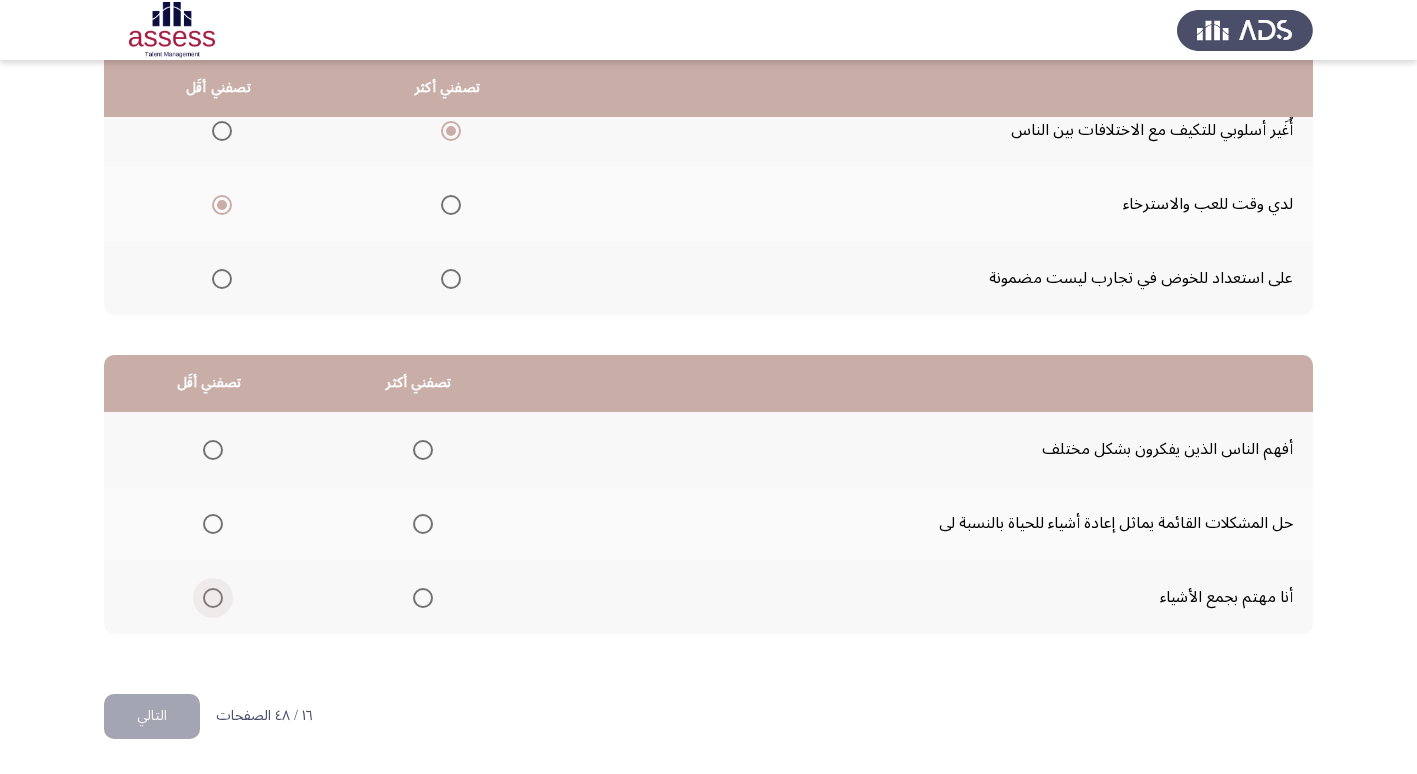 click at bounding box center (213, 598) 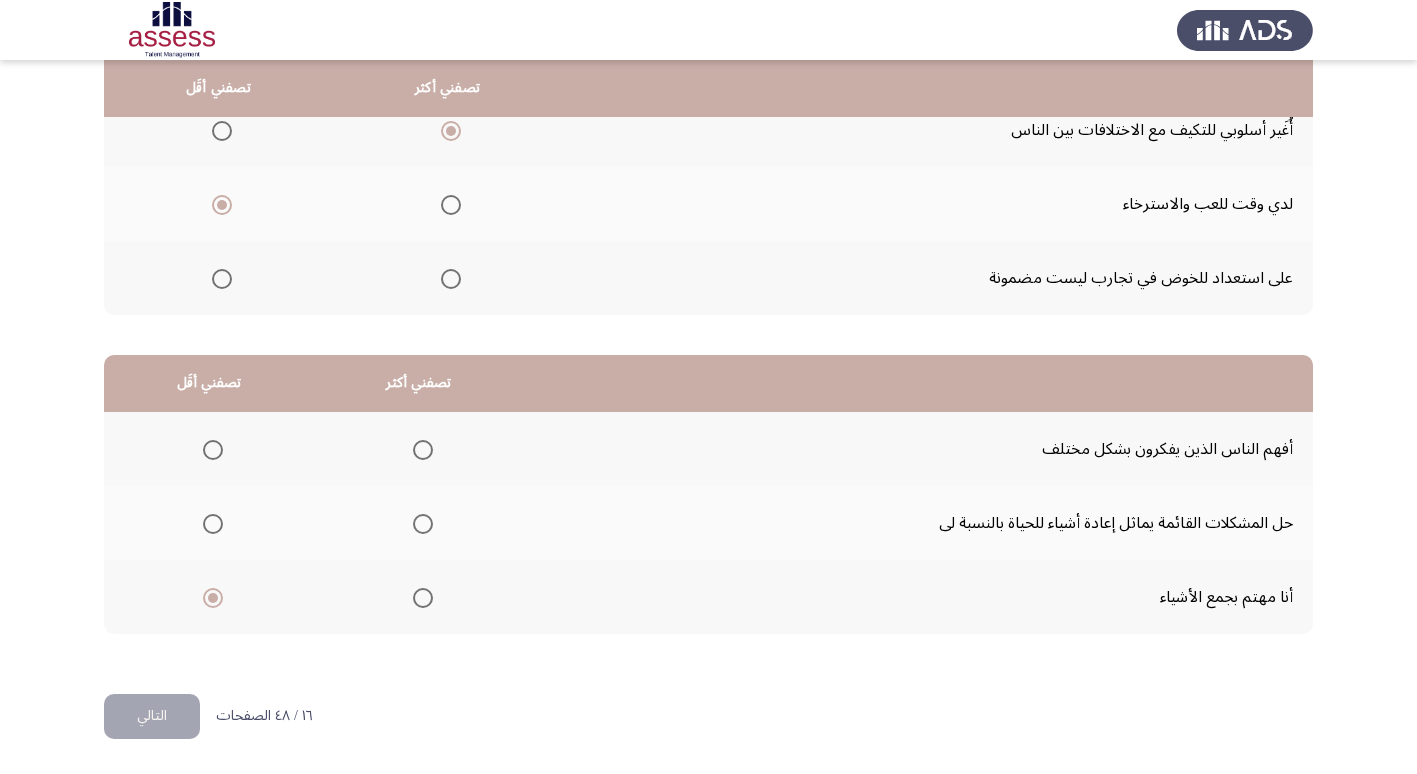click 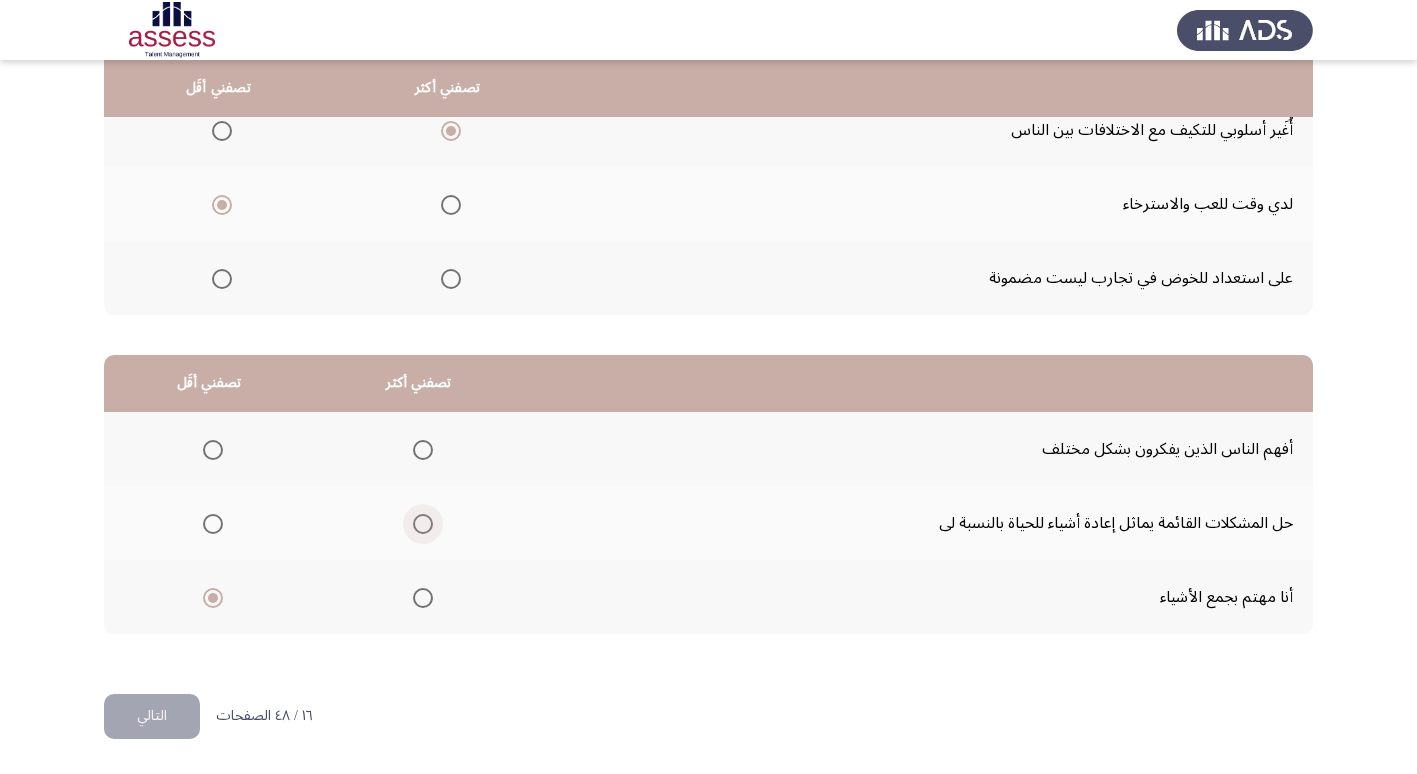 click at bounding box center (423, 524) 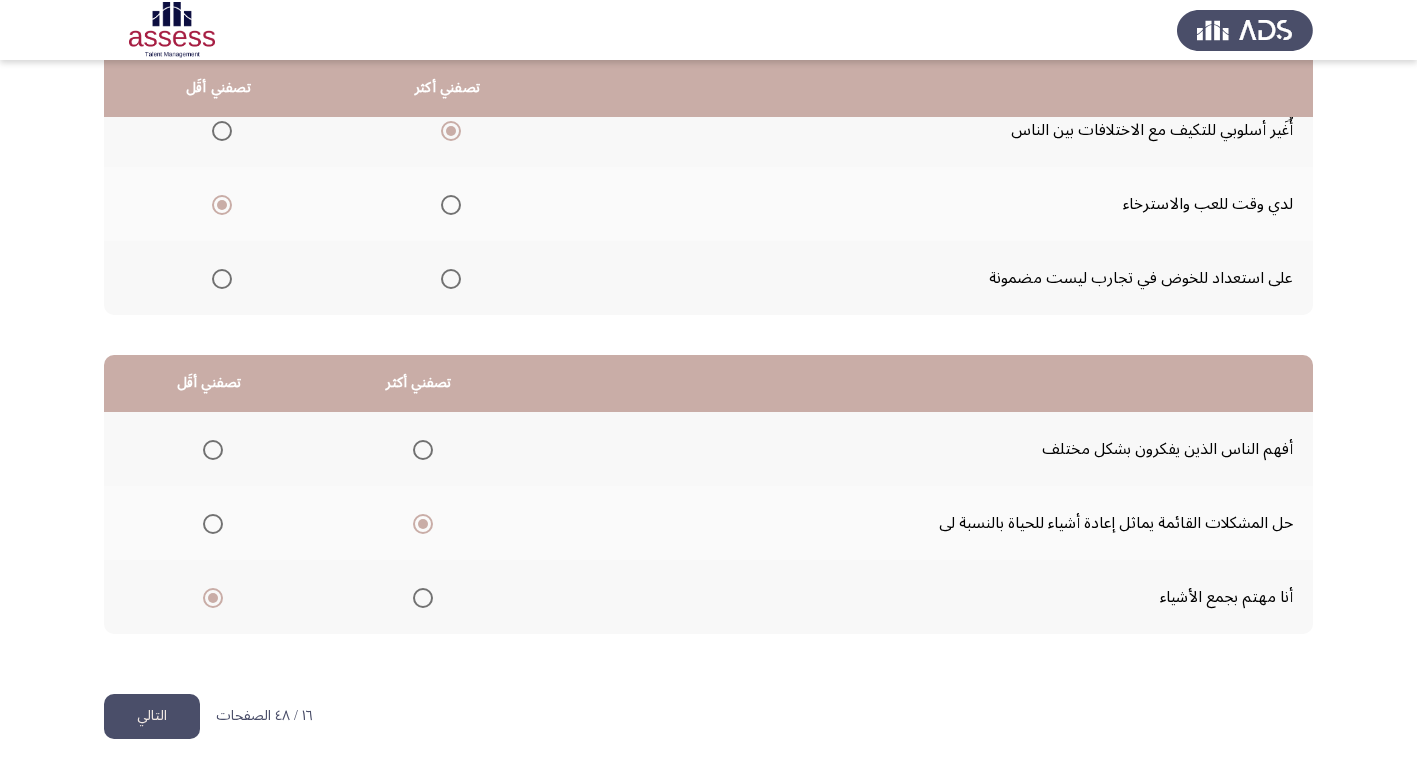 click on "التالي" 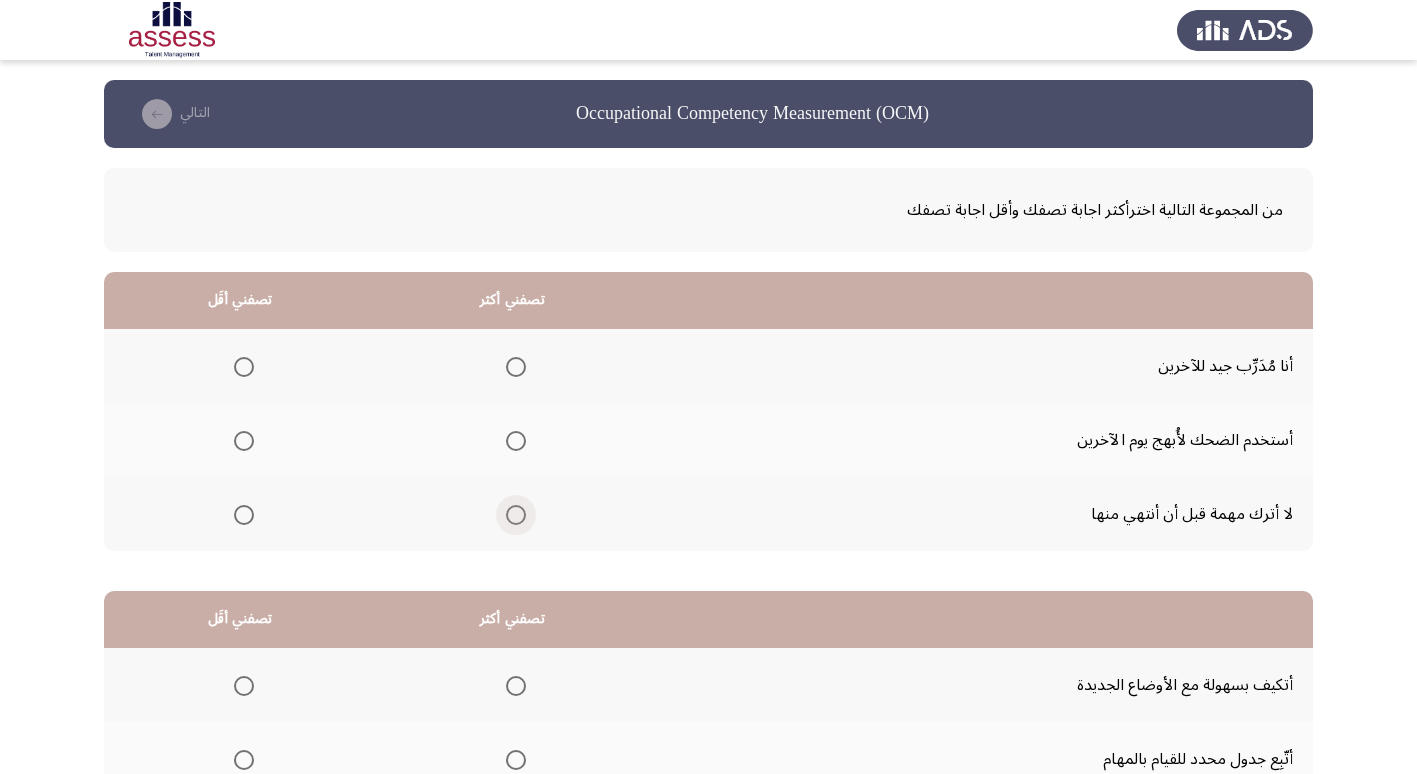 click at bounding box center (516, 515) 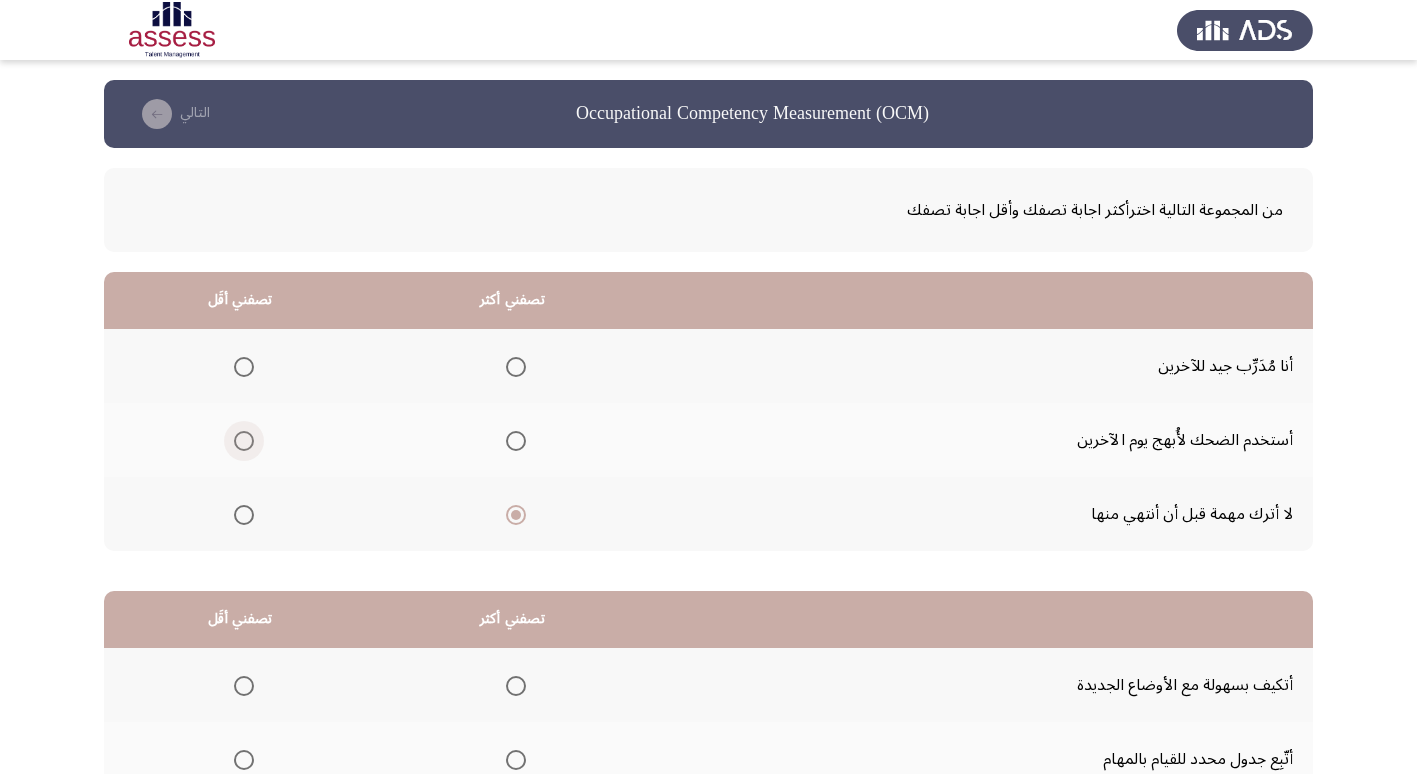 click at bounding box center (244, 441) 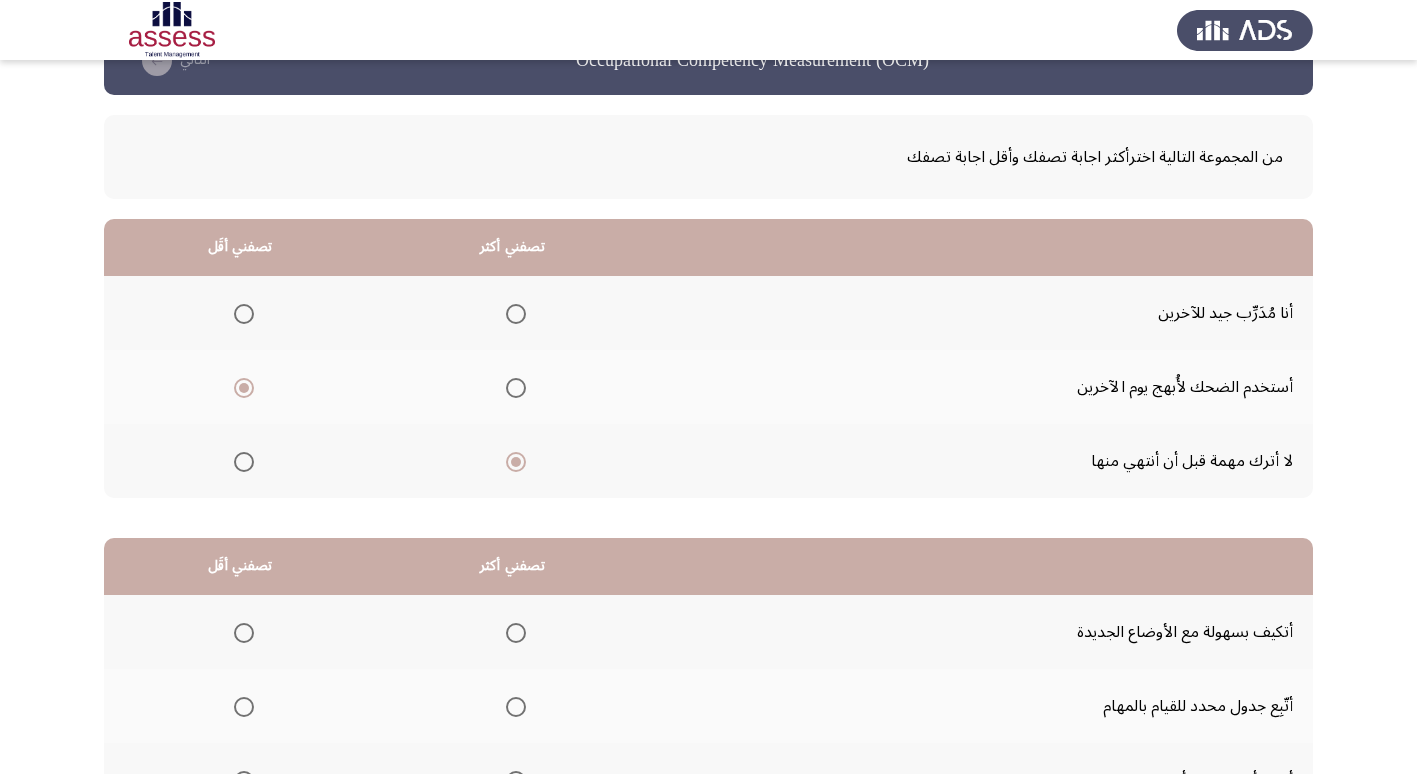 scroll, scrollTop: 100, scrollLeft: 0, axis: vertical 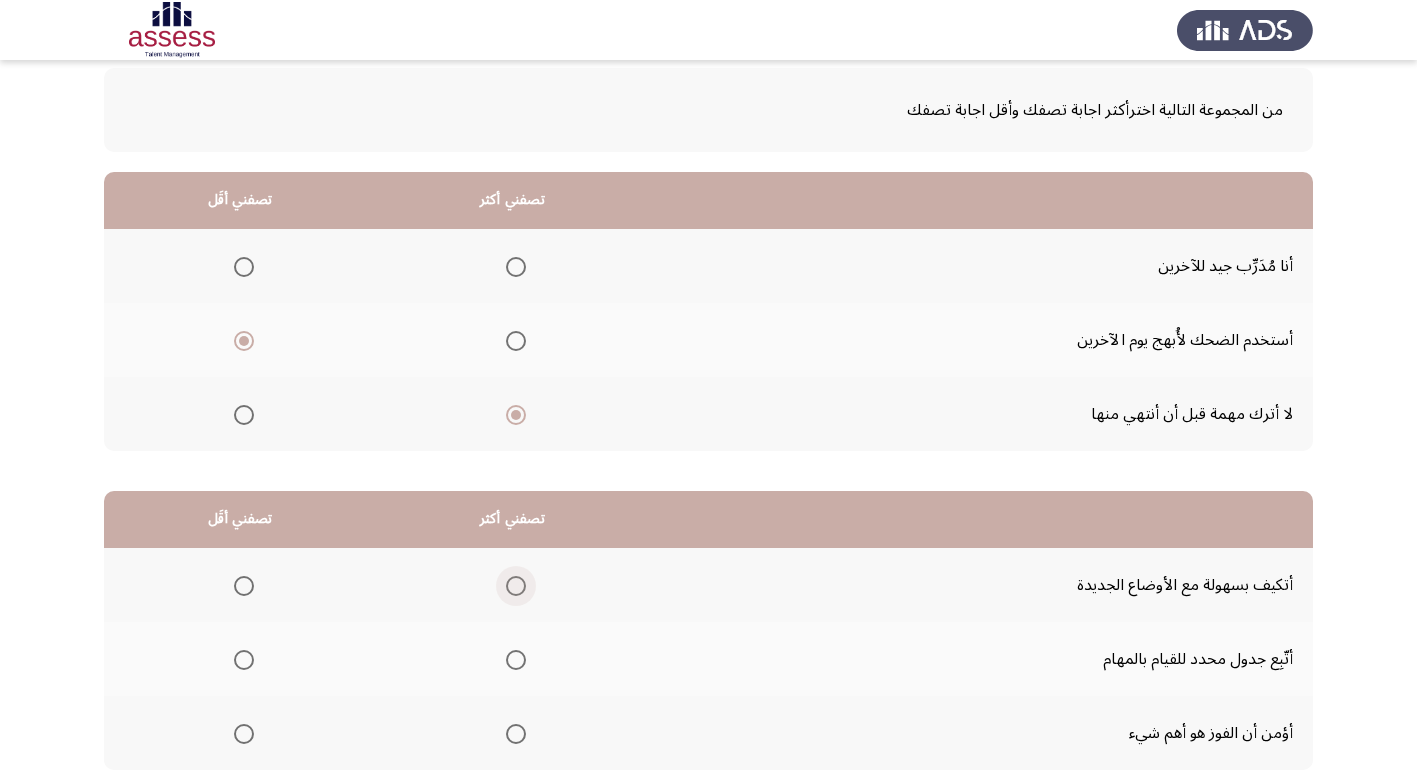 click at bounding box center (516, 586) 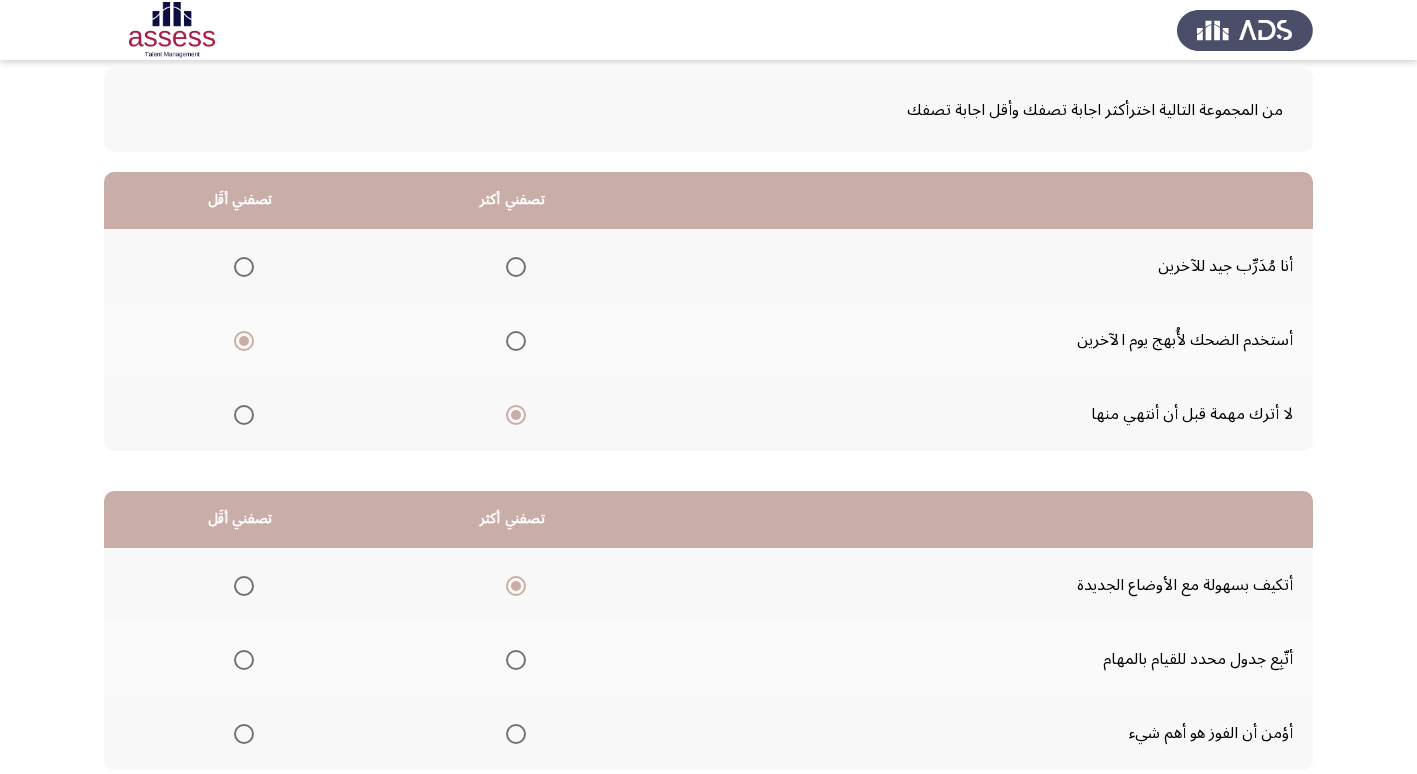 scroll, scrollTop: 200, scrollLeft: 0, axis: vertical 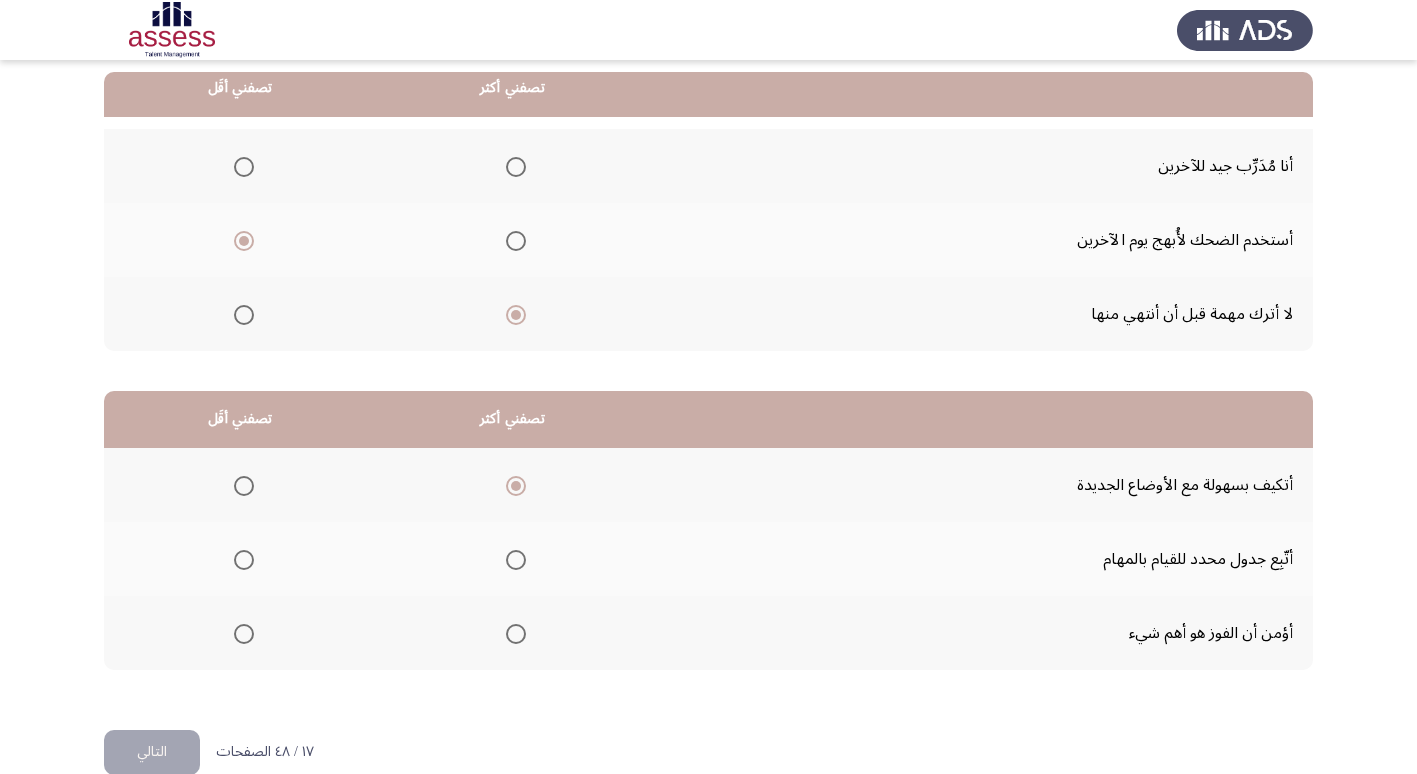 click at bounding box center [516, 634] 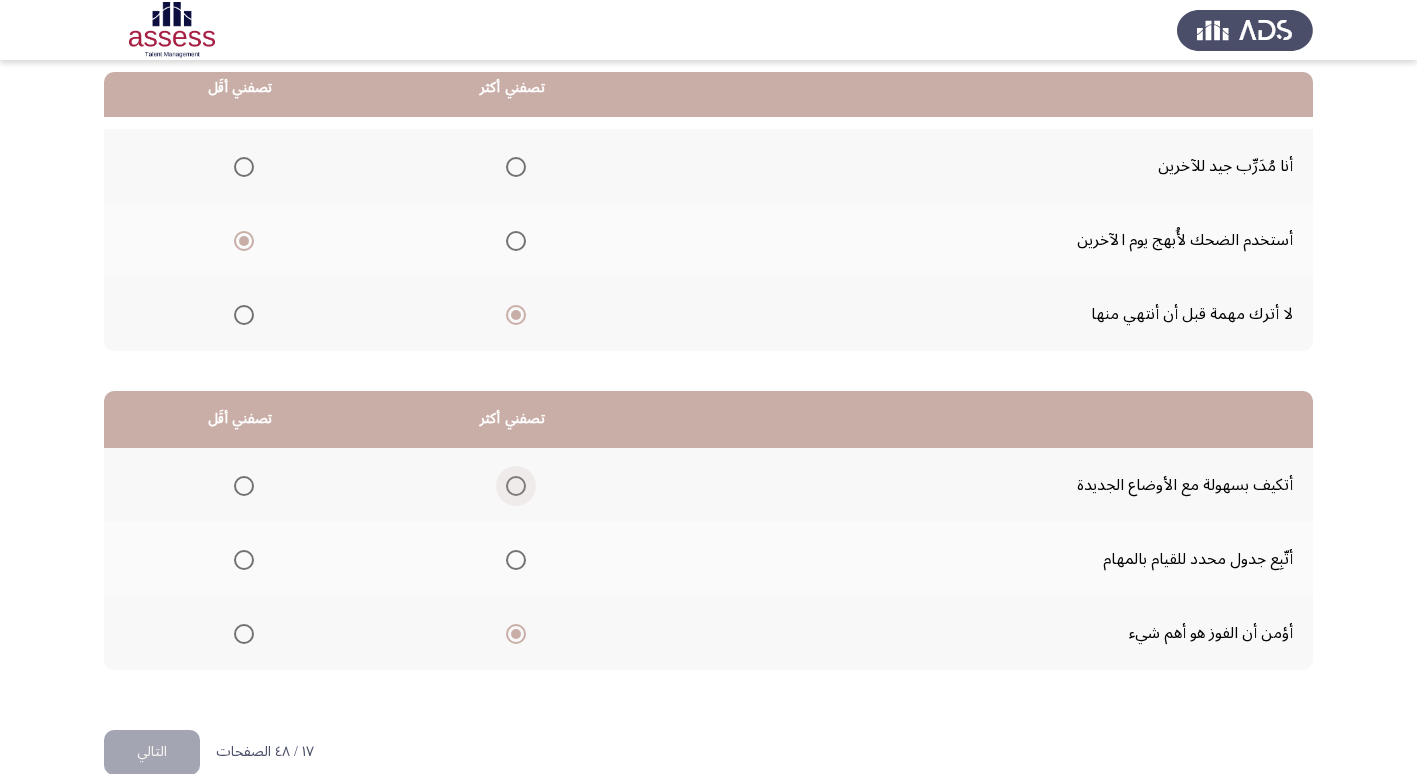 click at bounding box center (516, 486) 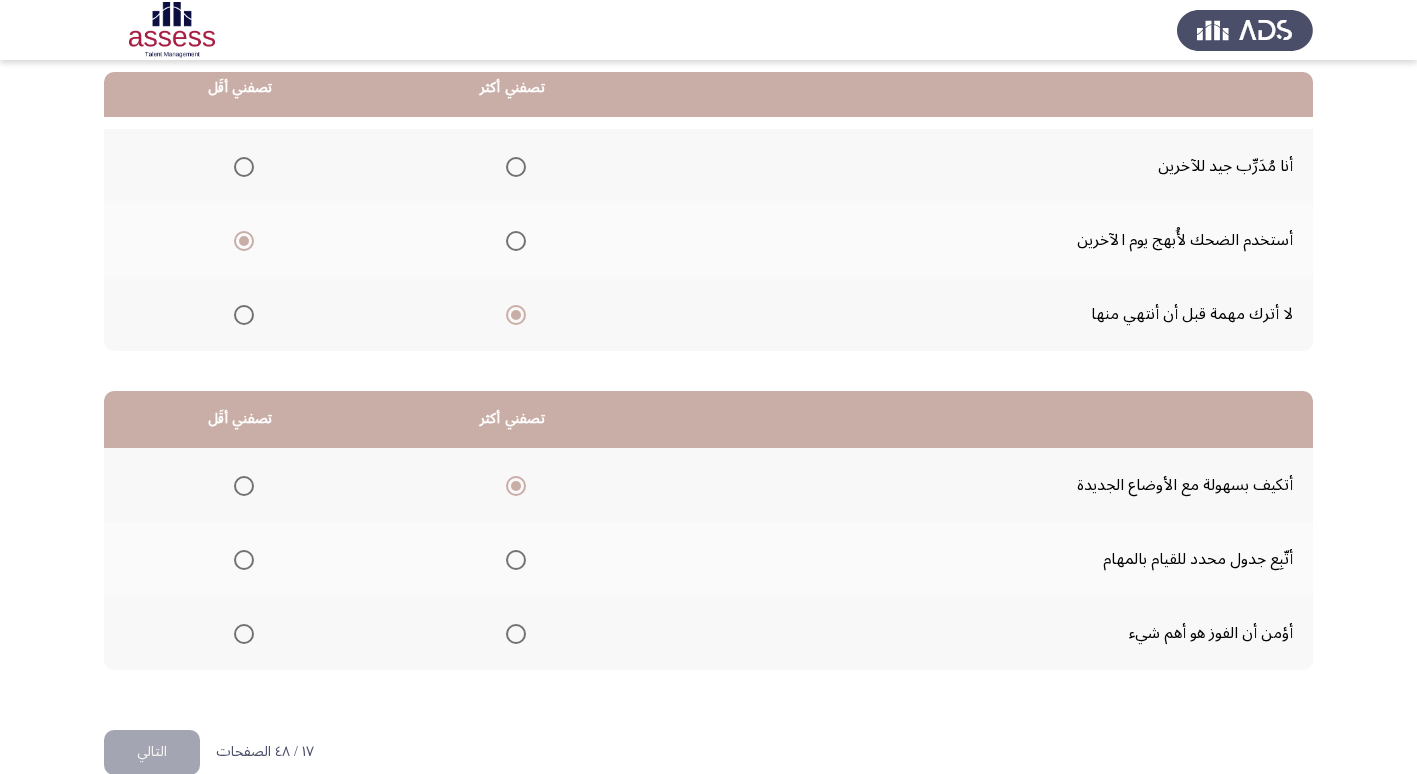 click at bounding box center [244, 634] 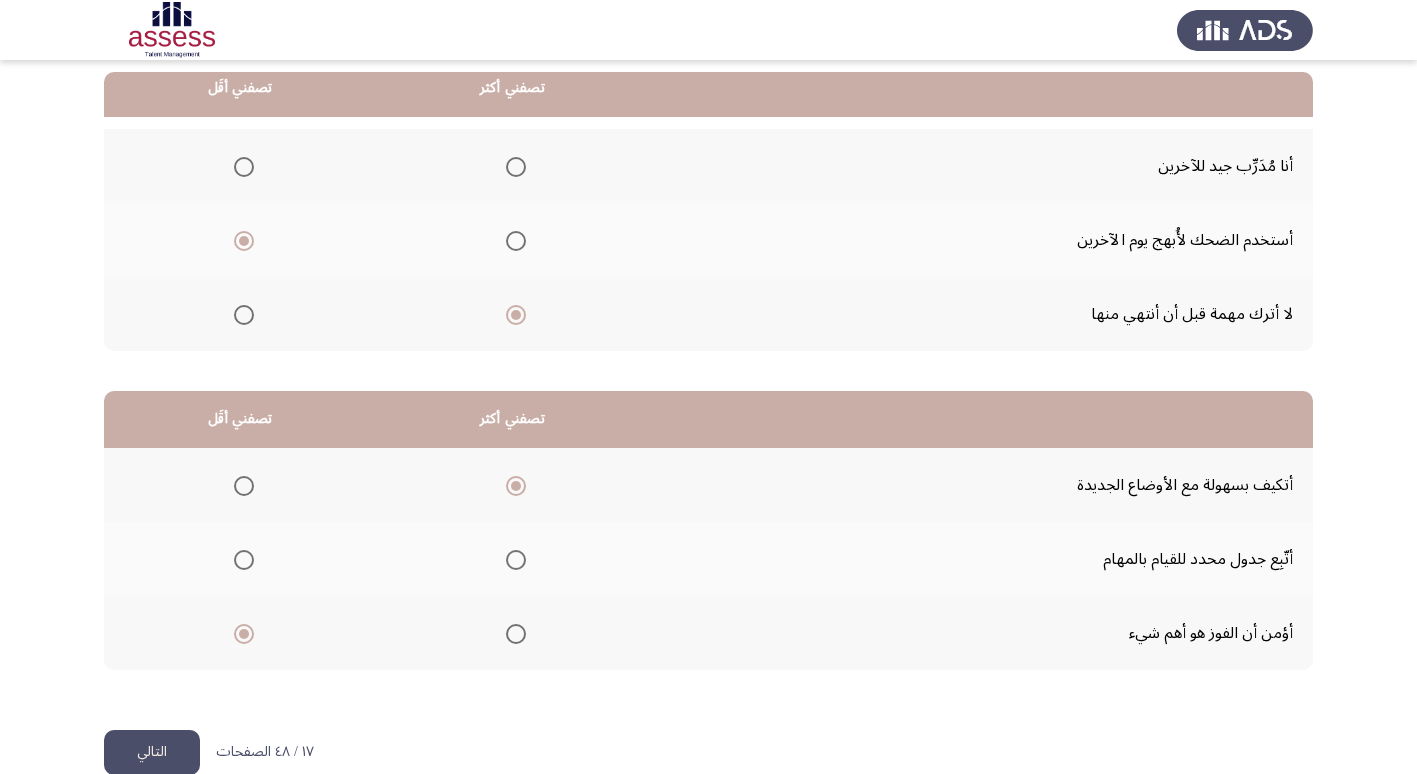 click on "التالي" 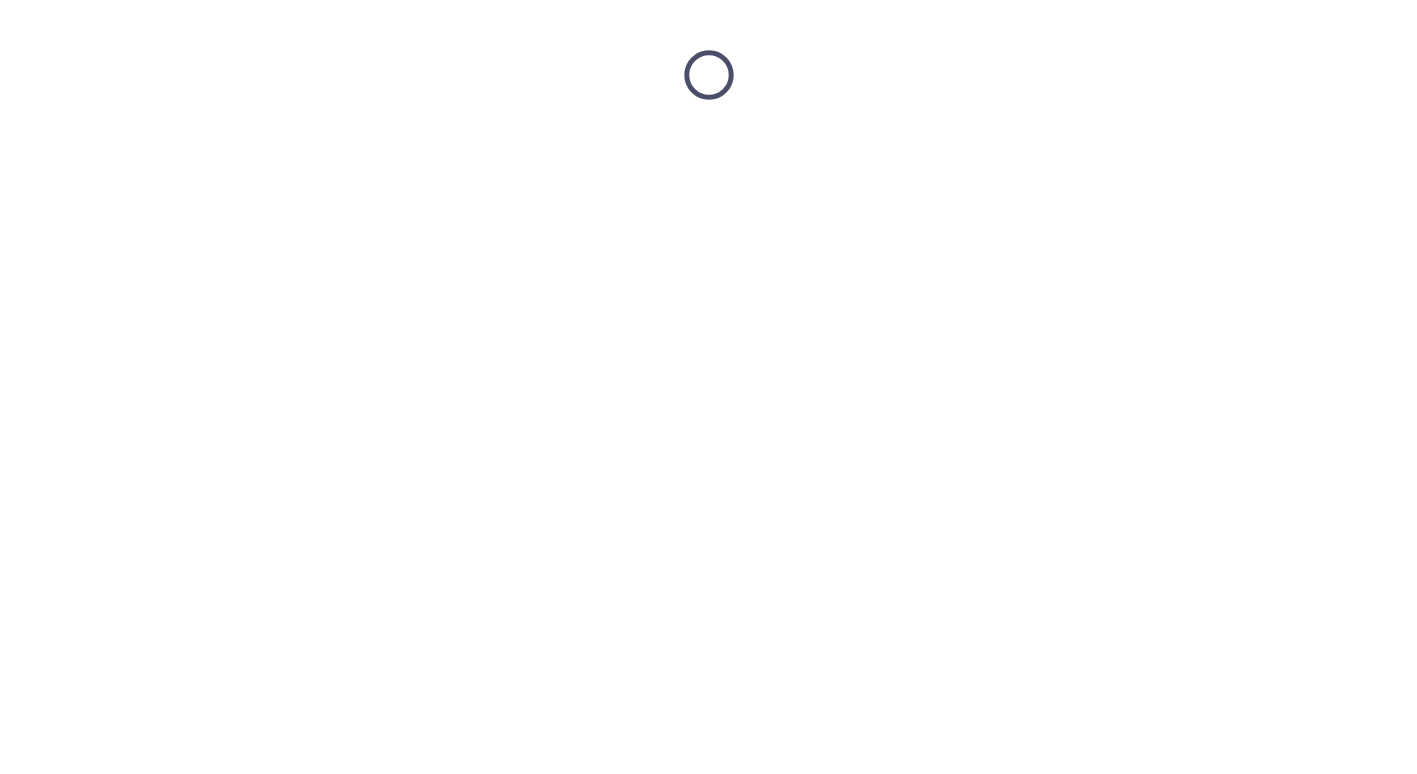 scroll, scrollTop: 0, scrollLeft: 0, axis: both 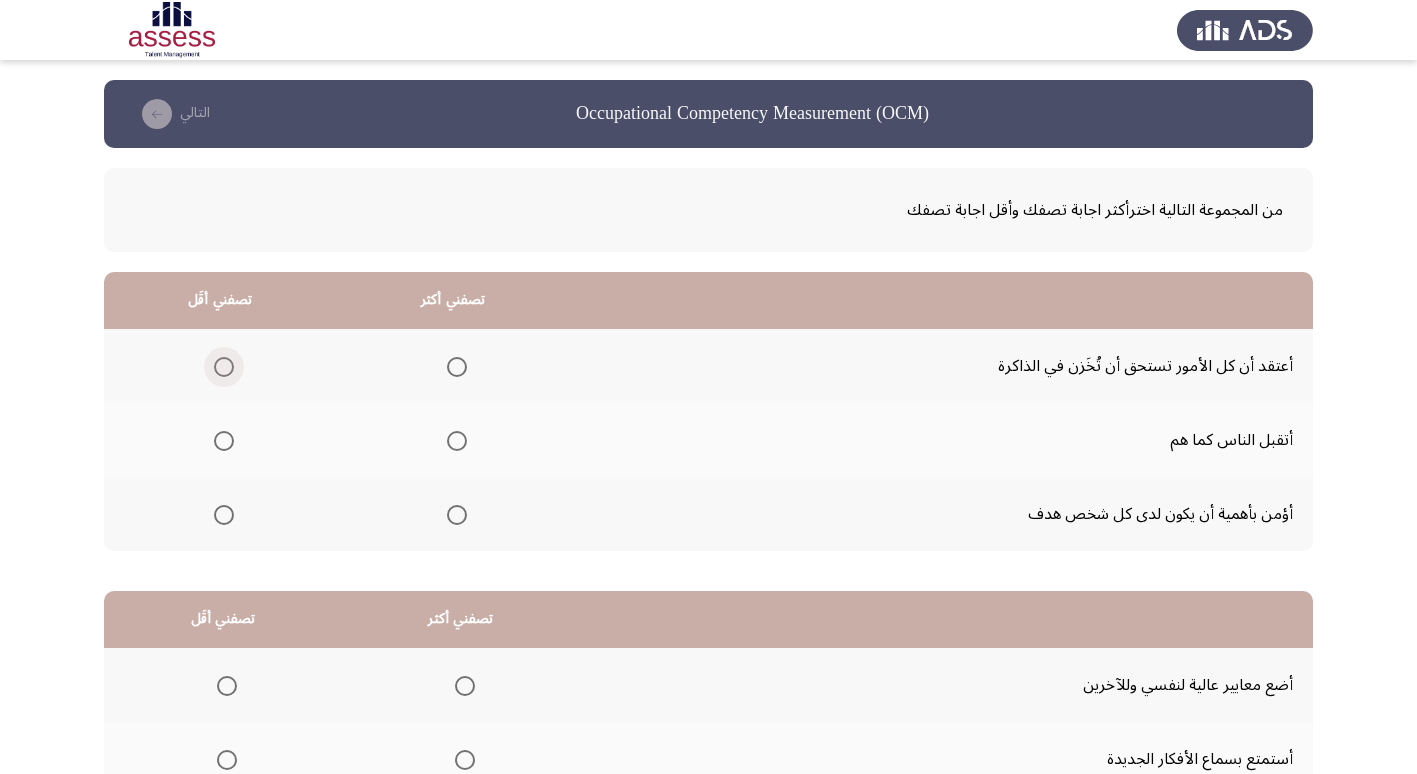 click at bounding box center (224, 367) 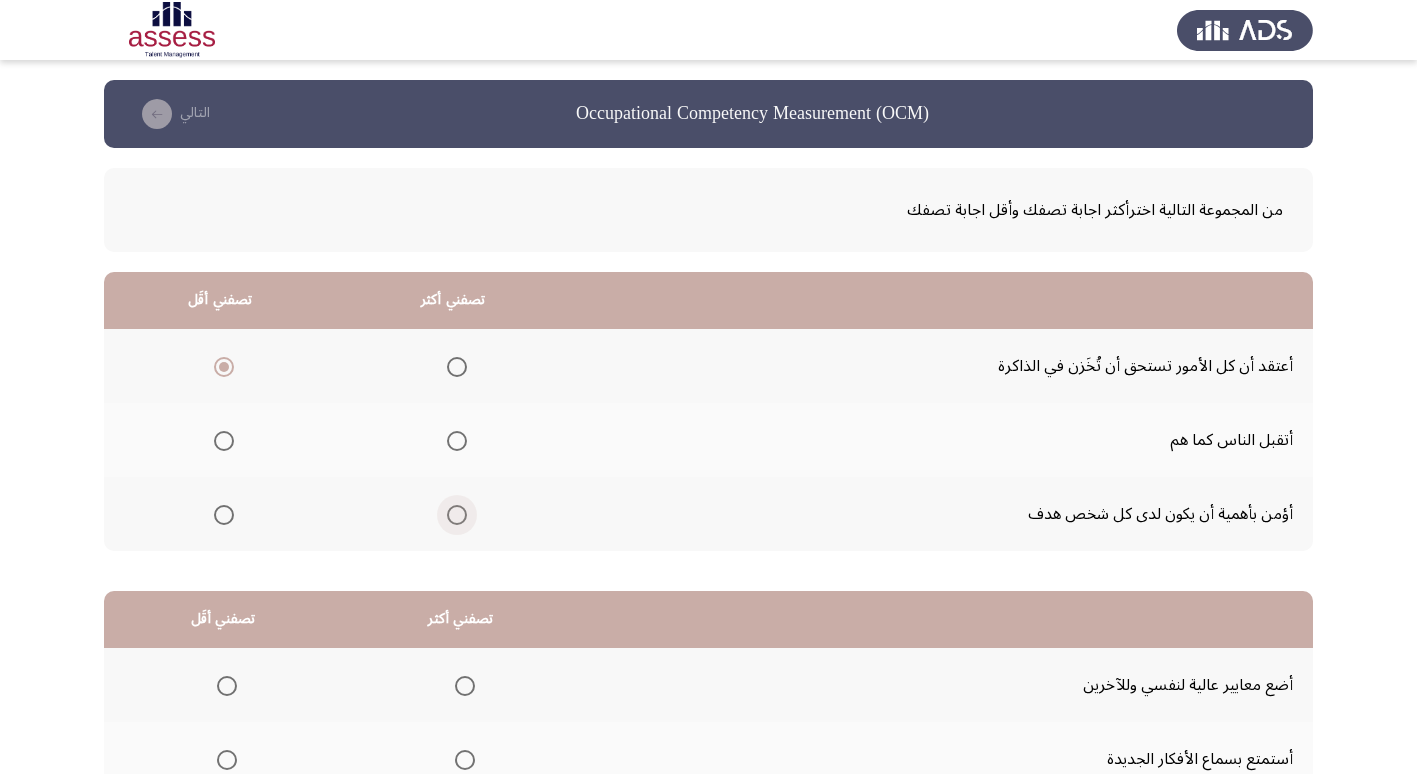 click at bounding box center (457, 515) 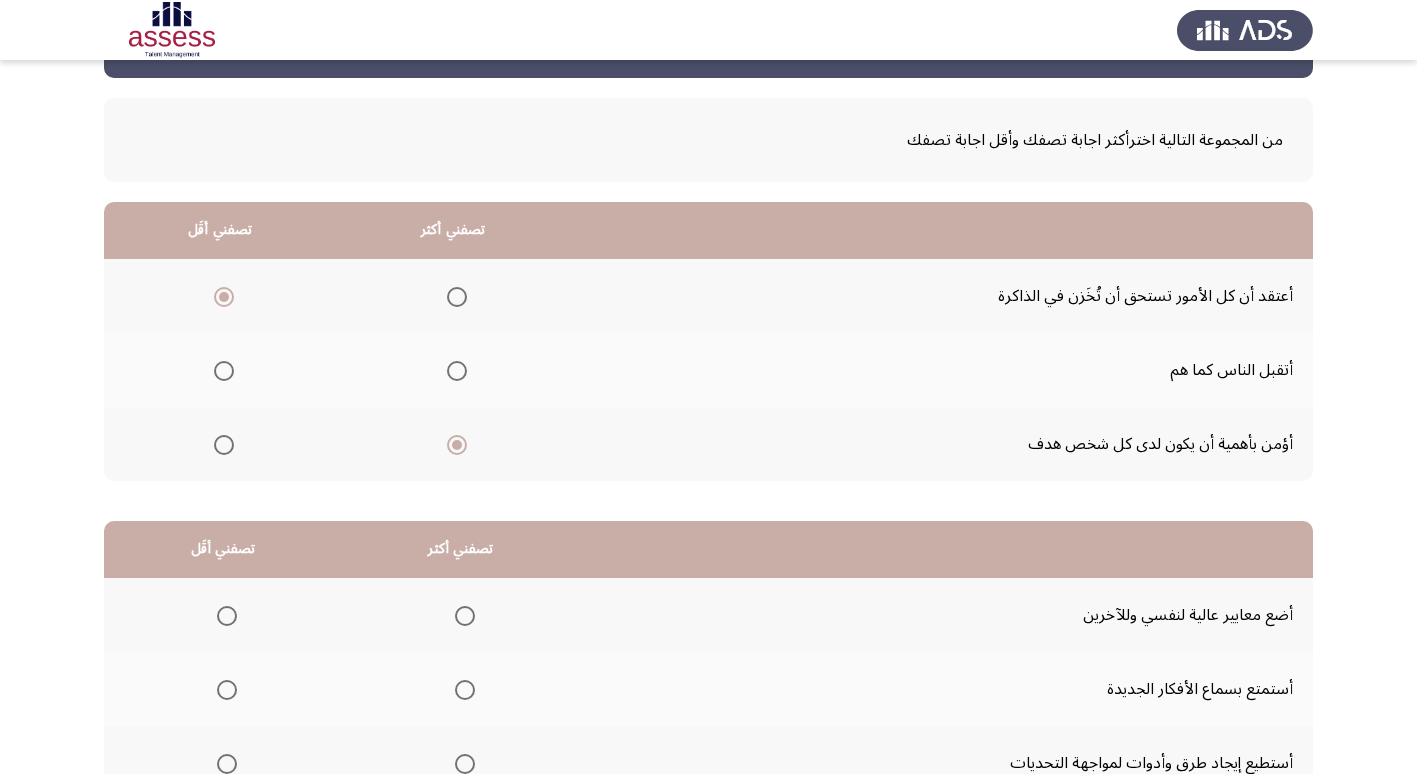 scroll, scrollTop: 200, scrollLeft: 0, axis: vertical 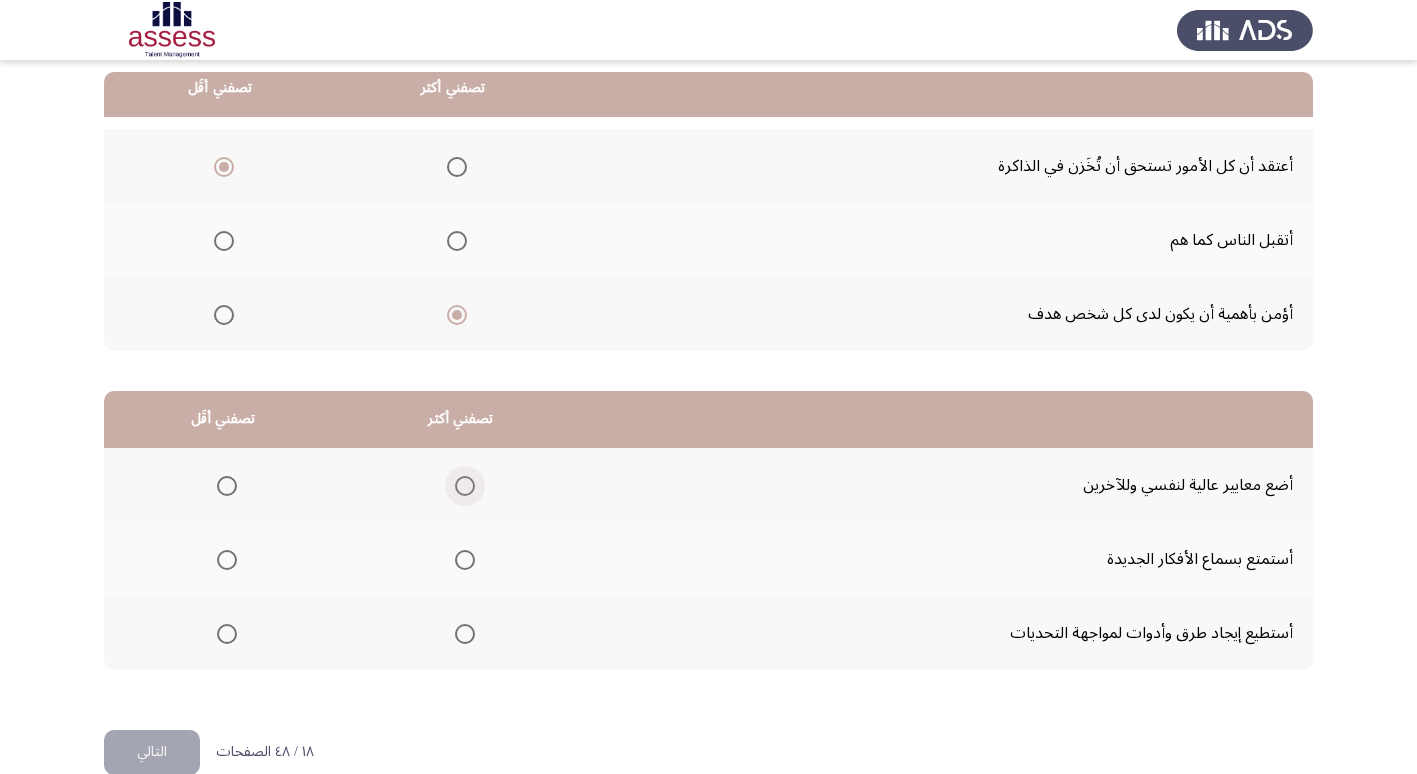 click at bounding box center (465, 486) 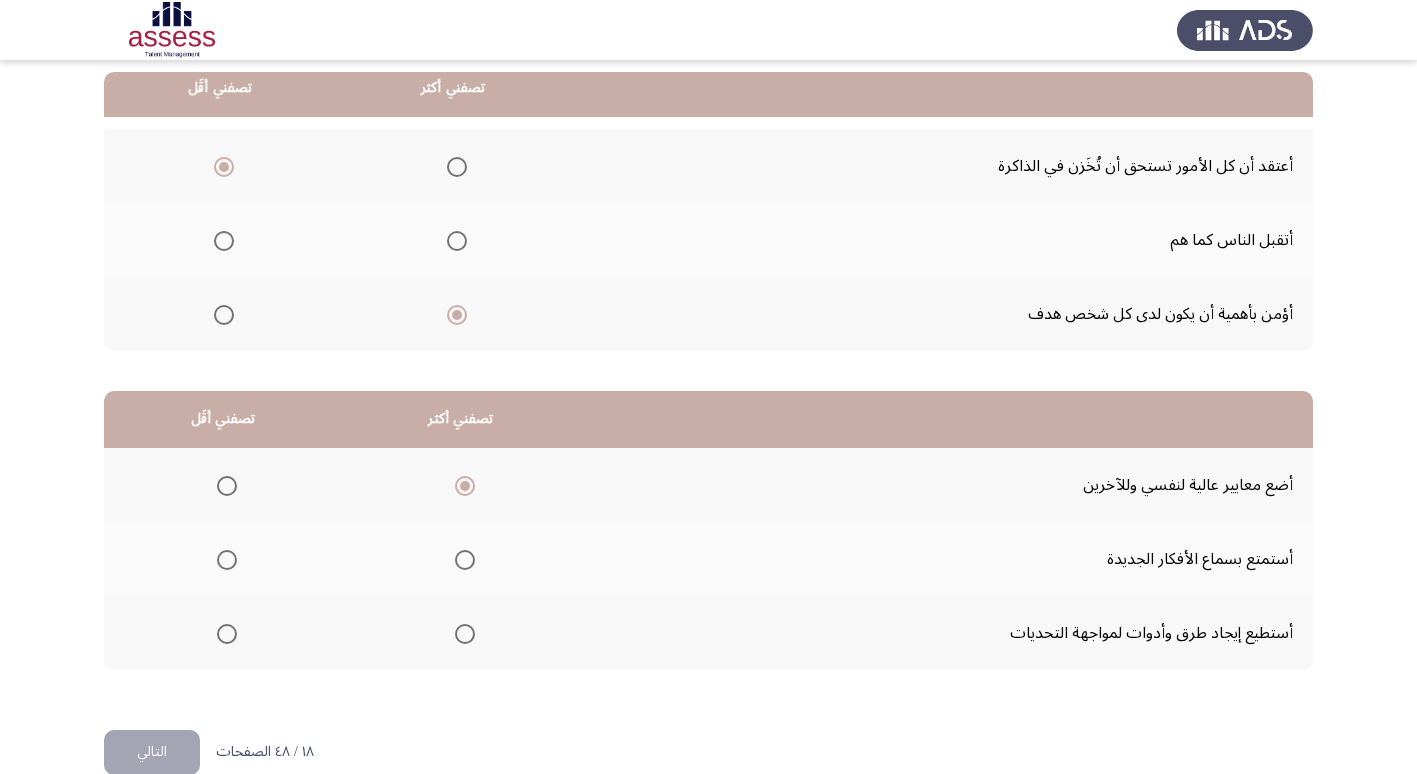 click at bounding box center [227, 560] 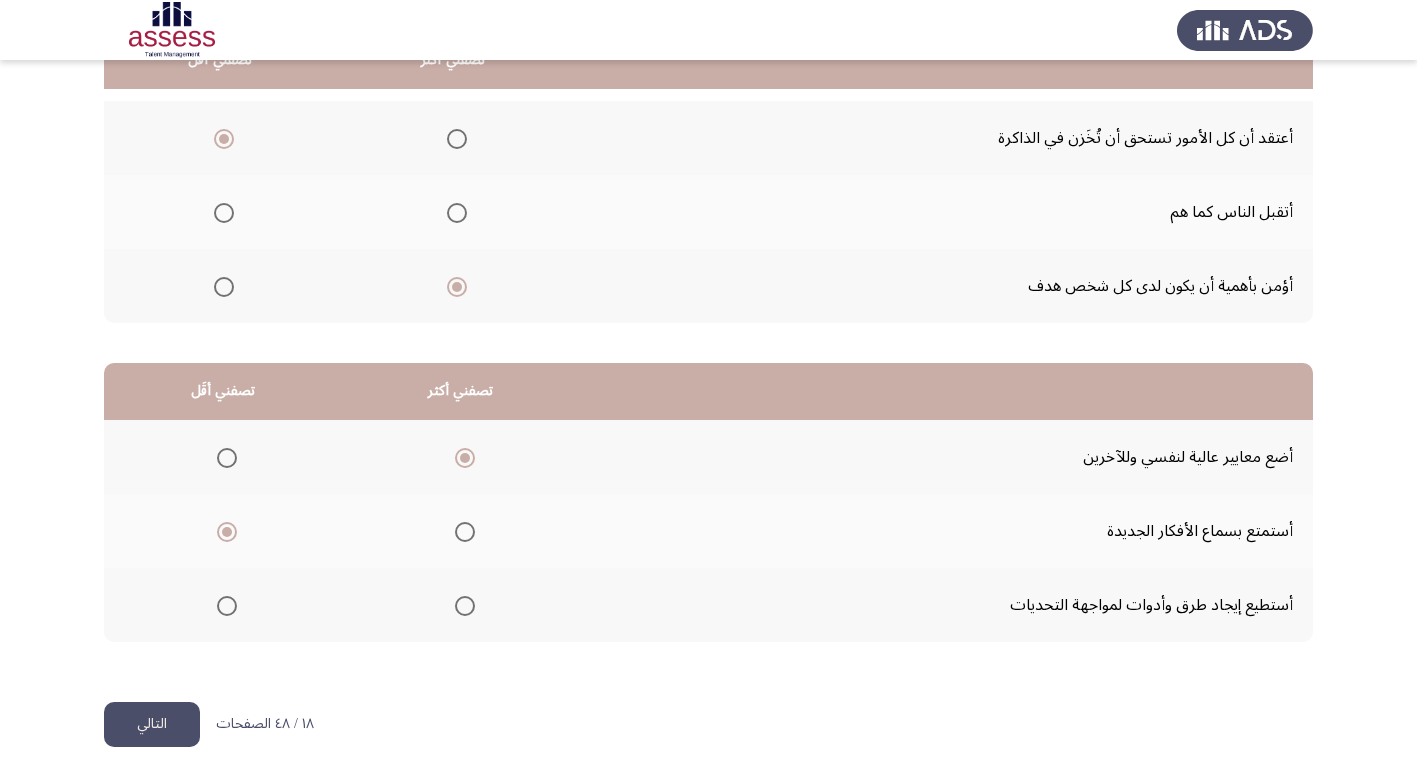 scroll, scrollTop: 236, scrollLeft: 0, axis: vertical 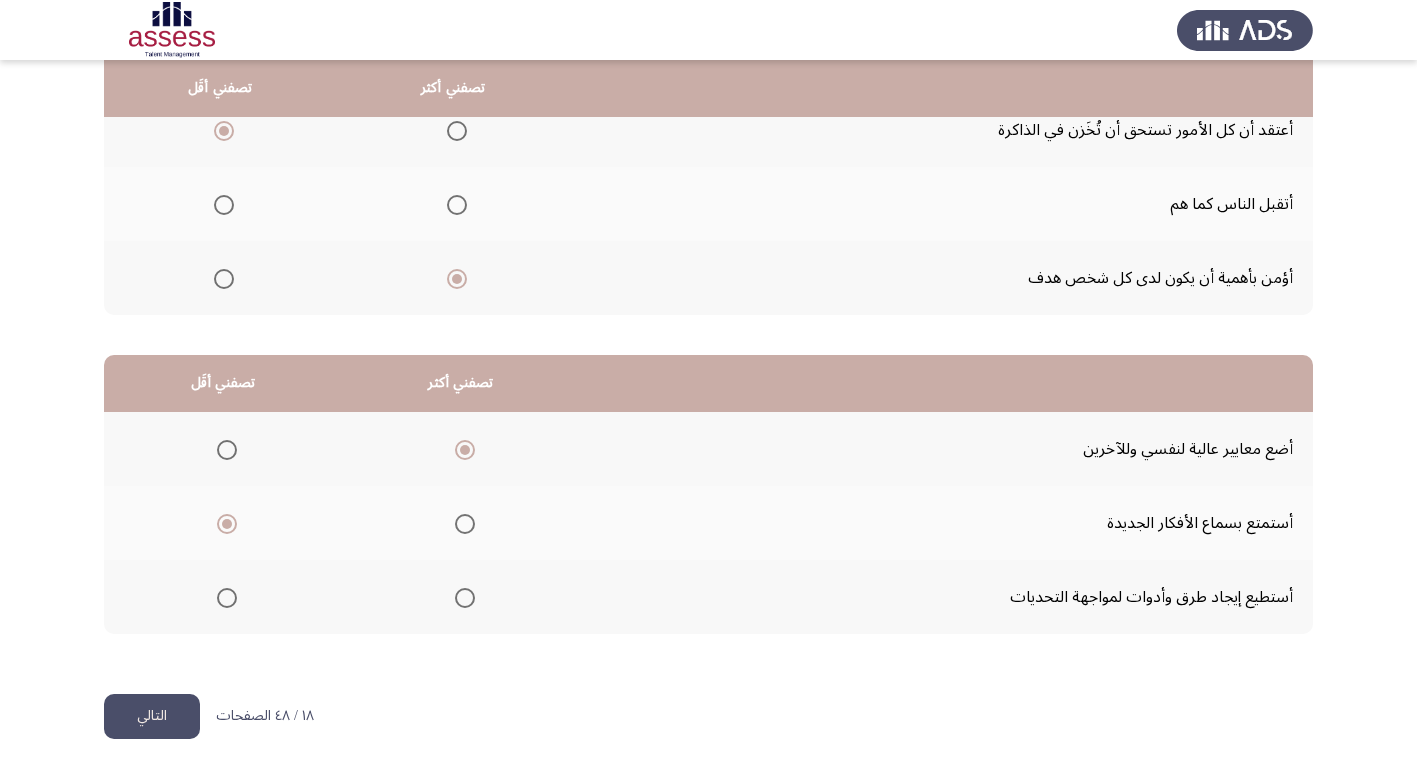 click on "التالي" 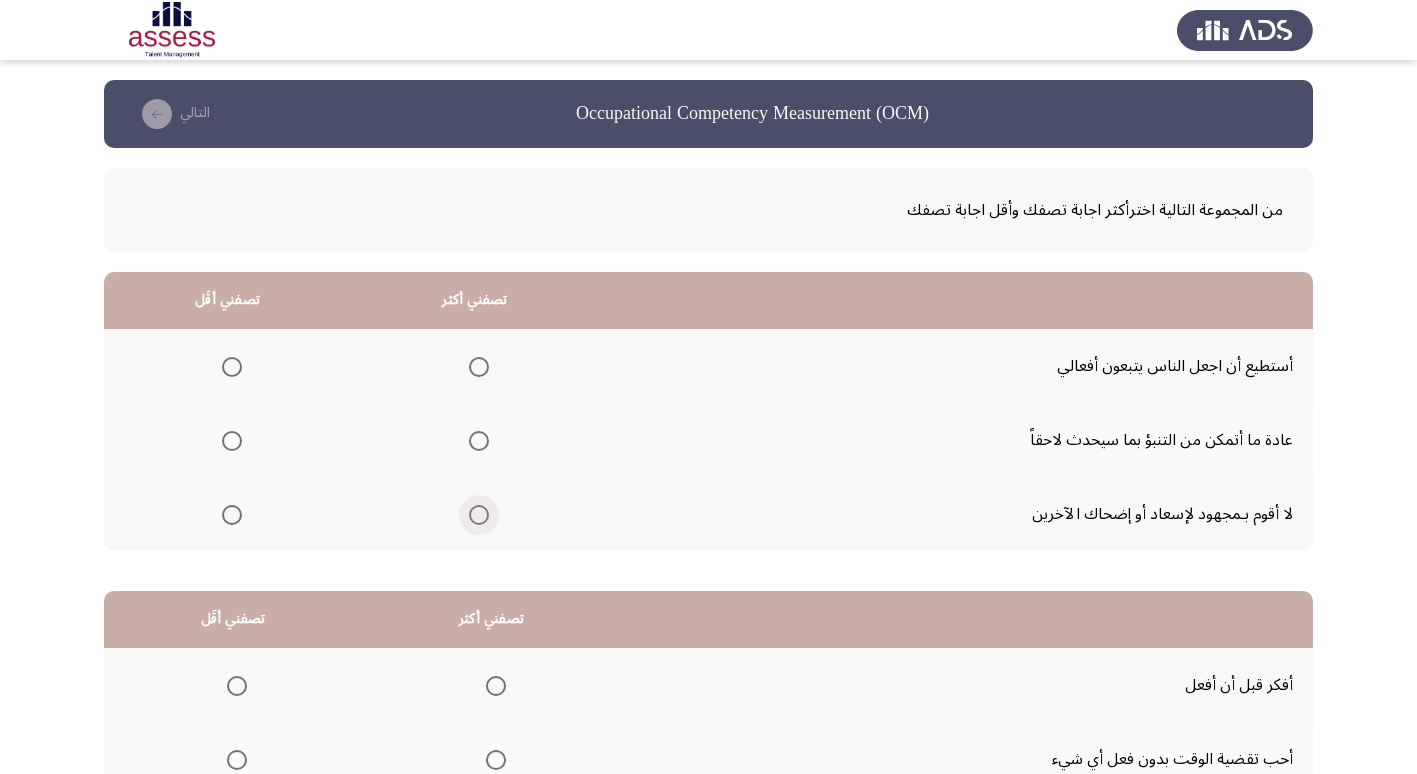 click at bounding box center [479, 515] 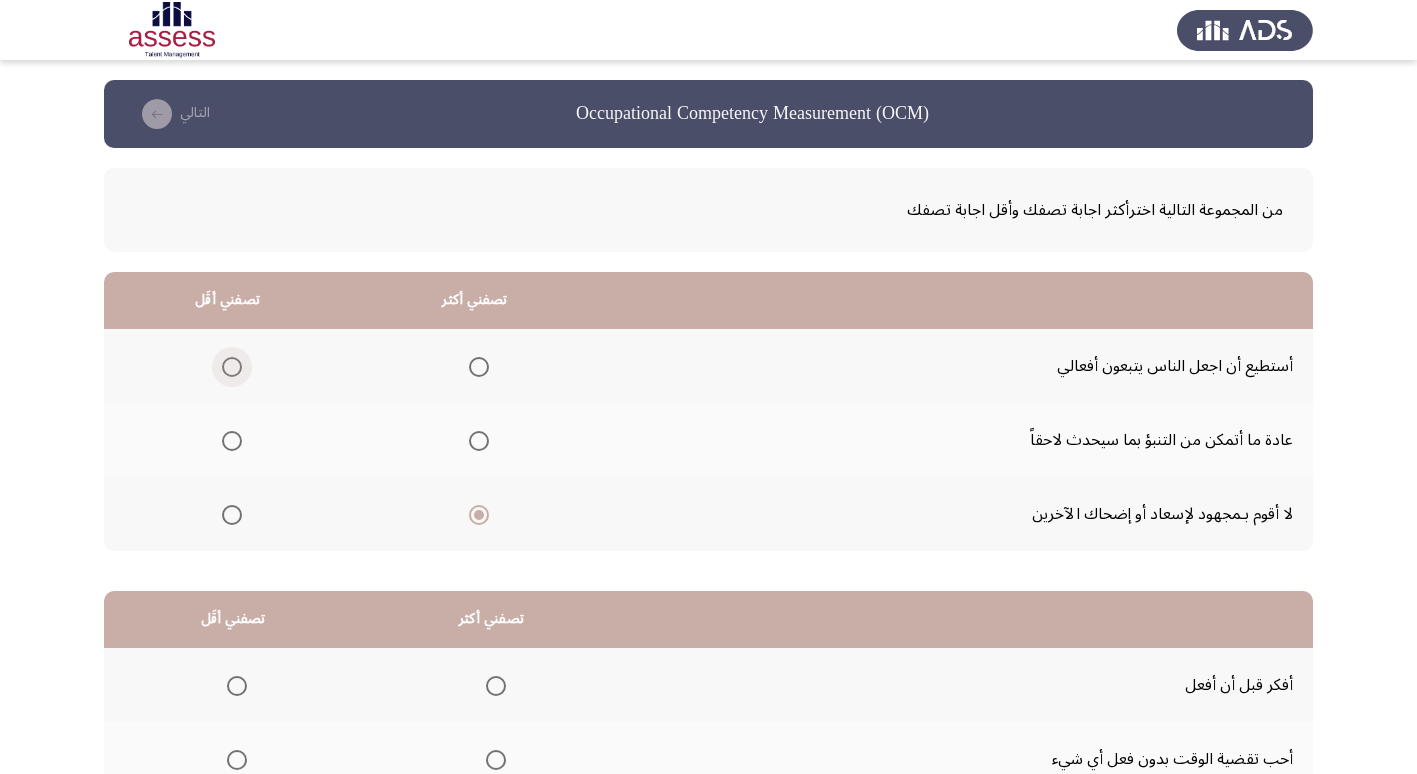 click at bounding box center [232, 367] 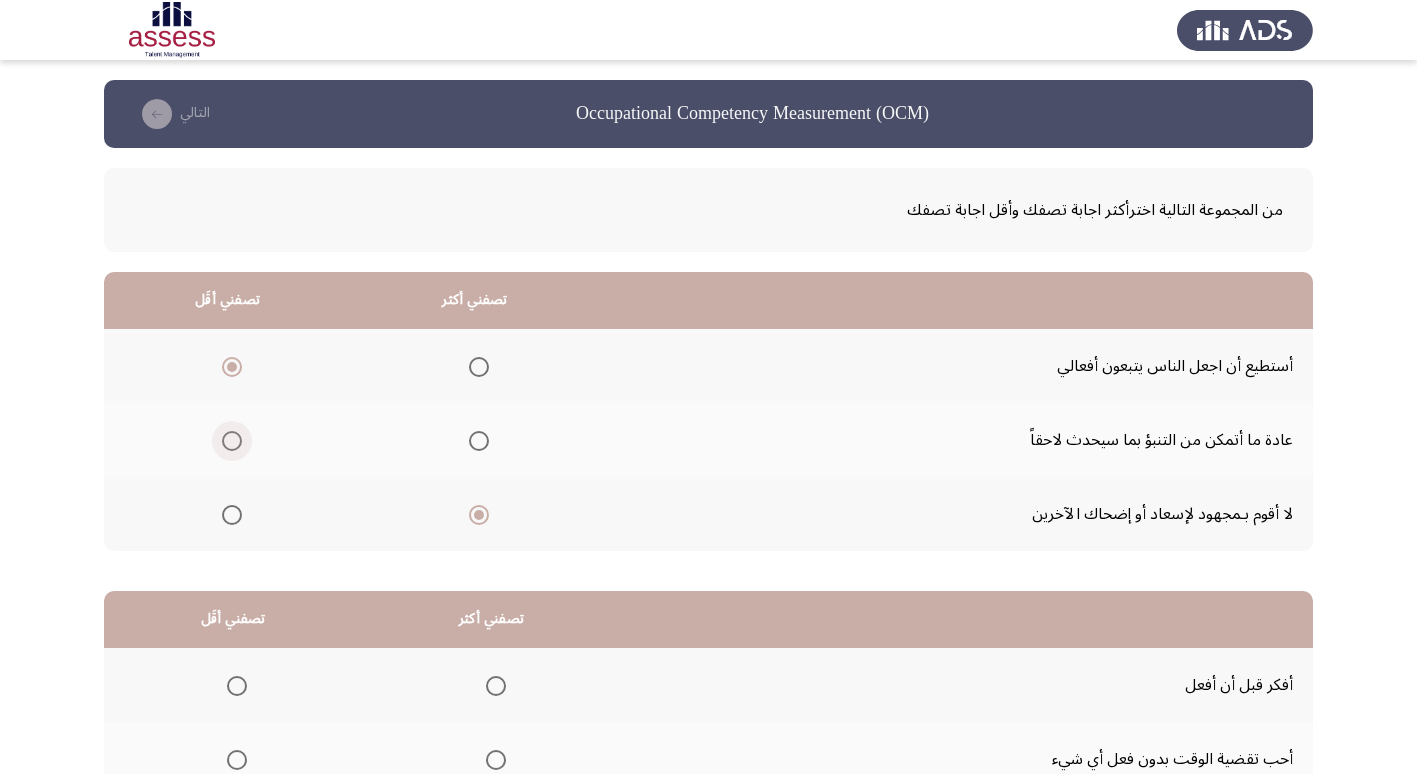 click at bounding box center (232, 441) 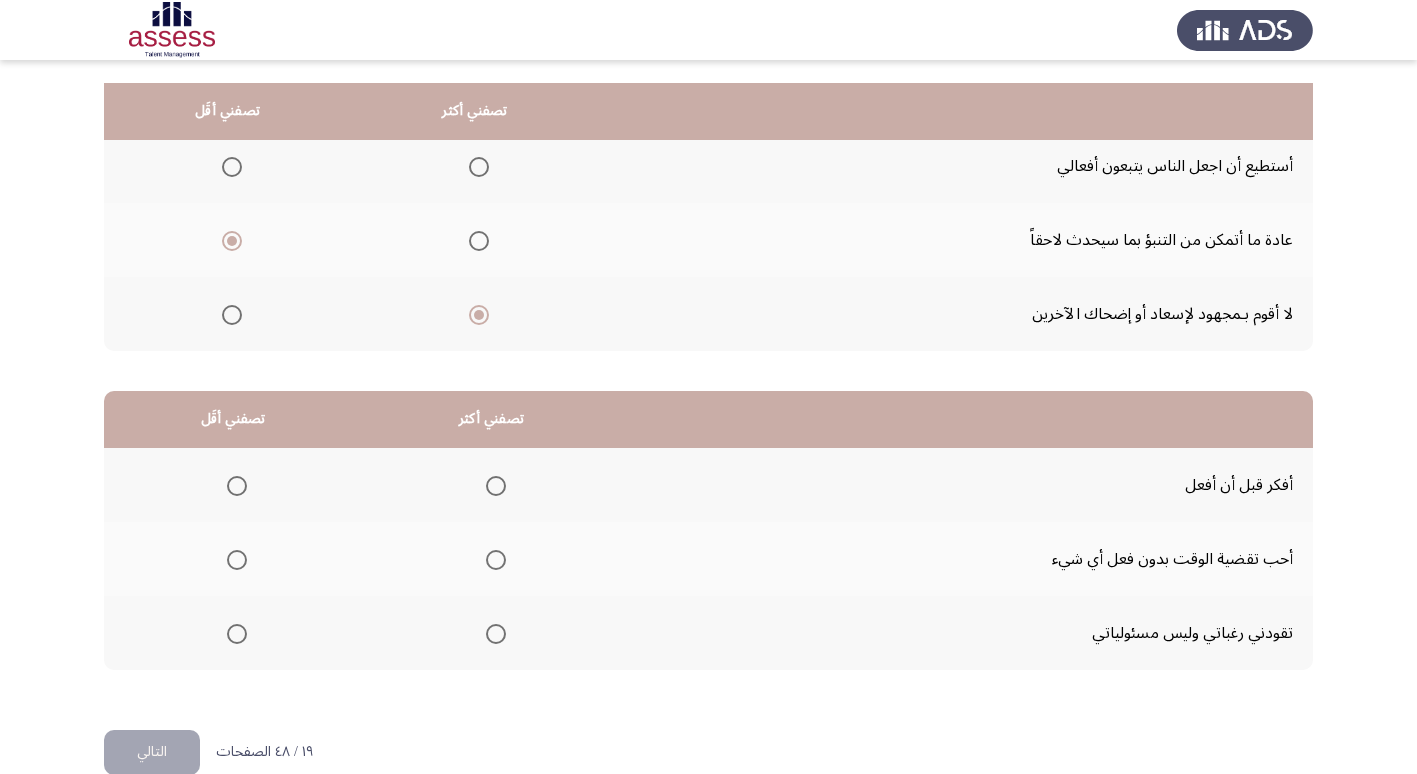 scroll, scrollTop: 236, scrollLeft: 0, axis: vertical 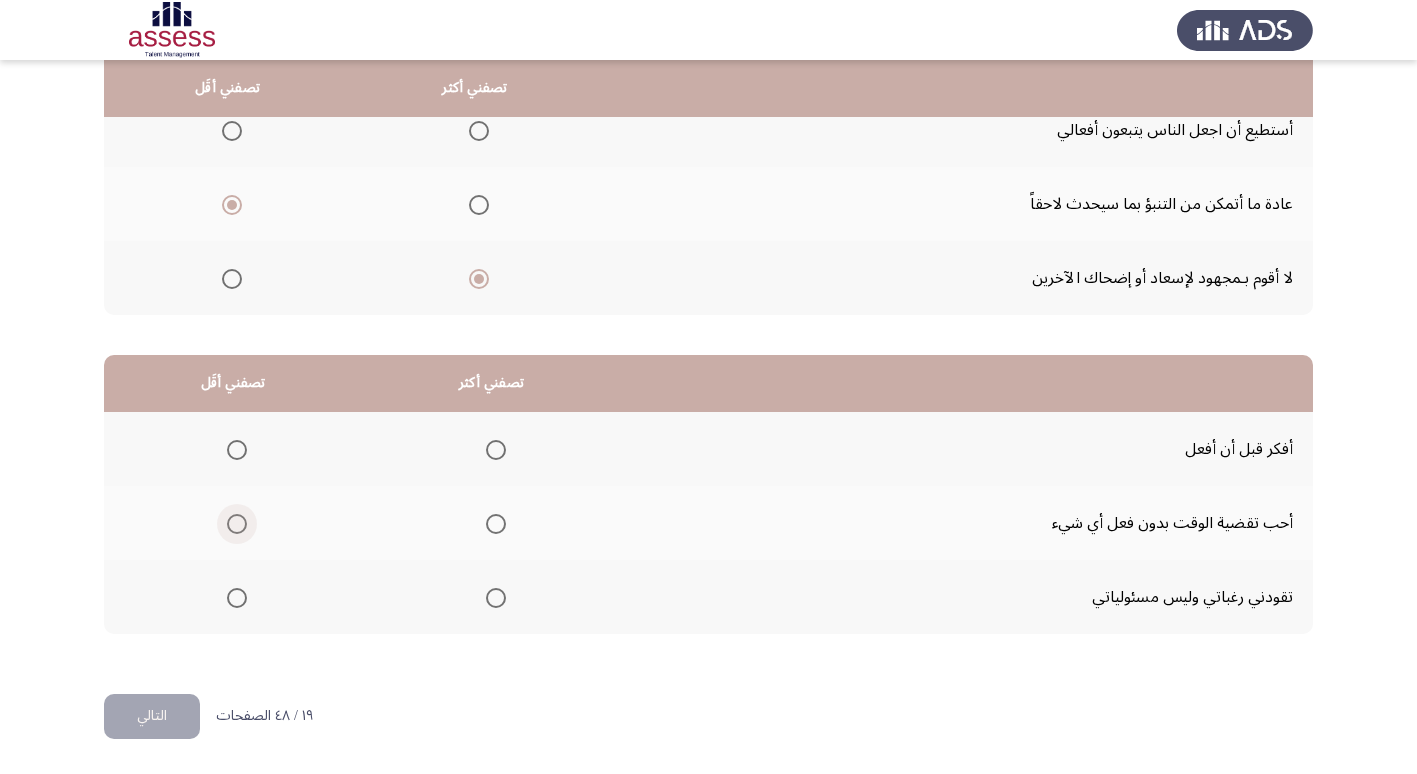 click at bounding box center [237, 524] 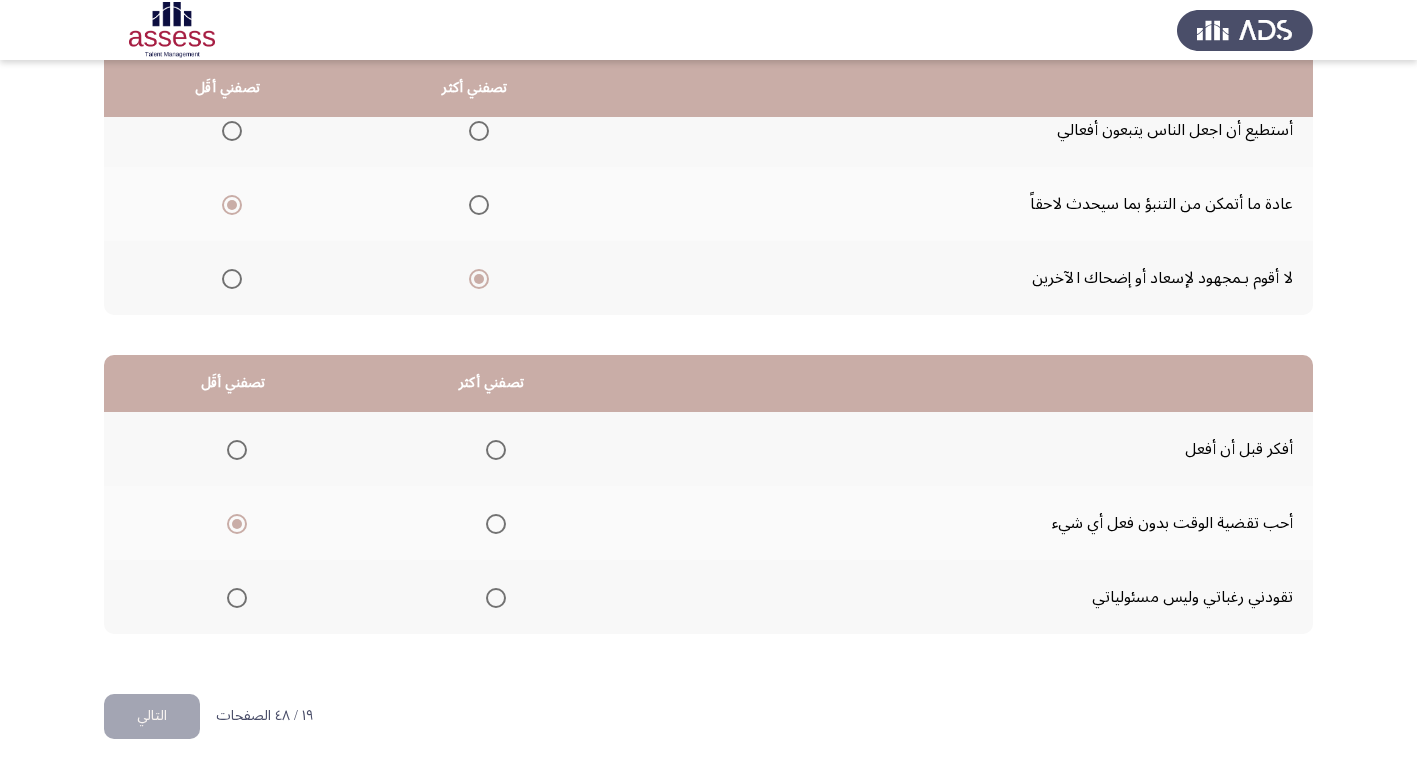 click at bounding box center [496, 450] 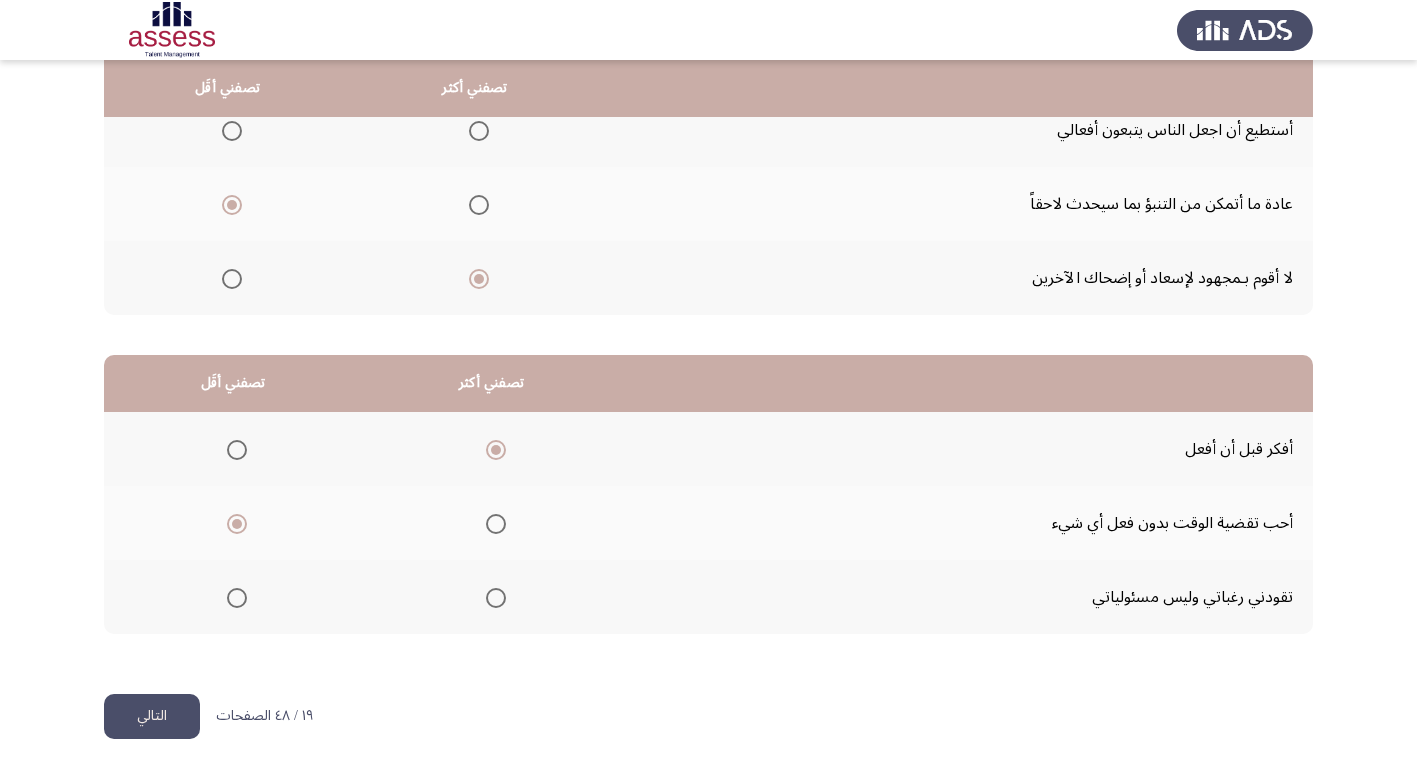 click on "التالي" 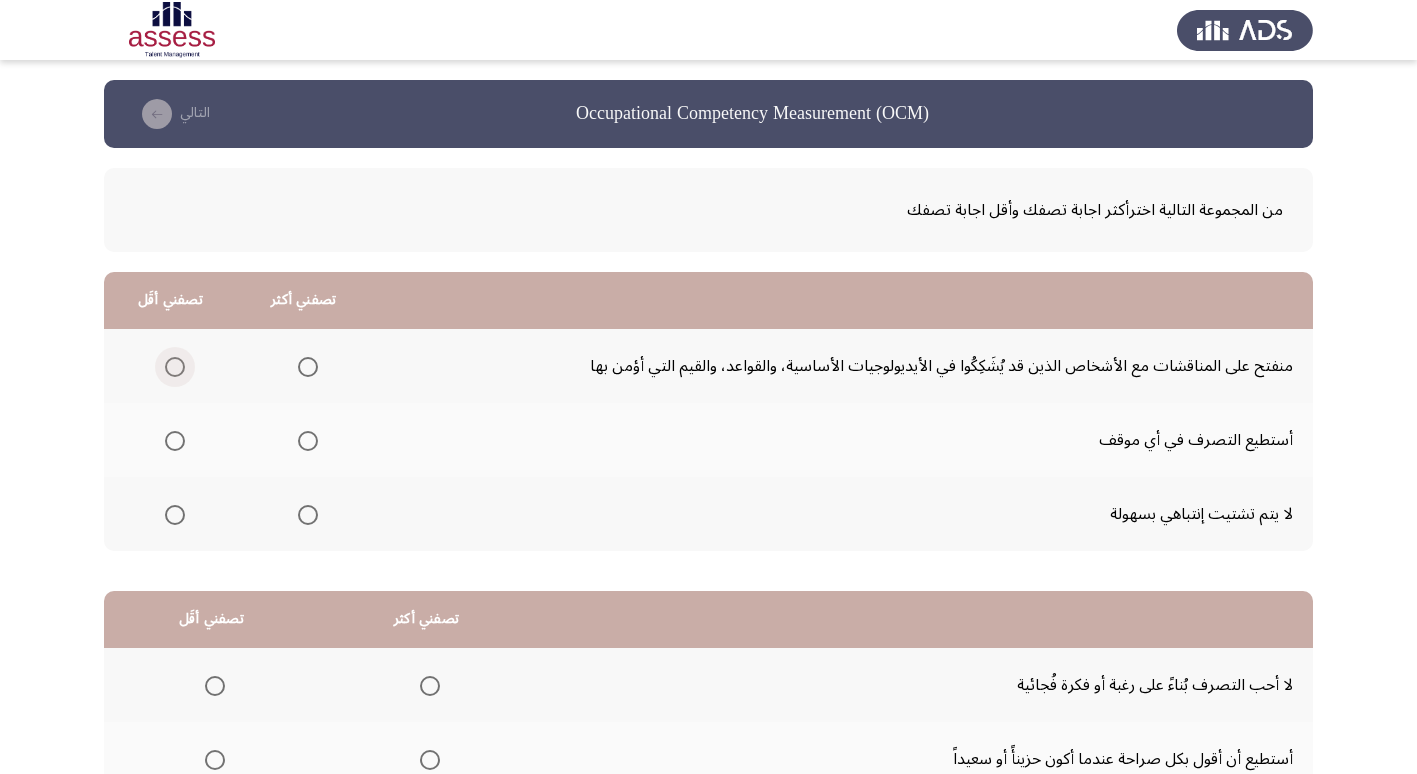 click at bounding box center (175, 367) 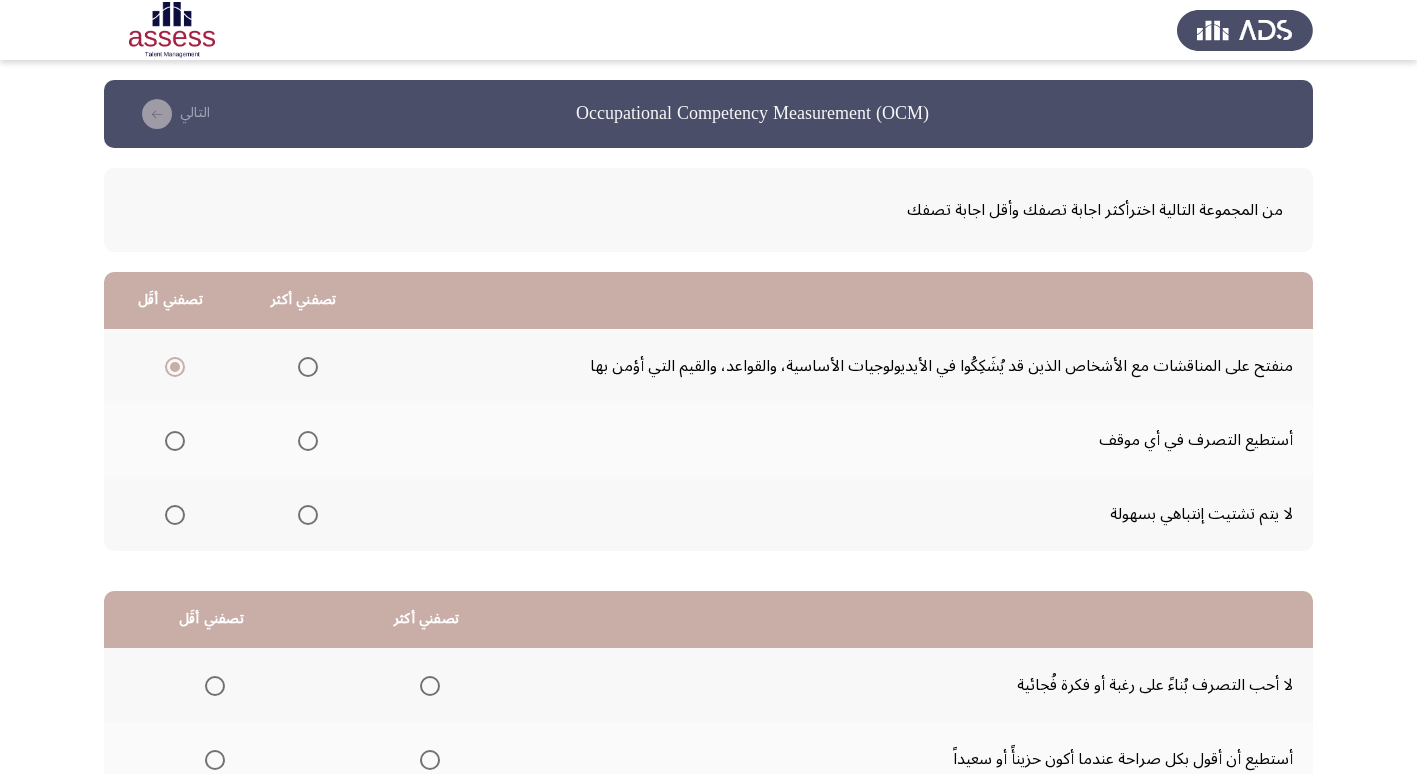 click at bounding box center [308, 515] 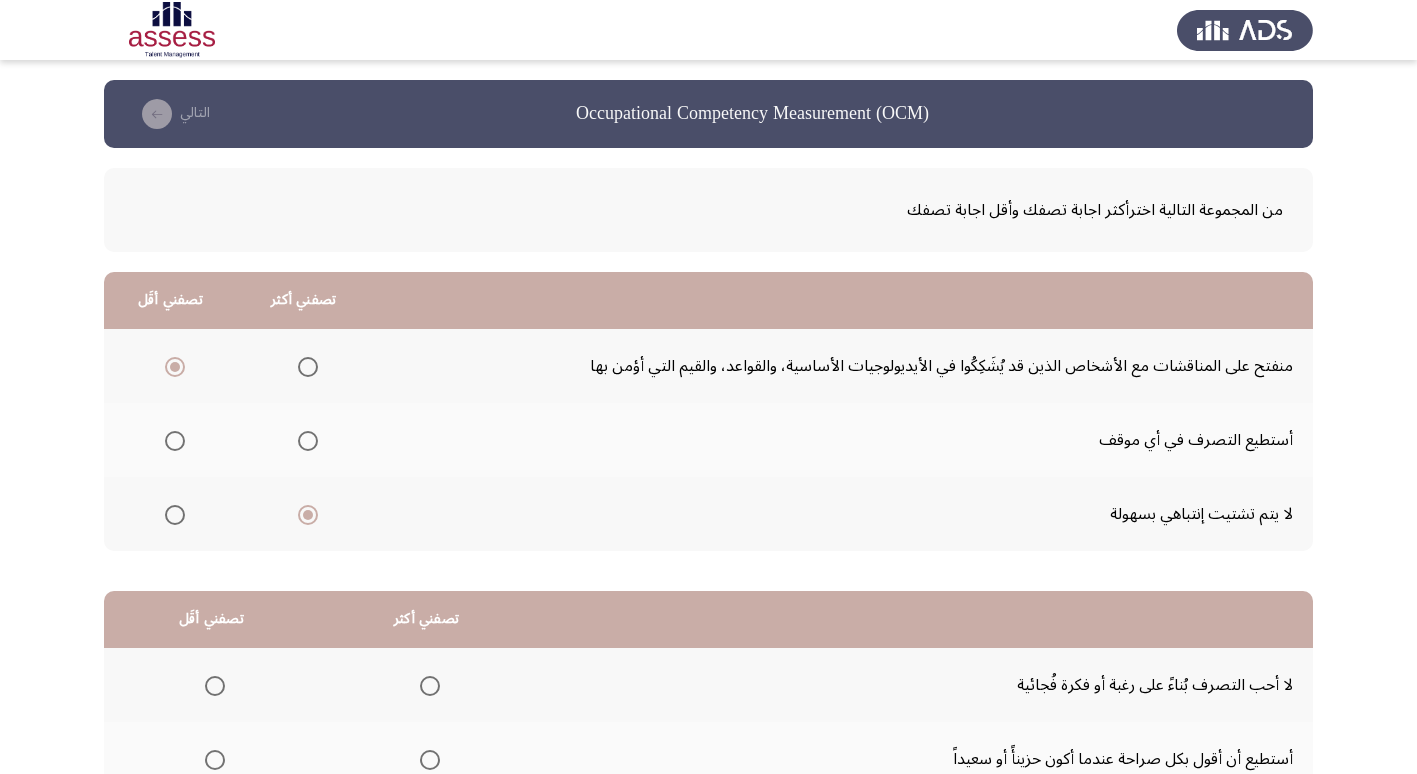 click at bounding box center [308, 441] 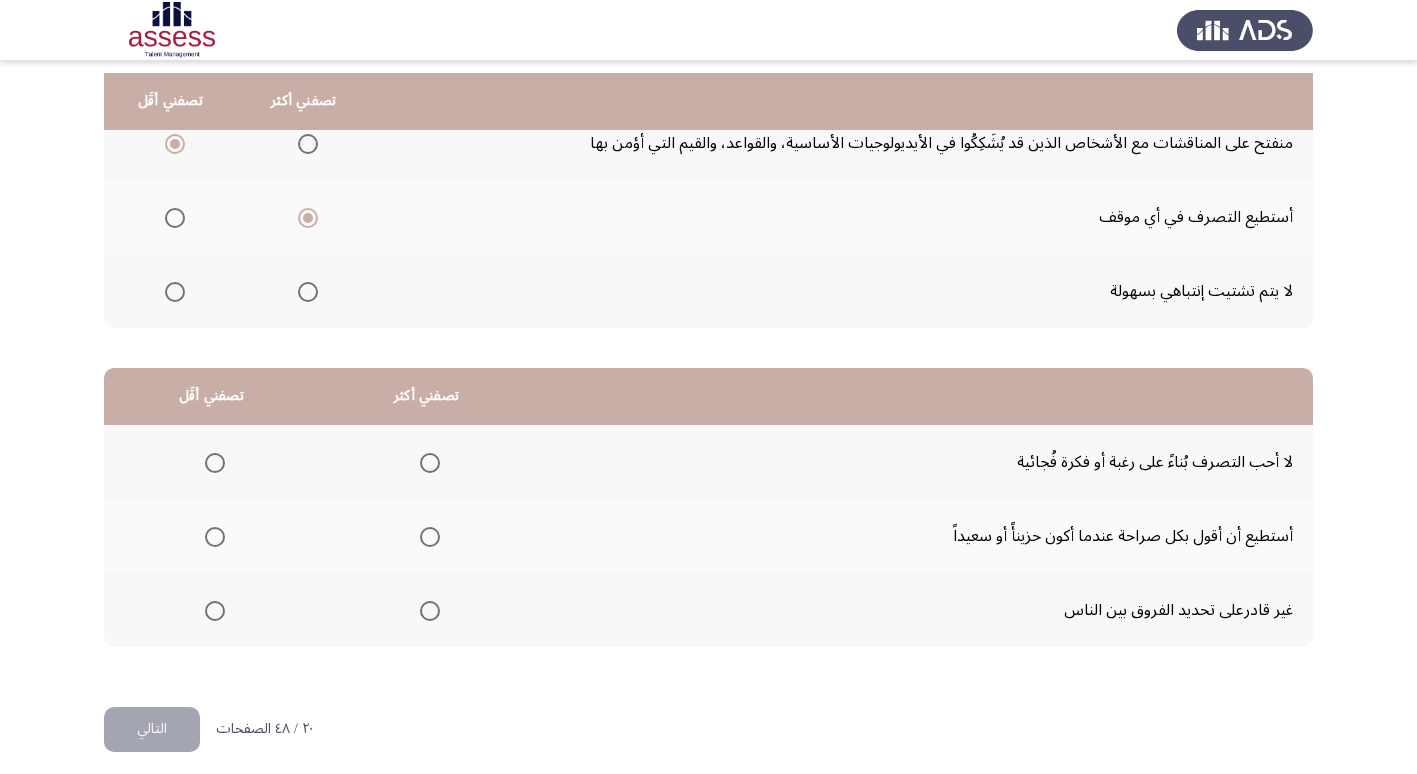 scroll, scrollTop: 236, scrollLeft: 0, axis: vertical 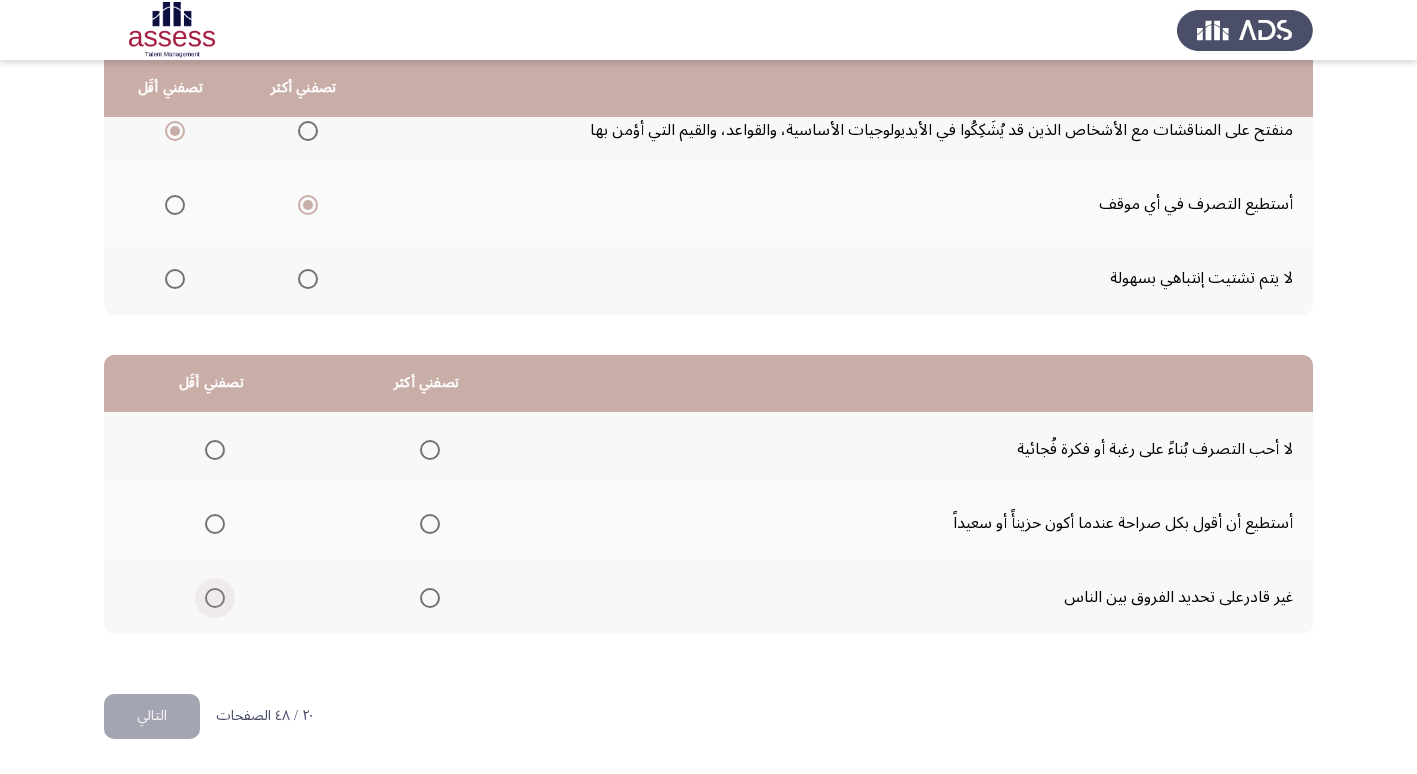 click at bounding box center (215, 598) 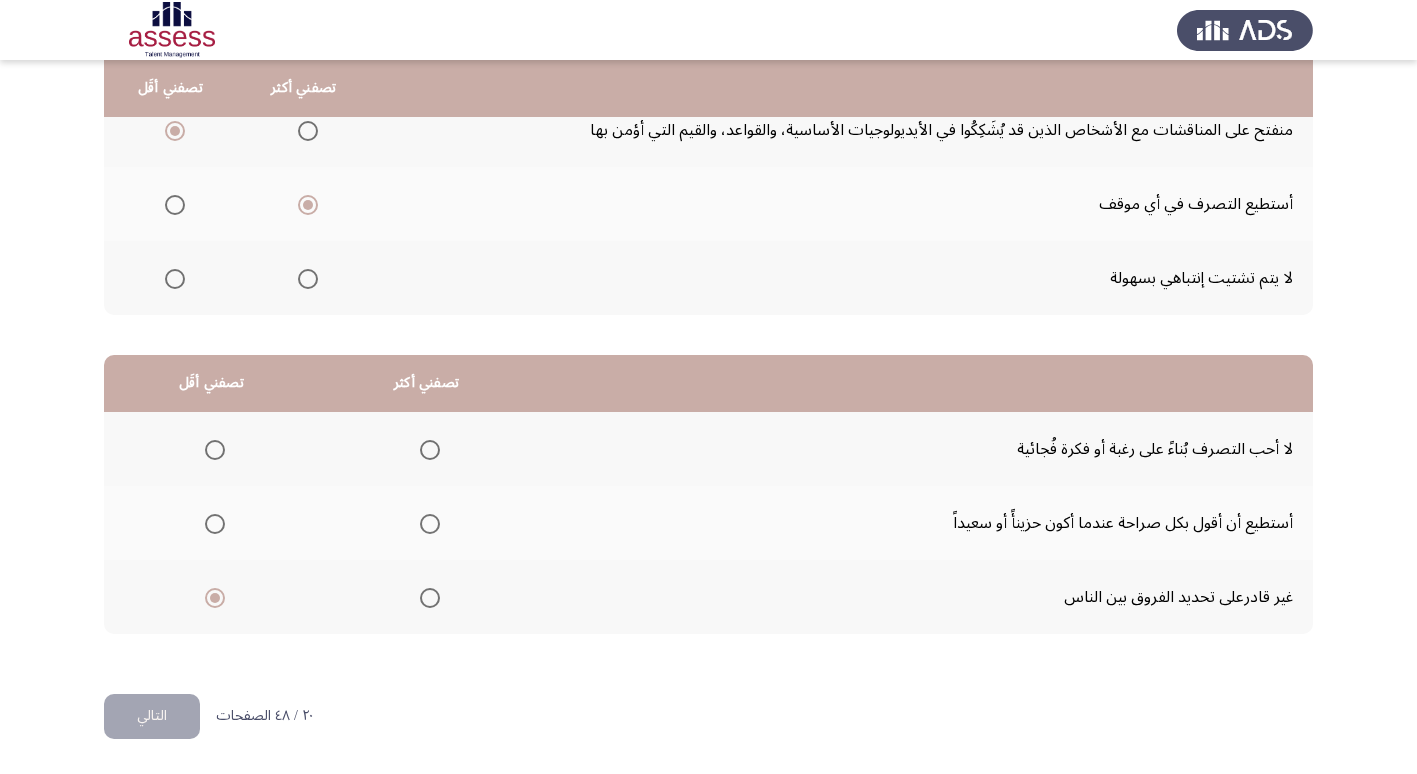 click at bounding box center (430, 524) 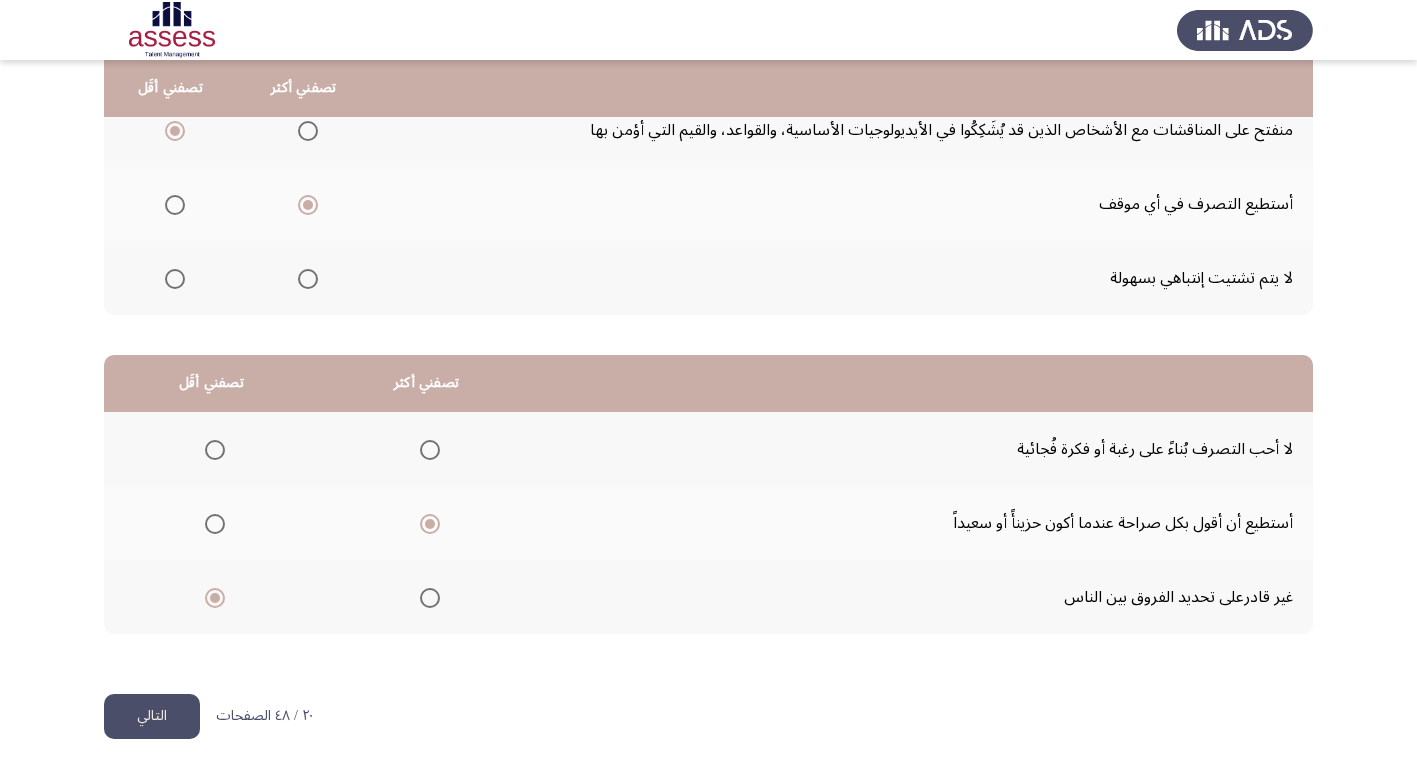 click on "التالي" 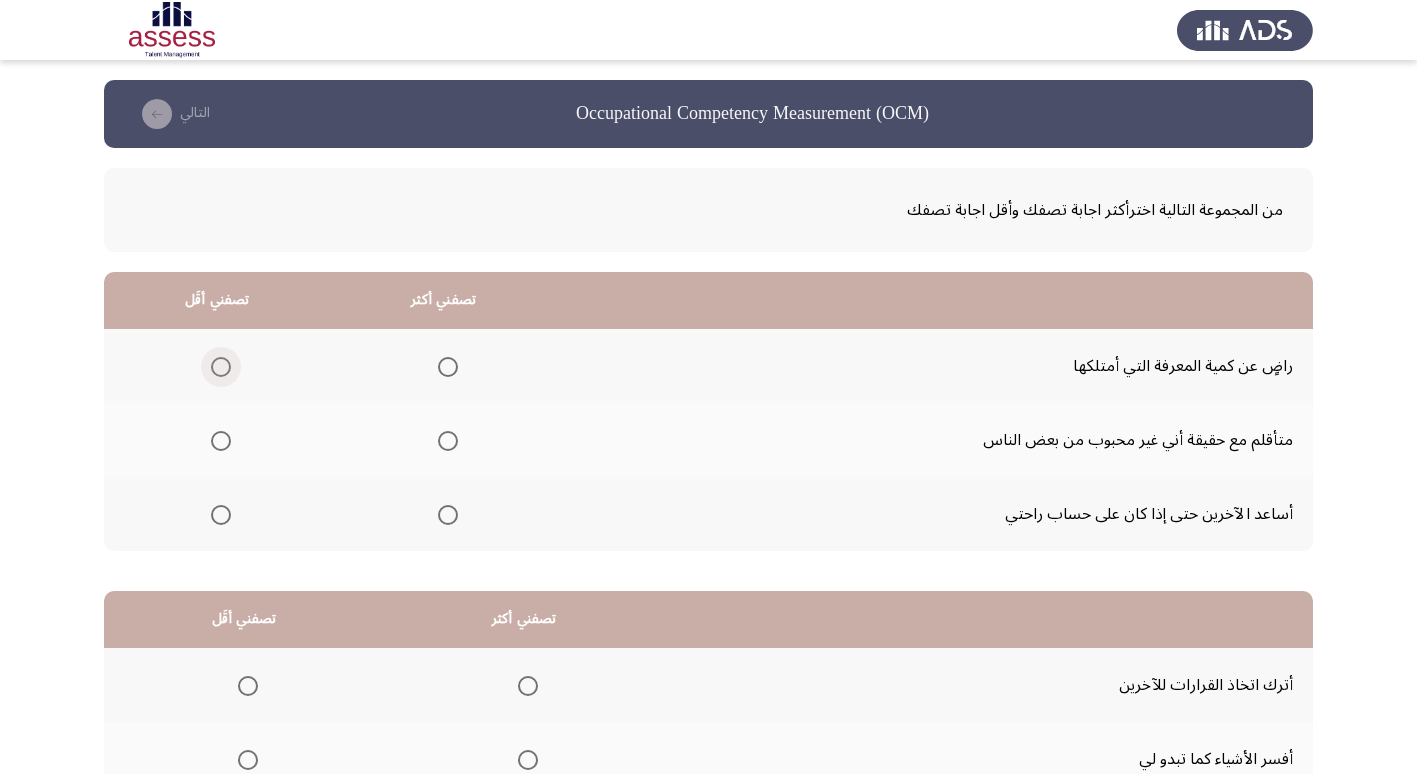 click at bounding box center [221, 367] 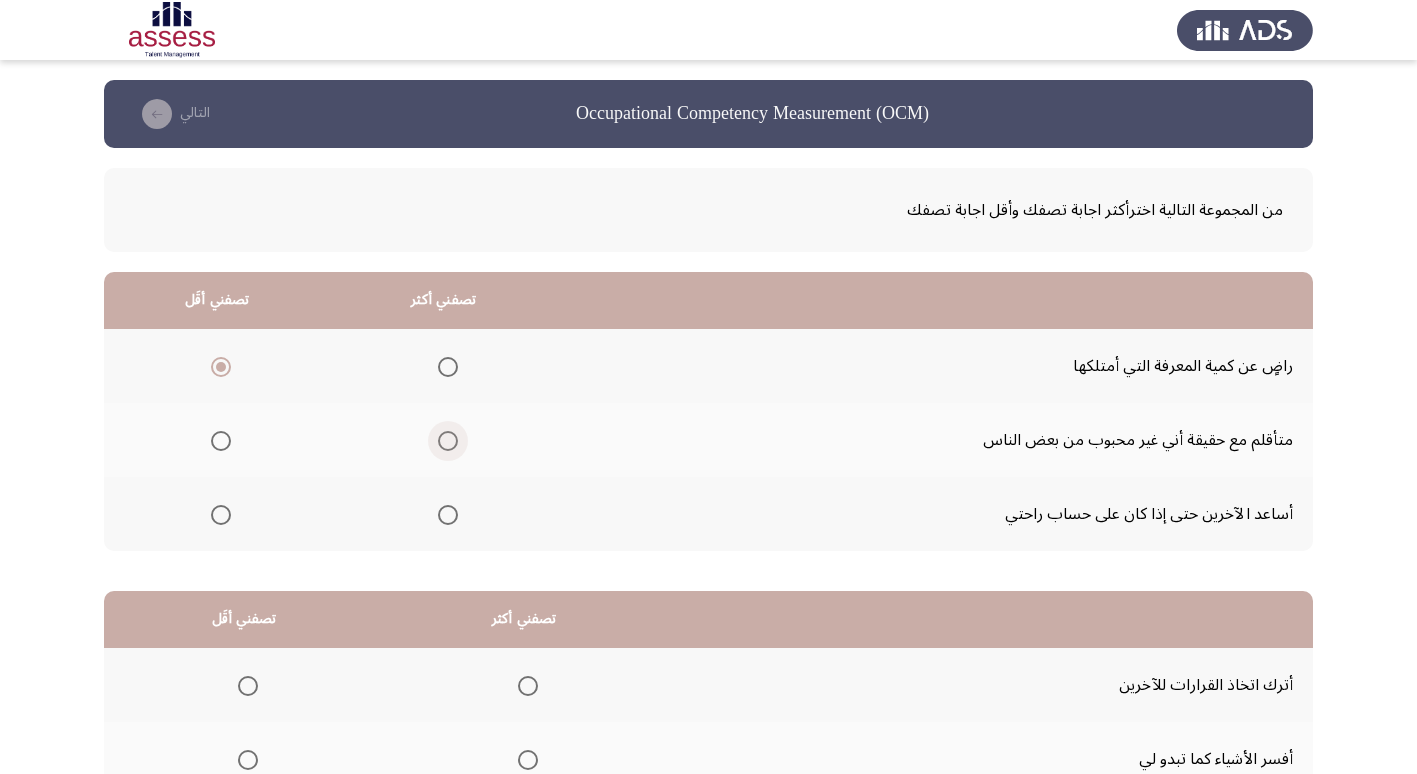 click at bounding box center [448, 441] 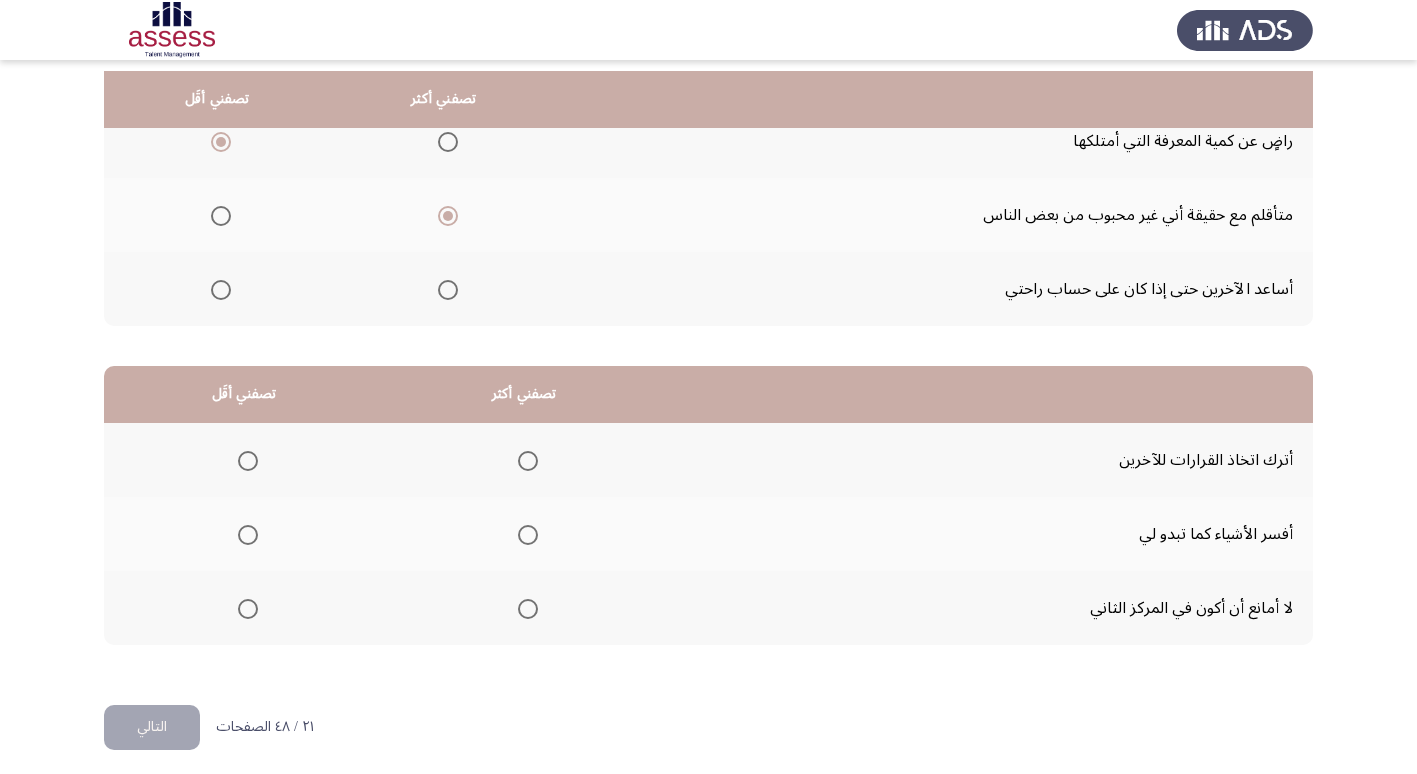 scroll, scrollTop: 236, scrollLeft: 0, axis: vertical 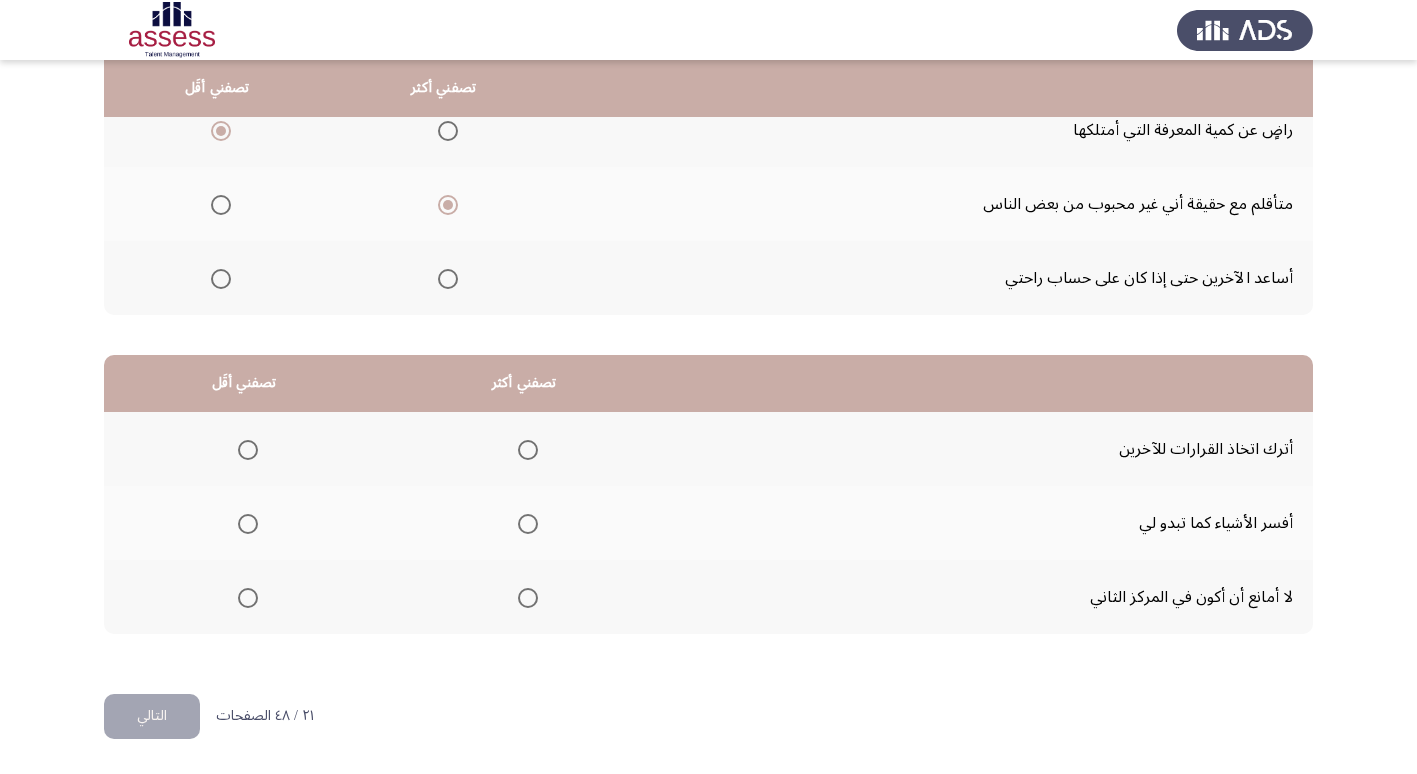 click at bounding box center [248, 598] 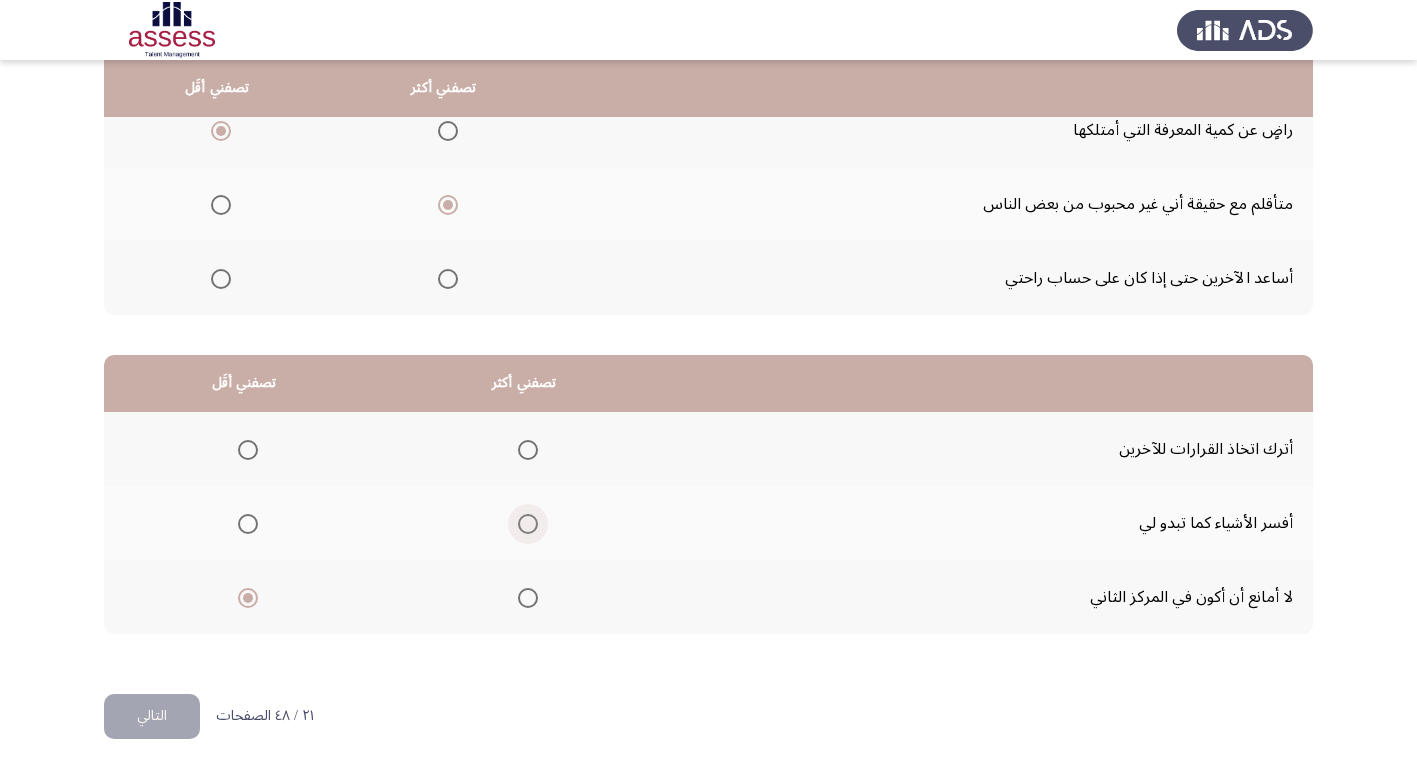 click at bounding box center [528, 524] 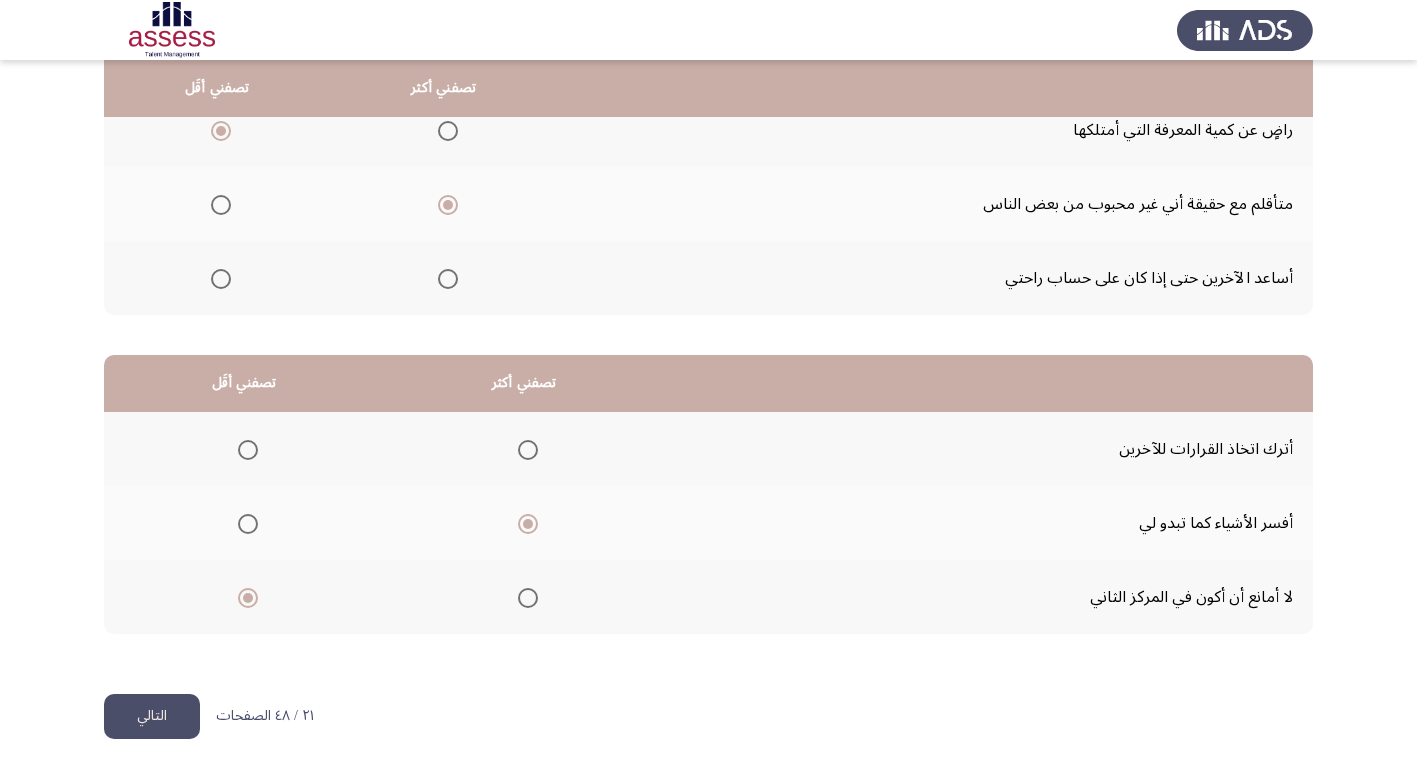 click on "التالي" 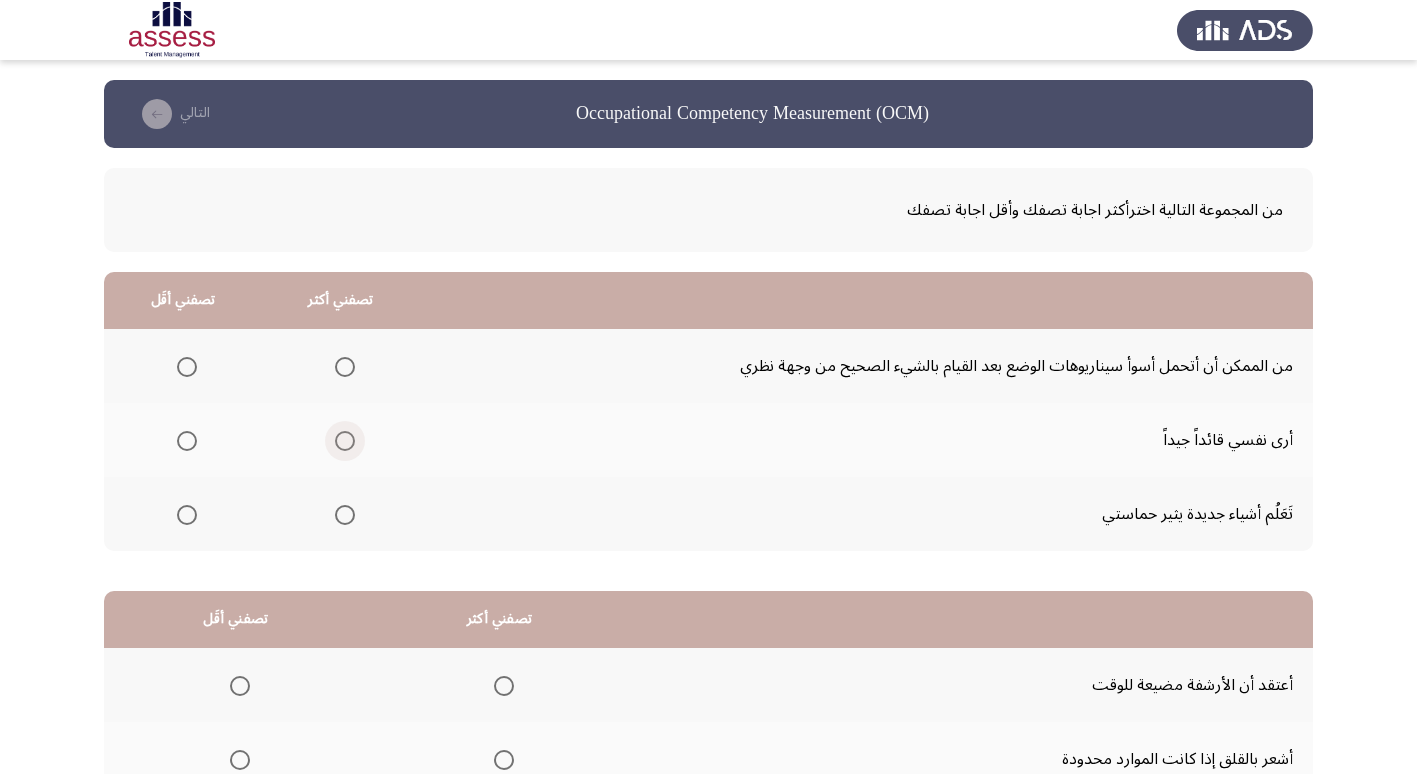 click at bounding box center (345, 441) 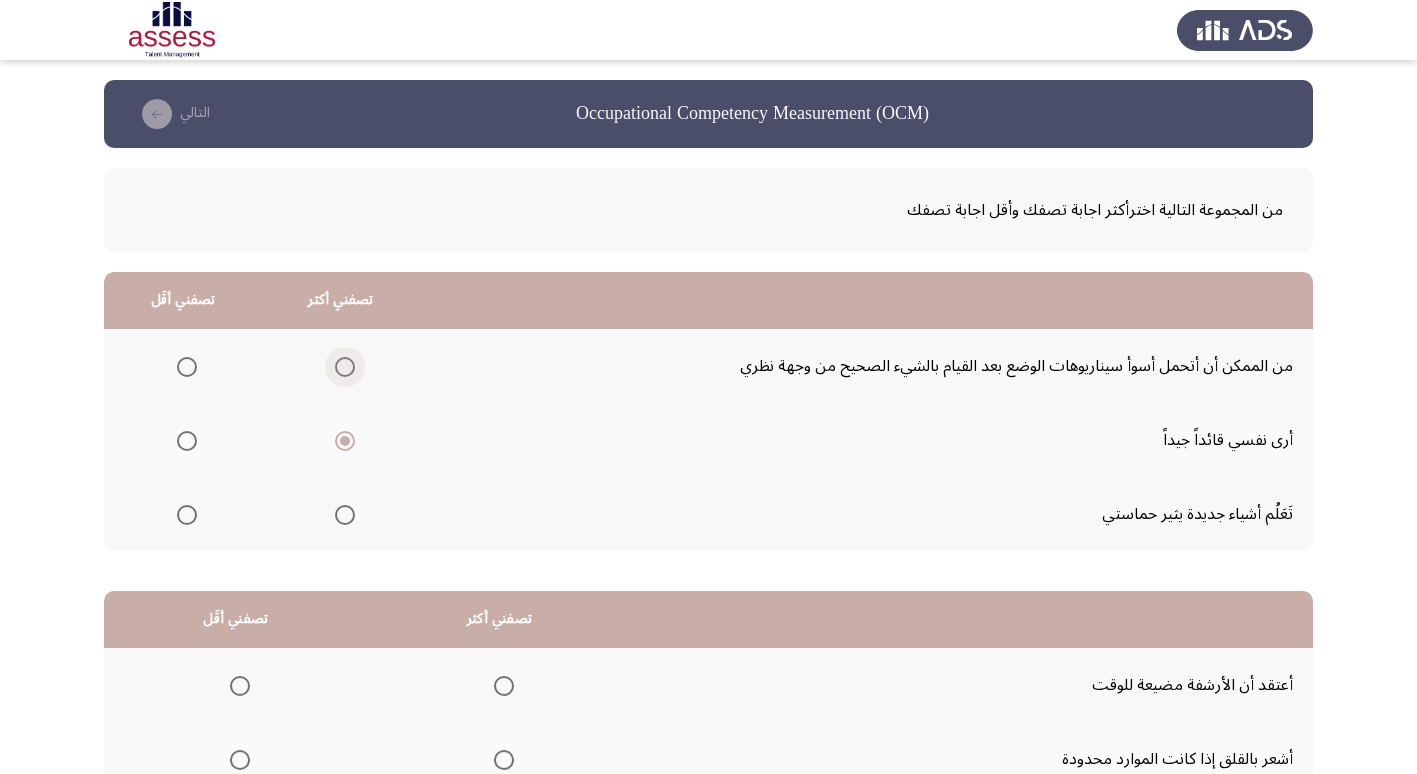 click at bounding box center (345, 367) 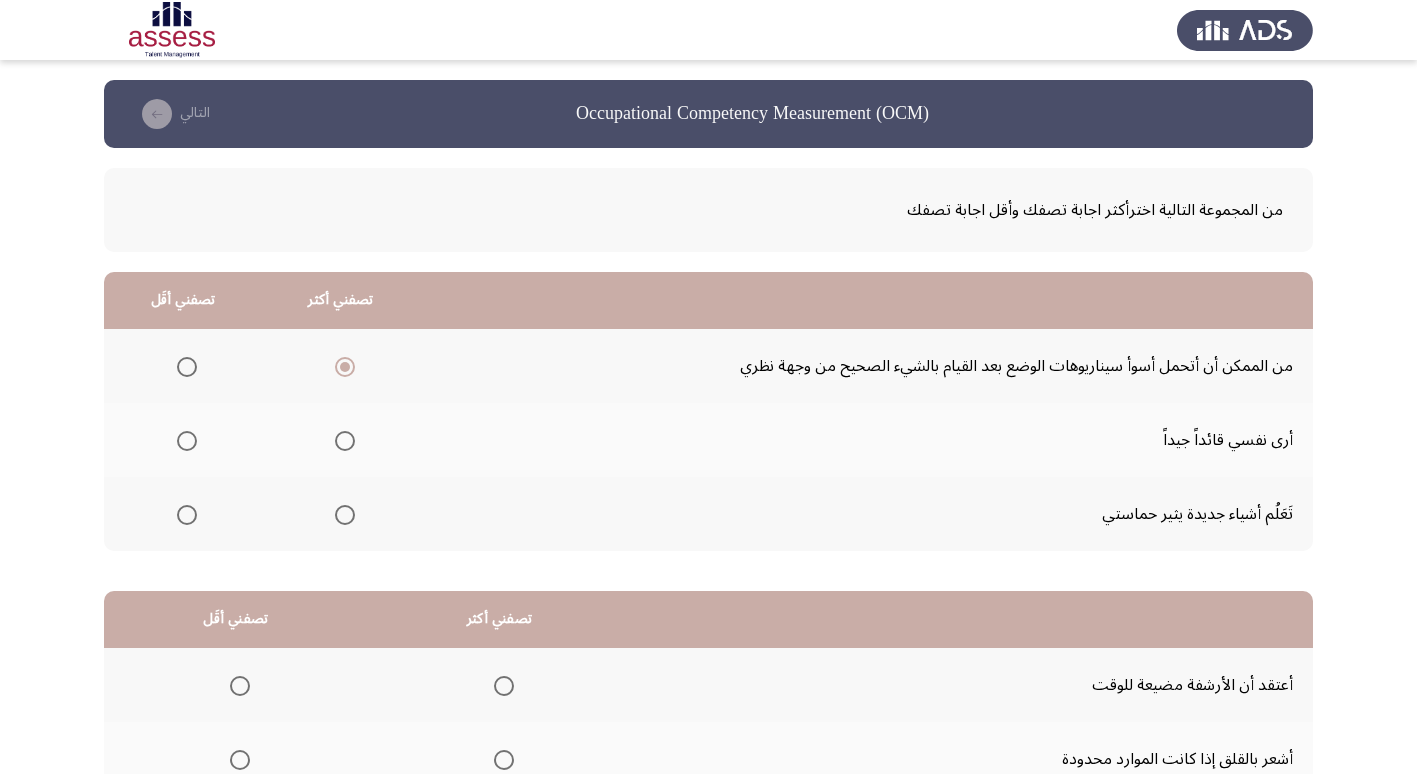 click 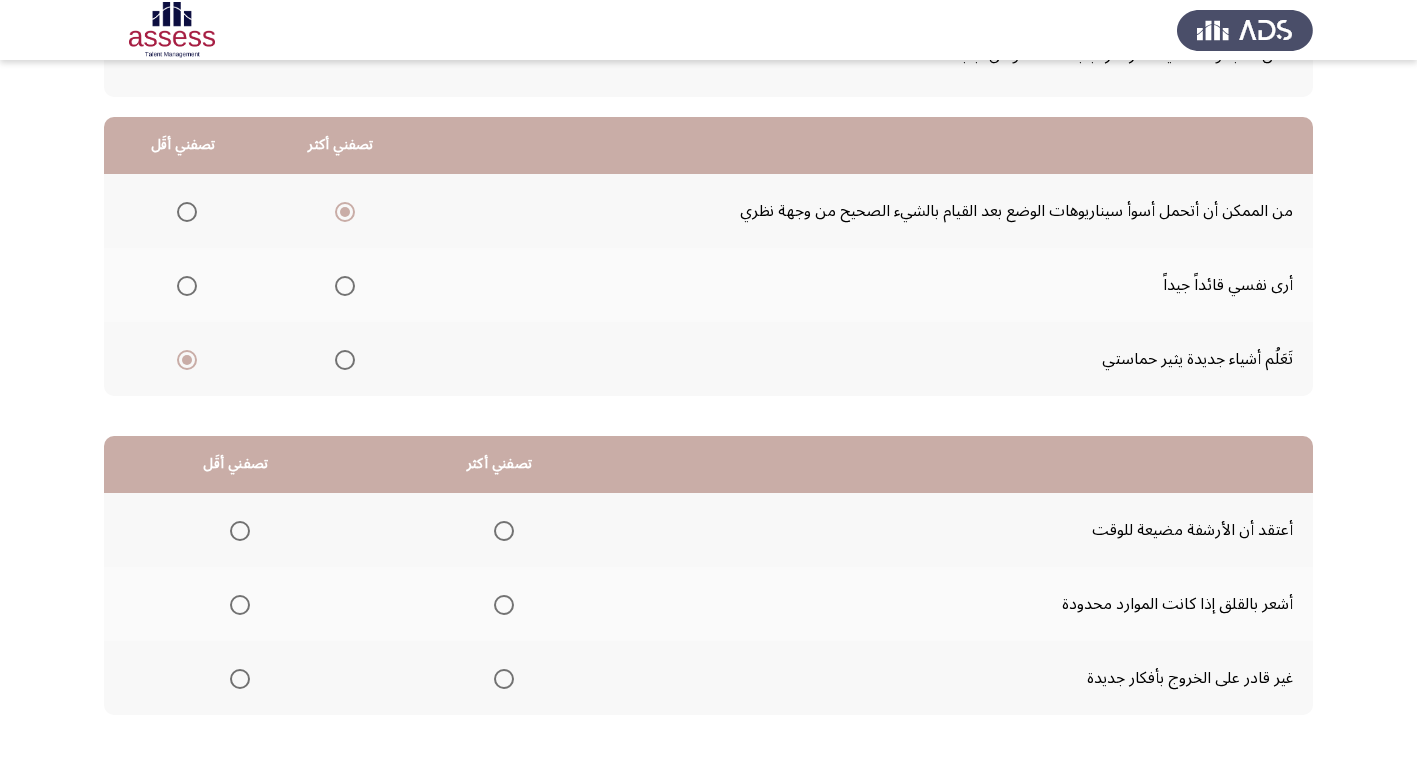scroll, scrollTop: 200, scrollLeft: 0, axis: vertical 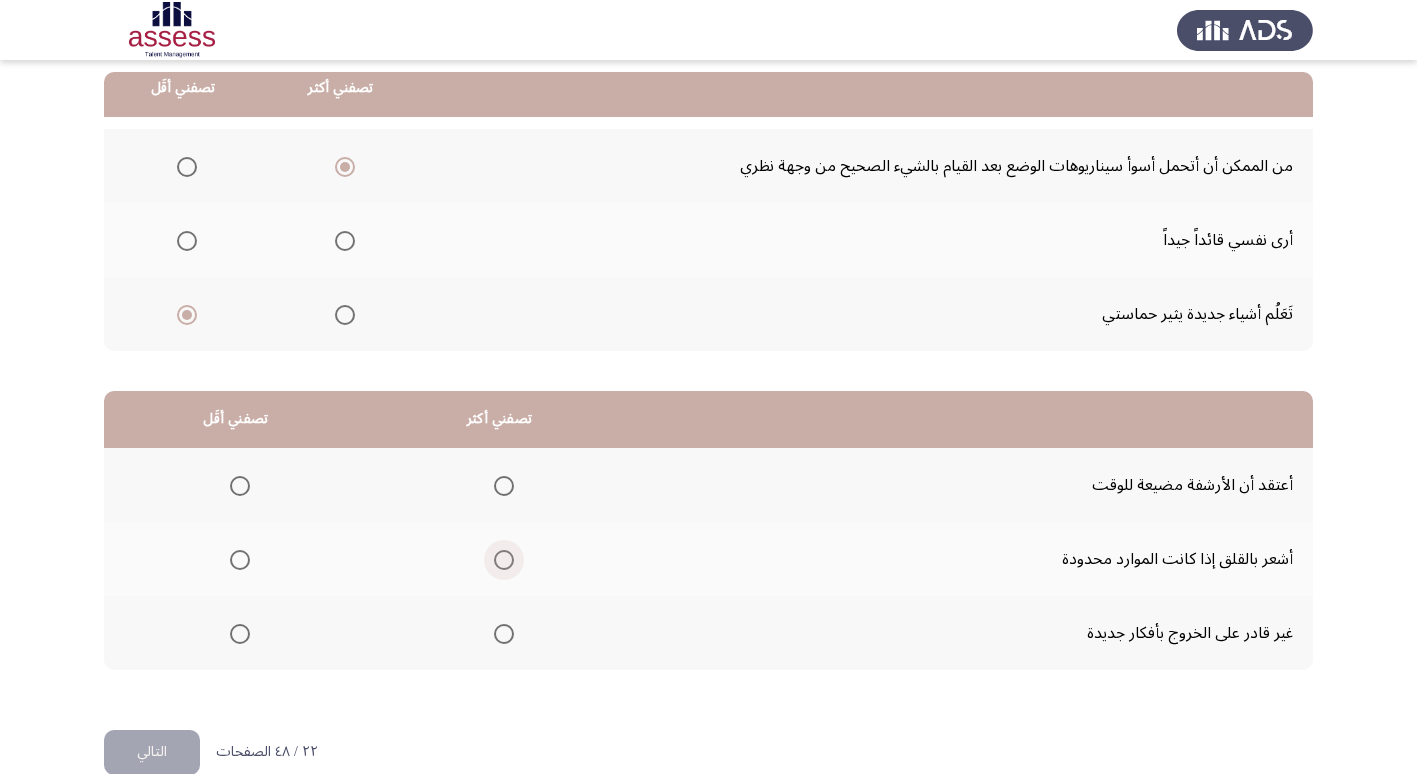 click at bounding box center (504, 560) 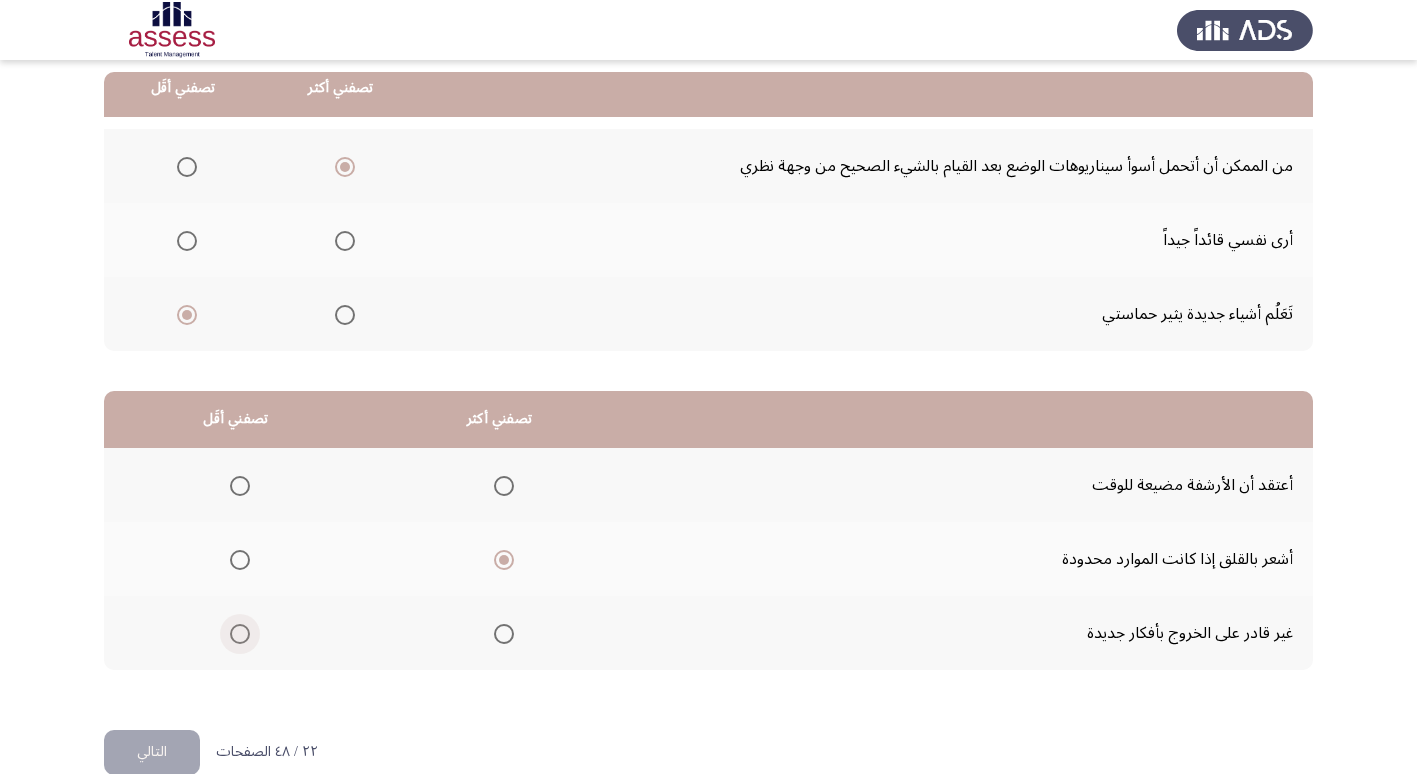 click at bounding box center [240, 634] 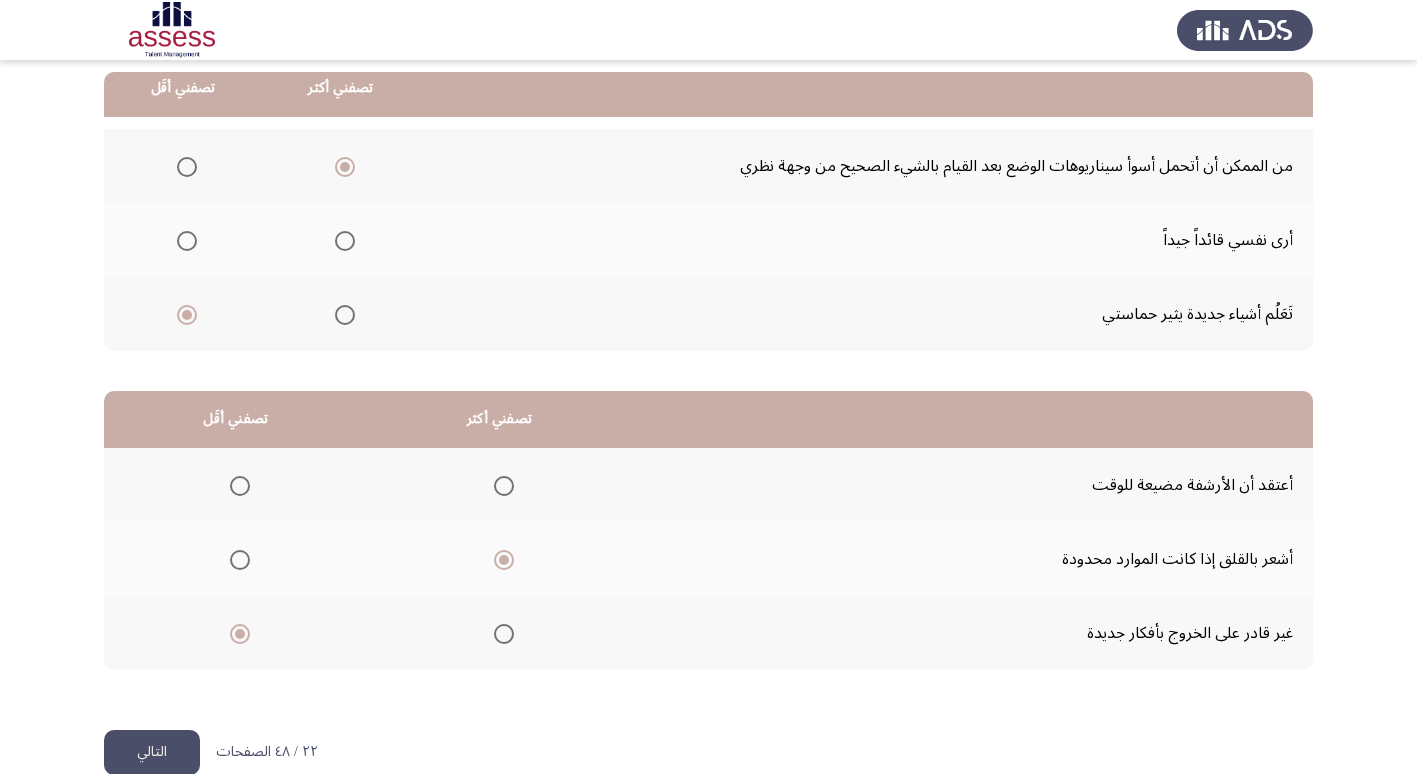 click on "التالي" 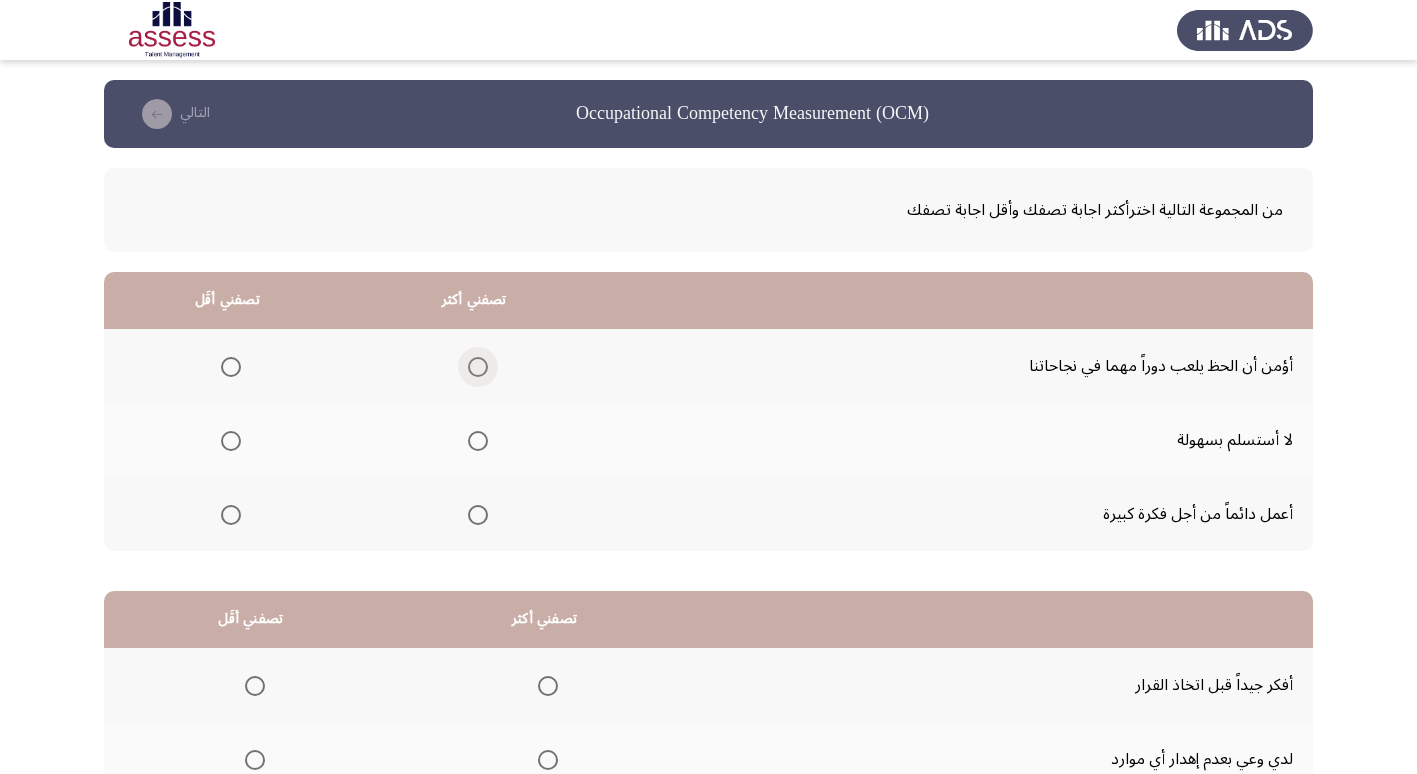 click at bounding box center (478, 367) 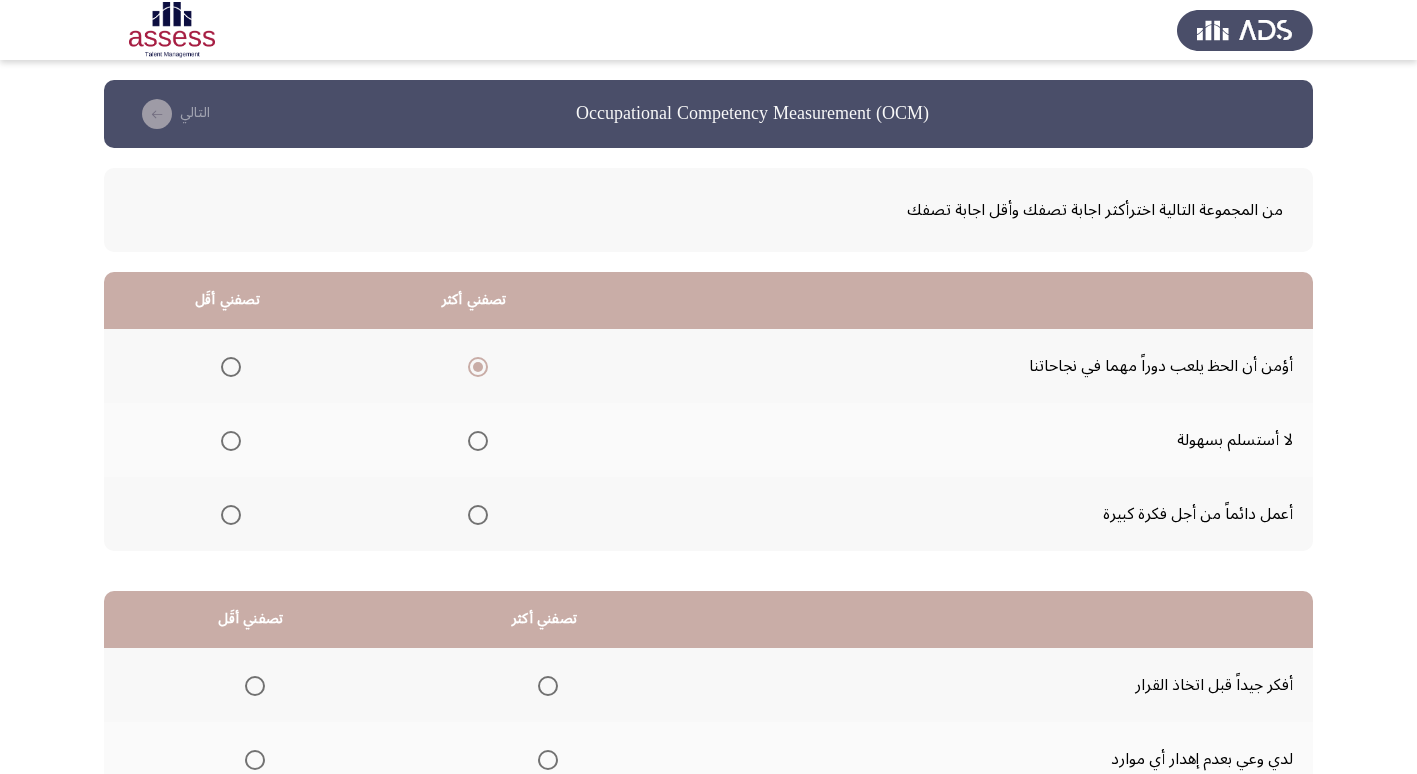 click at bounding box center [478, 441] 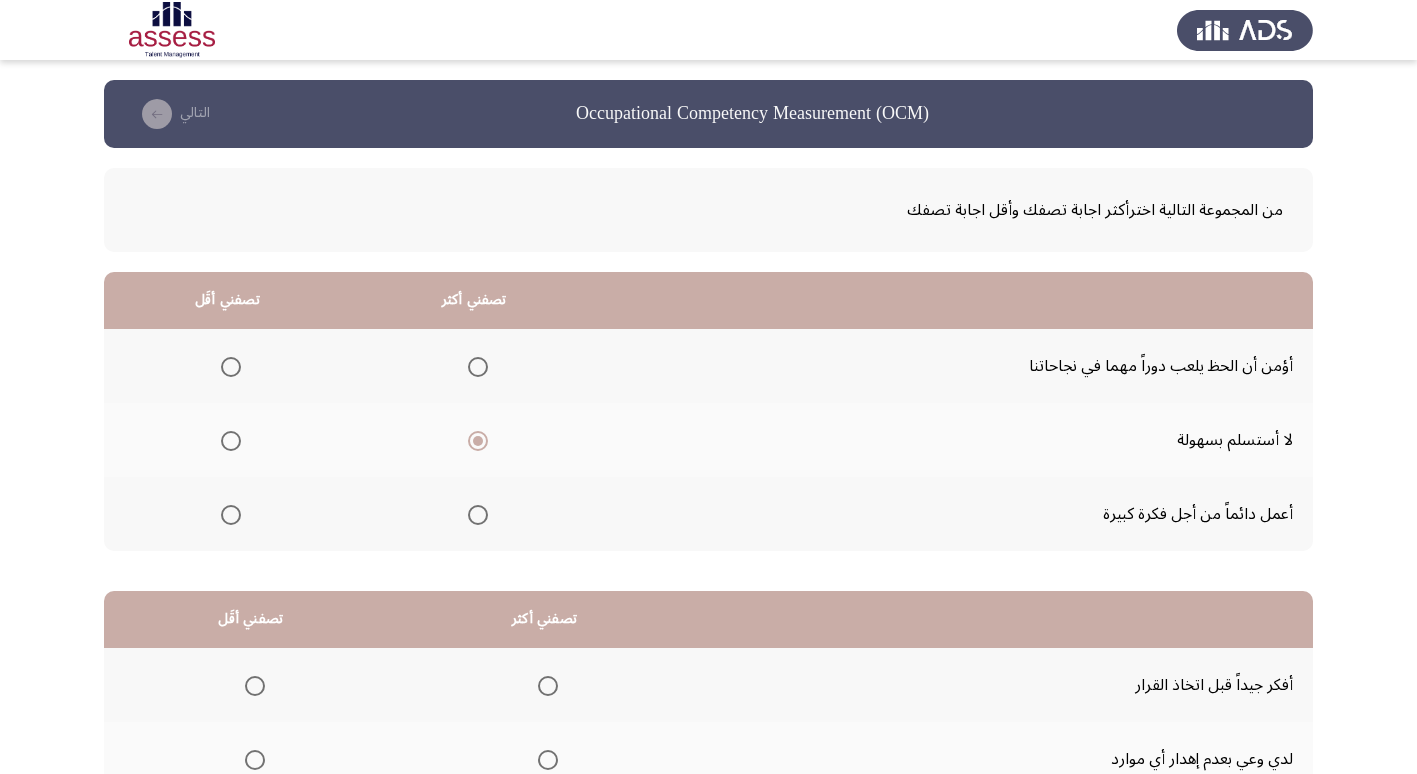 click at bounding box center [227, 514] 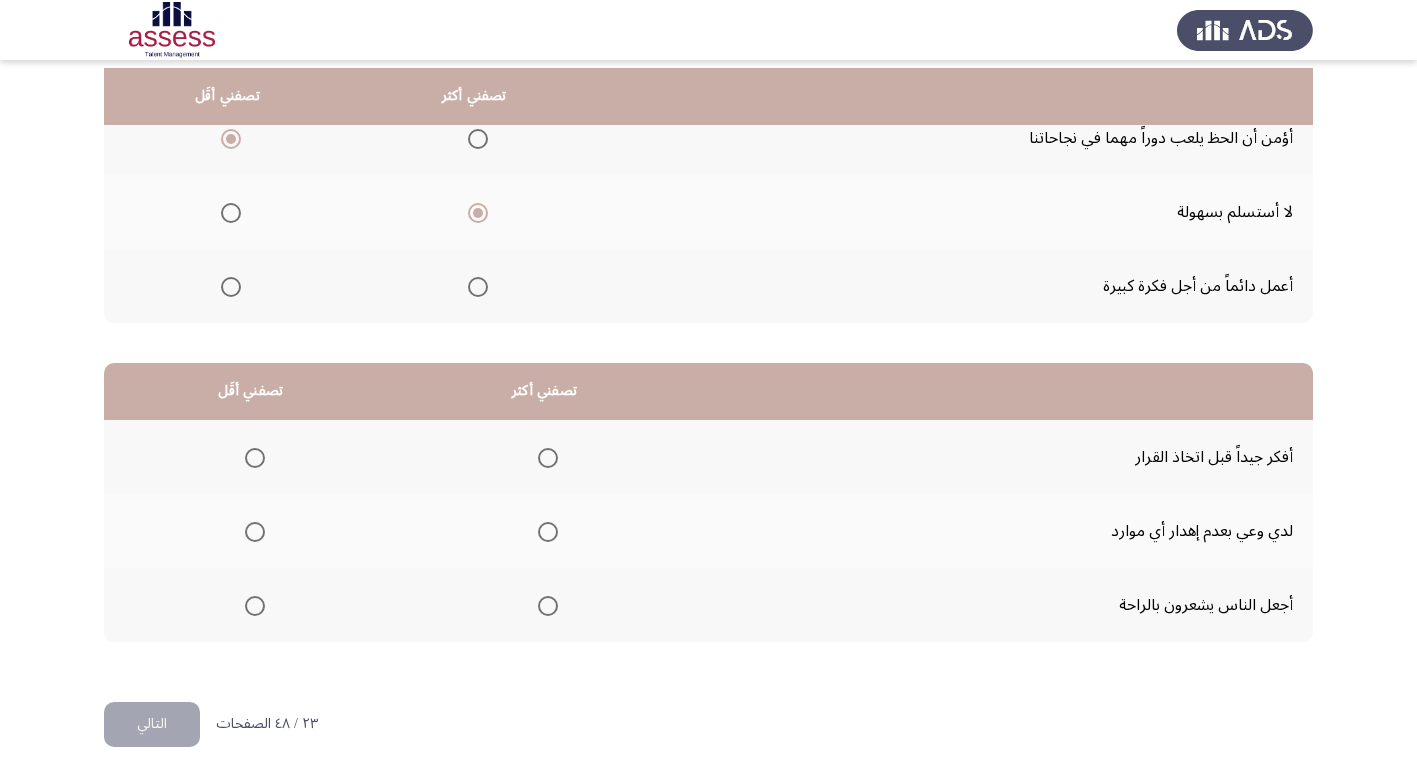 scroll, scrollTop: 236, scrollLeft: 0, axis: vertical 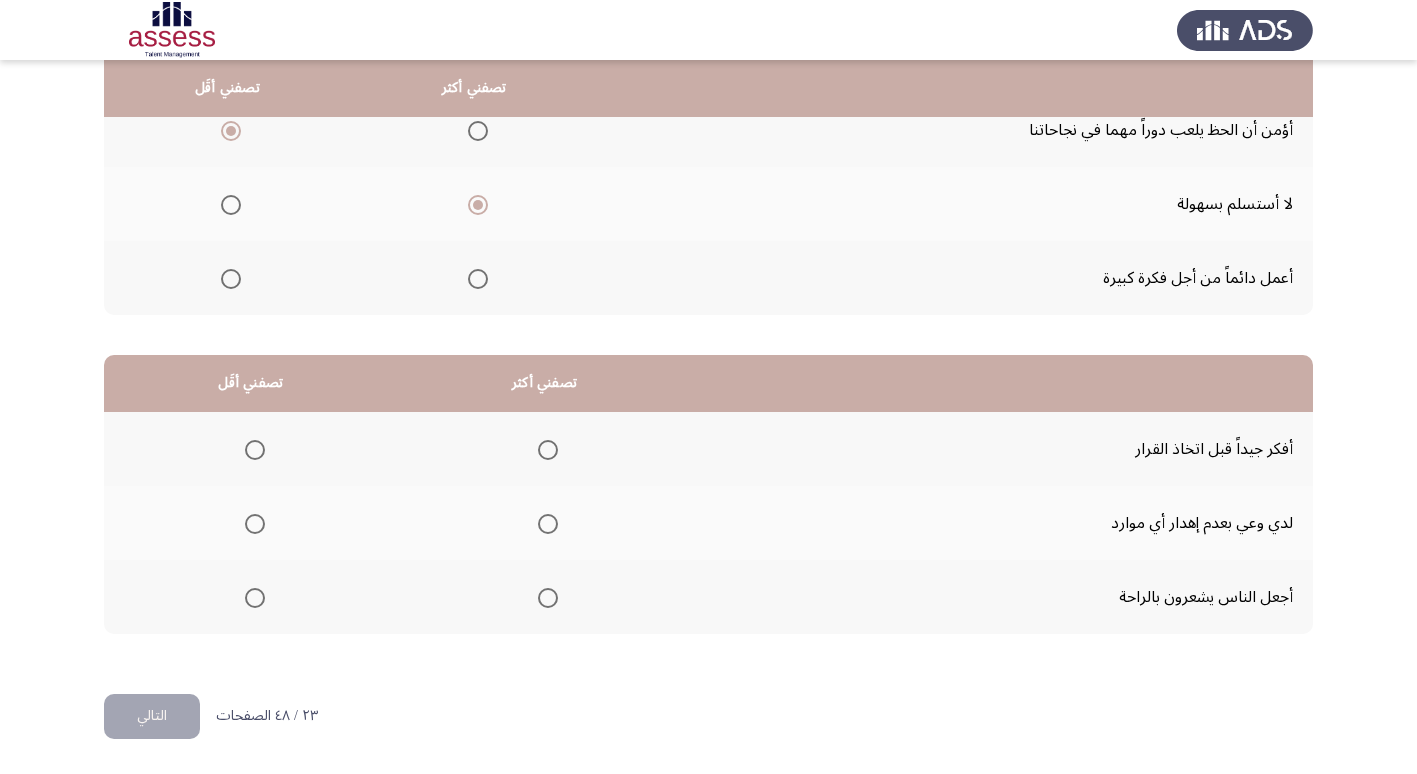 click at bounding box center [548, 450] 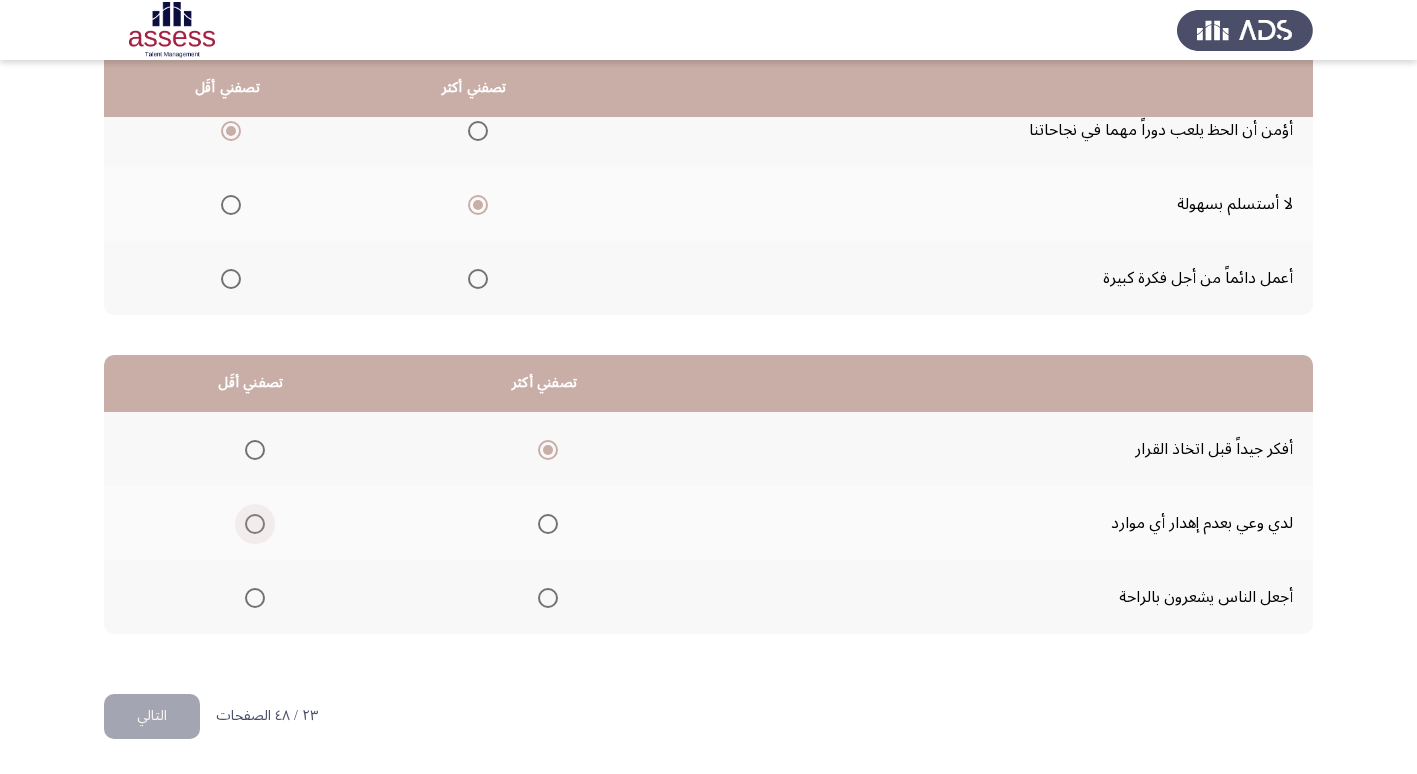 click at bounding box center (255, 524) 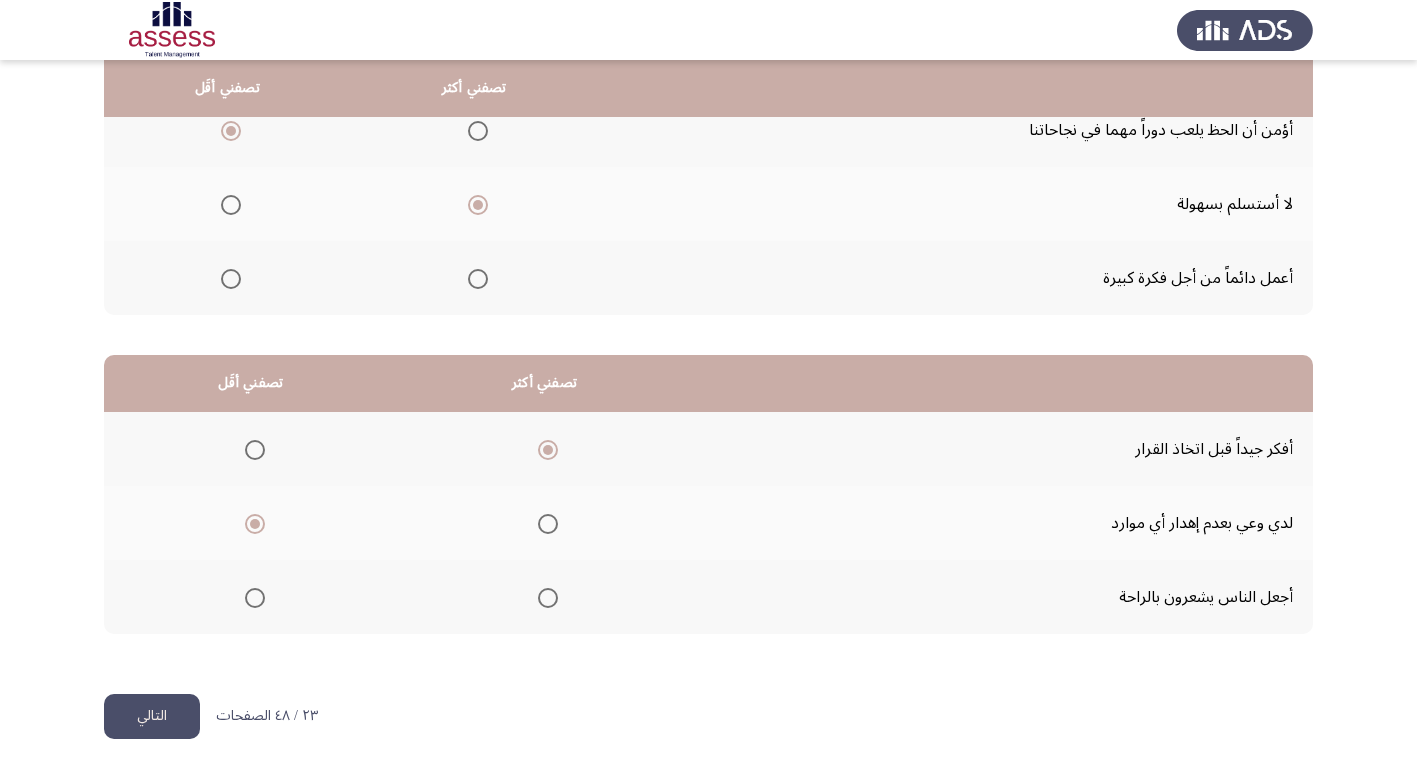 click on "التالي" 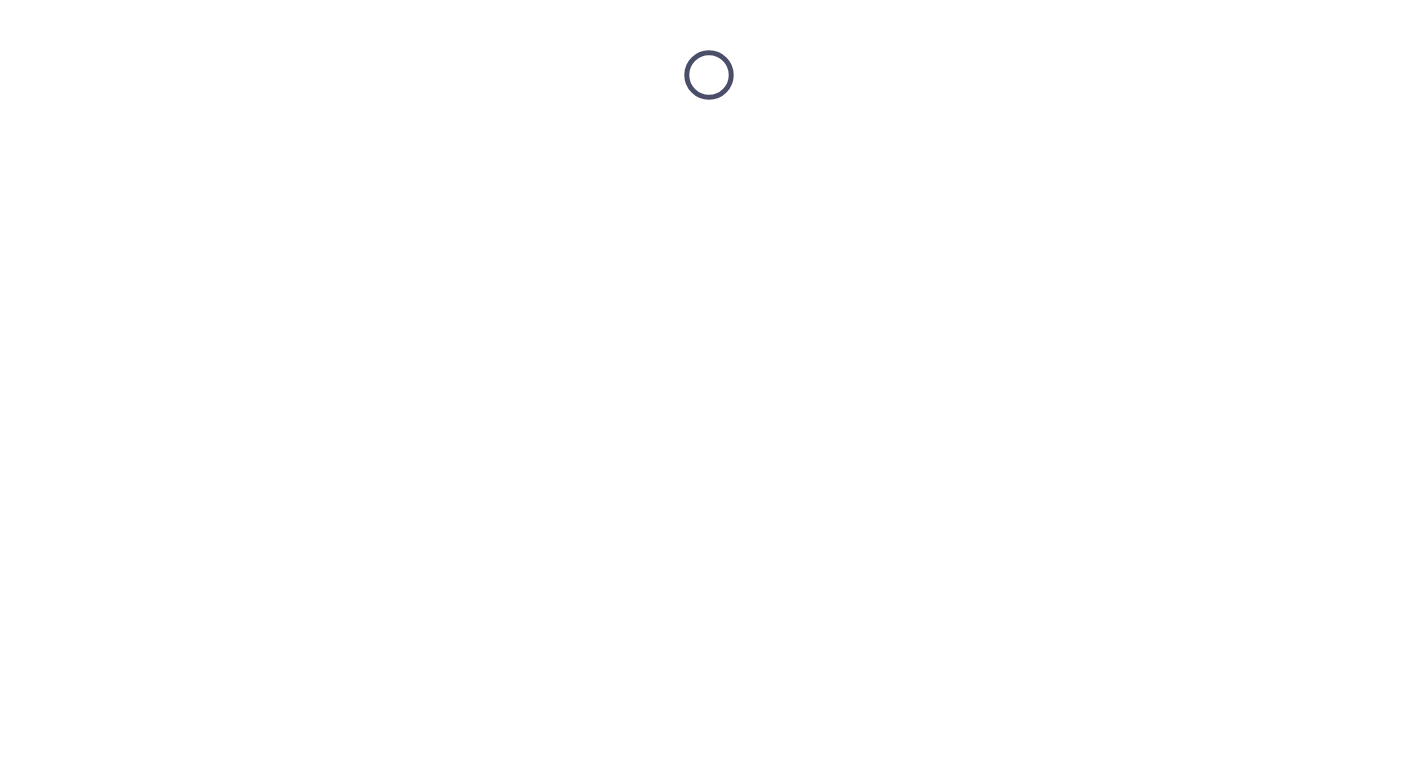 scroll, scrollTop: 0, scrollLeft: 0, axis: both 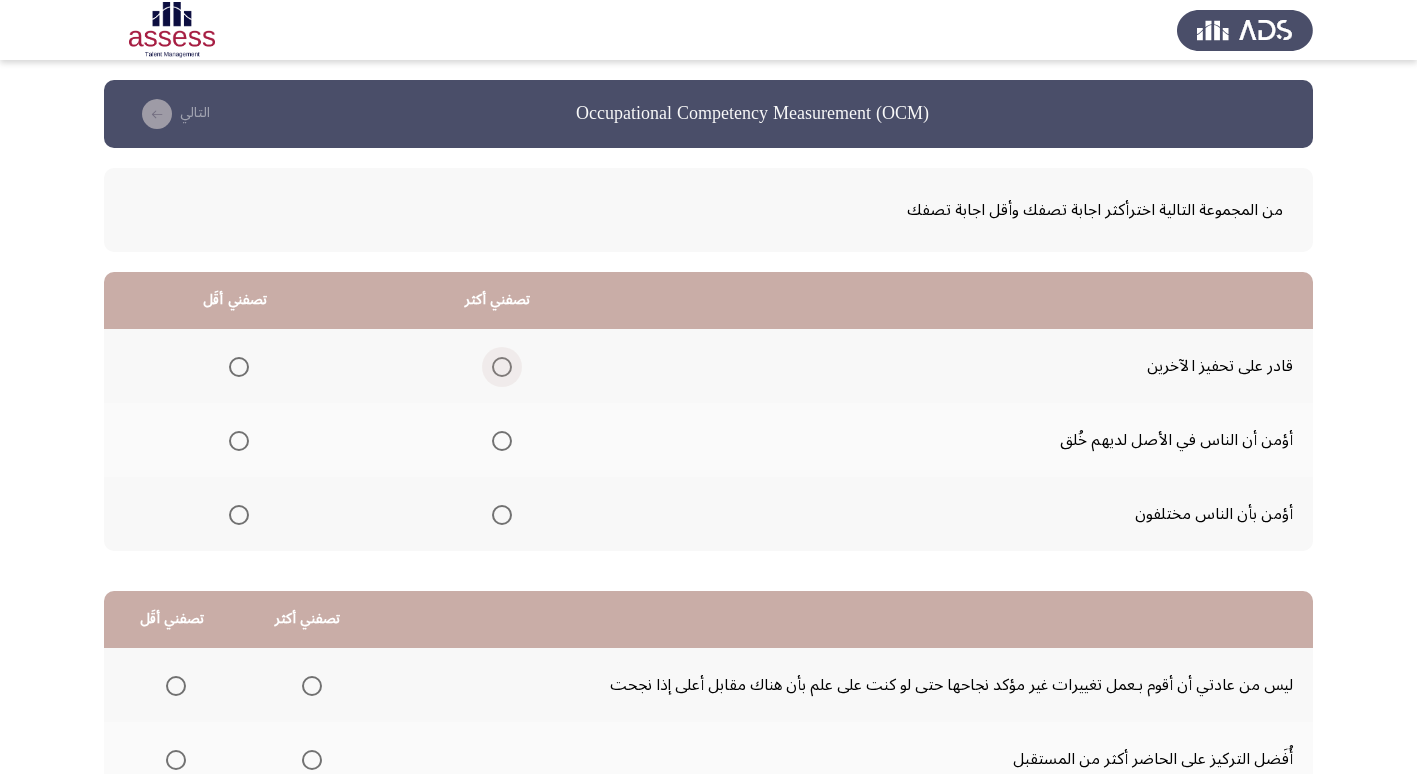 click at bounding box center (502, 367) 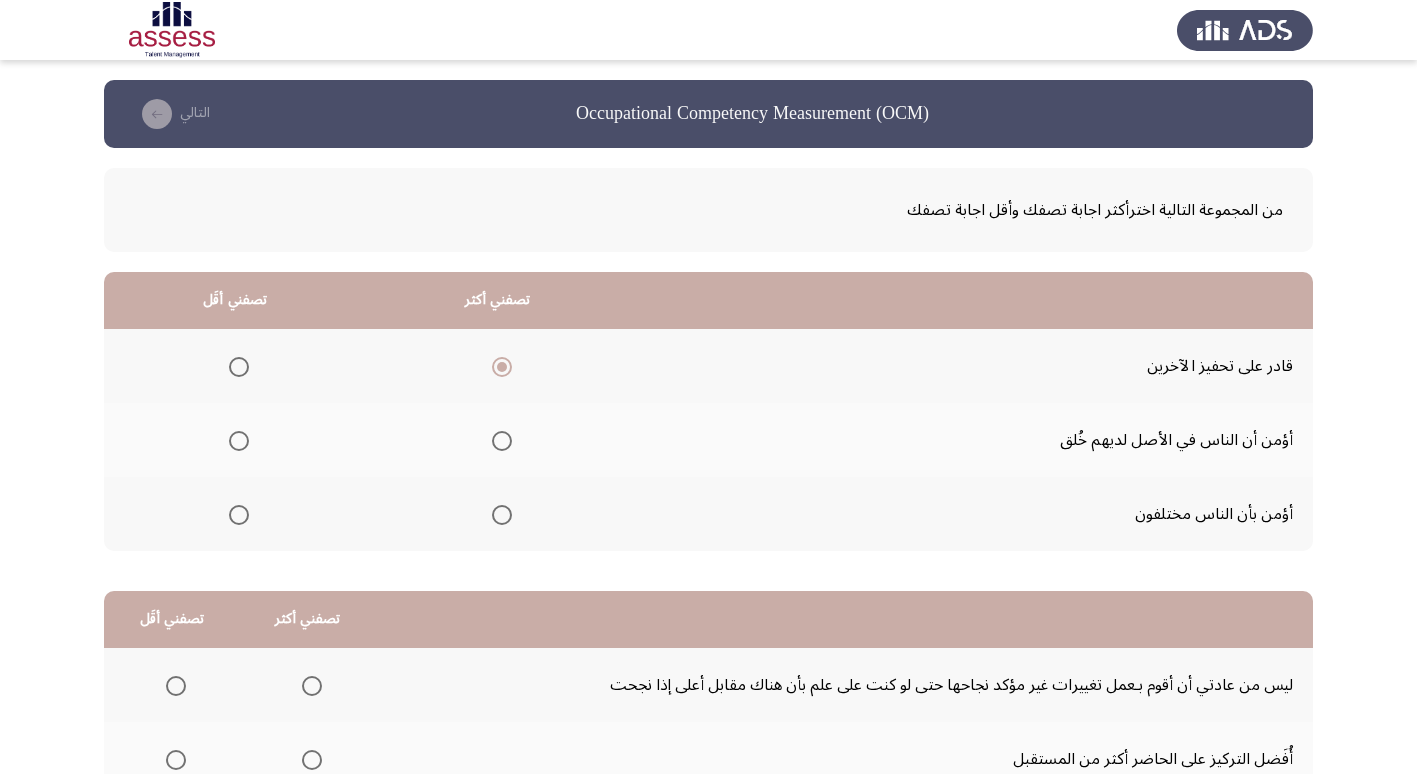 click at bounding box center [239, 441] 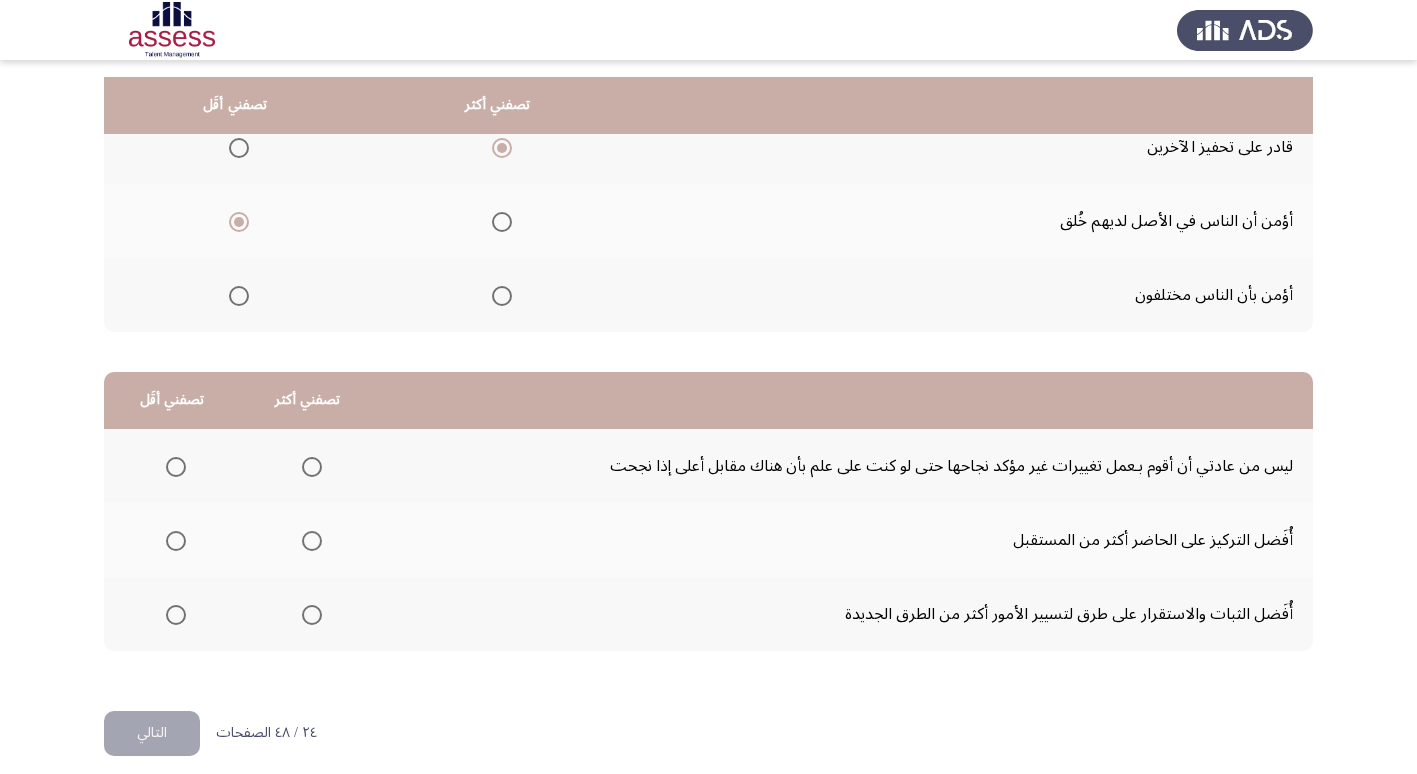 scroll, scrollTop: 236, scrollLeft: 0, axis: vertical 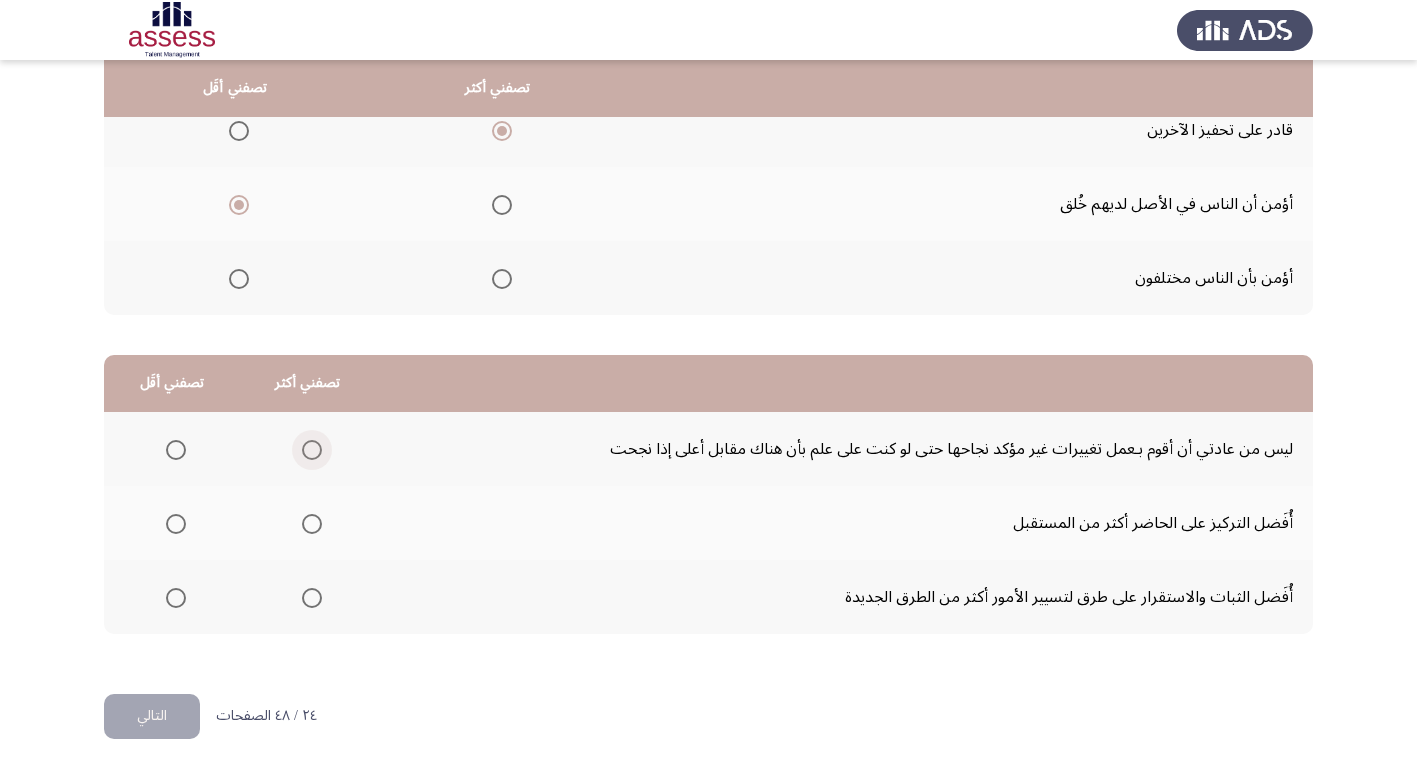 click at bounding box center [312, 450] 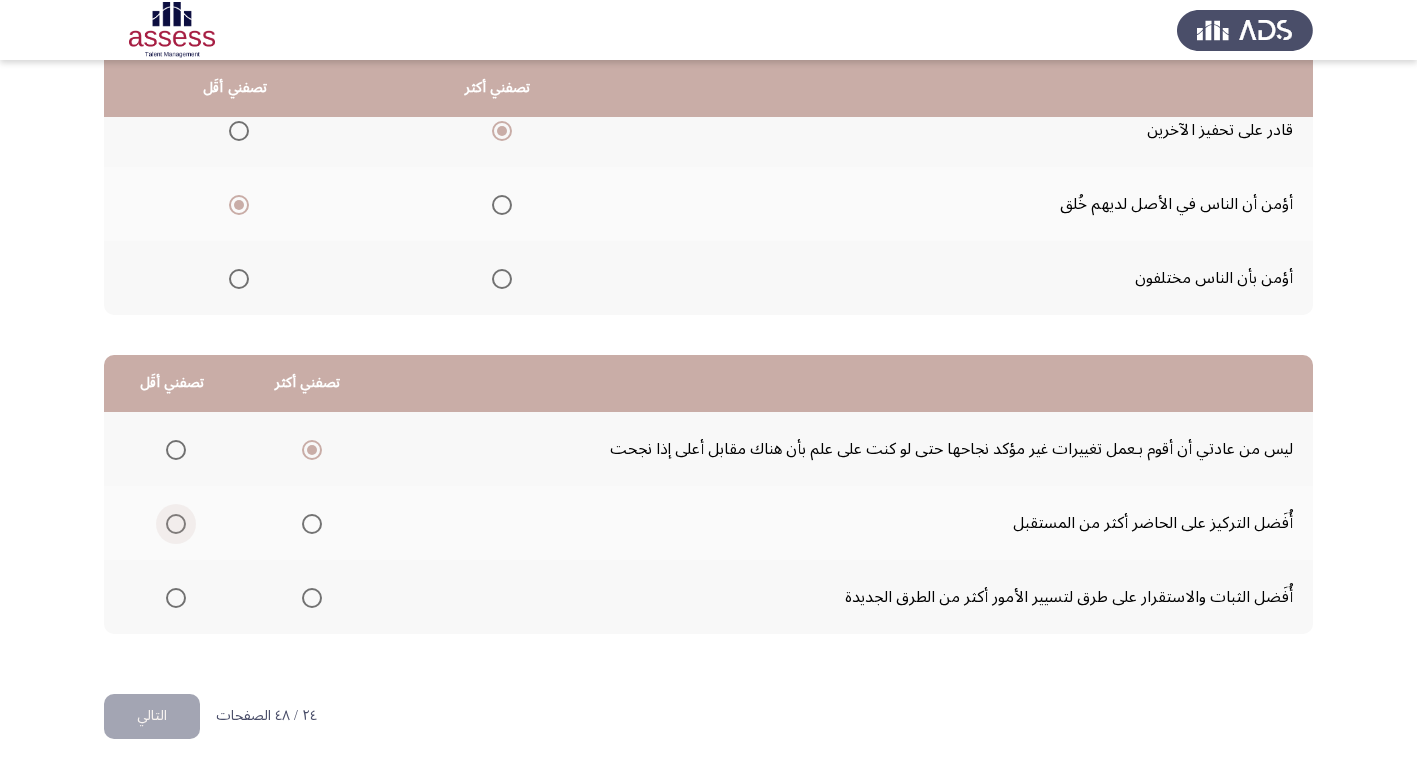 click at bounding box center [176, 524] 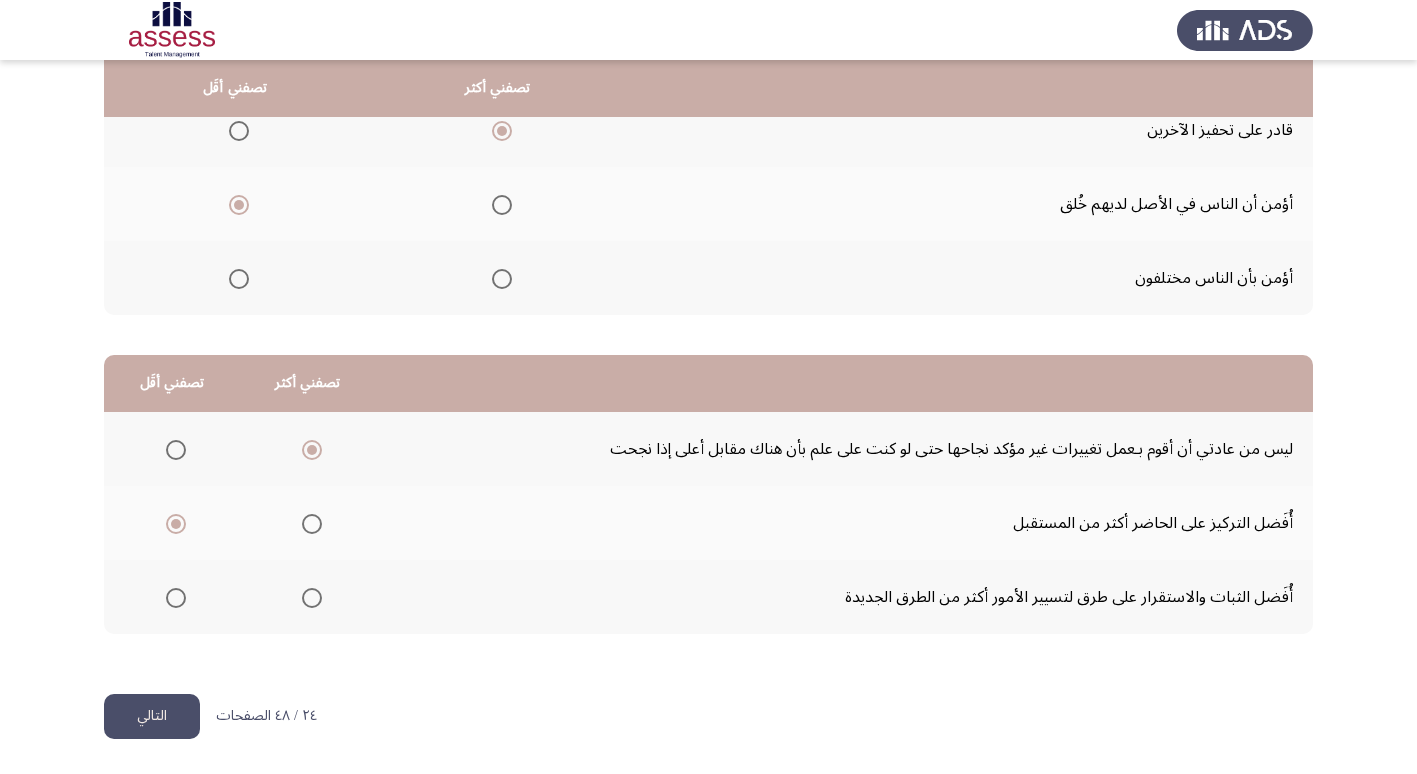 click on "التالي" 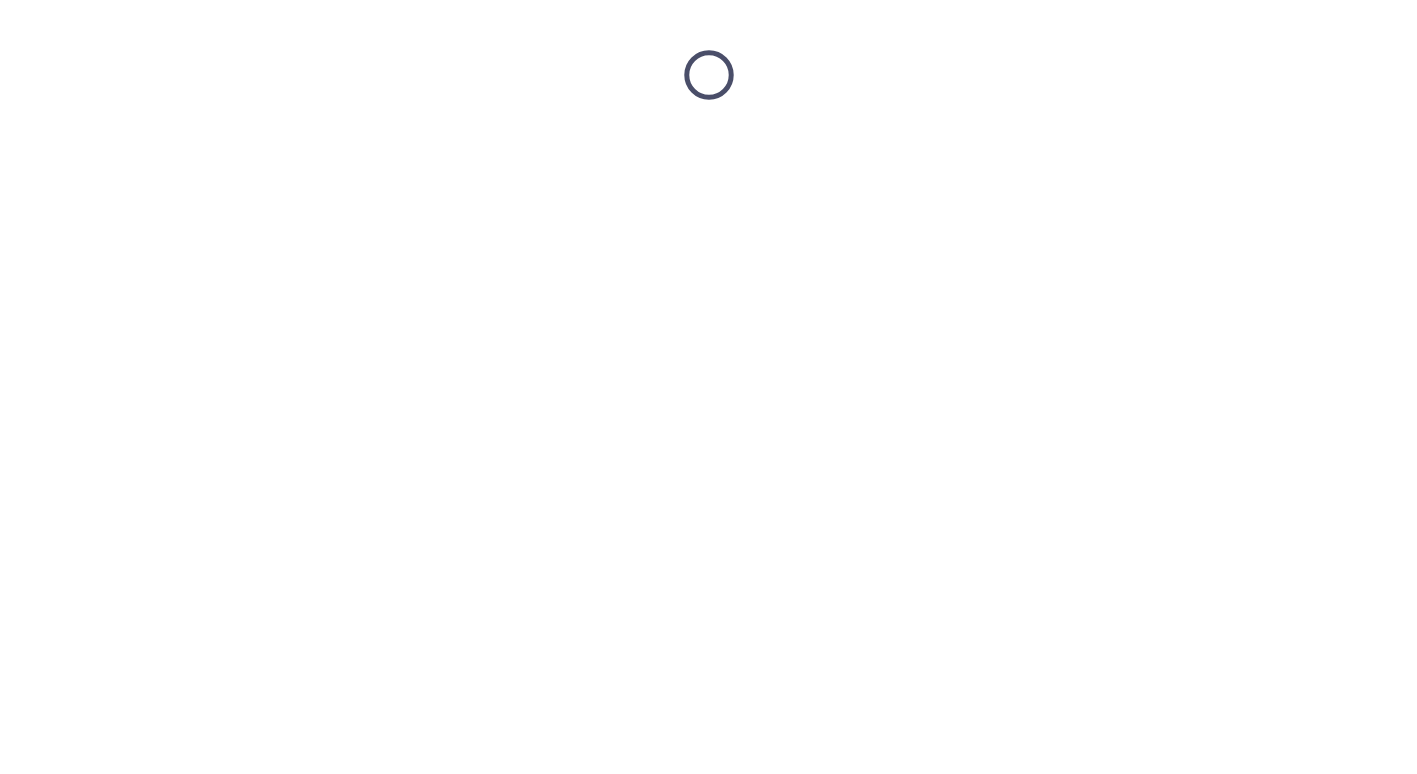 scroll, scrollTop: 0, scrollLeft: 0, axis: both 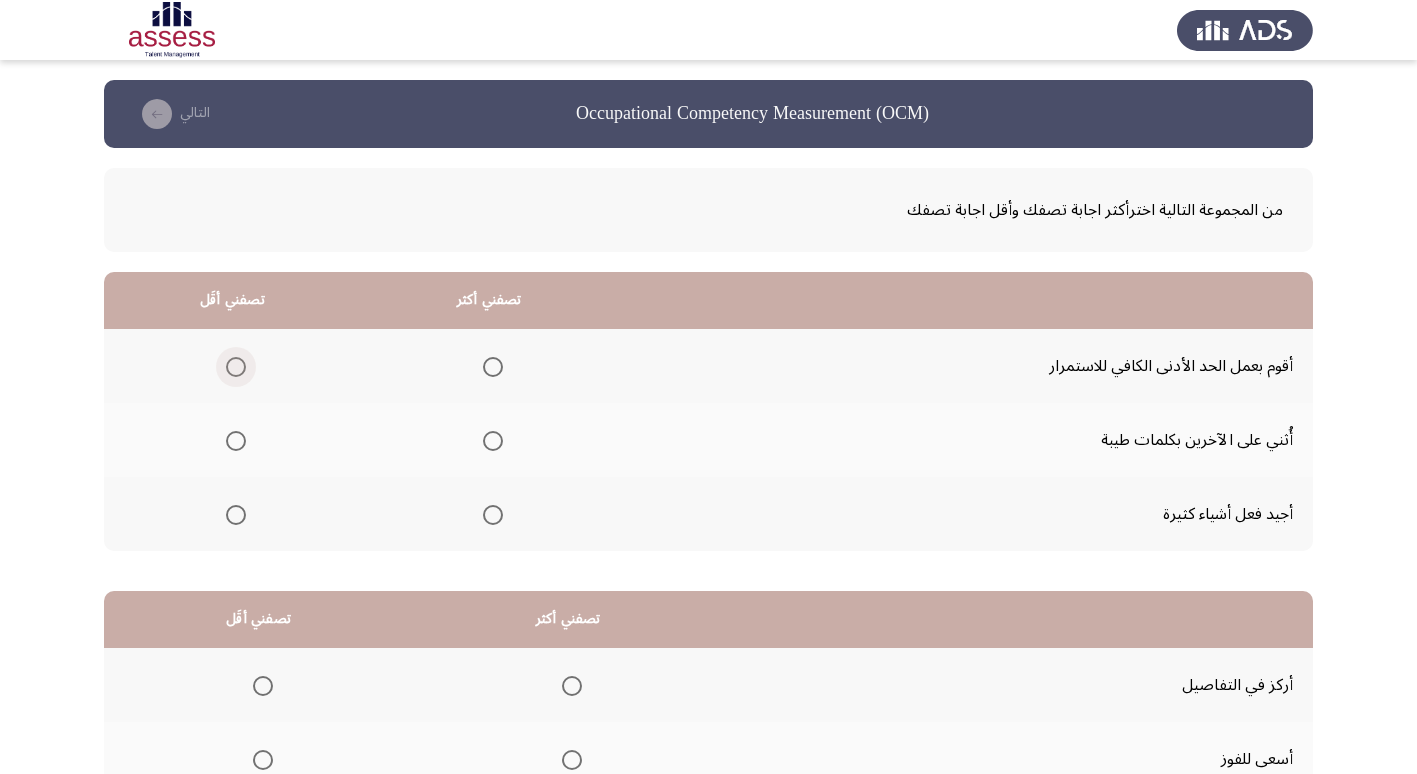 click at bounding box center (236, 367) 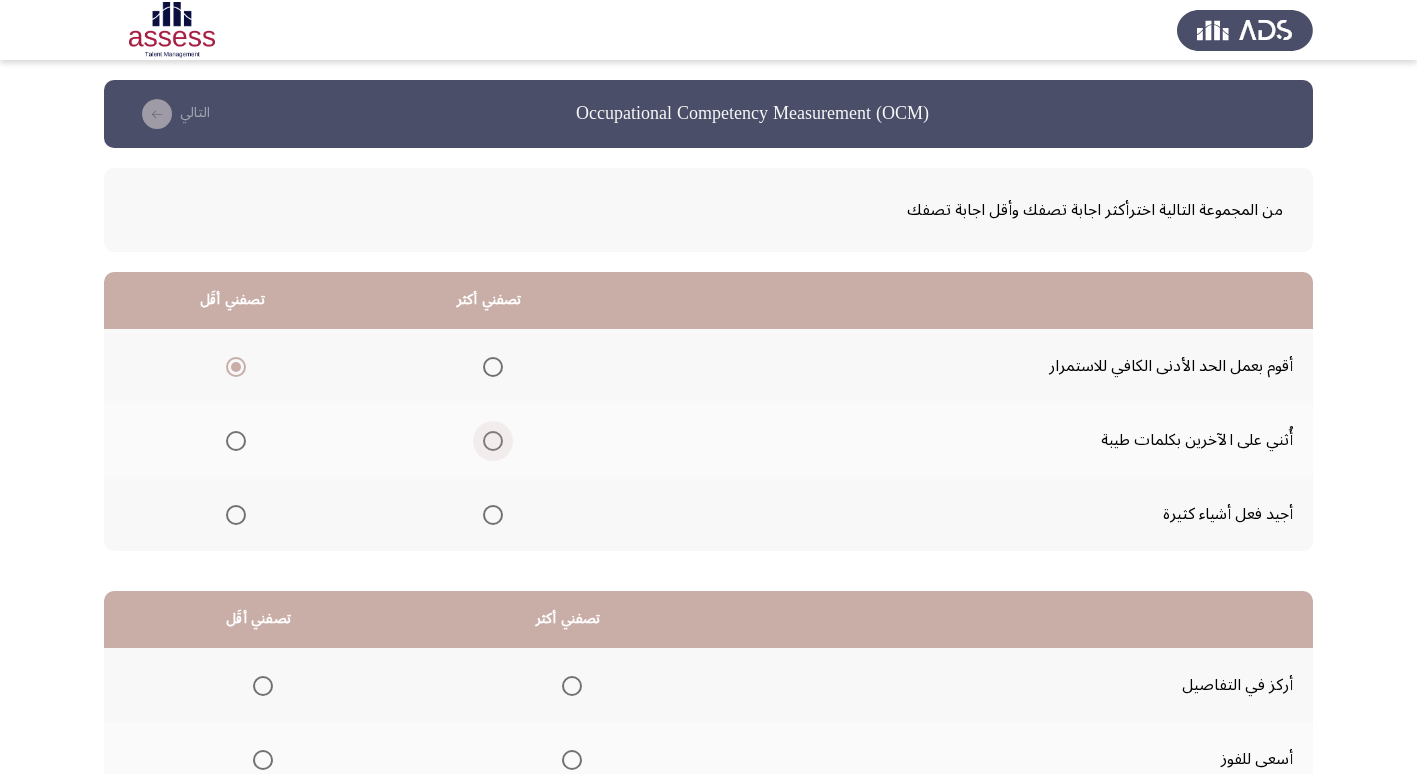 click at bounding box center (493, 441) 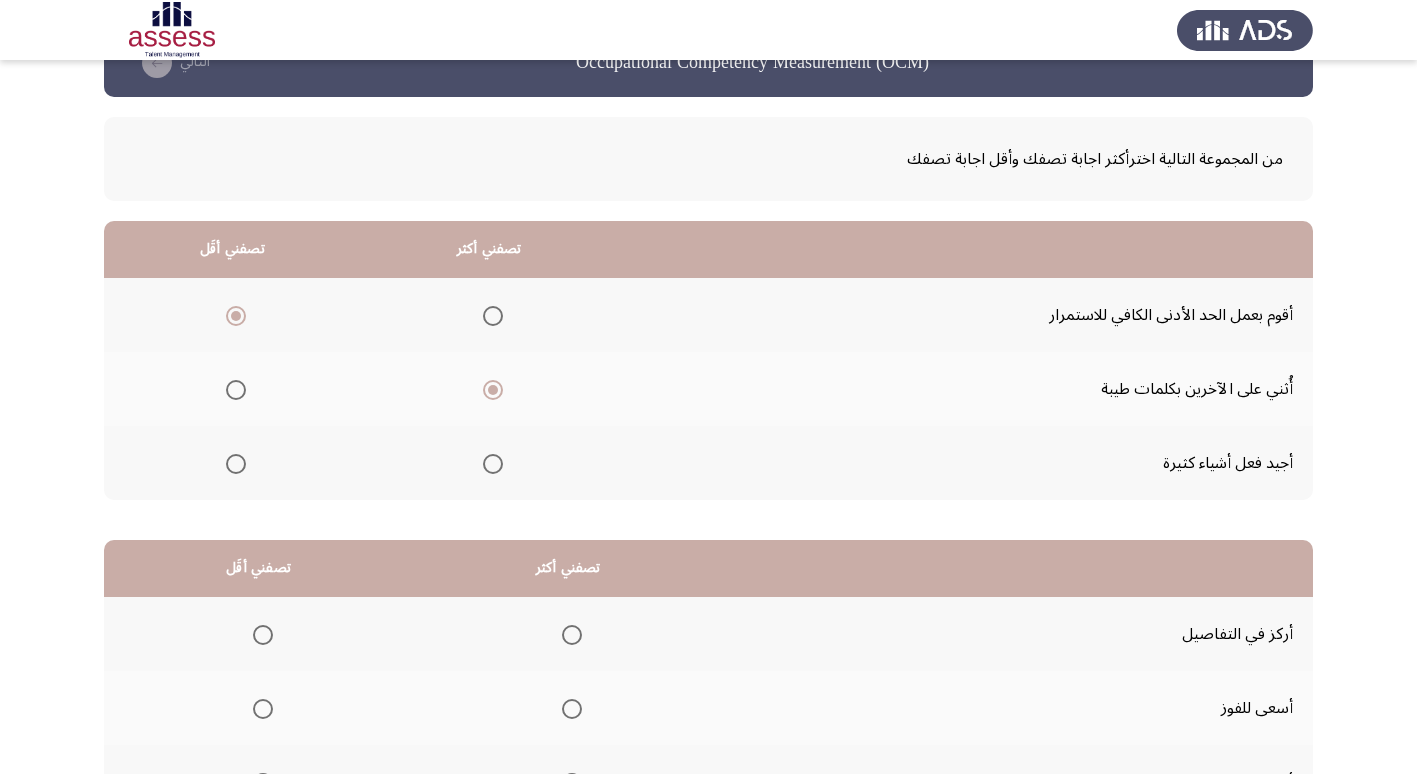 scroll, scrollTop: 100, scrollLeft: 0, axis: vertical 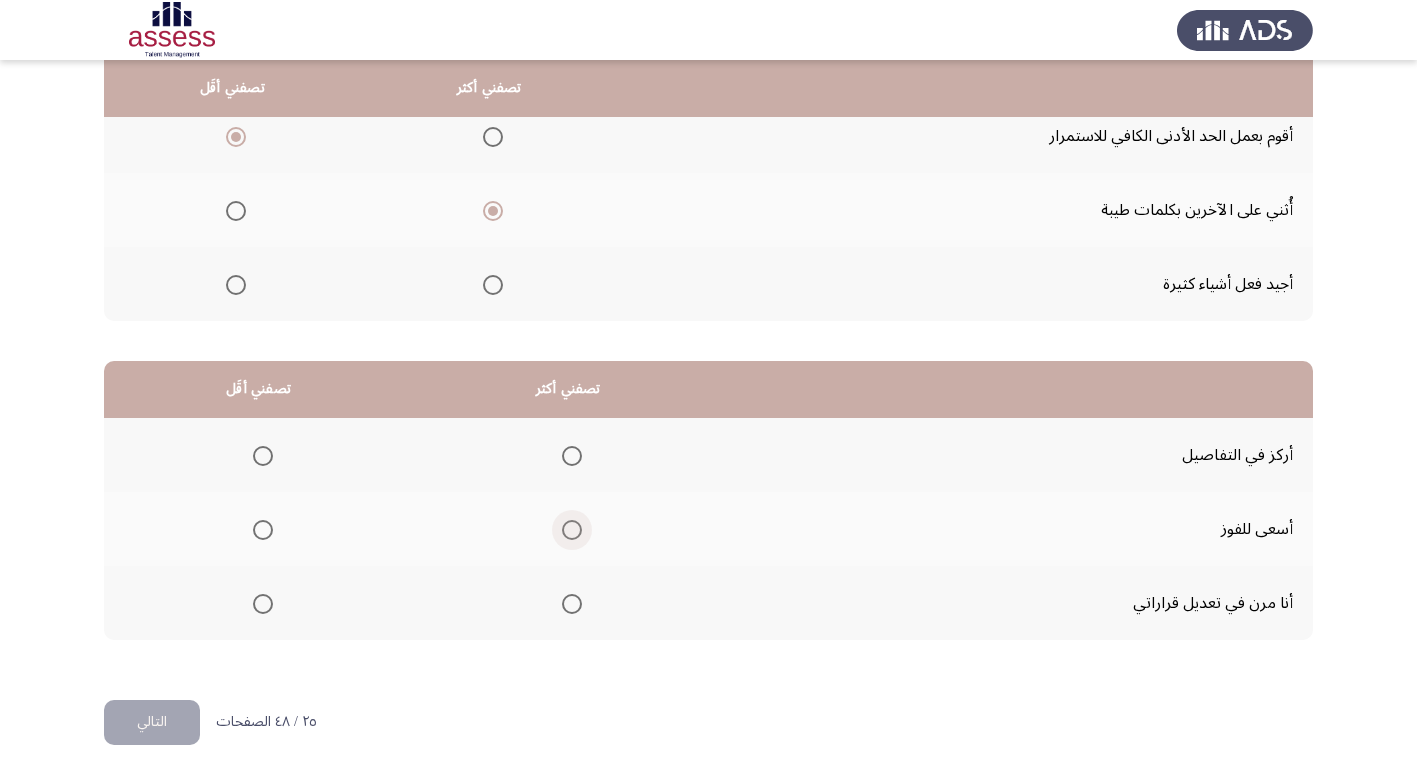 click at bounding box center [572, 530] 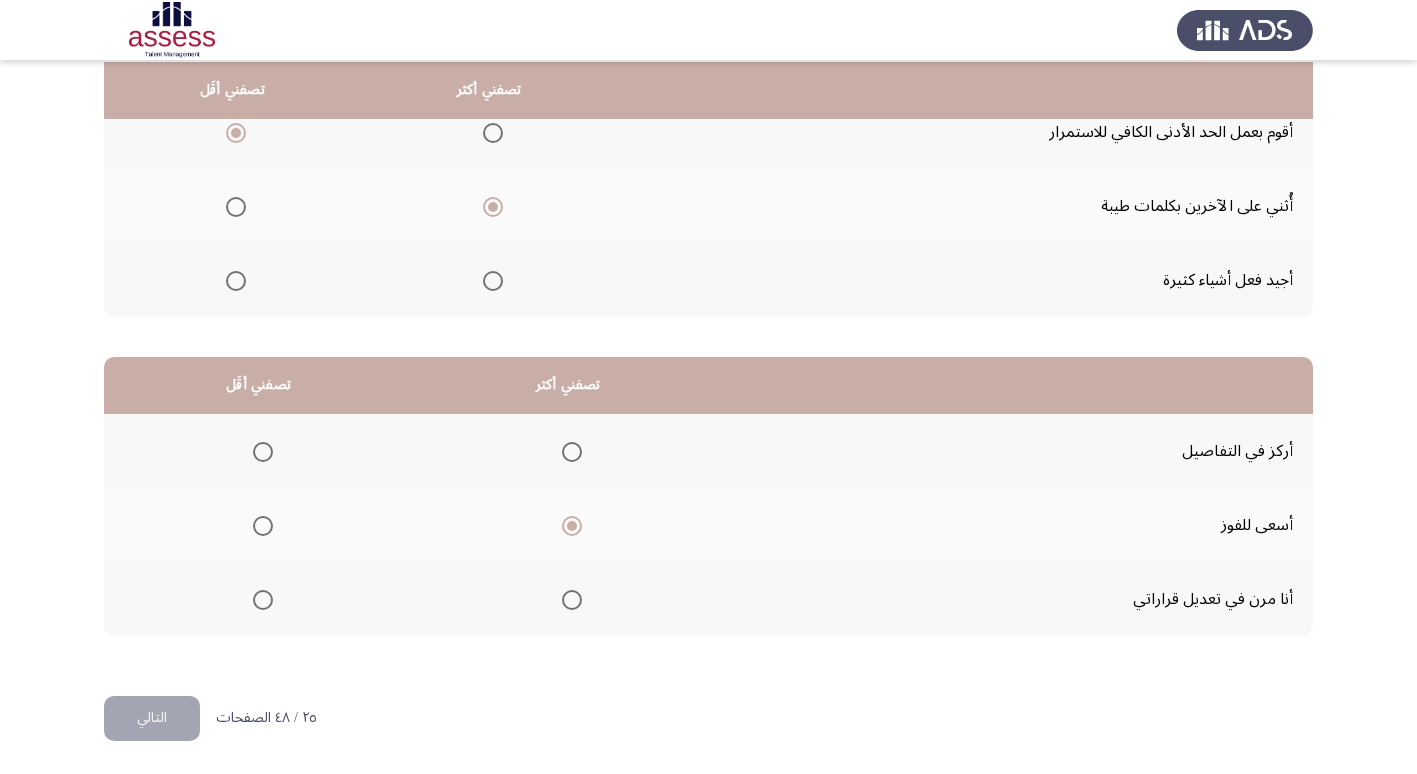 scroll, scrollTop: 236, scrollLeft: 0, axis: vertical 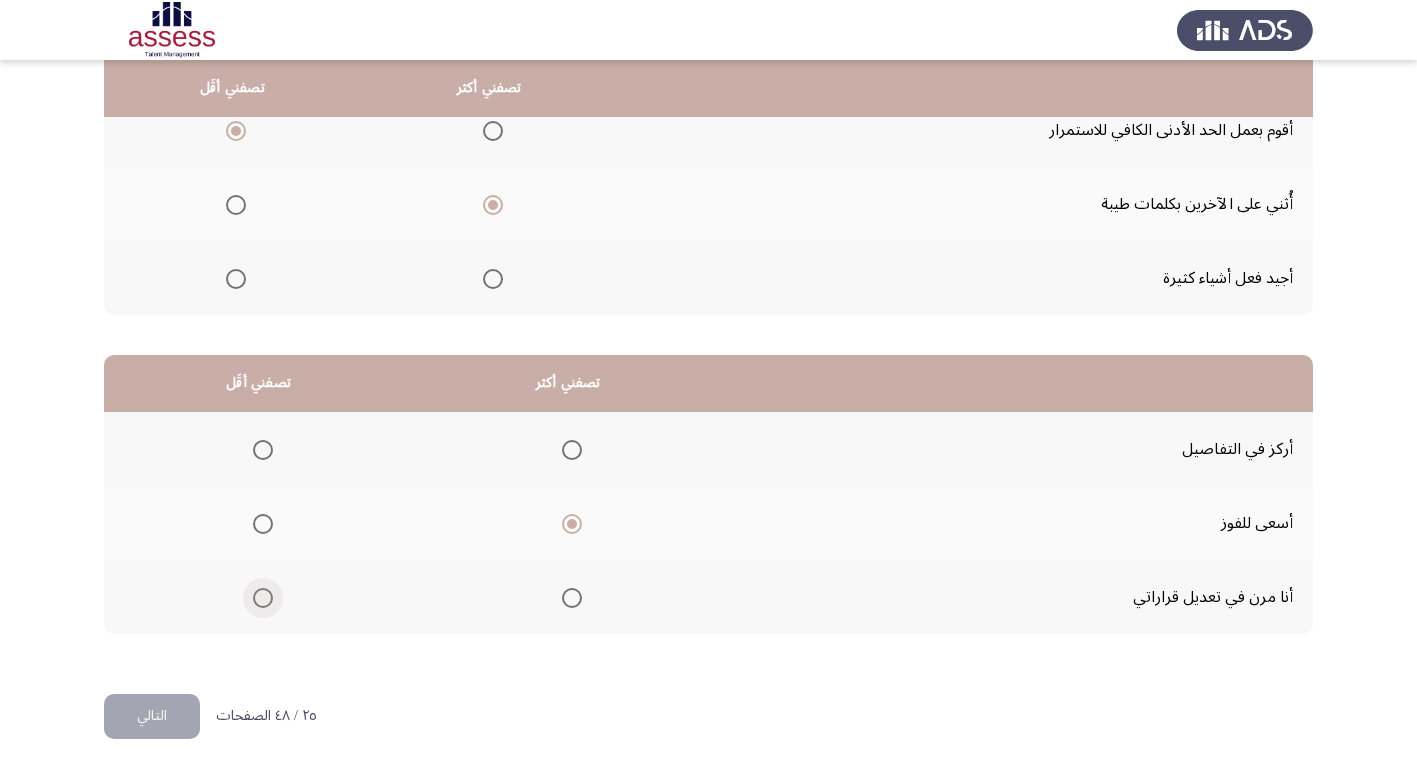 click at bounding box center [263, 598] 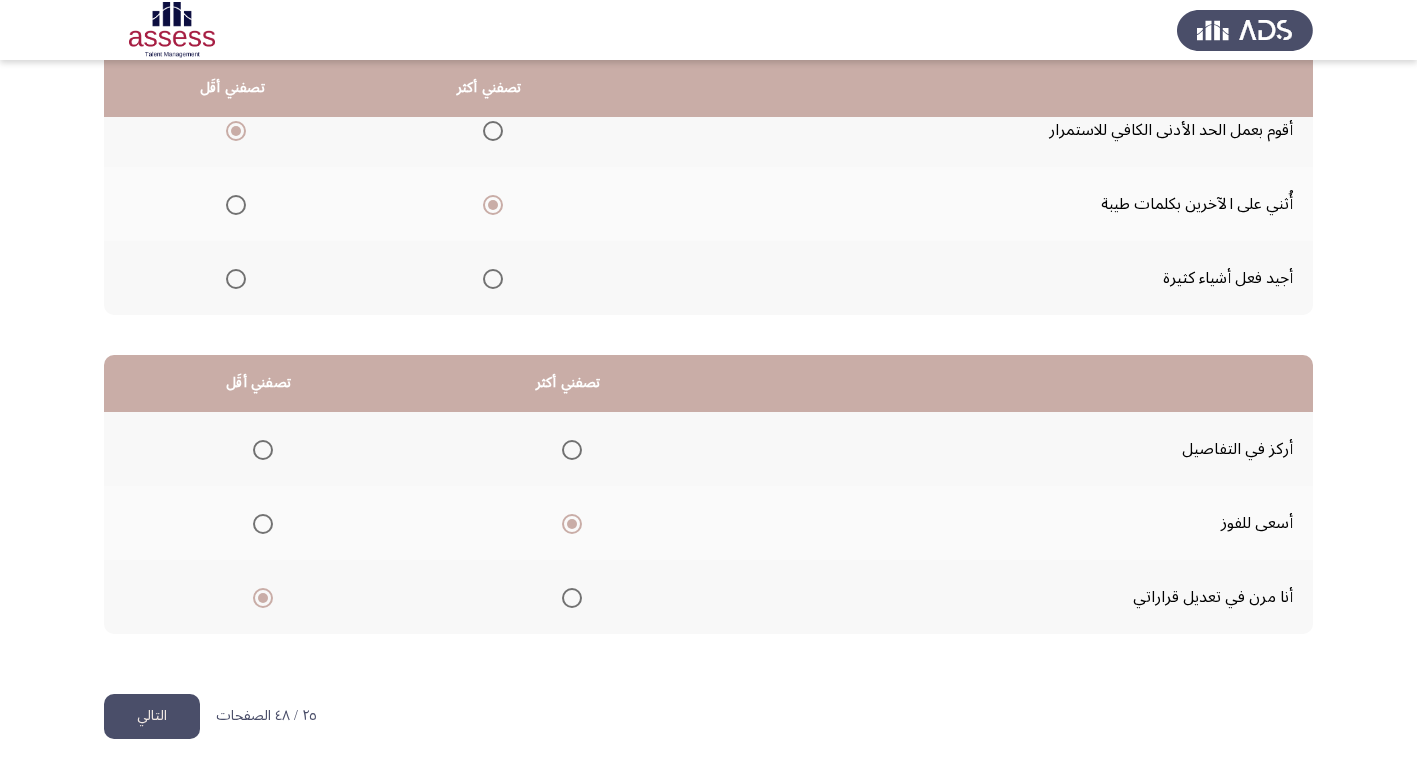 click on "التالي" 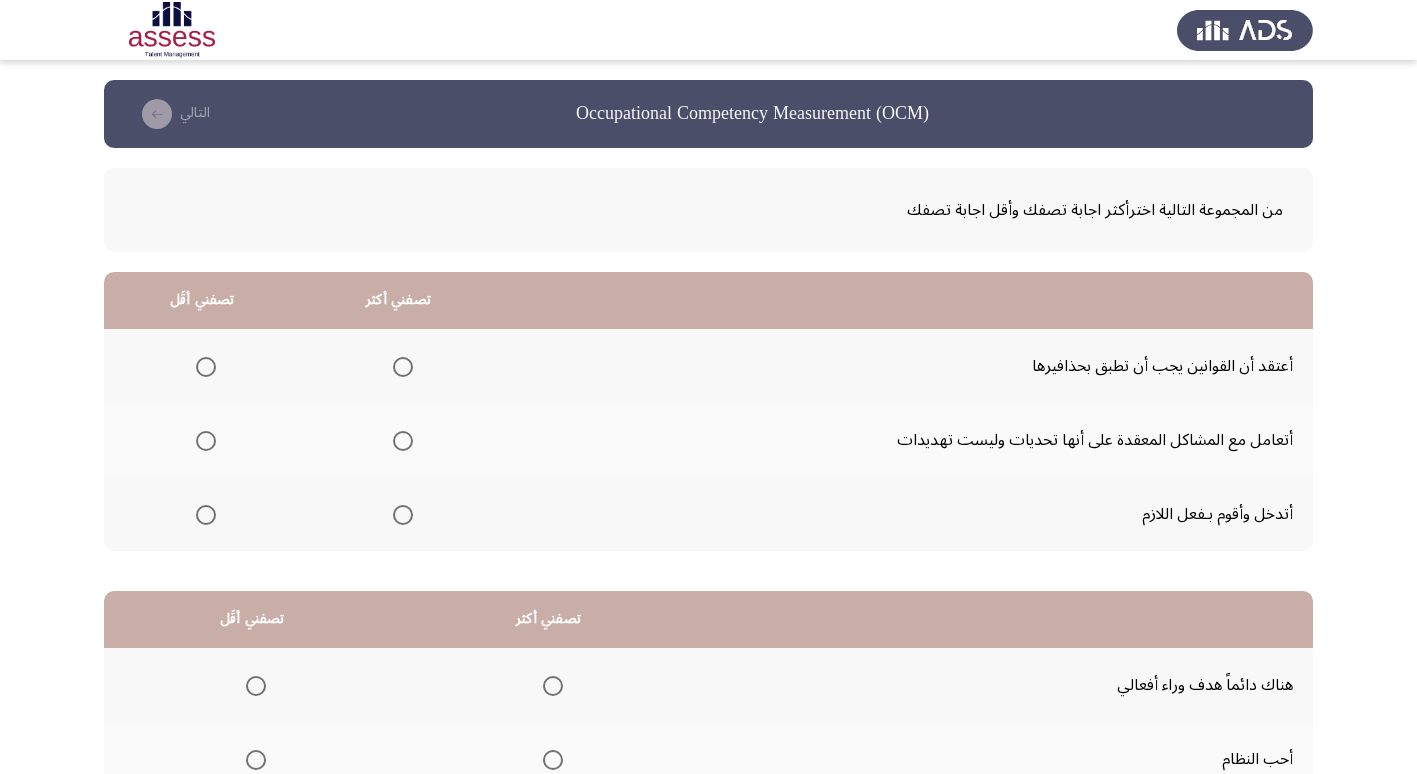 click at bounding box center (206, 367) 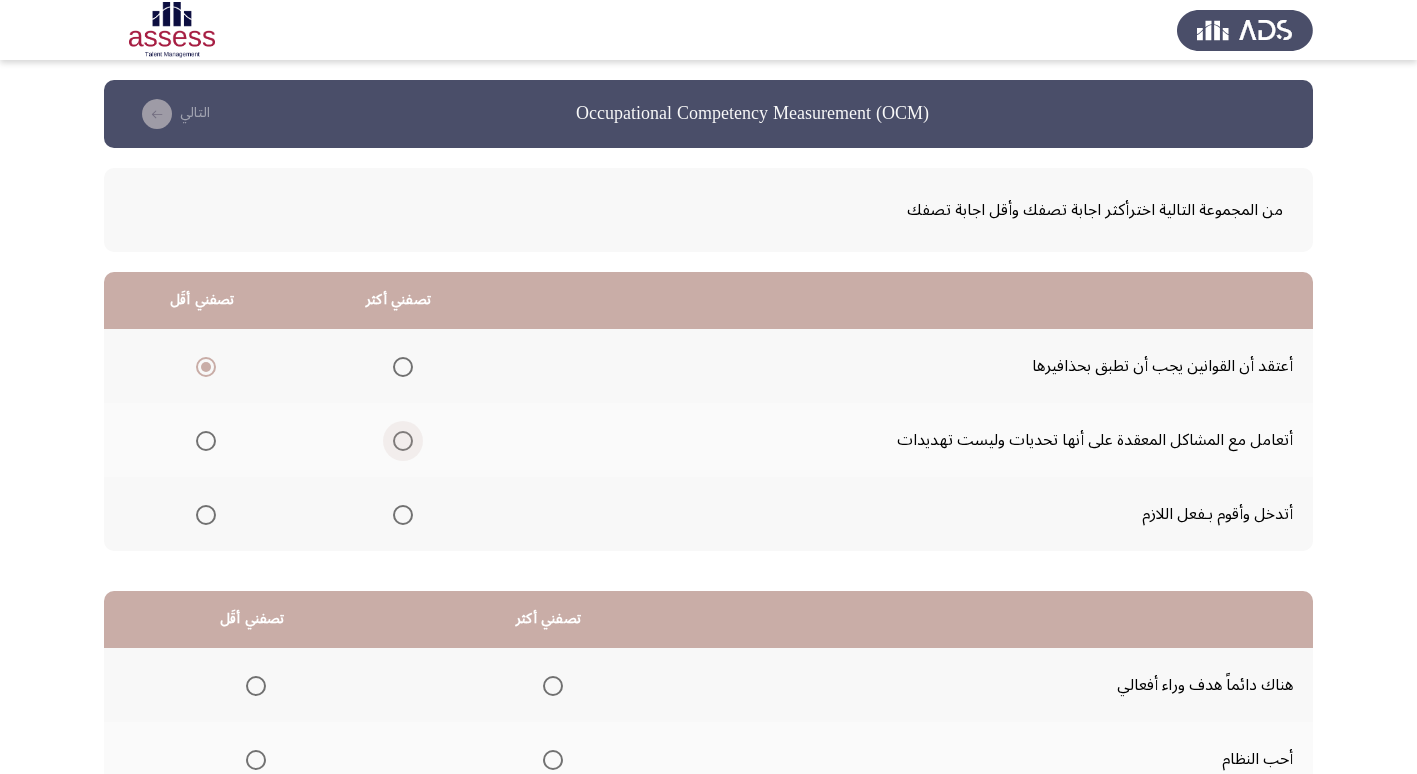 click at bounding box center (403, 441) 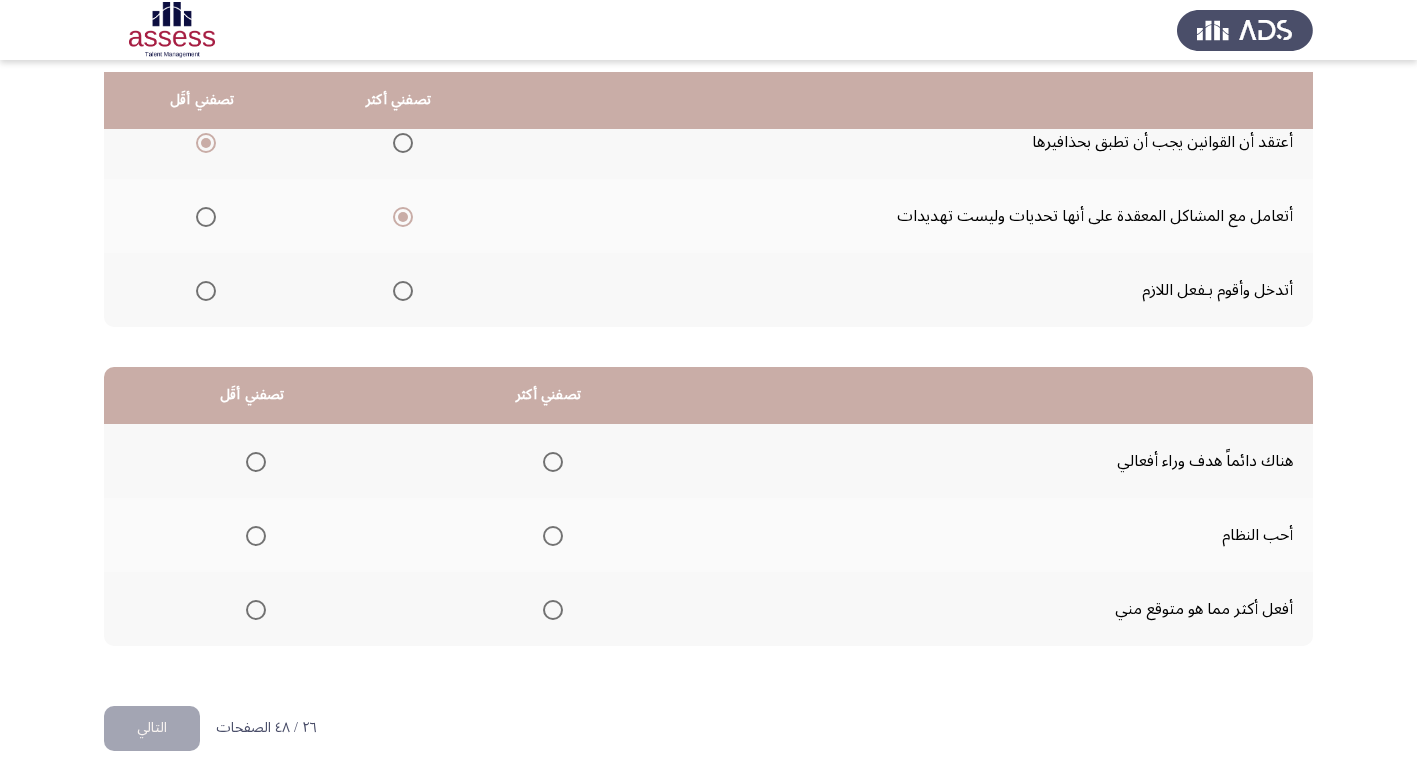 scroll, scrollTop: 236, scrollLeft: 0, axis: vertical 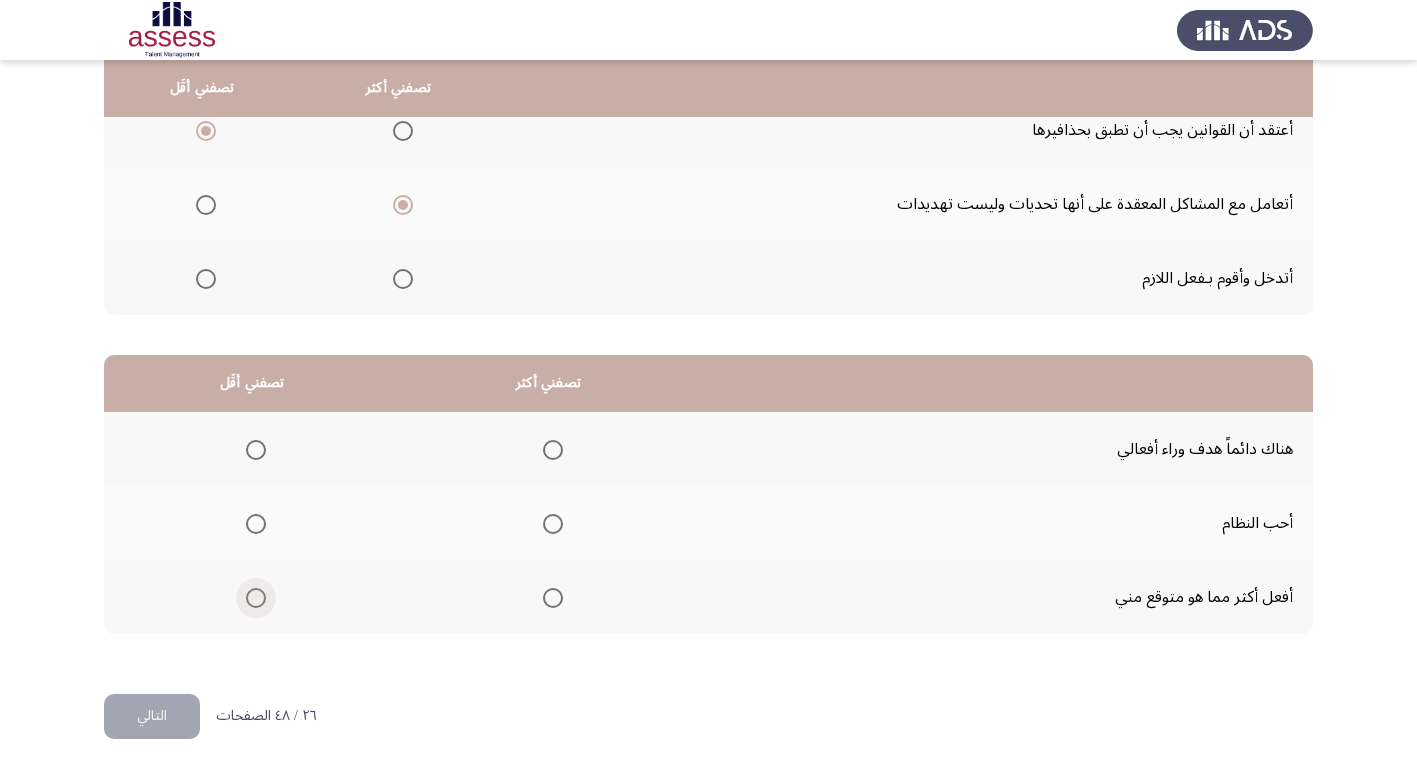 click at bounding box center (256, 598) 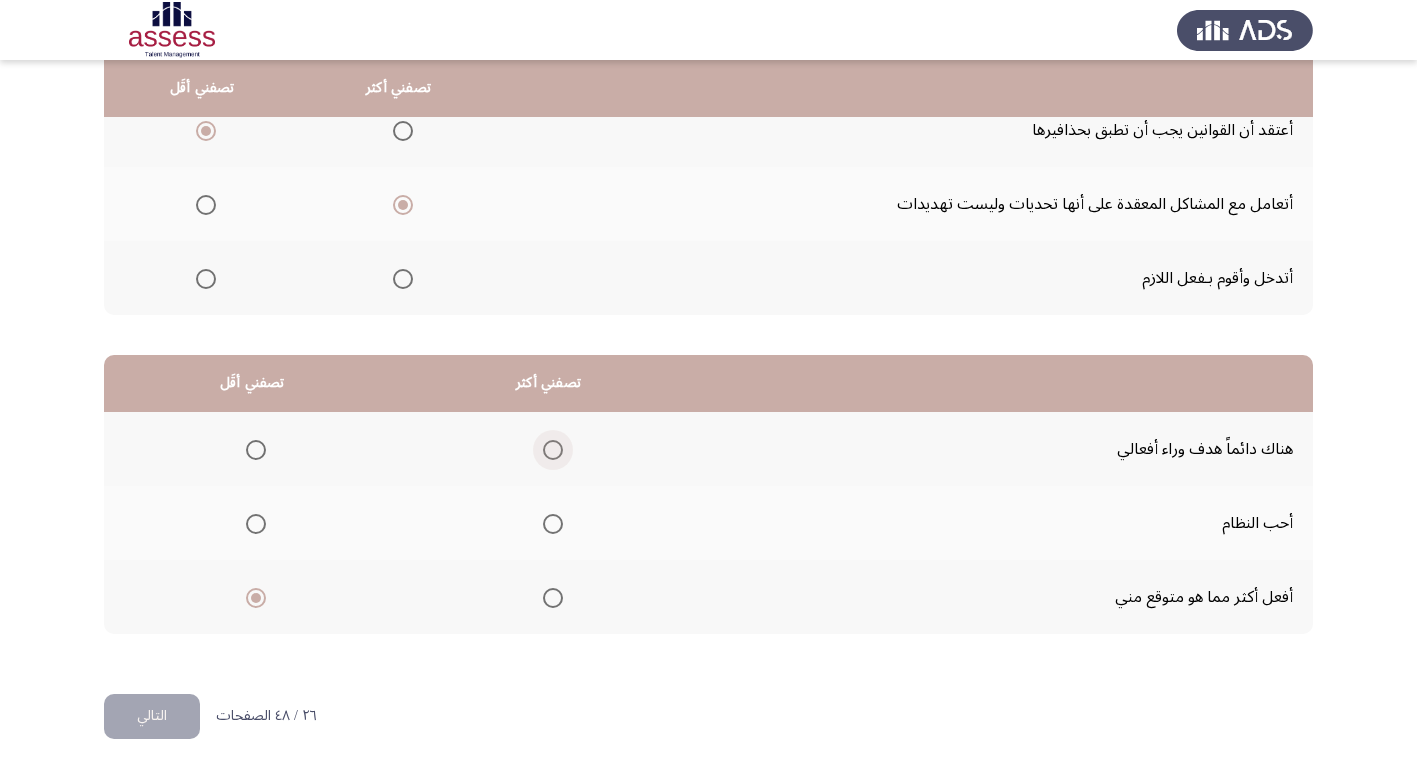 click at bounding box center (553, 450) 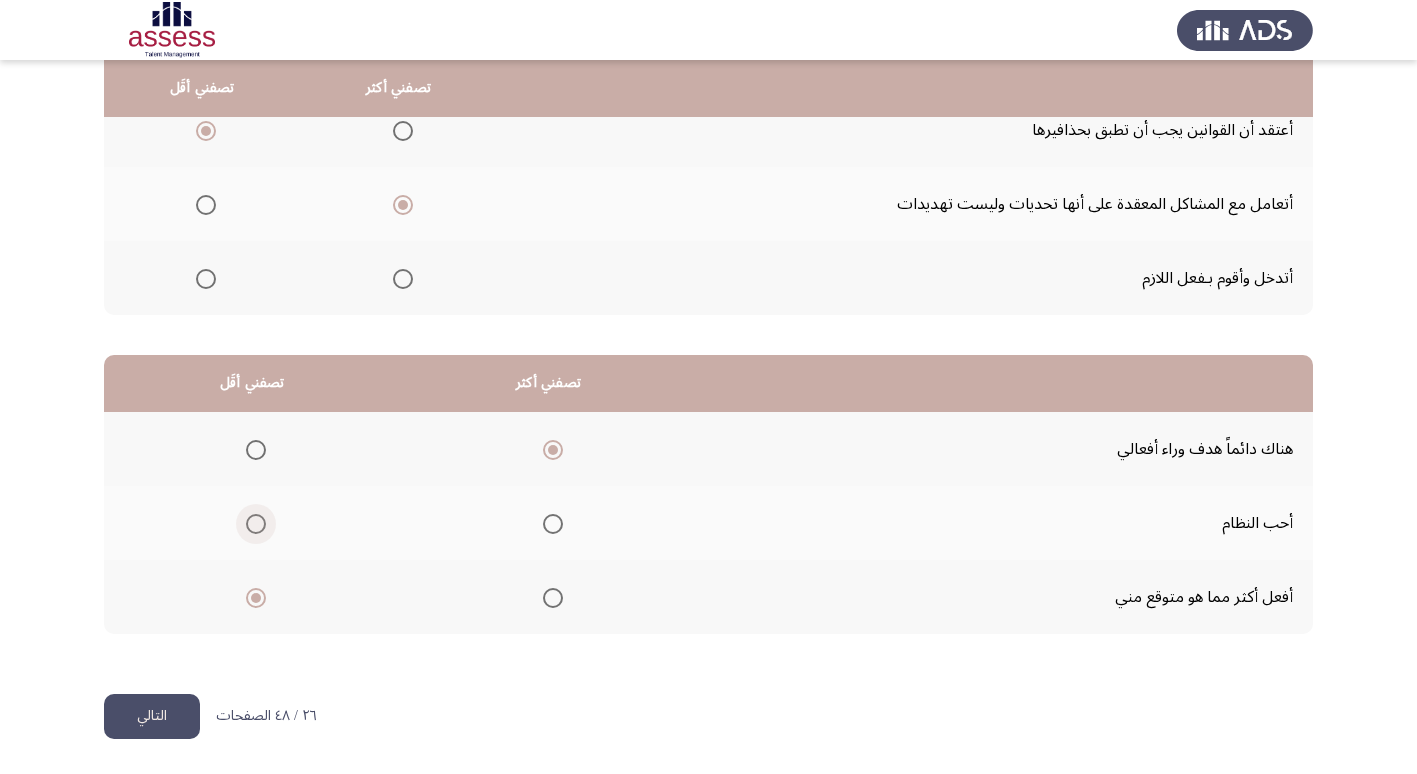 click at bounding box center (256, 524) 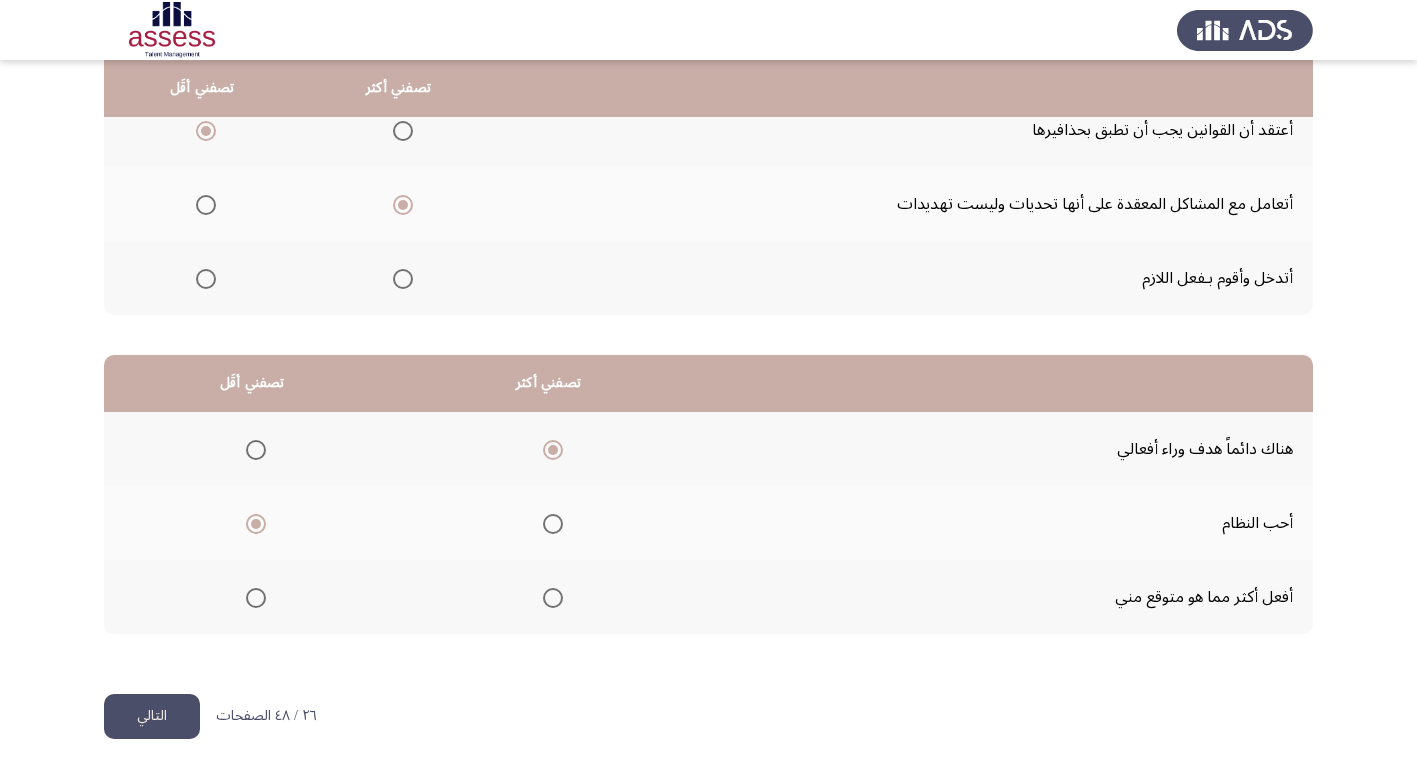 click on "التالي" 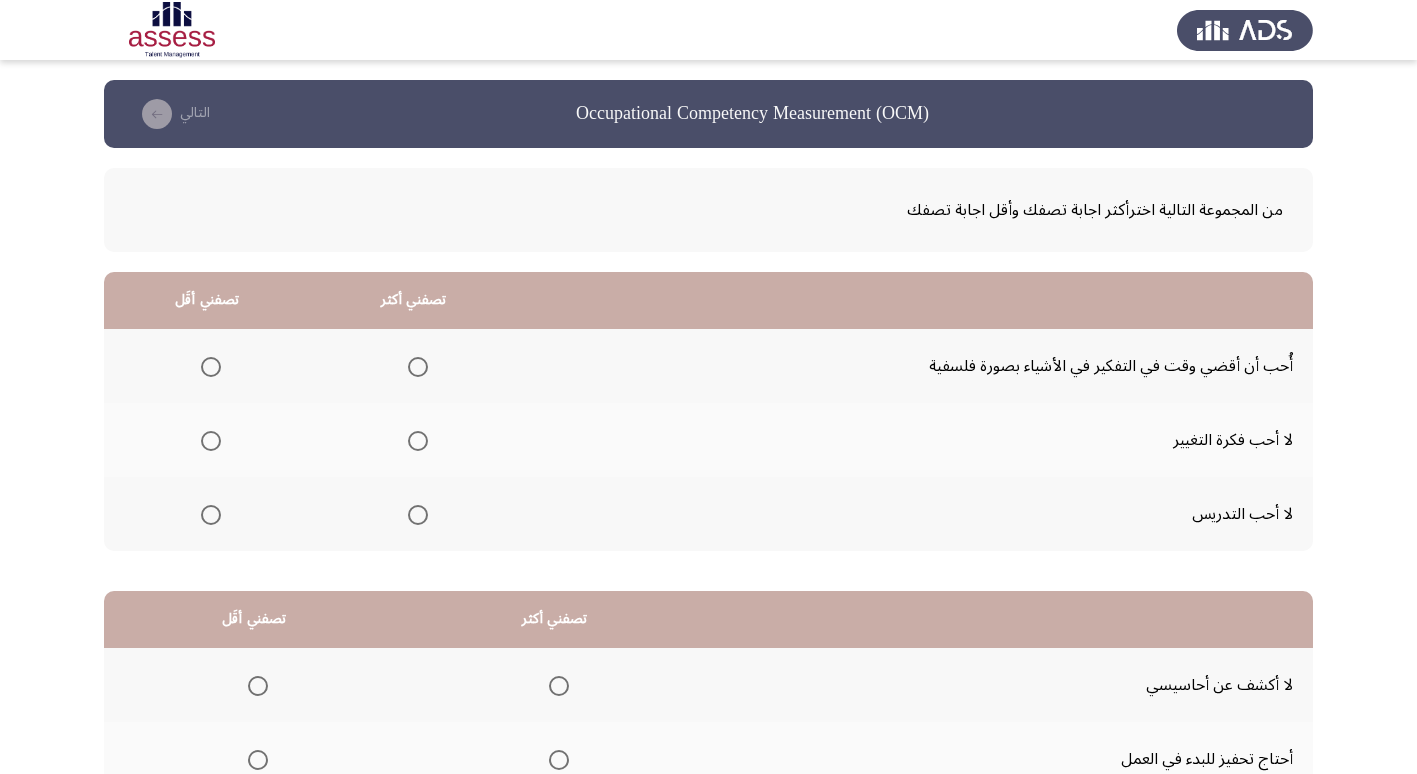 click at bounding box center [211, 367] 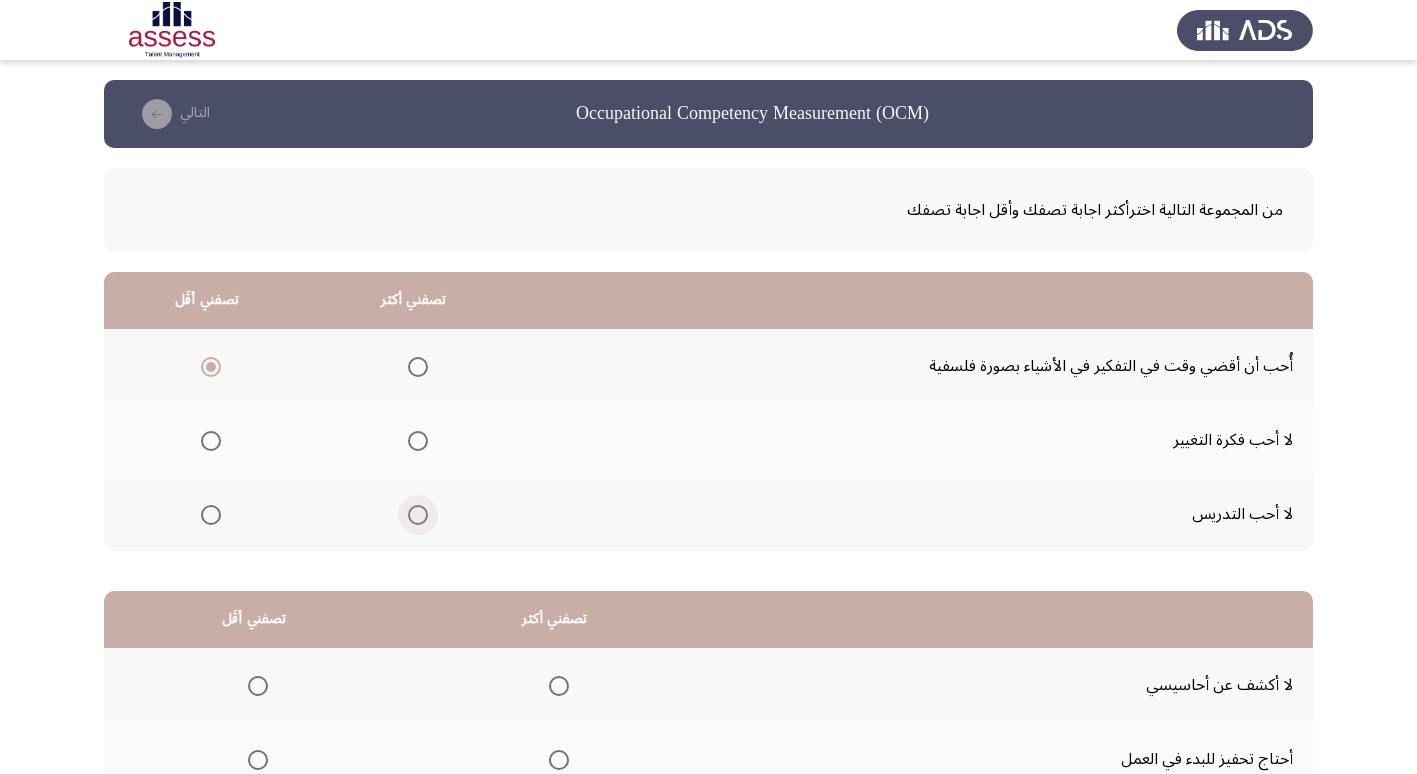 click at bounding box center (418, 515) 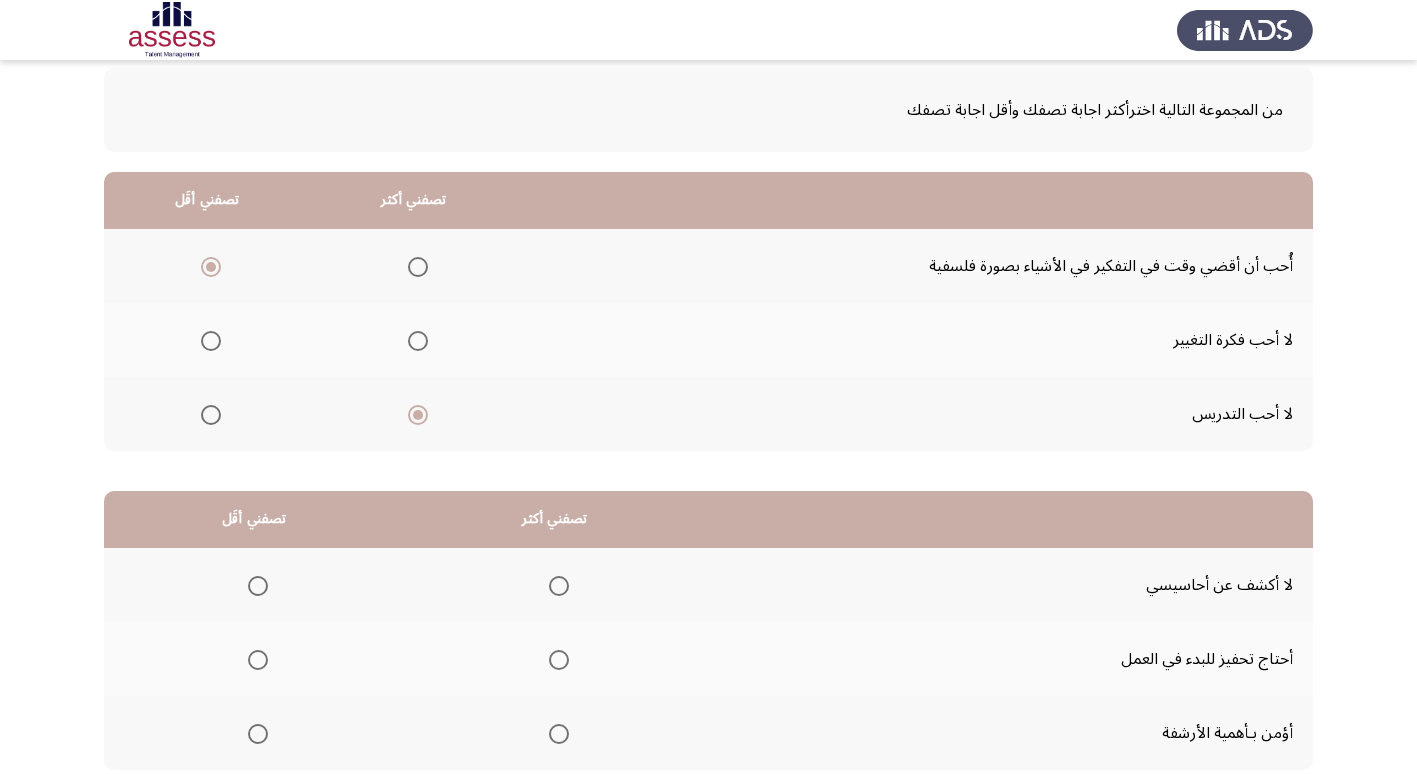 scroll, scrollTop: 200, scrollLeft: 0, axis: vertical 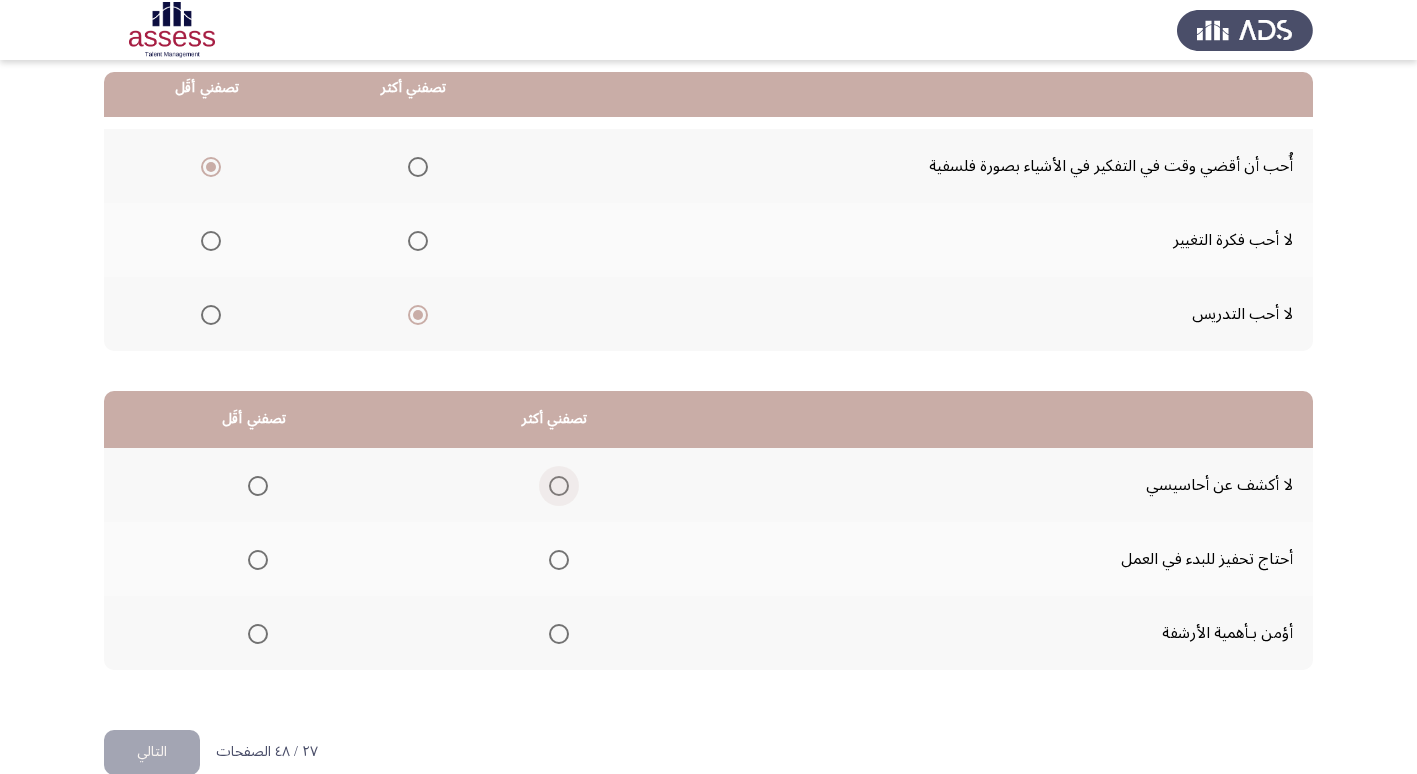 click at bounding box center [559, 486] 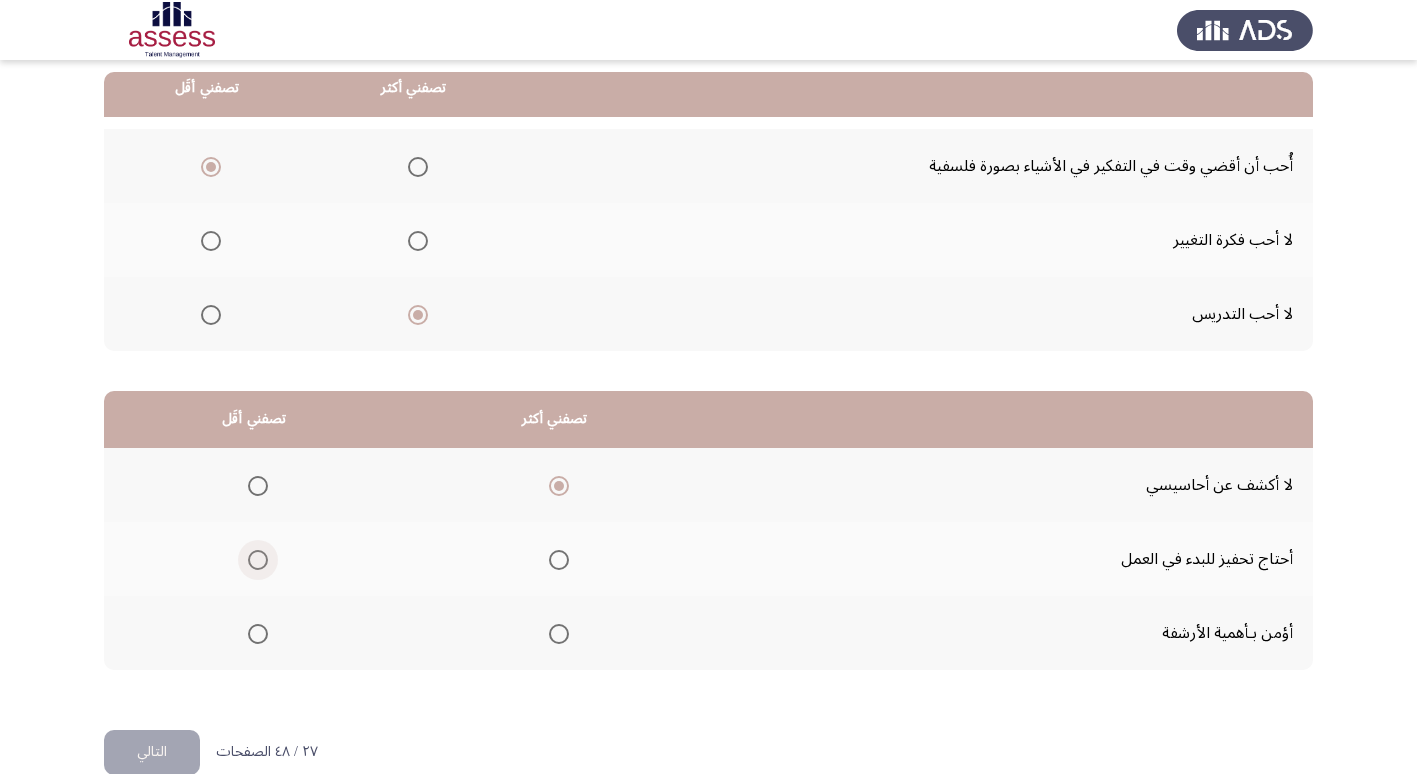 click at bounding box center [258, 560] 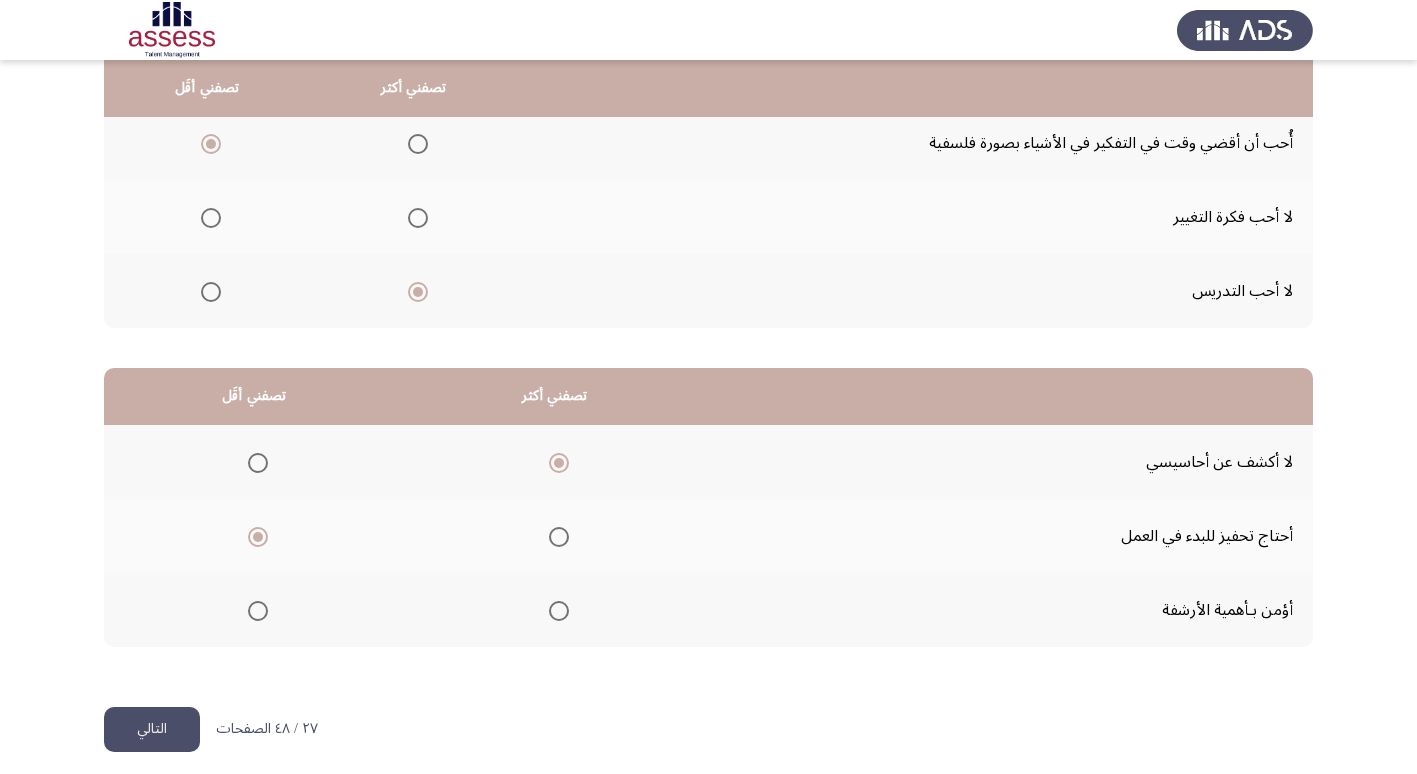 scroll, scrollTop: 236, scrollLeft: 0, axis: vertical 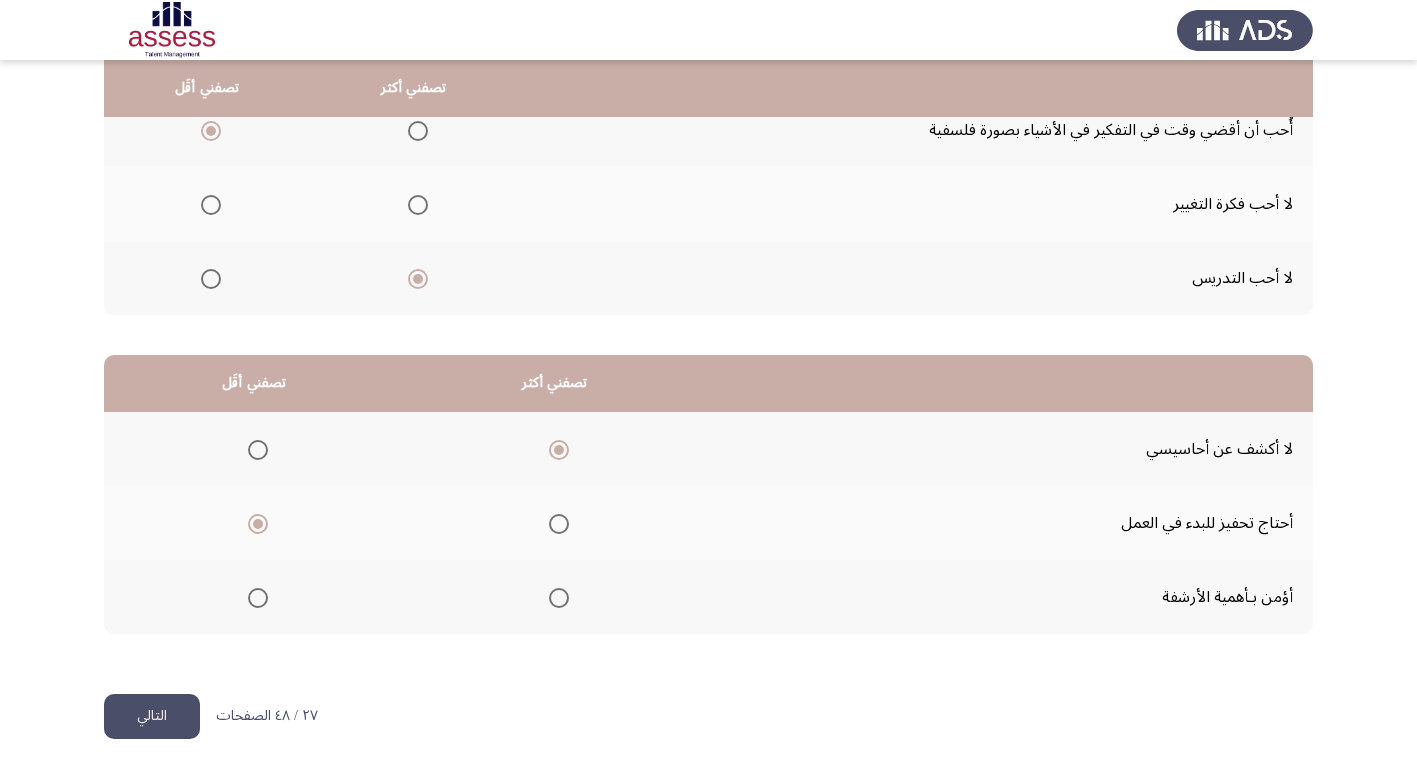 click on "التالي" 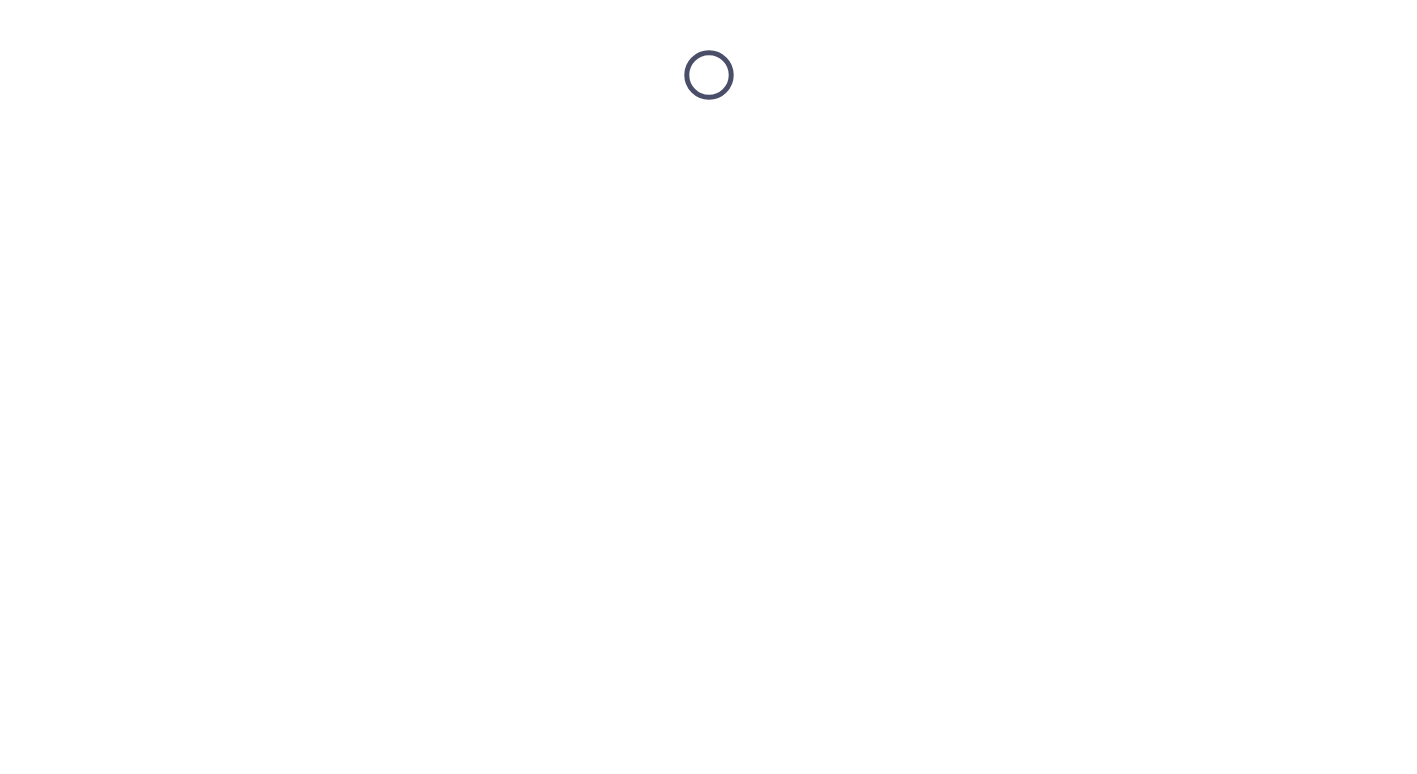 scroll, scrollTop: 0, scrollLeft: 0, axis: both 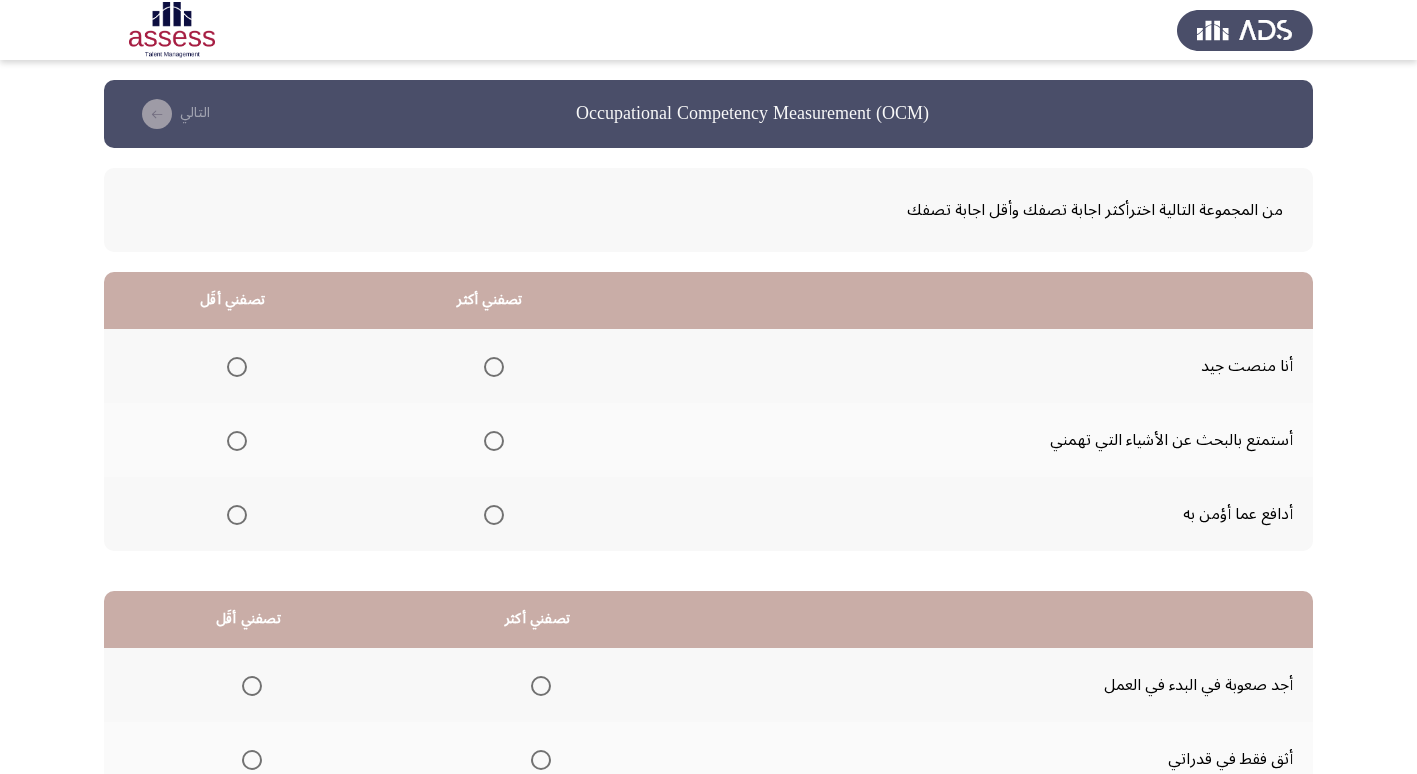 click at bounding box center (494, 441) 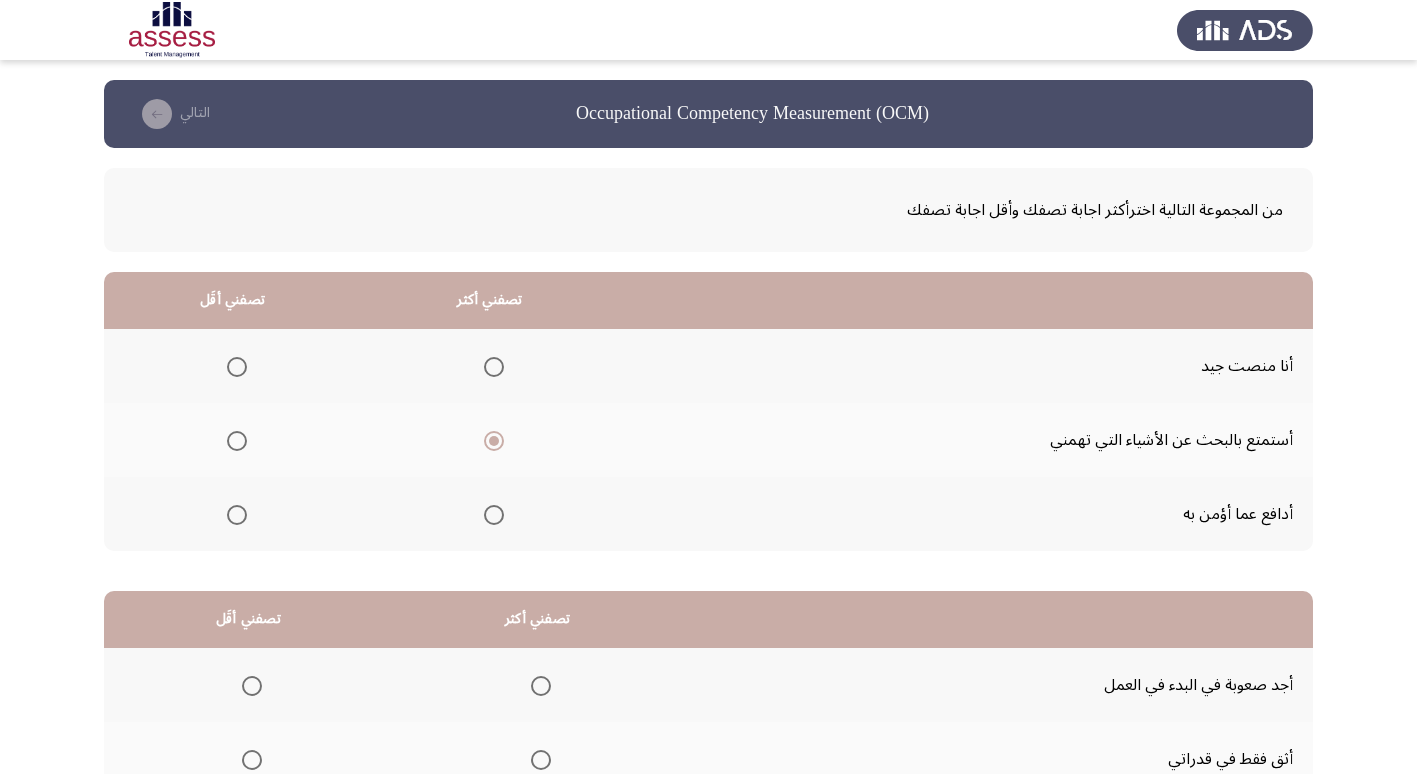 click at bounding box center (237, 367) 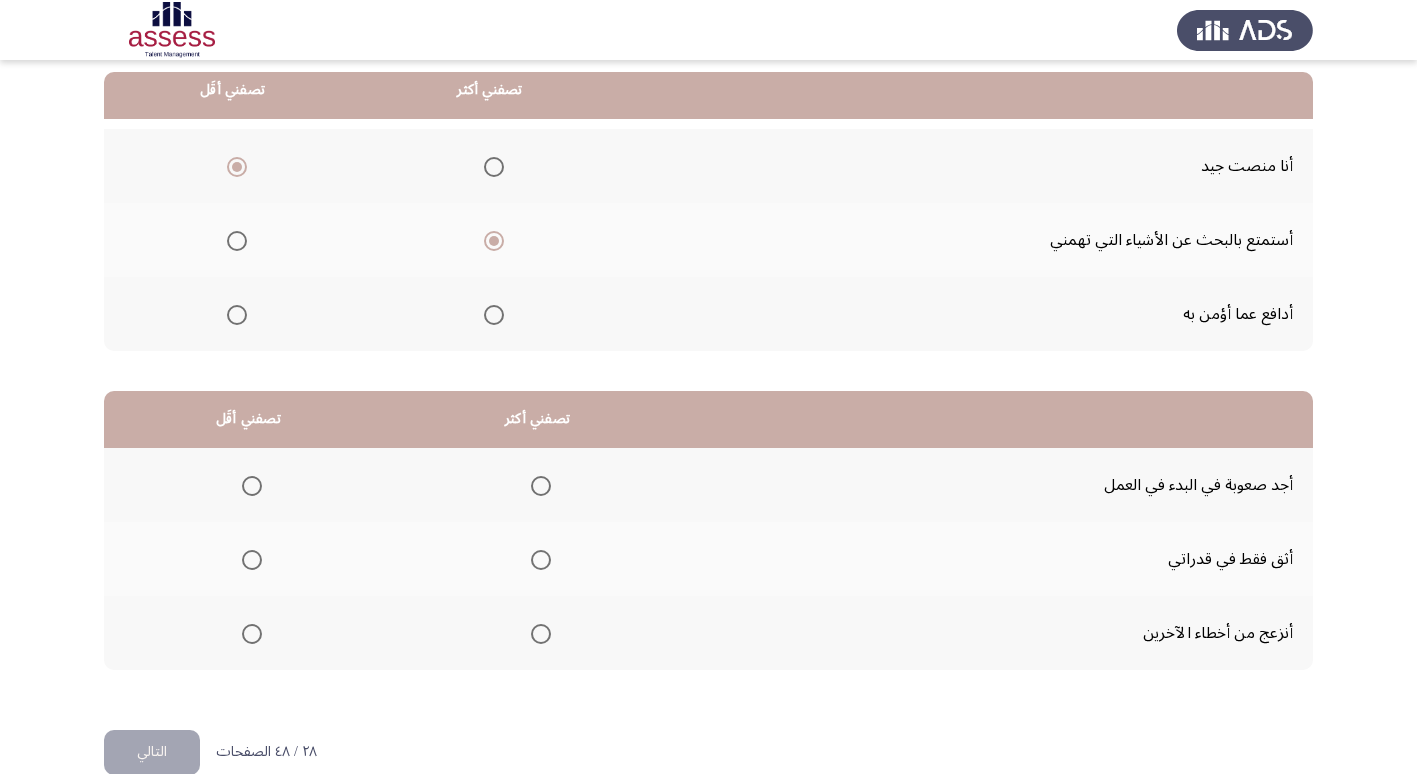 scroll, scrollTop: 236, scrollLeft: 0, axis: vertical 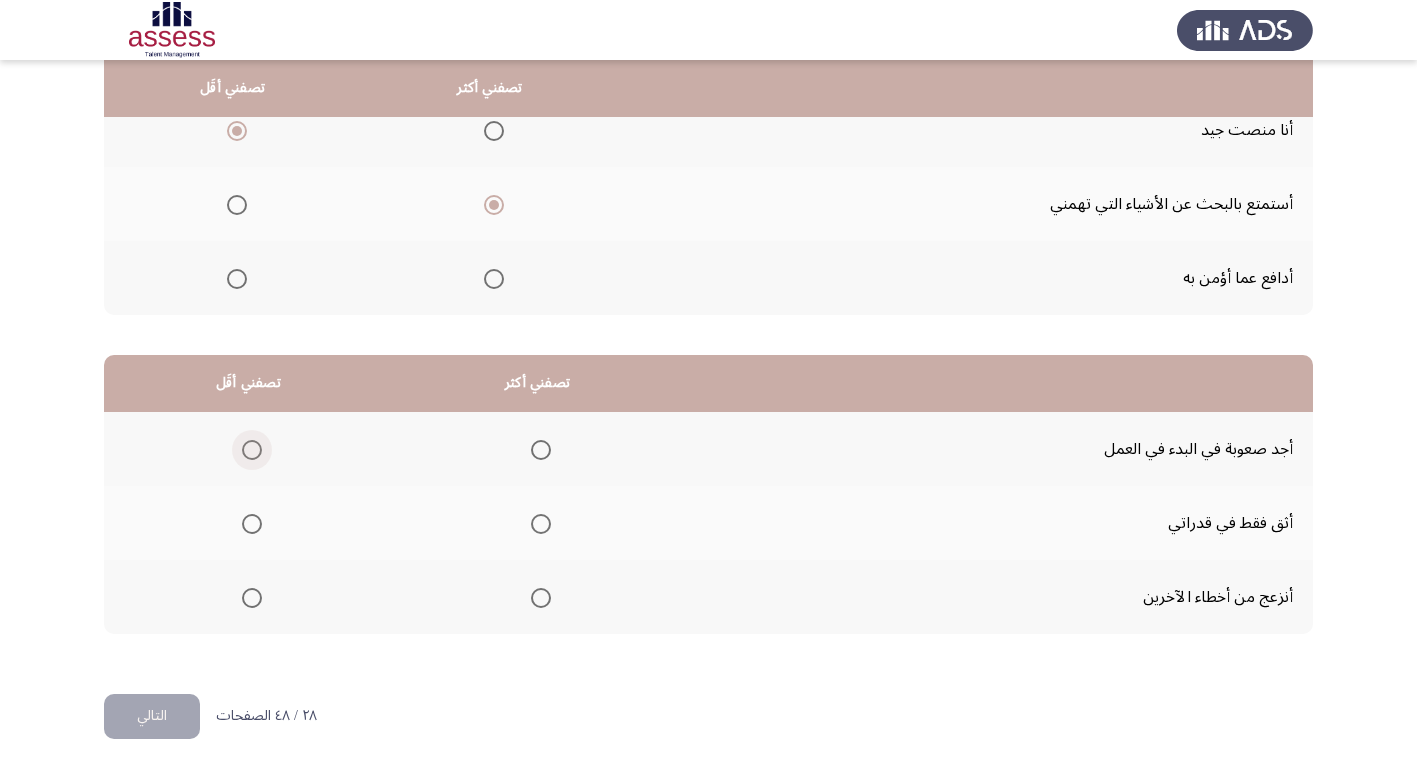 click at bounding box center (252, 450) 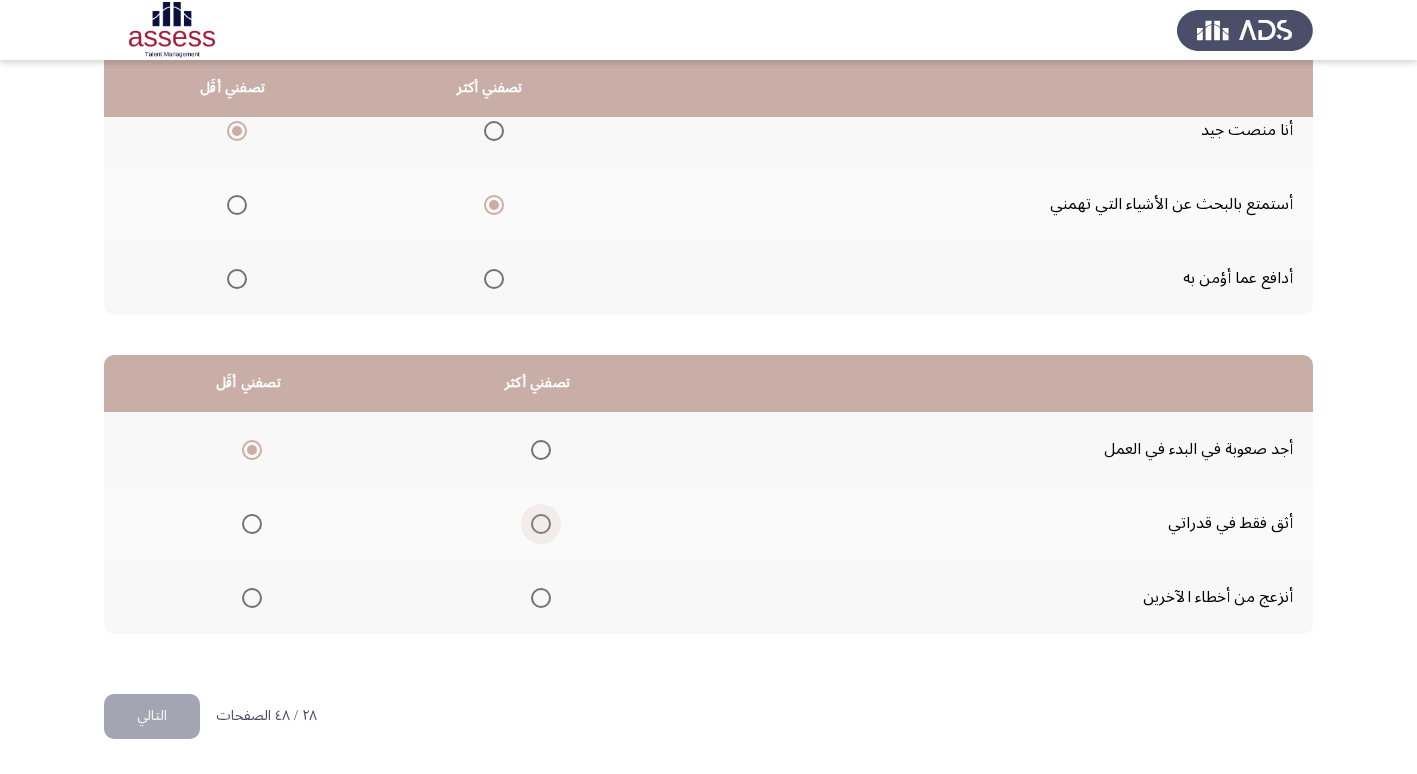 click at bounding box center (541, 524) 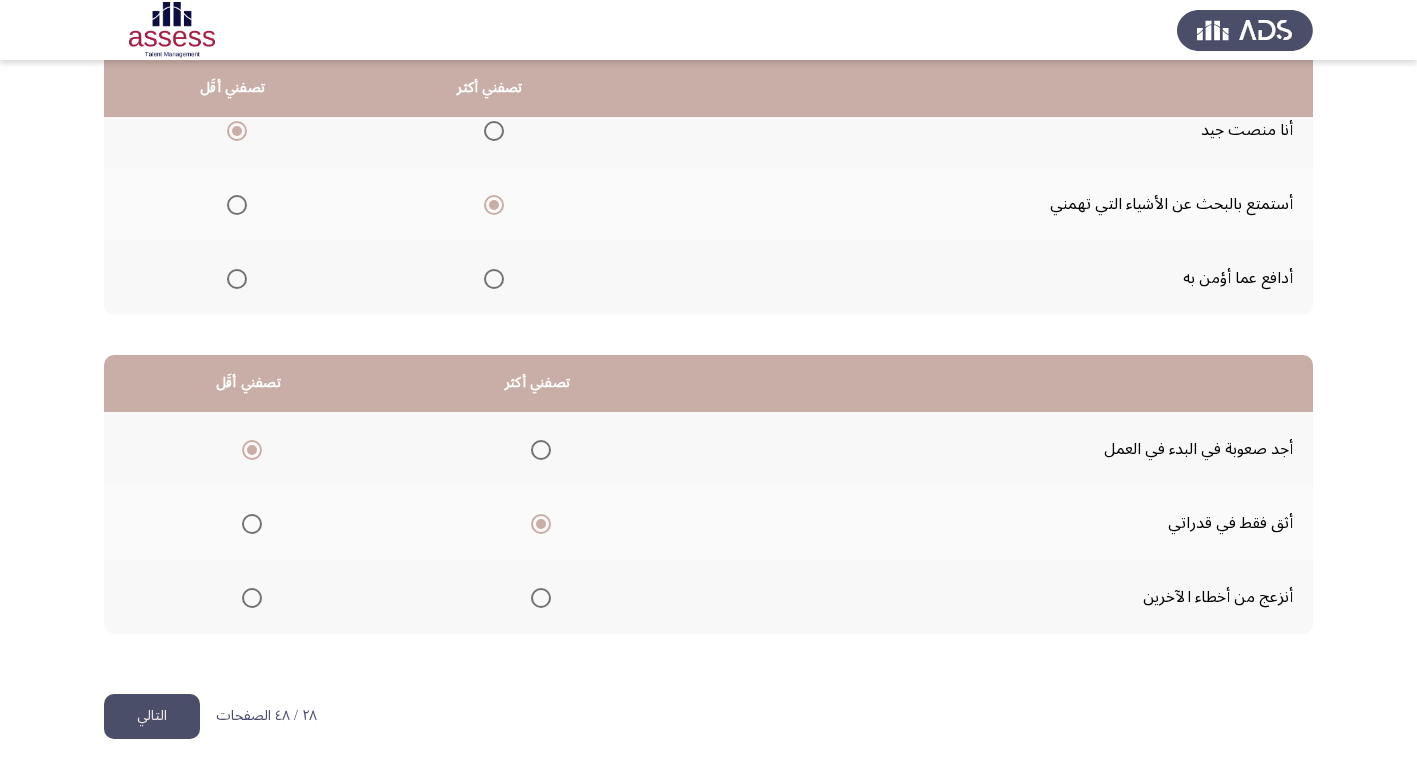 click on "التالي" 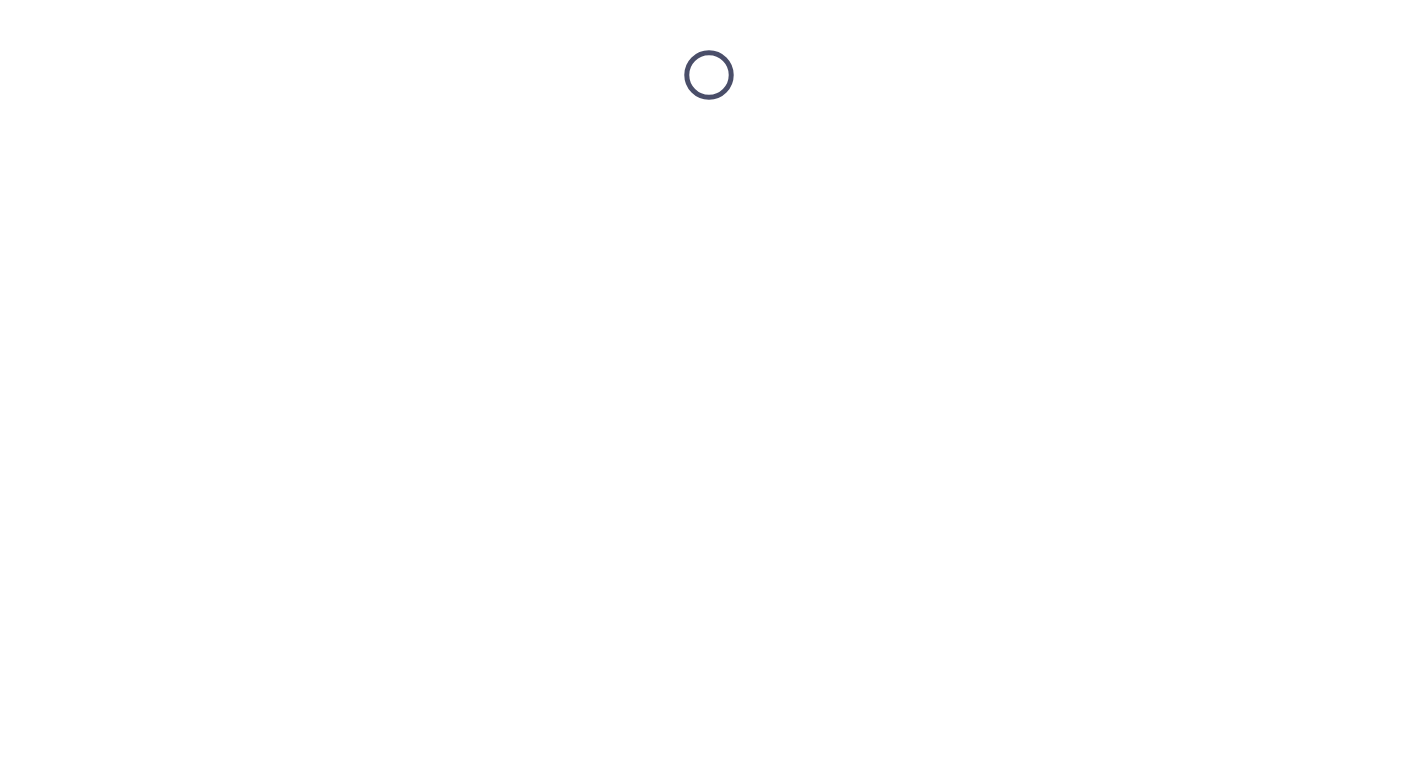 scroll, scrollTop: 0, scrollLeft: 0, axis: both 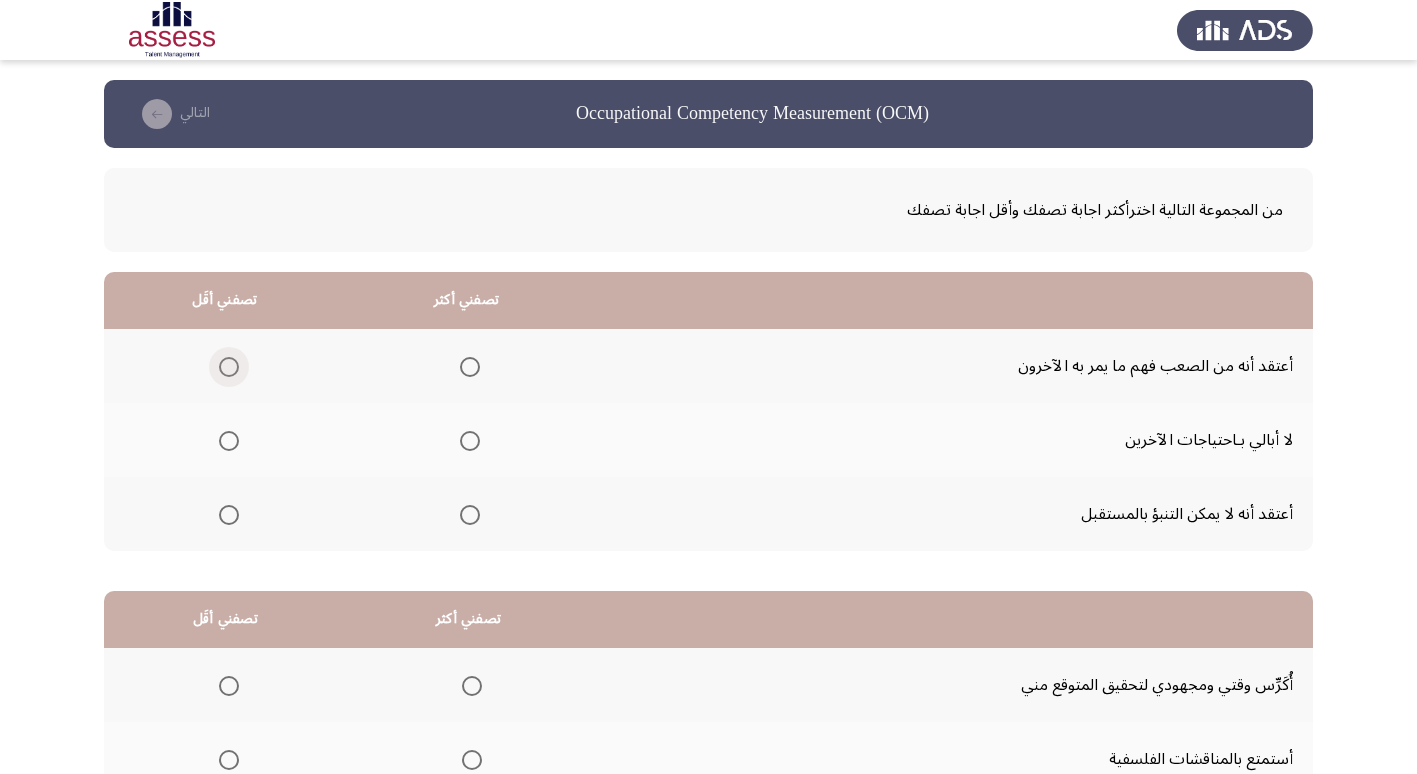 click at bounding box center [229, 367] 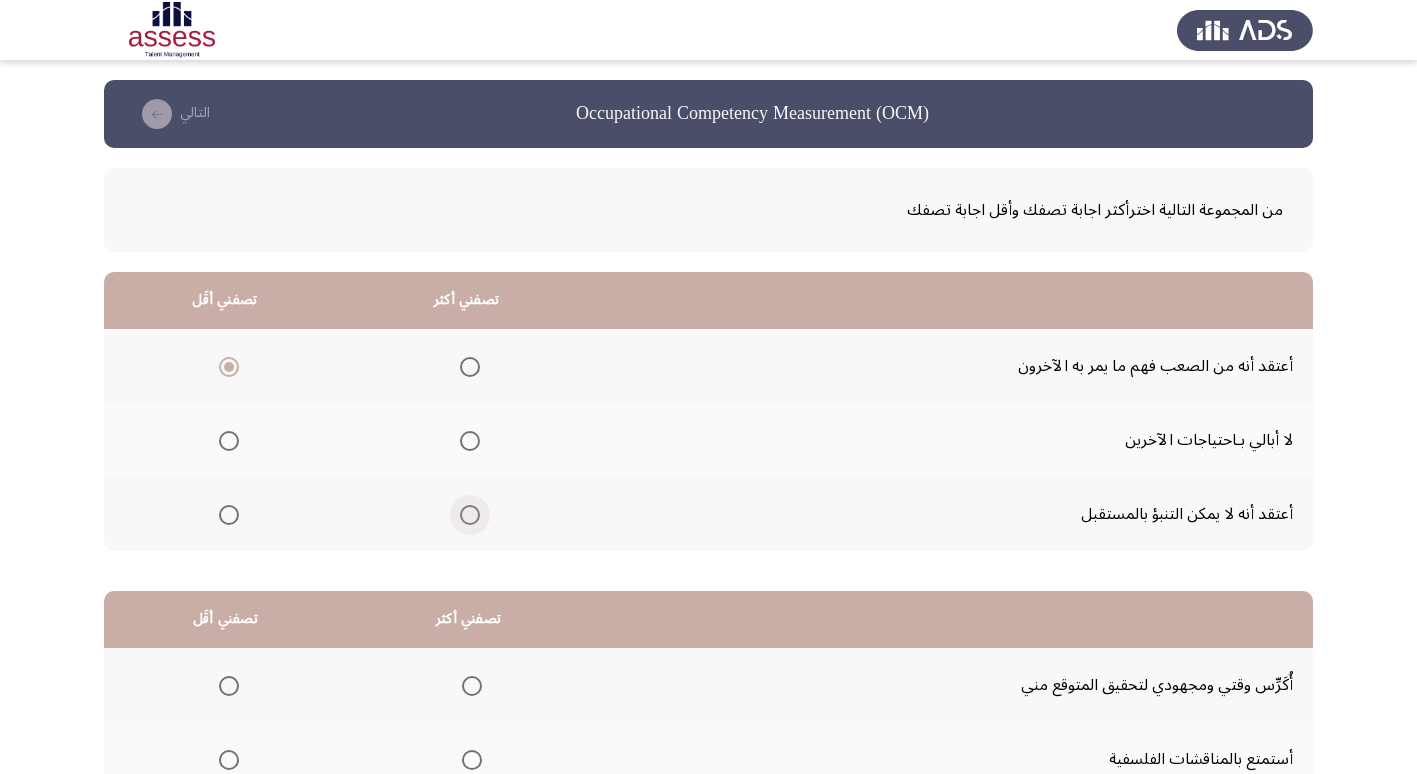 click at bounding box center [470, 515] 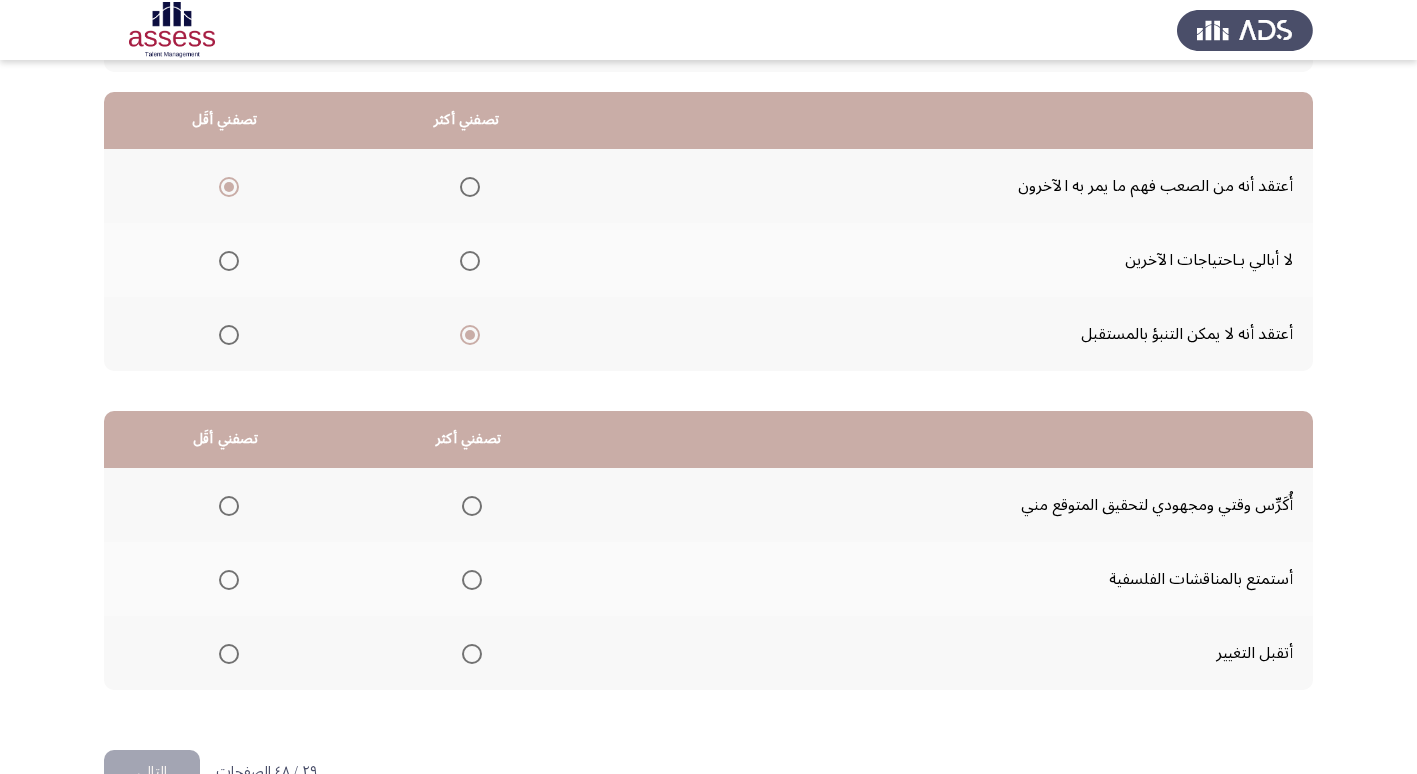 scroll, scrollTop: 200, scrollLeft: 0, axis: vertical 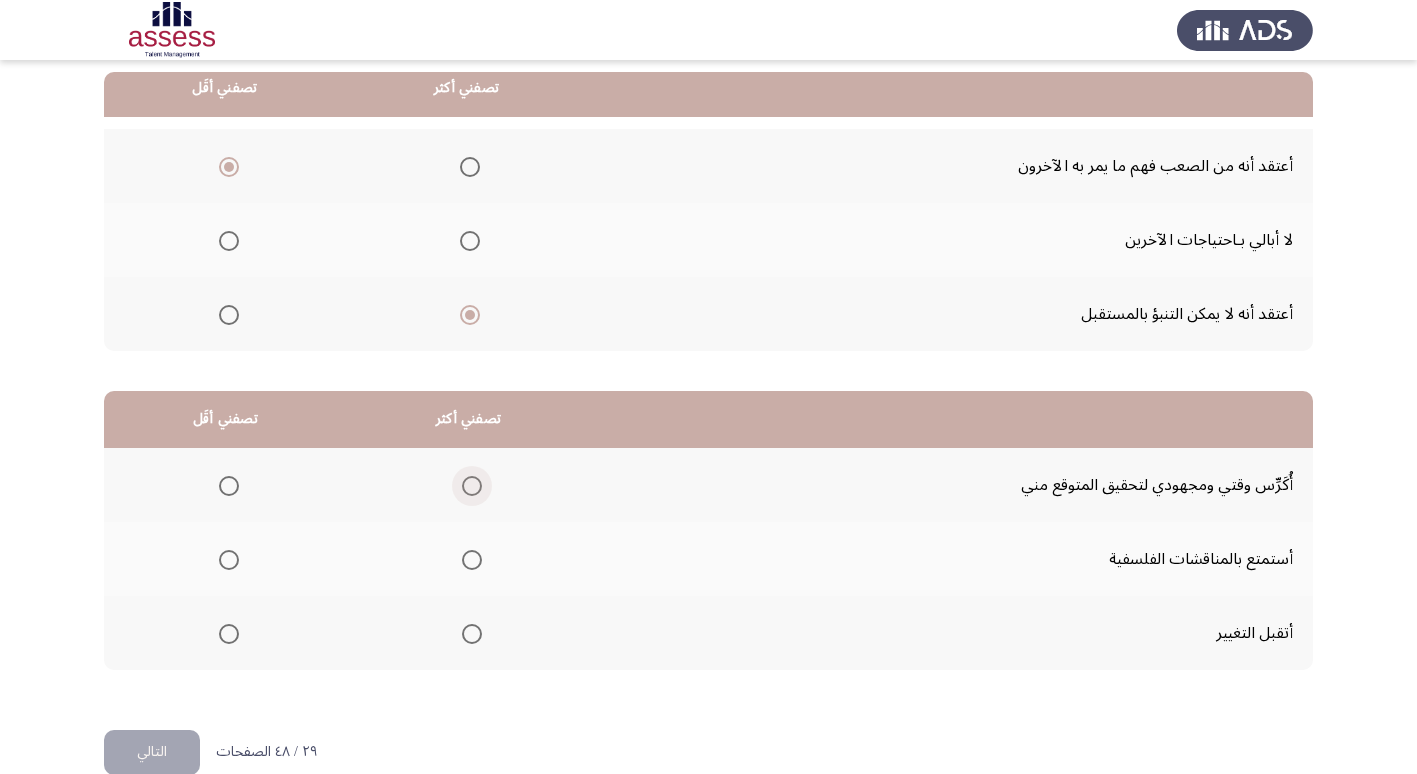 click at bounding box center (472, 486) 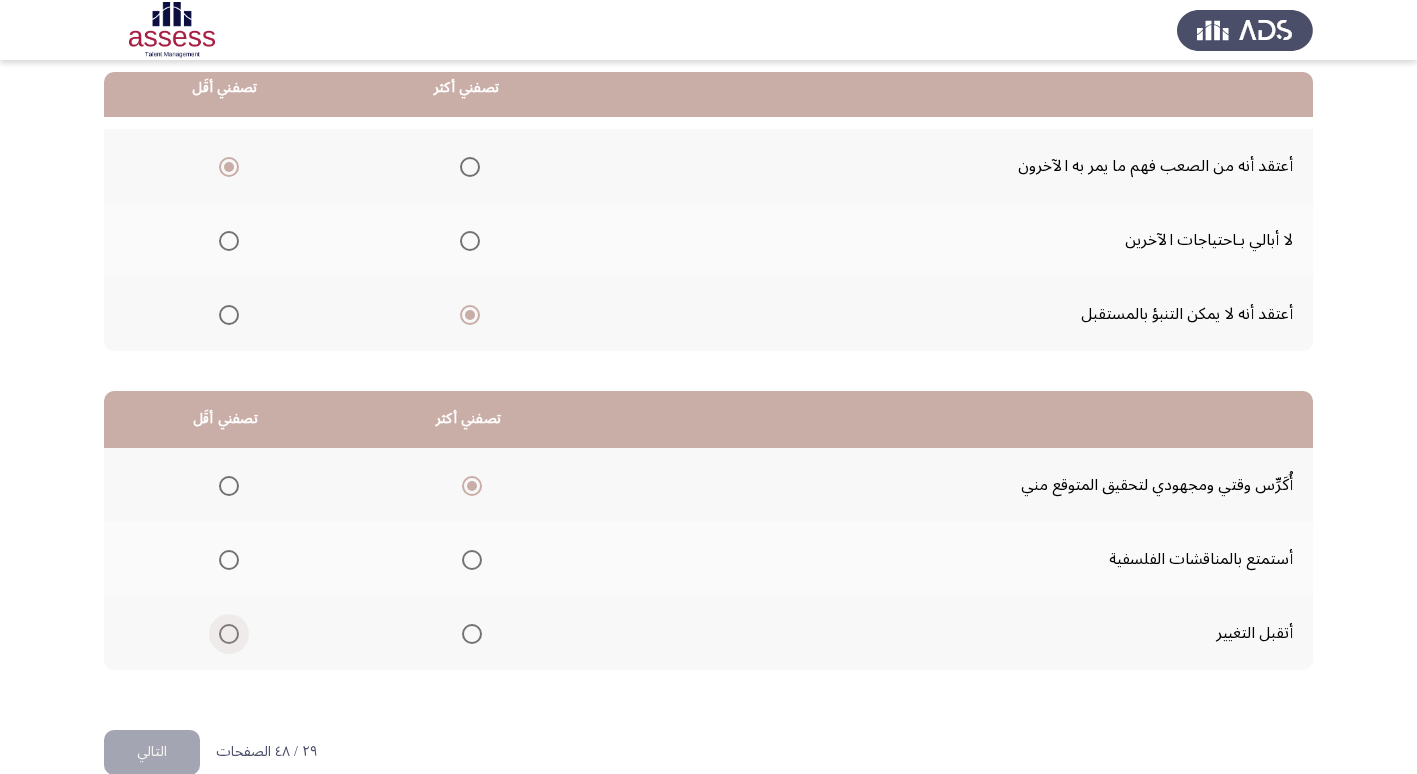 click at bounding box center (229, 634) 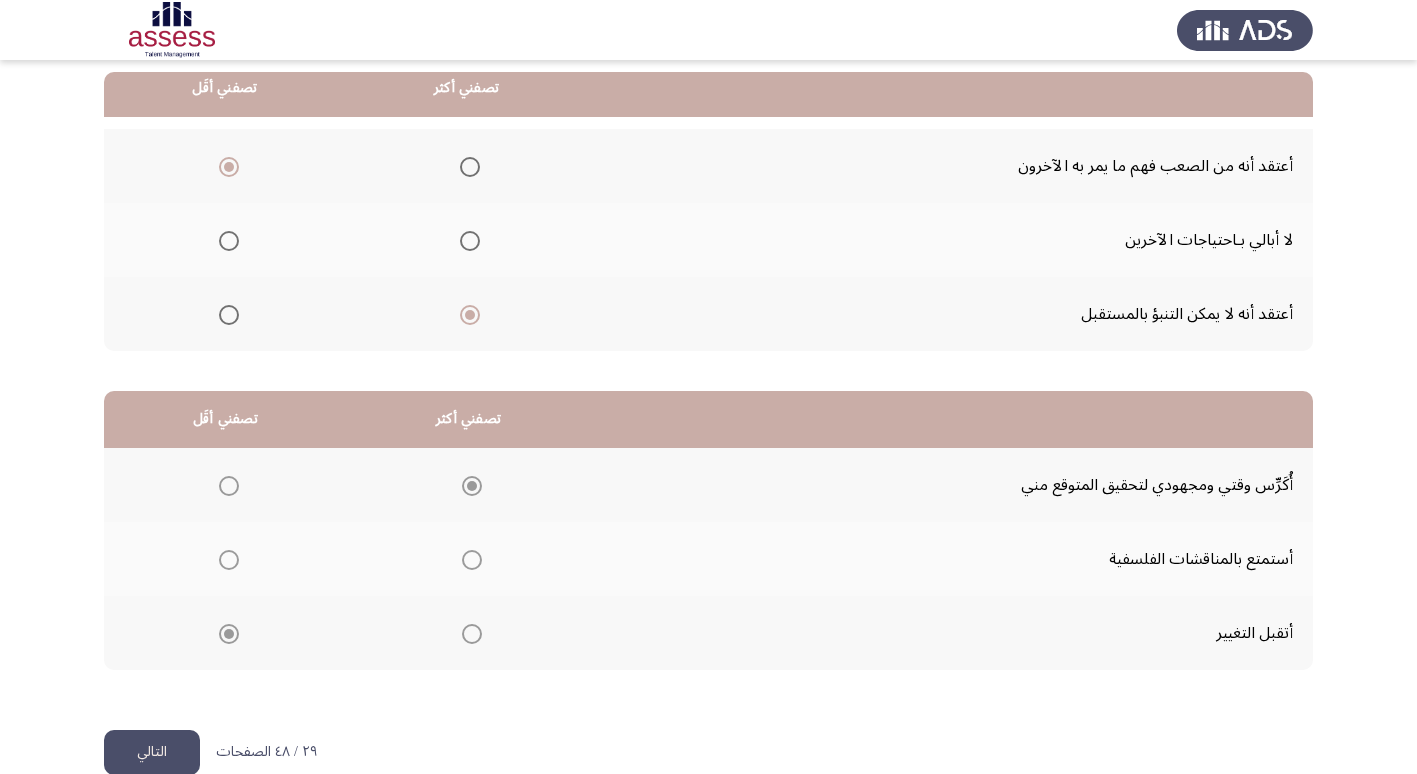 click 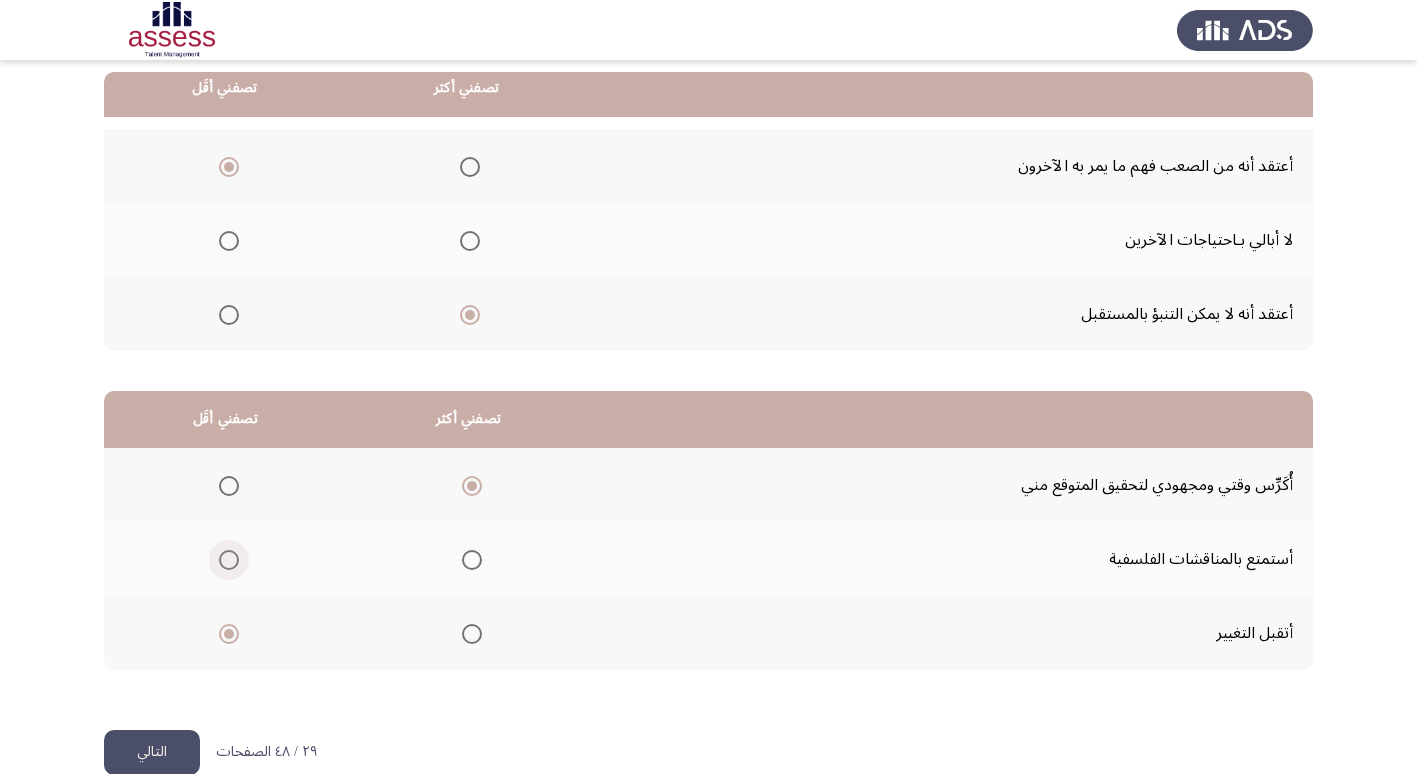 click at bounding box center [229, 560] 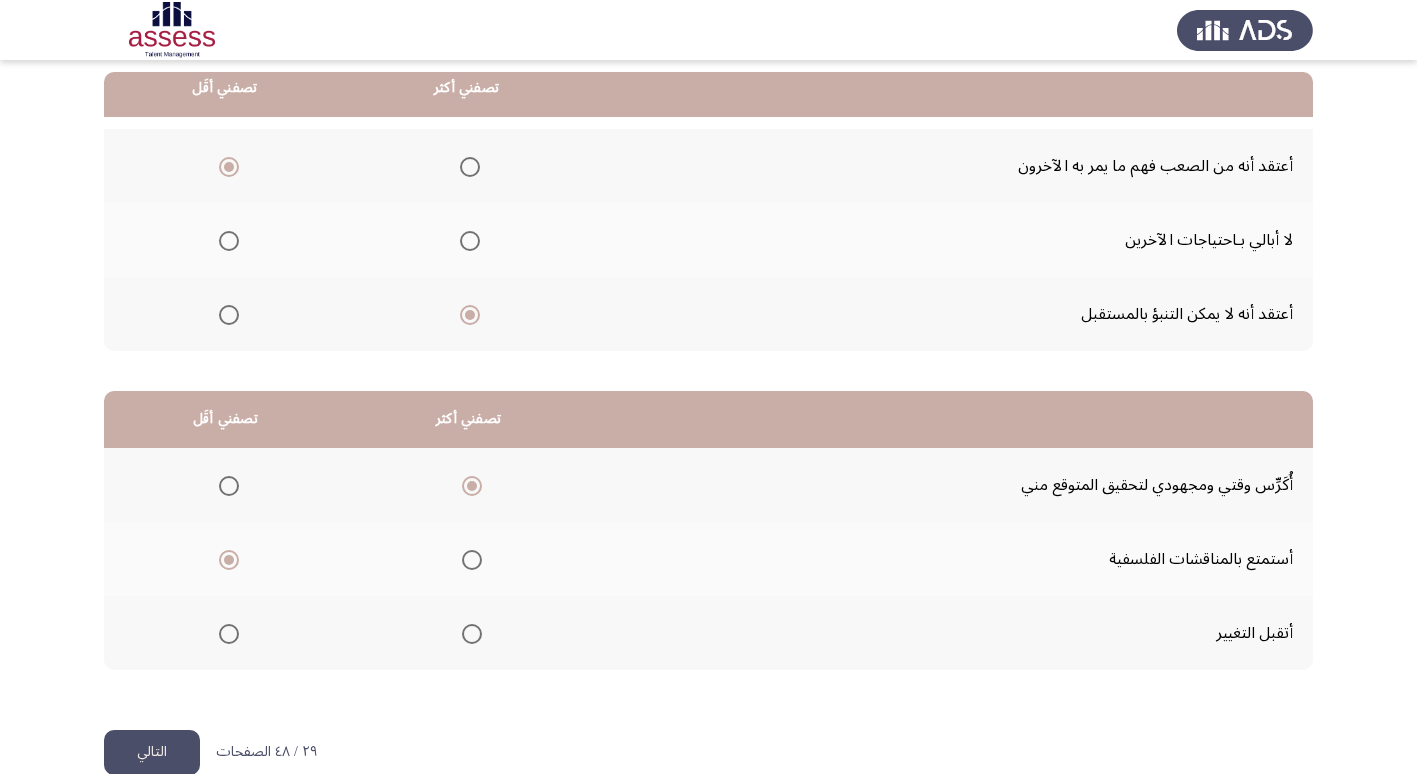 click on "التالي" 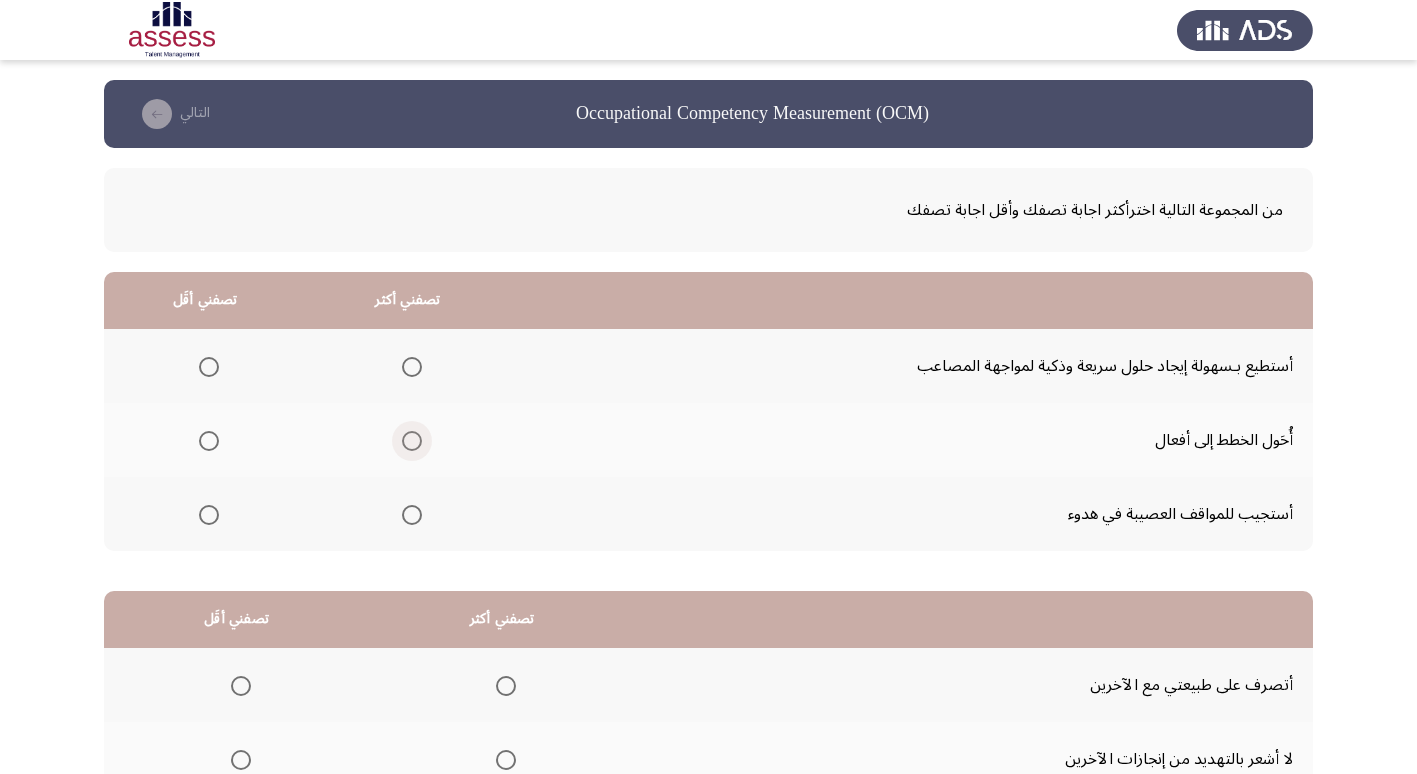 click at bounding box center (412, 441) 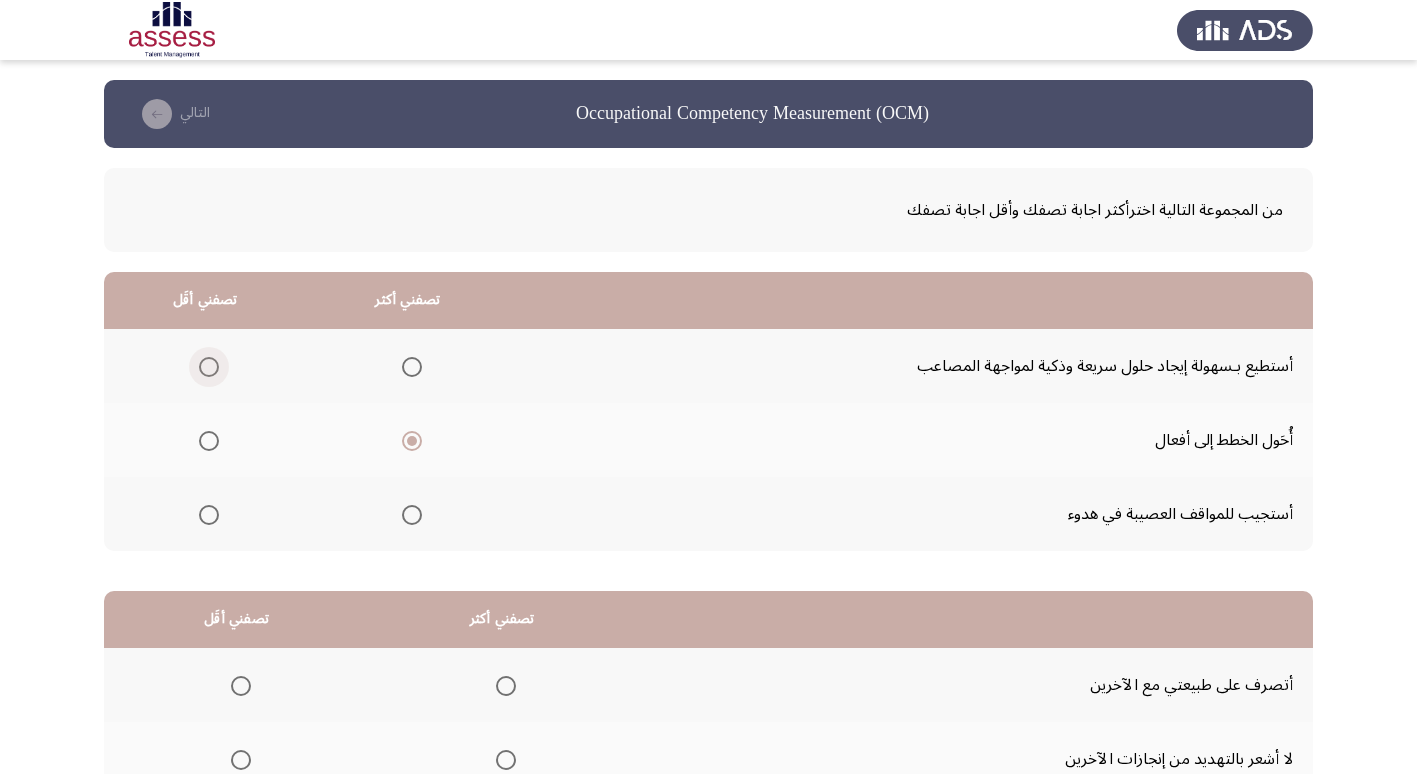 click at bounding box center [209, 367] 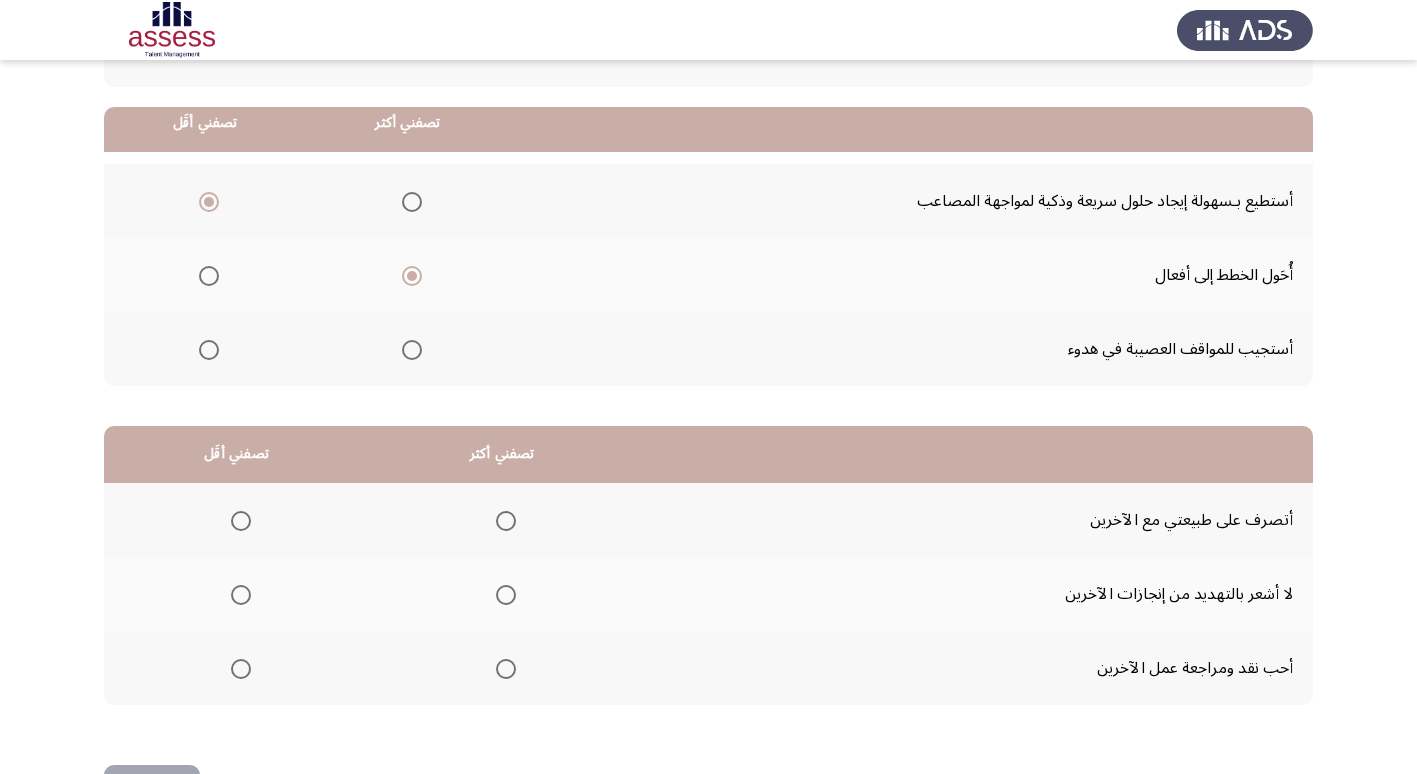 scroll, scrollTop: 200, scrollLeft: 0, axis: vertical 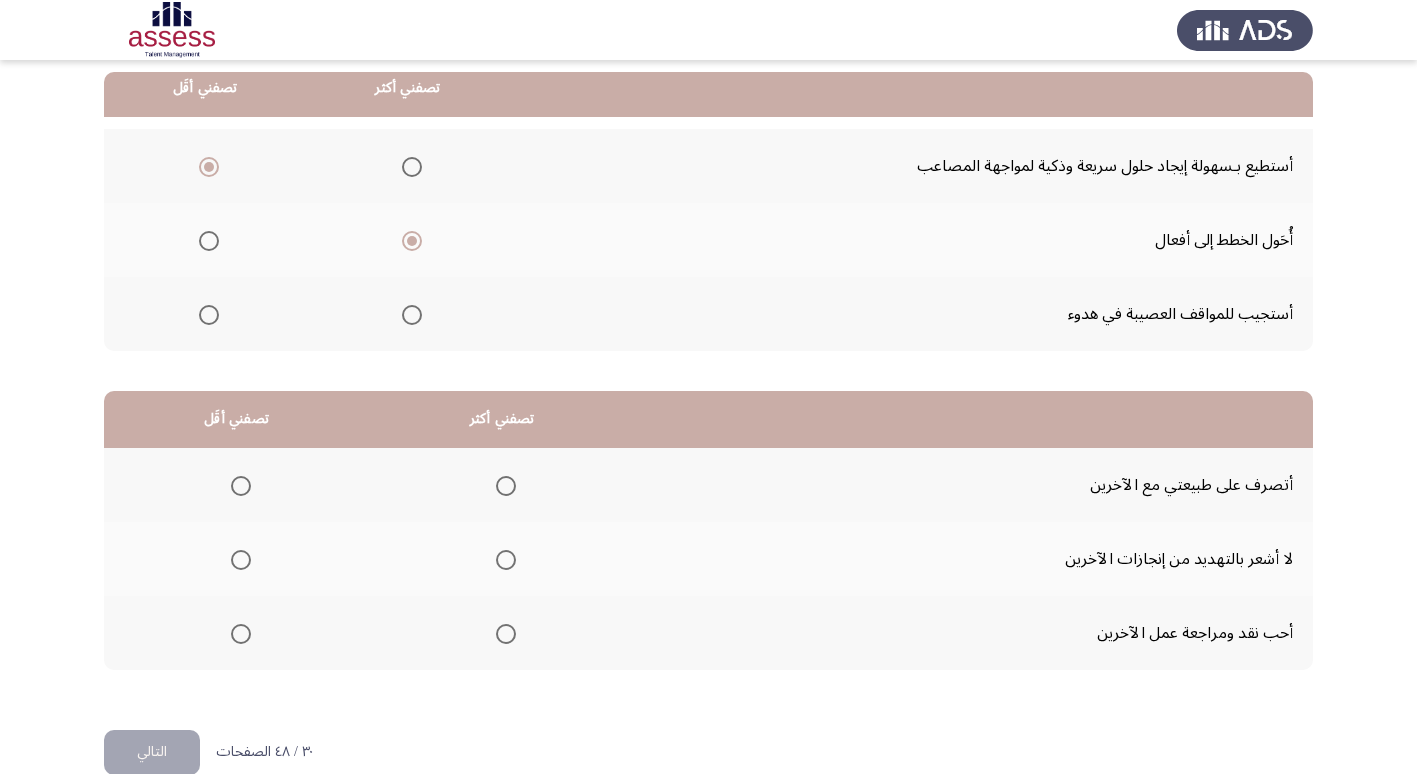click at bounding box center [241, 486] 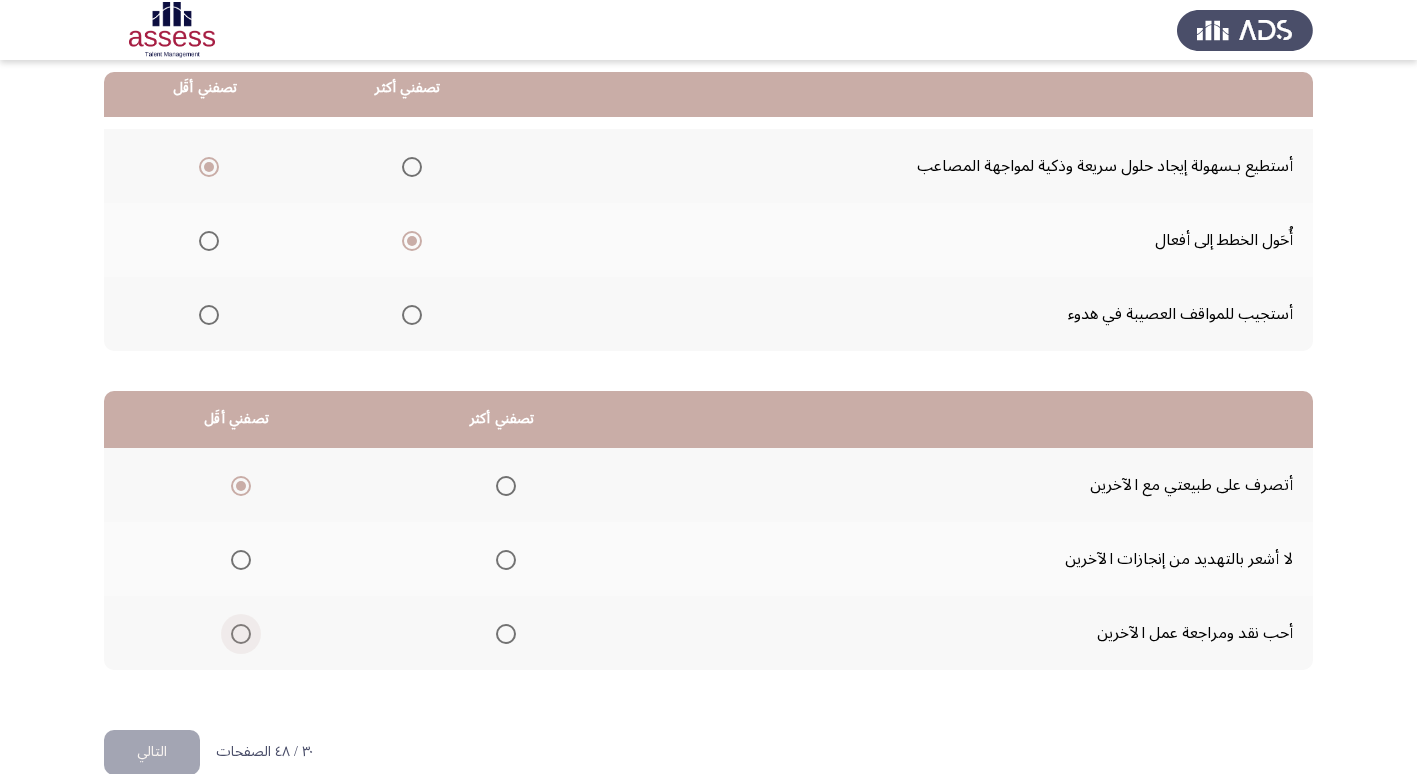 click at bounding box center (241, 634) 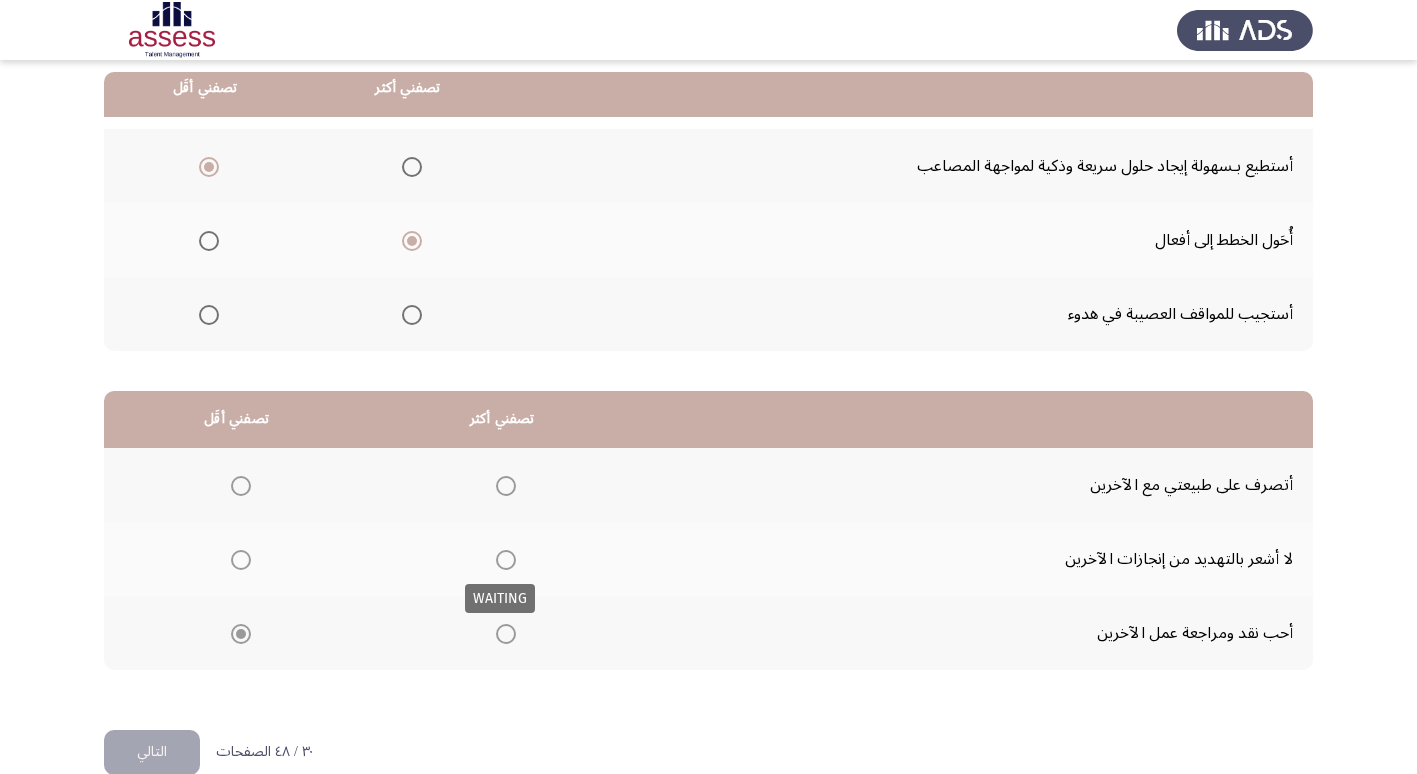 click at bounding box center [506, 560] 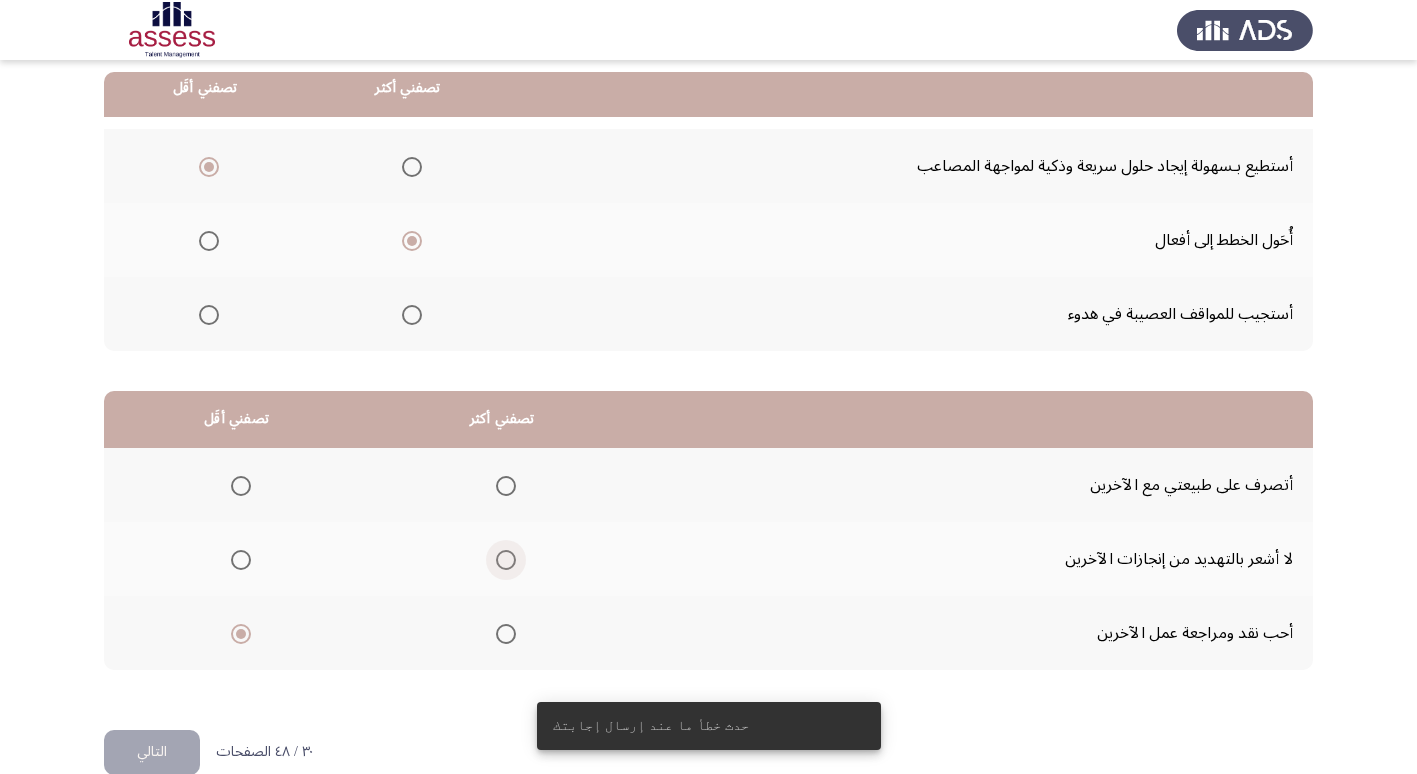 click at bounding box center (506, 560) 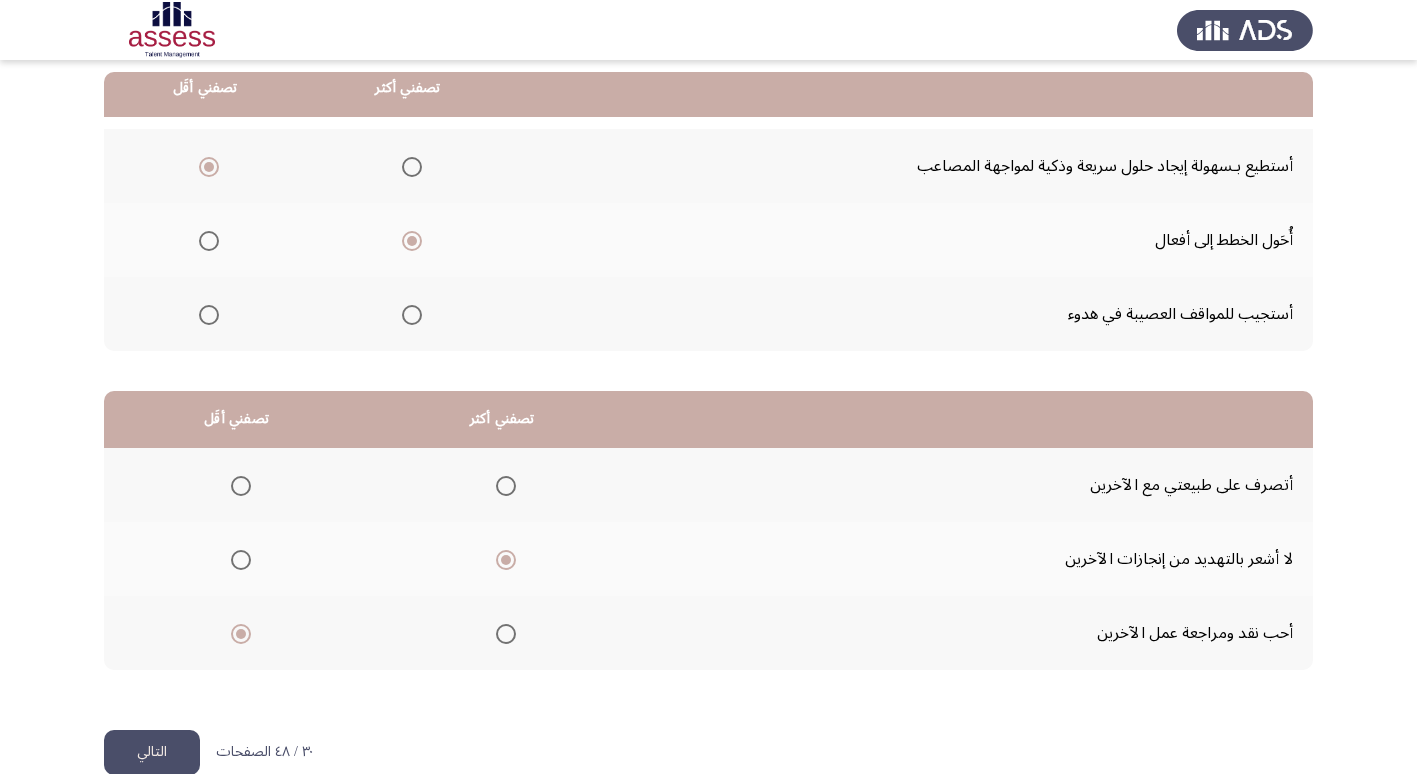 click on "التالي" 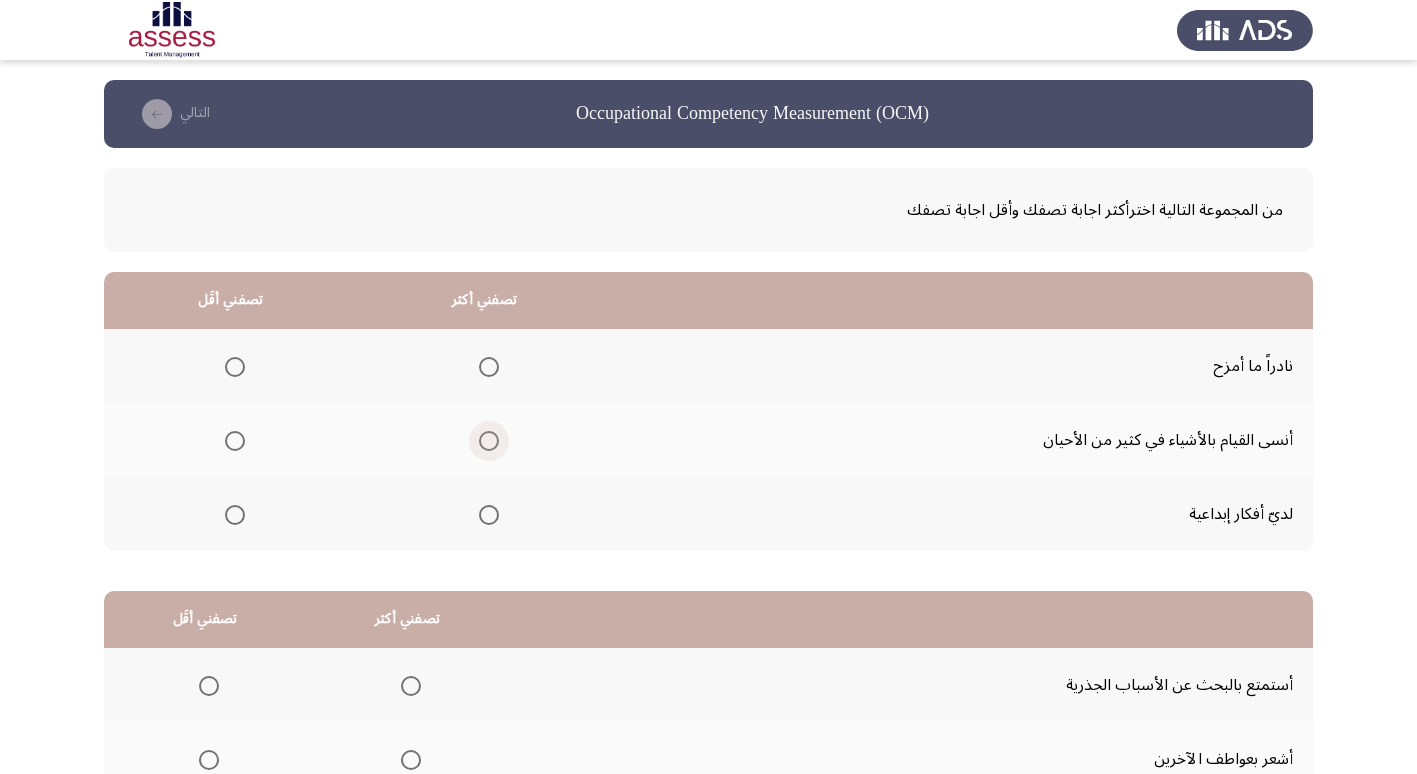 click at bounding box center (489, 441) 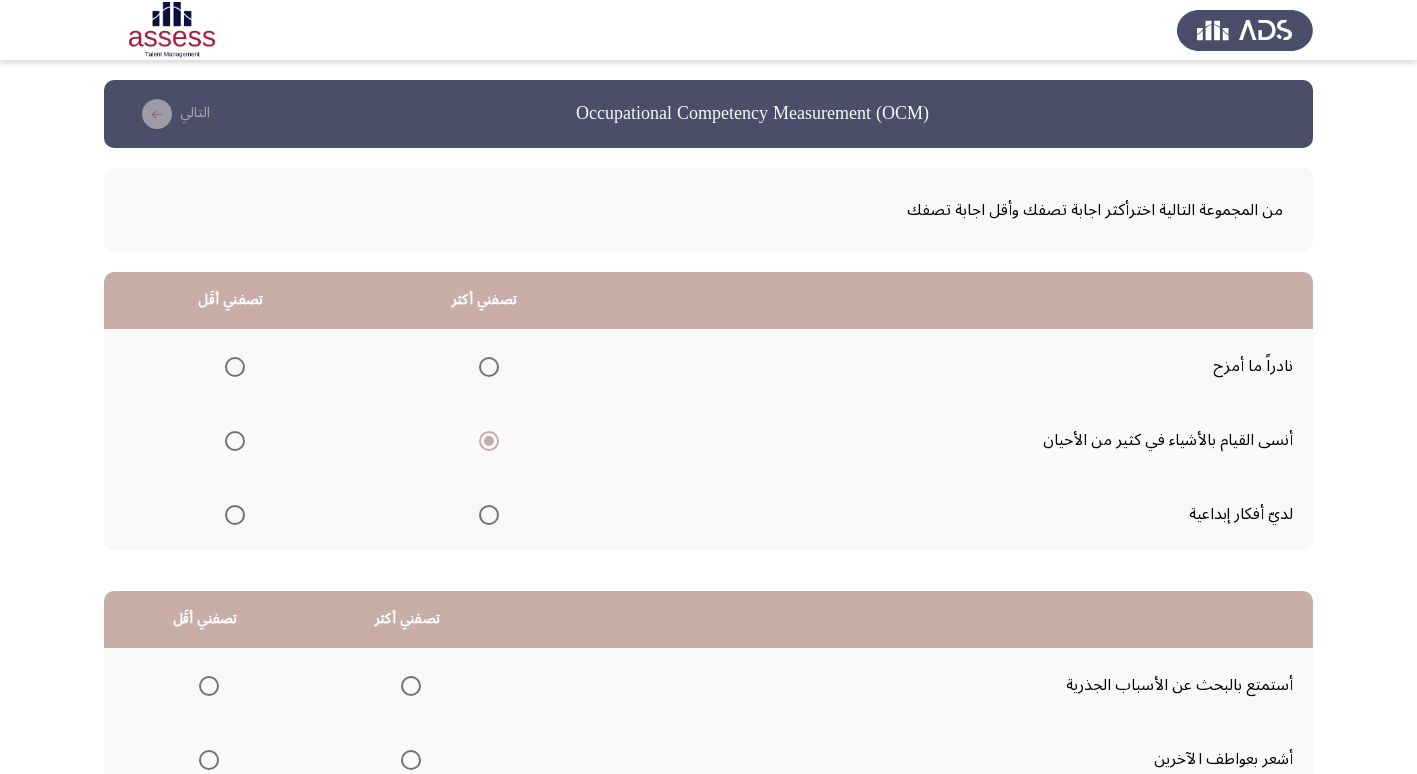 click 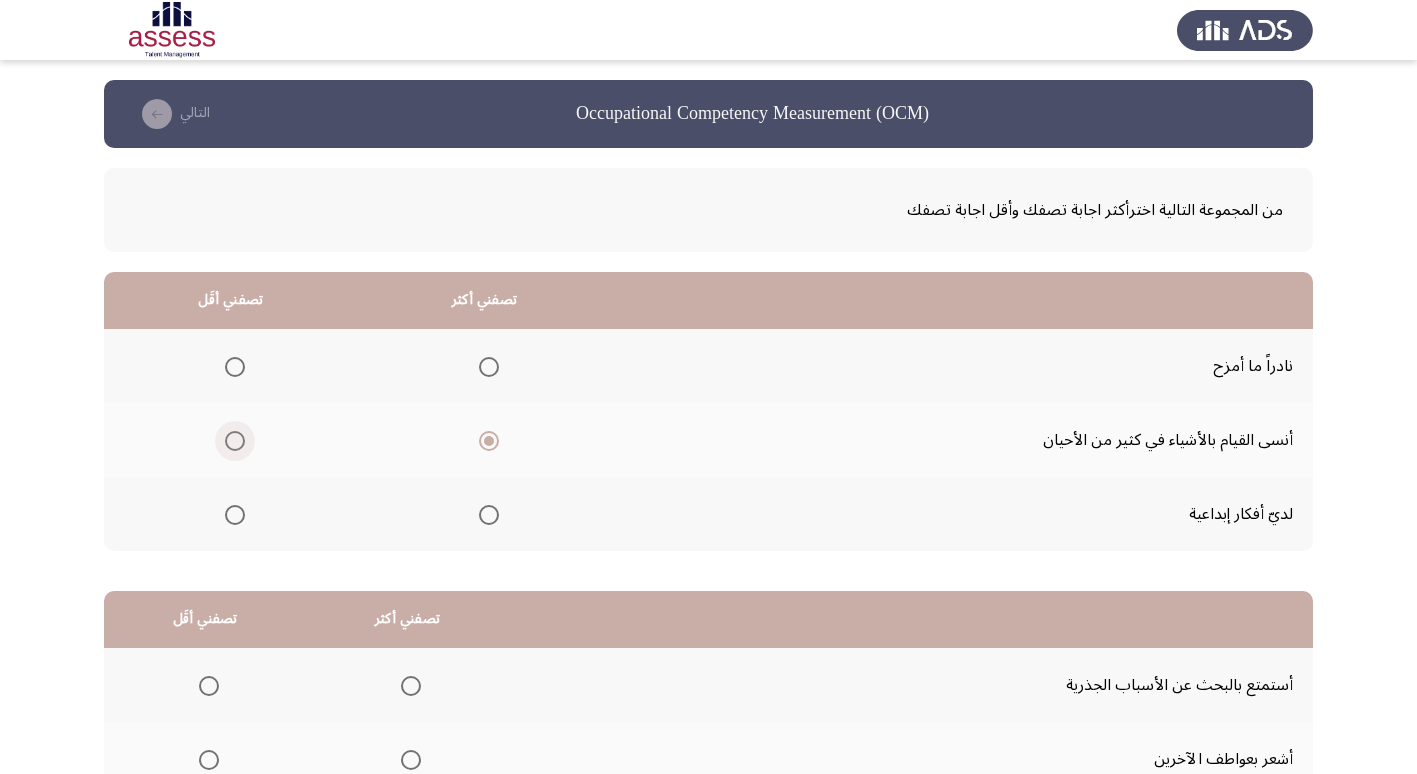 click at bounding box center (235, 441) 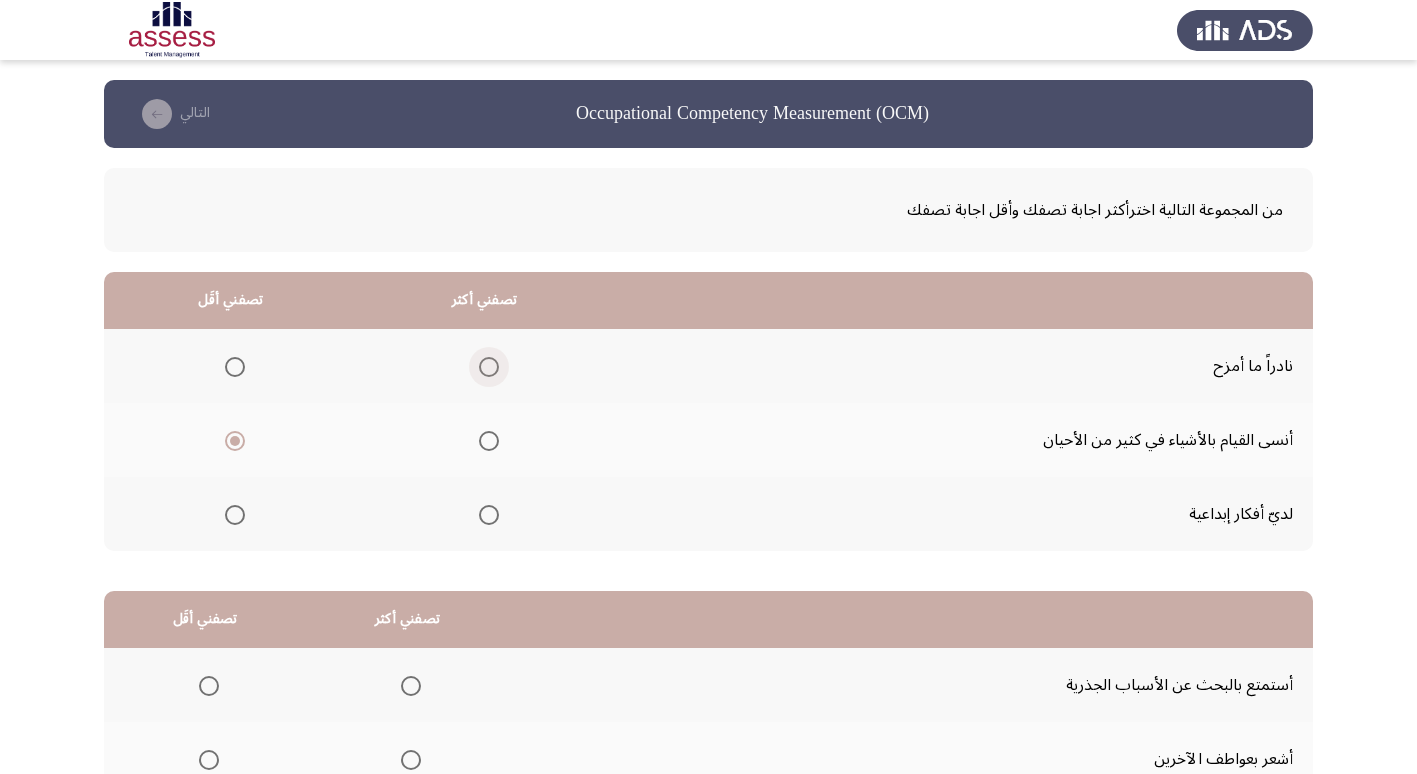 click at bounding box center (489, 367) 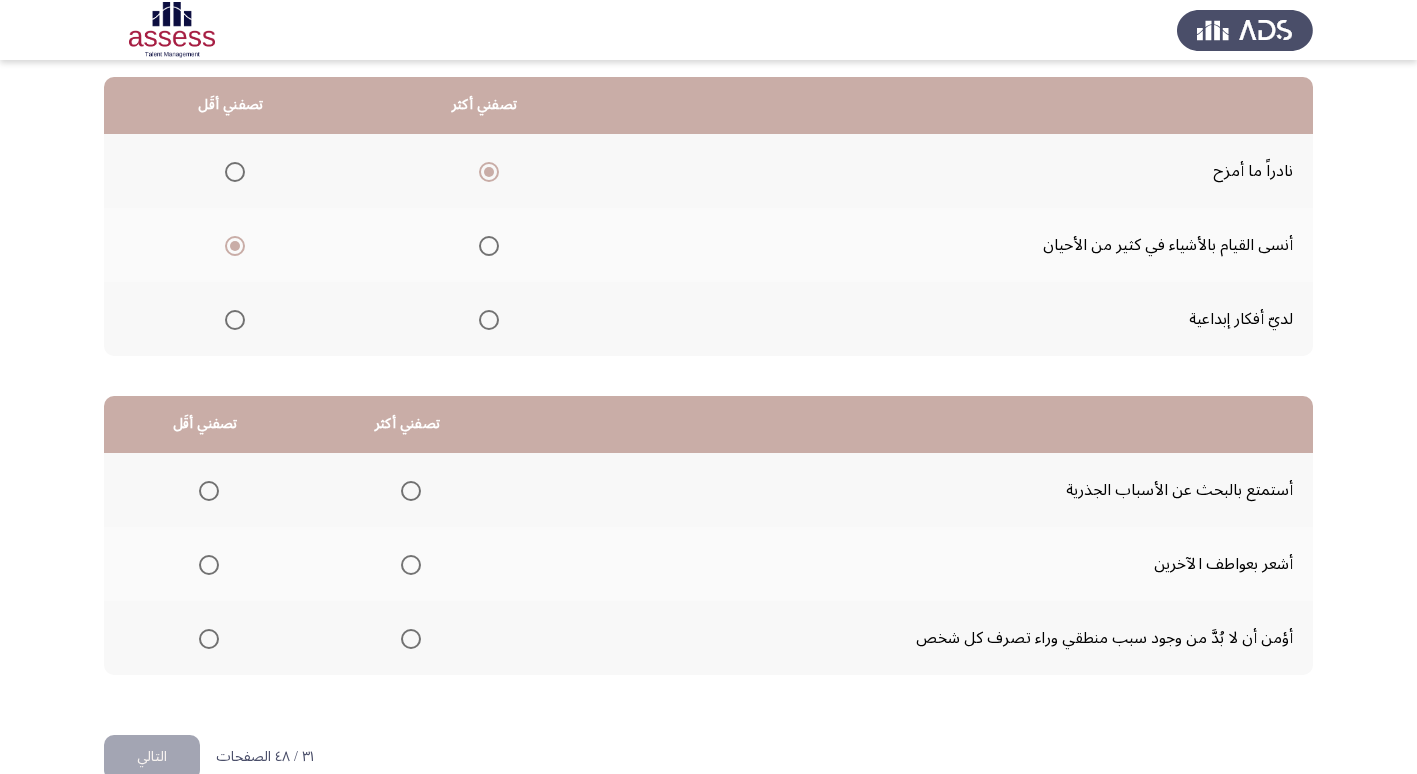 scroll, scrollTop: 200, scrollLeft: 0, axis: vertical 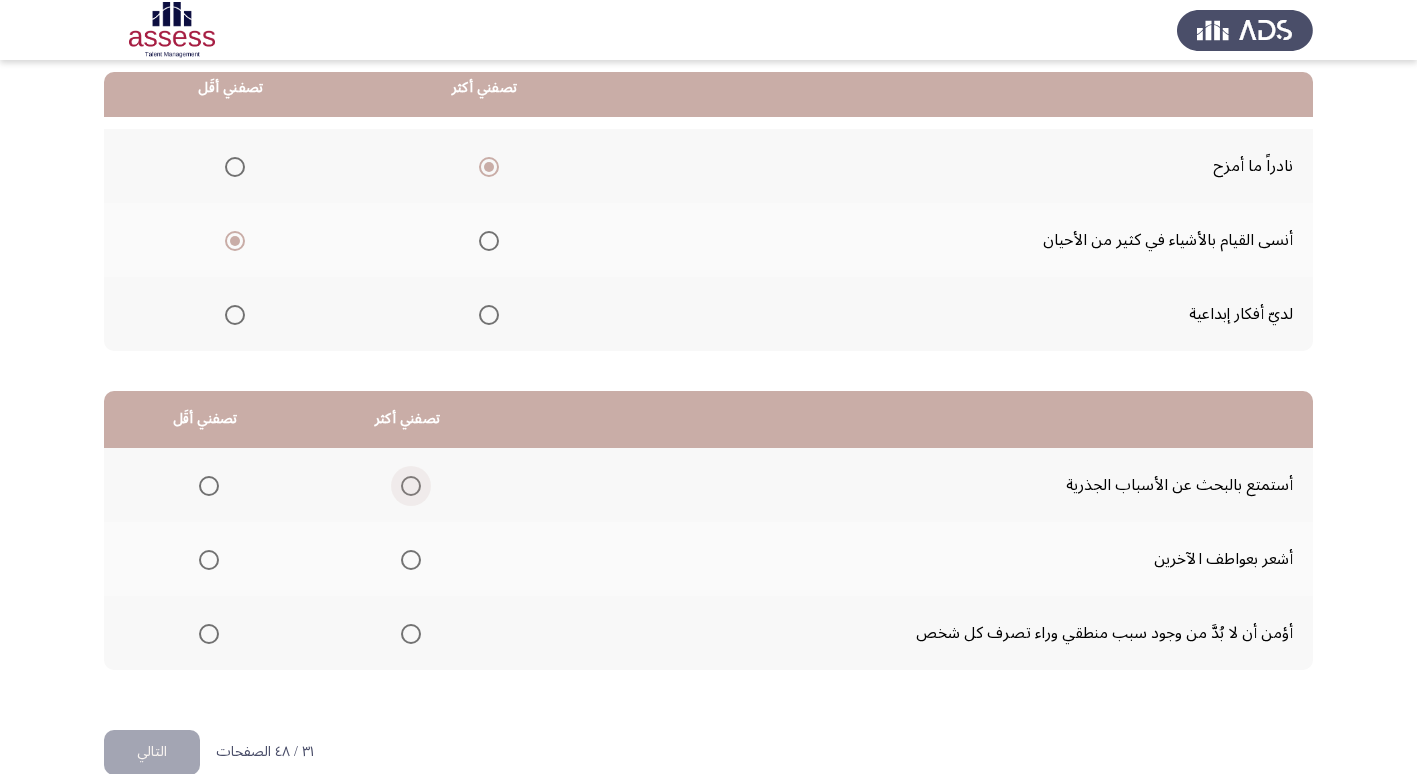 click at bounding box center (411, 486) 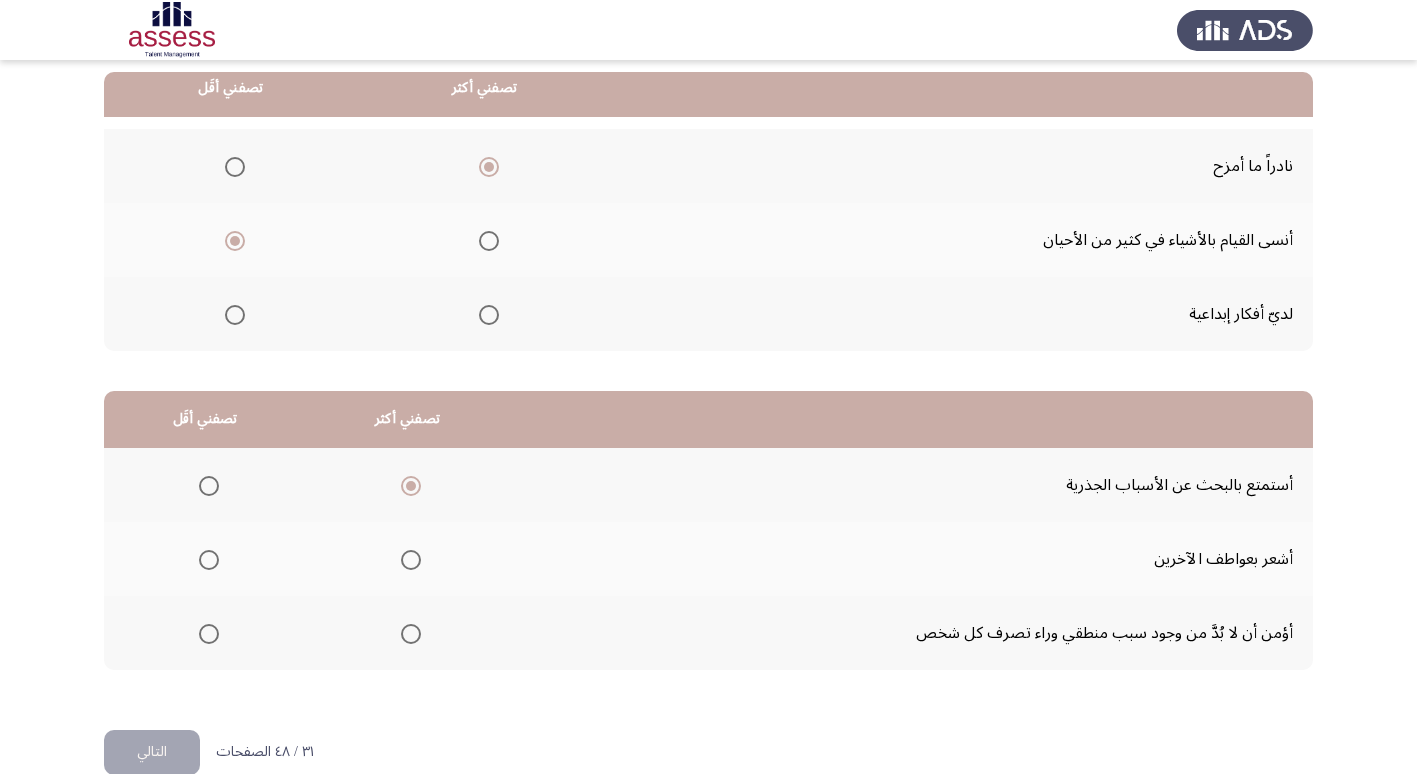 click at bounding box center (209, 560) 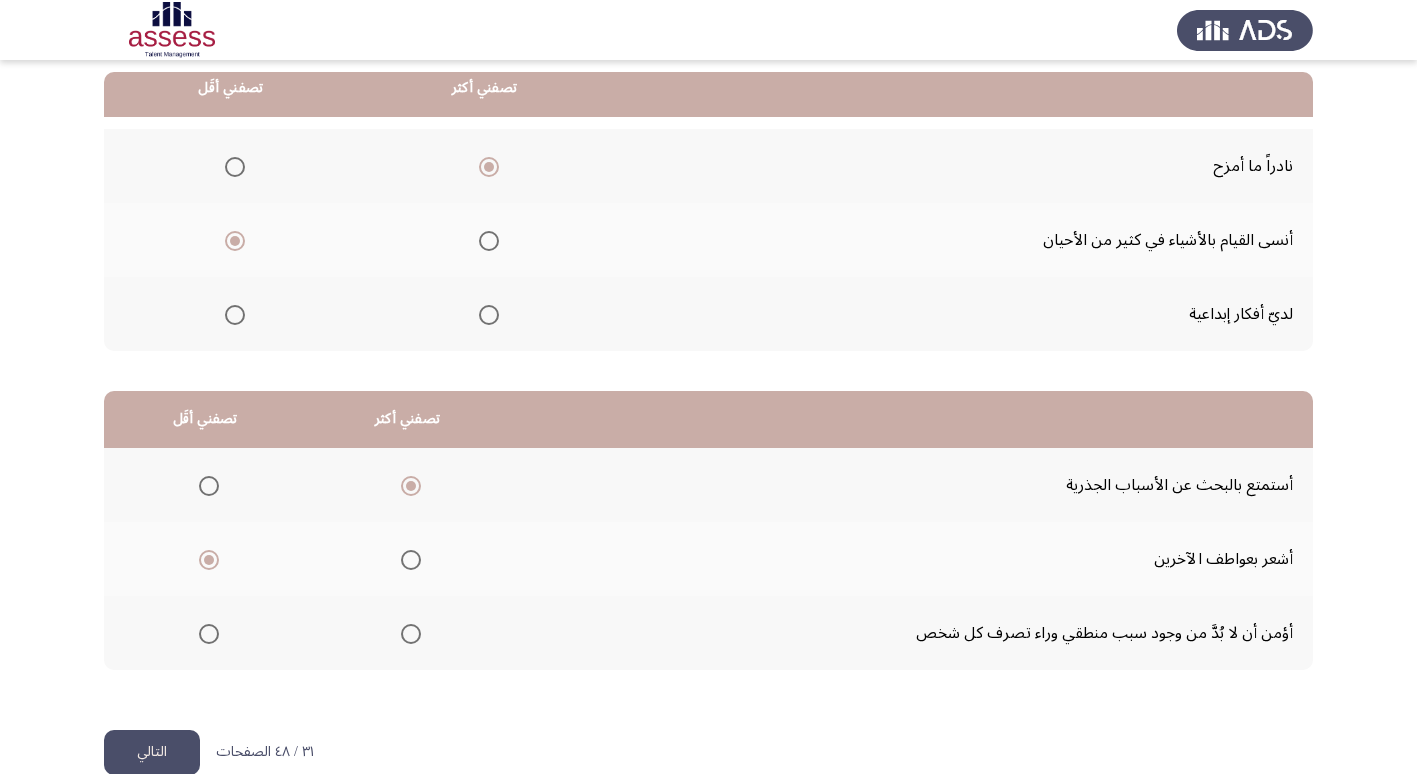 click on "التالي" 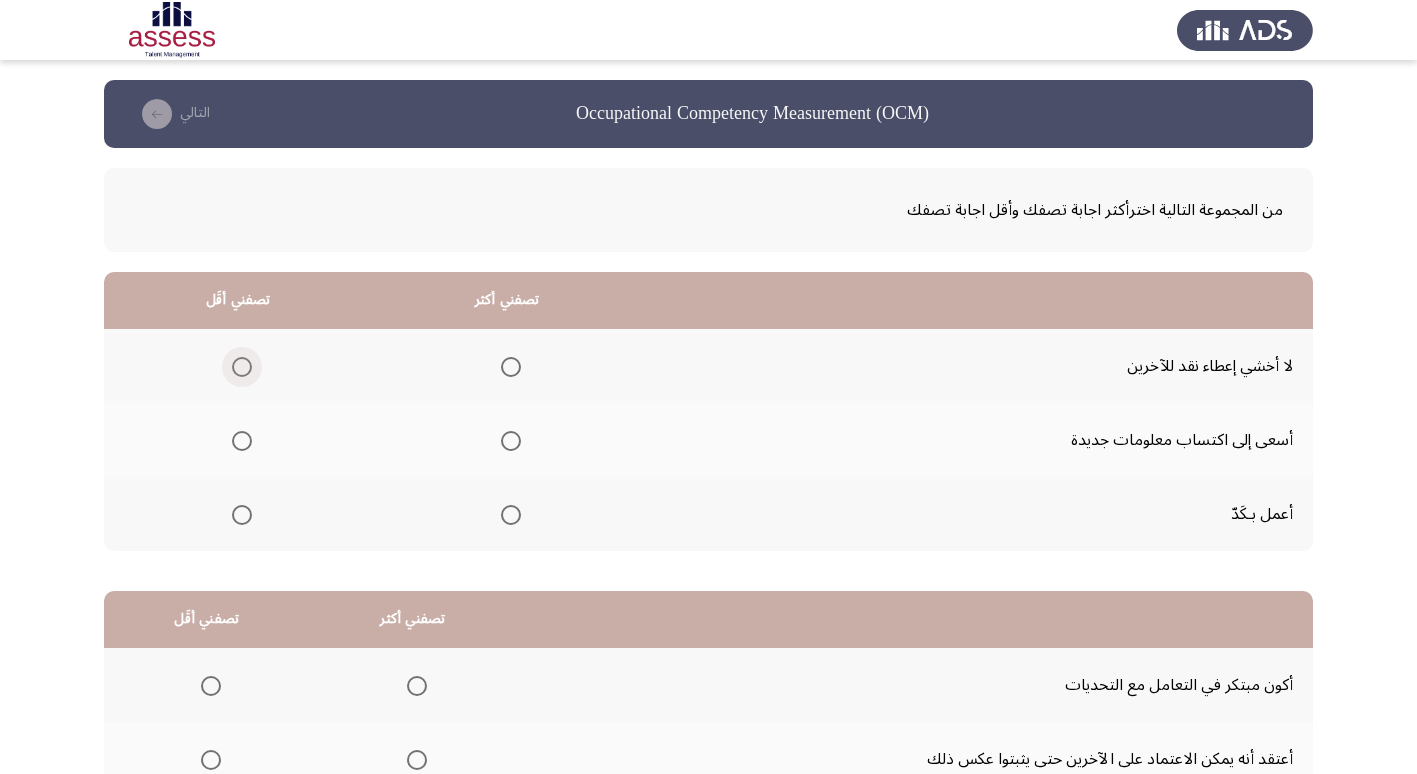click at bounding box center [242, 367] 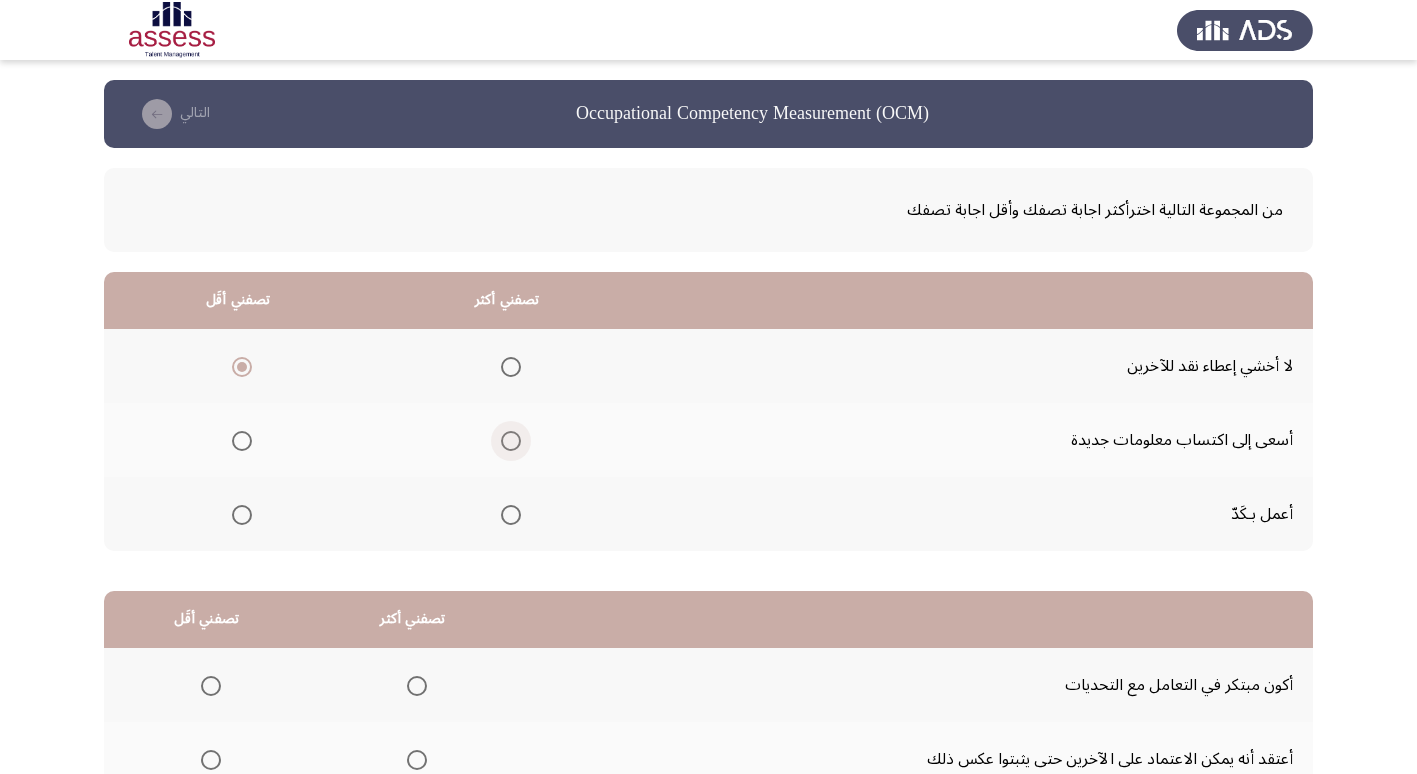 click at bounding box center [511, 441] 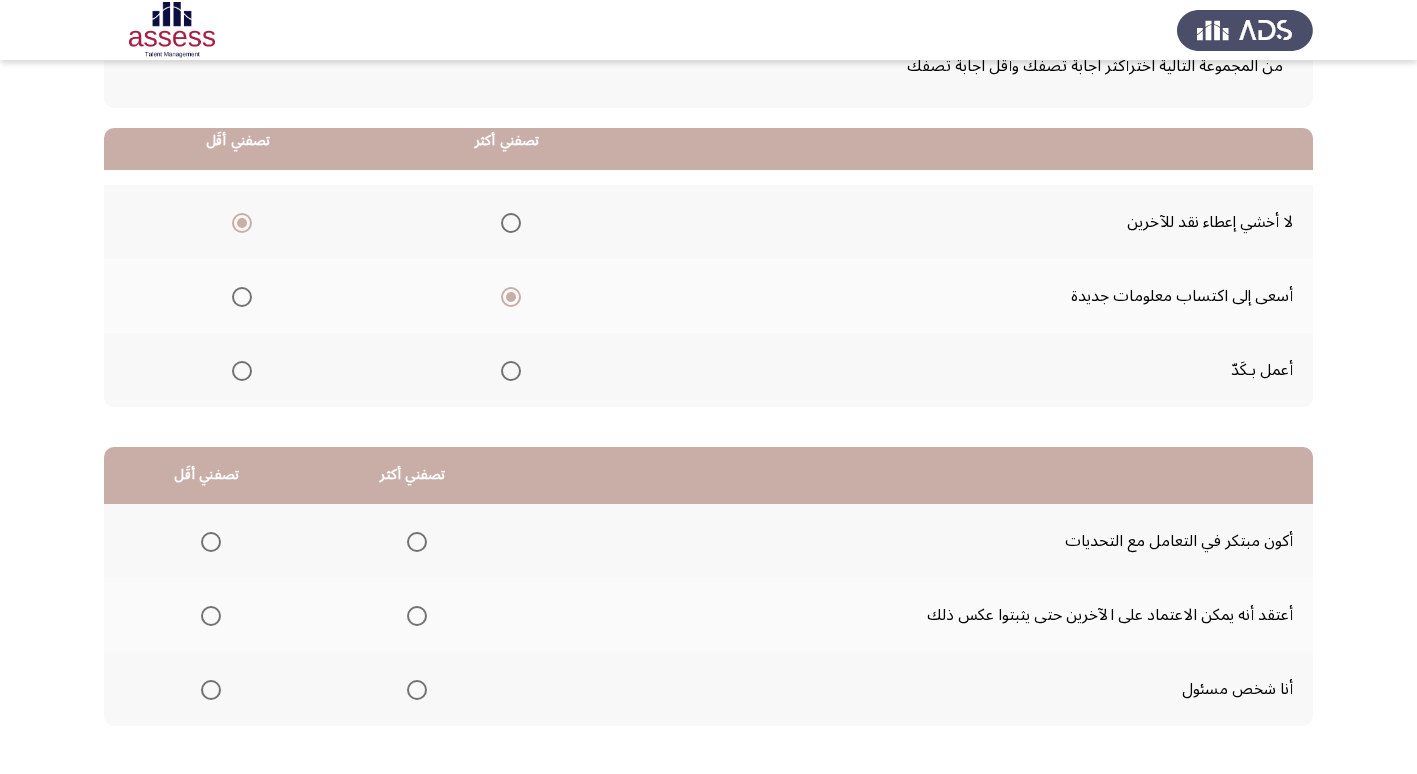 scroll, scrollTop: 200, scrollLeft: 0, axis: vertical 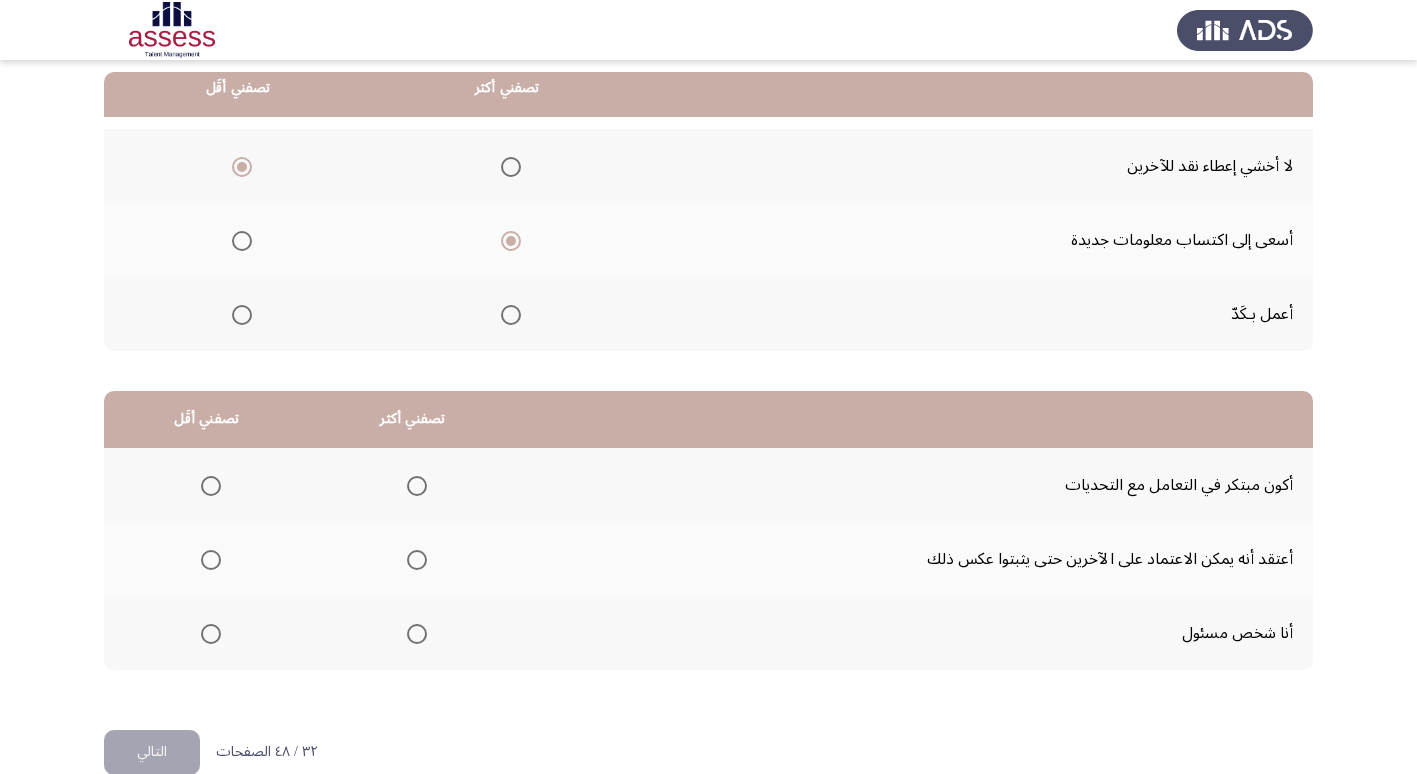 click at bounding box center [417, 634] 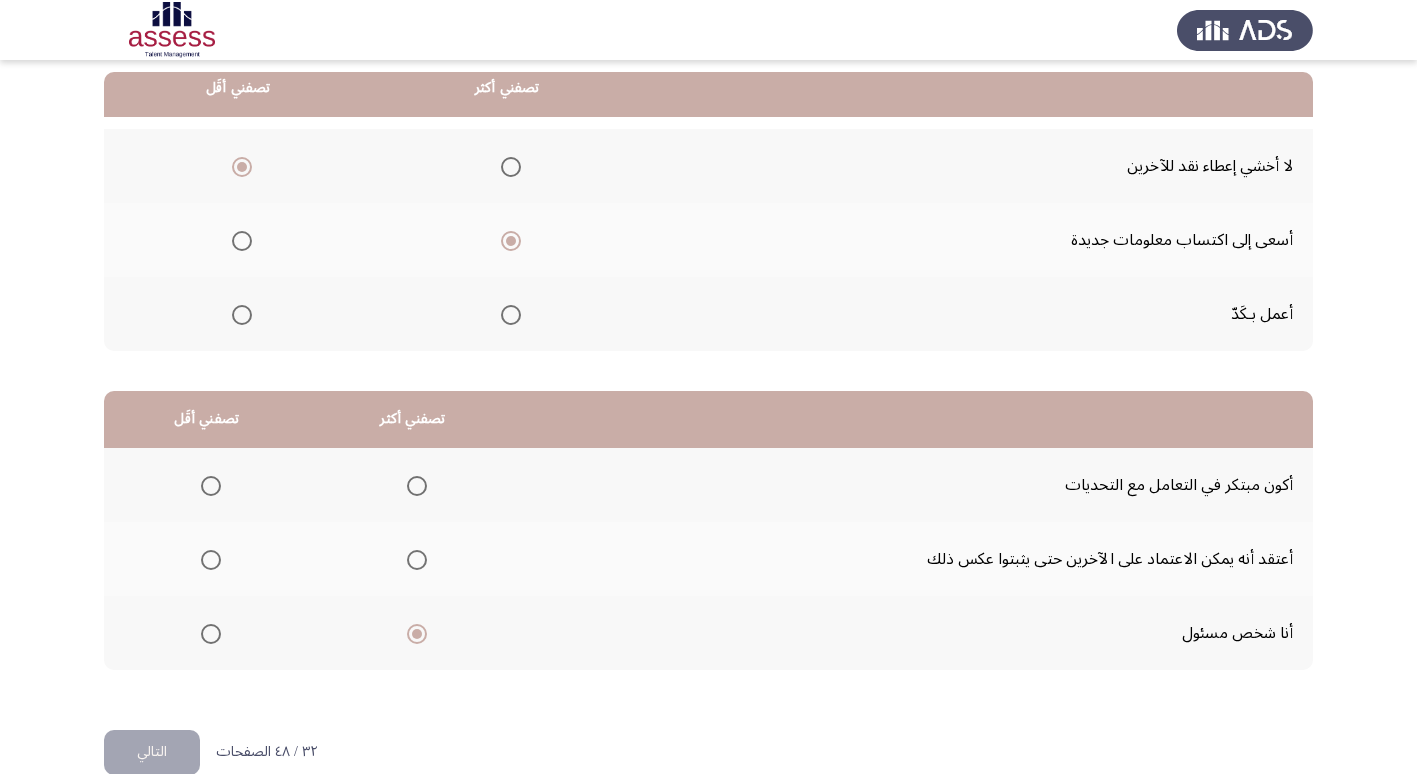 click at bounding box center (207, 485) 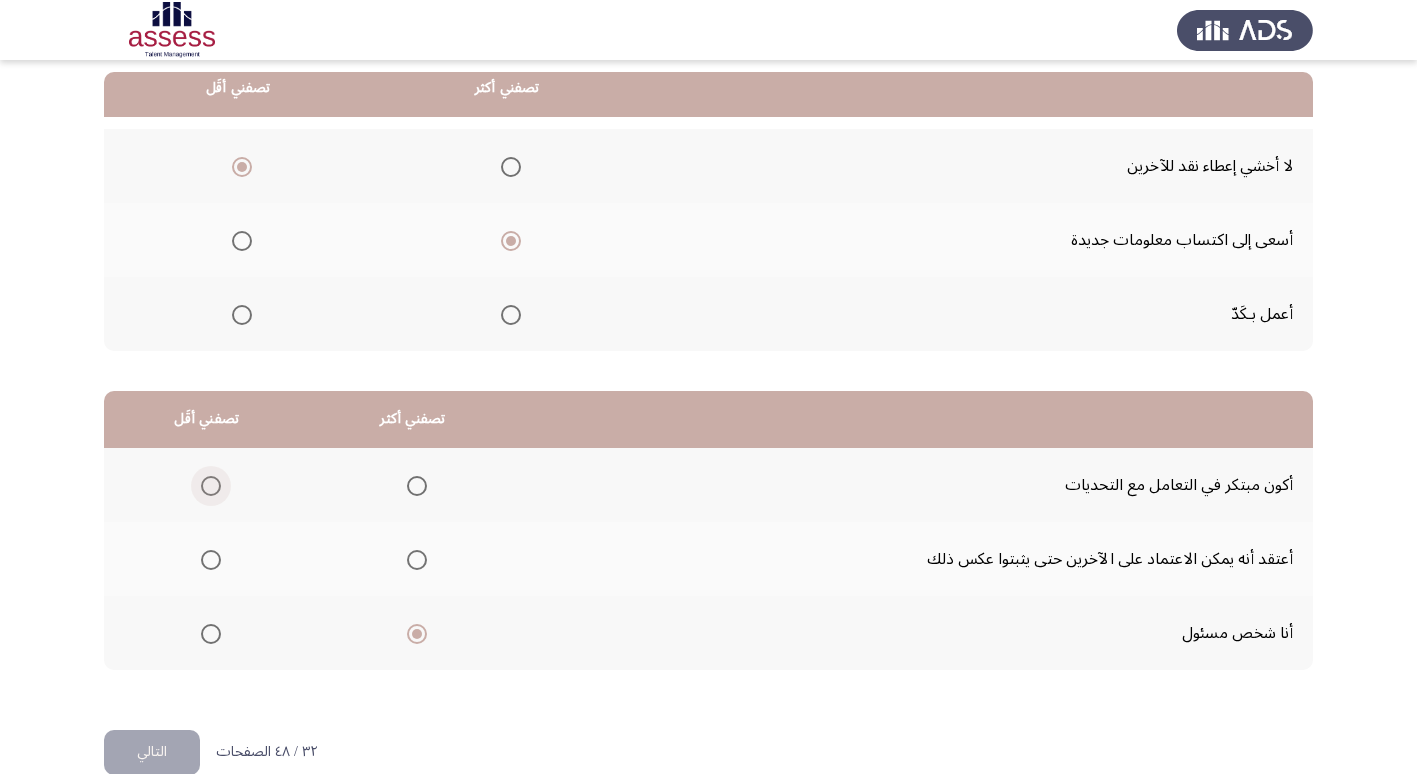 click at bounding box center (211, 486) 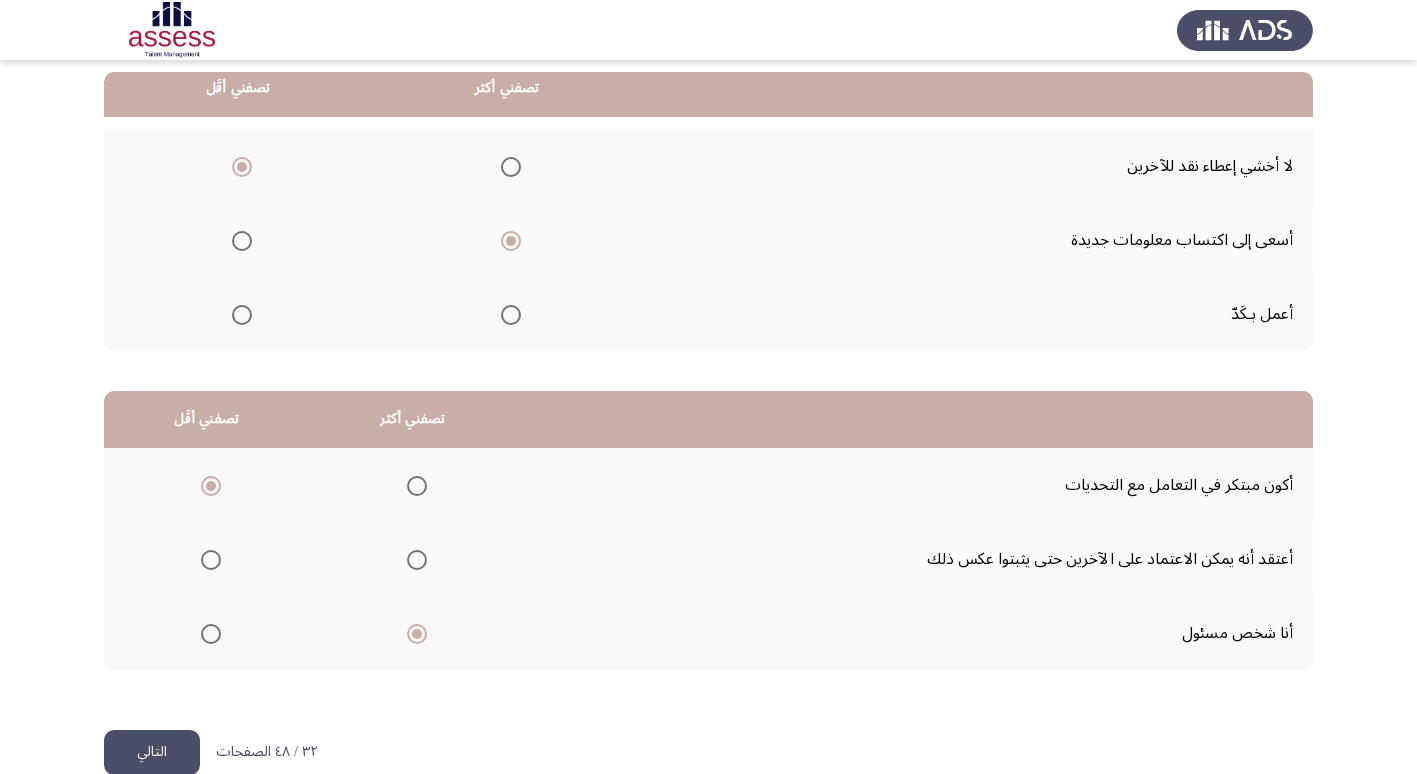 click on "التالي" 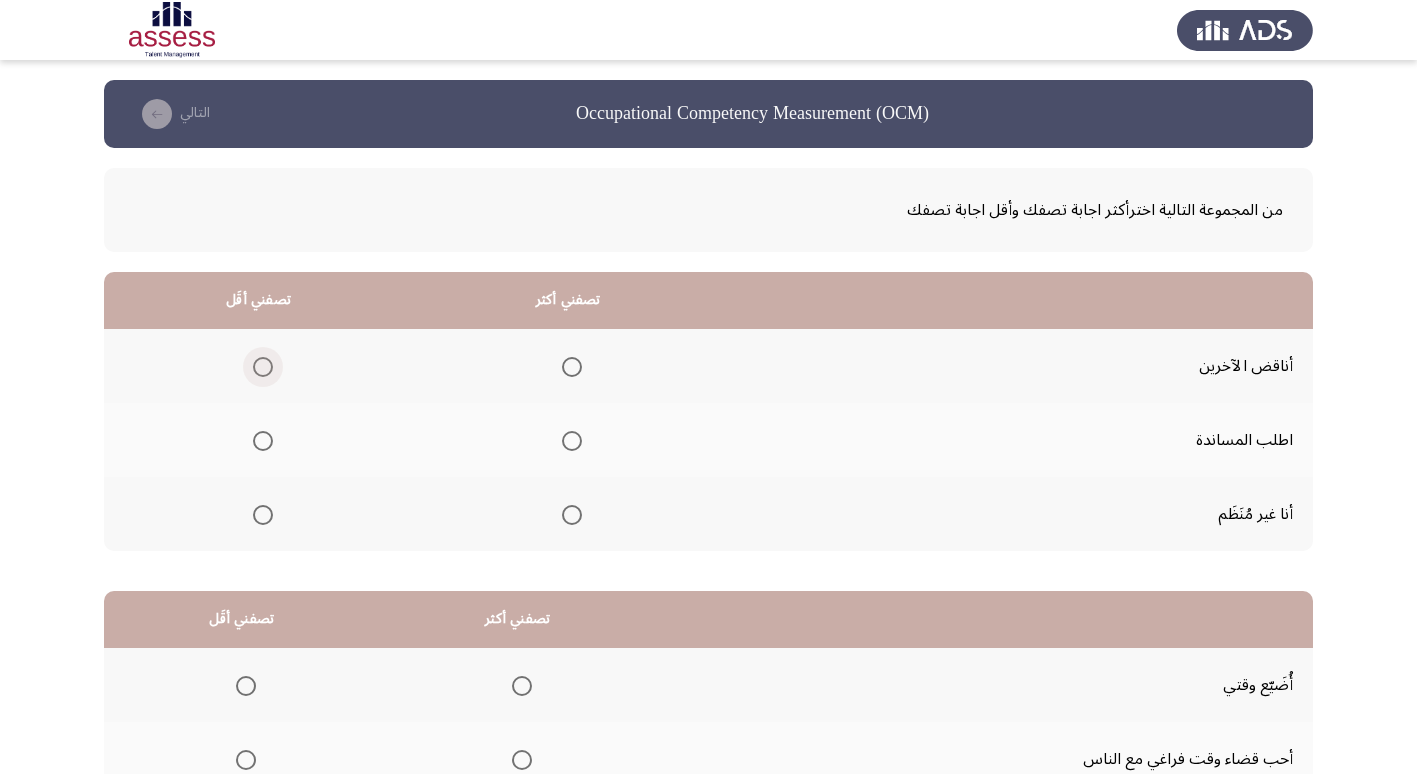click at bounding box center [263, 367] 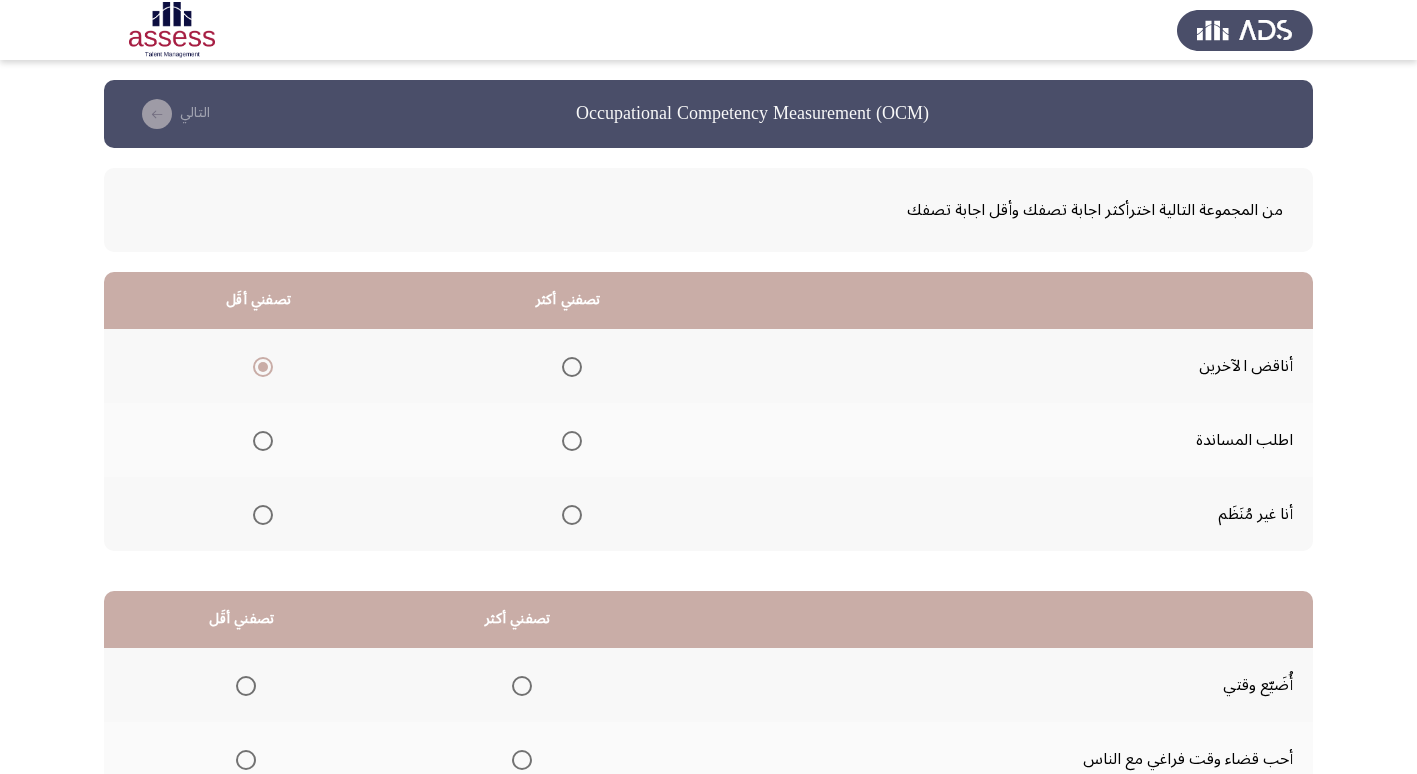 click at bounding box center [572, 441] 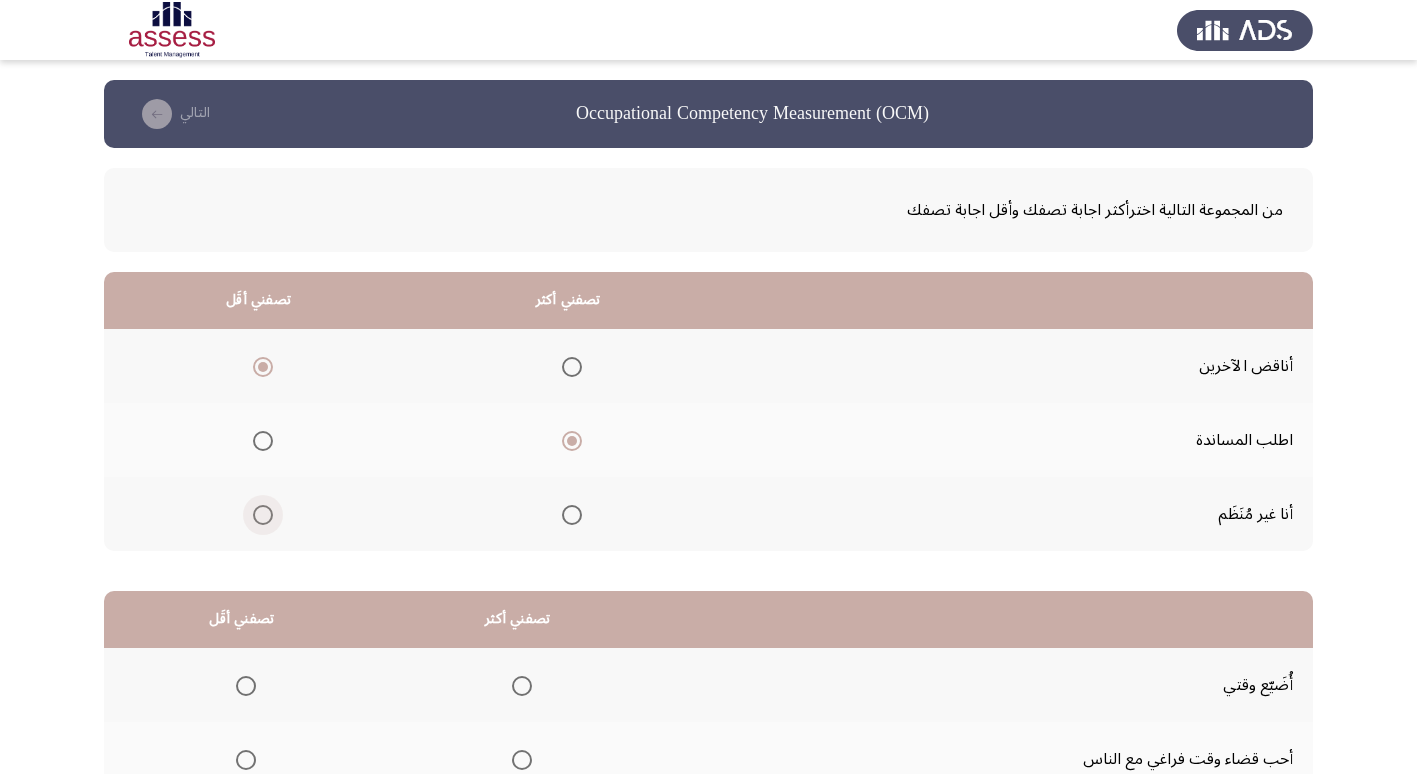 click at bounding box center [263, 515] 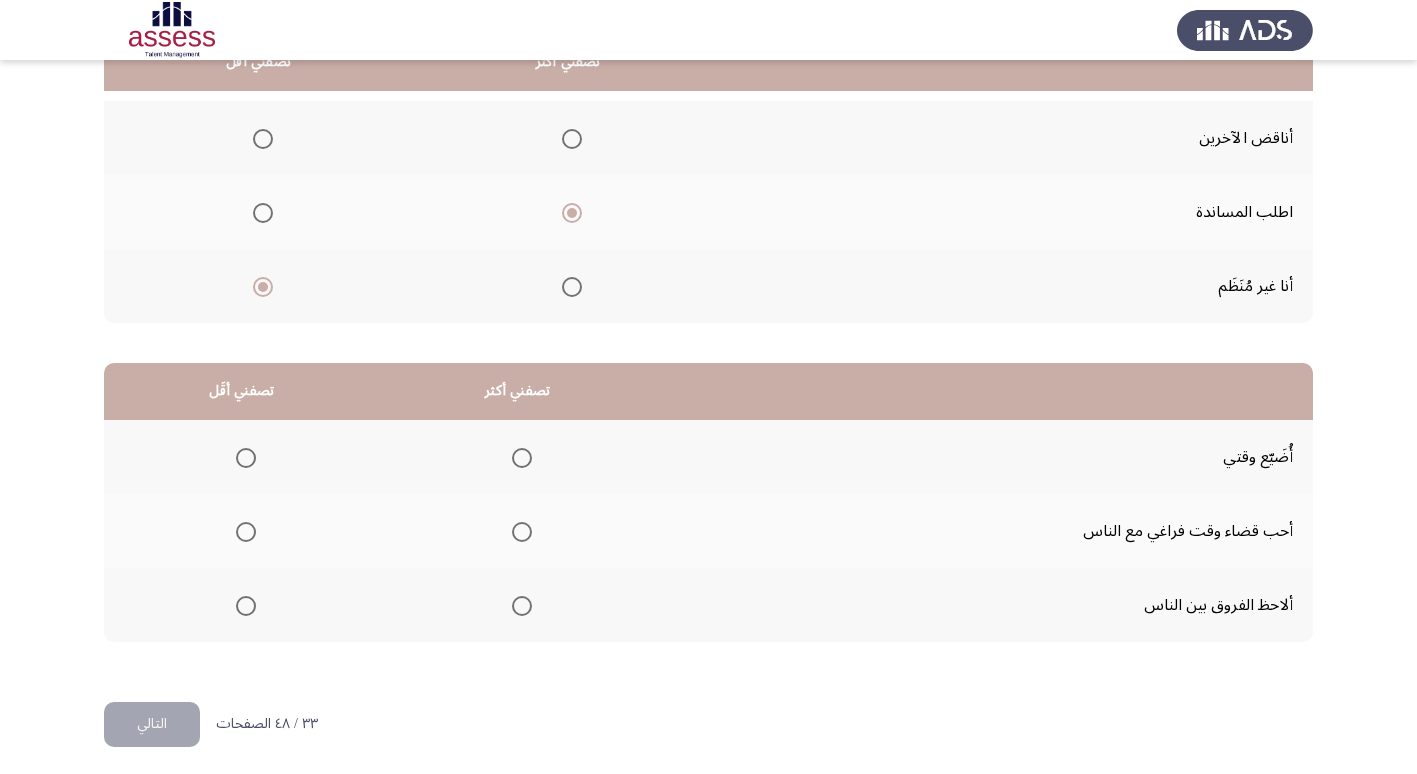 scroll, scrollTop: 236, scrollLeft: 0, axis: vertical 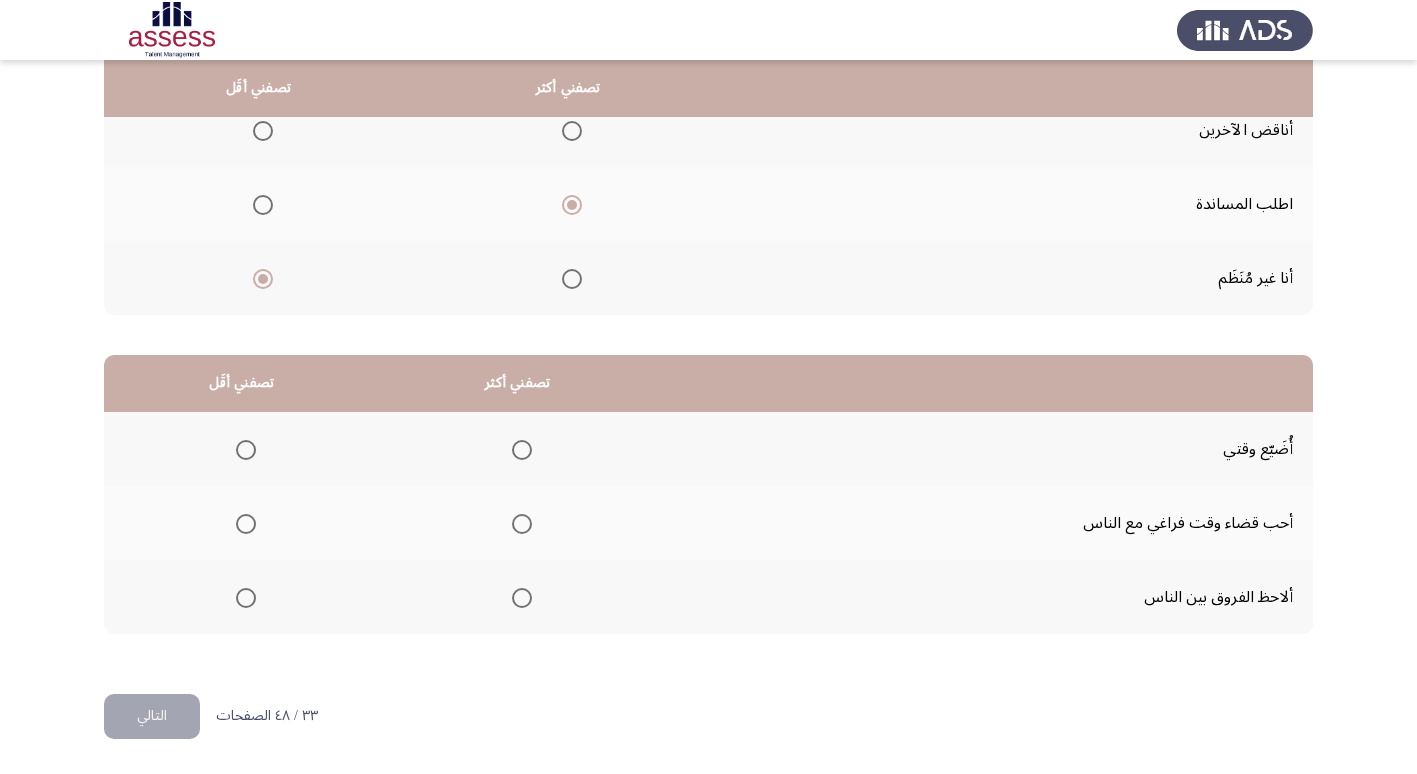 click at bounding box center [246, 450] 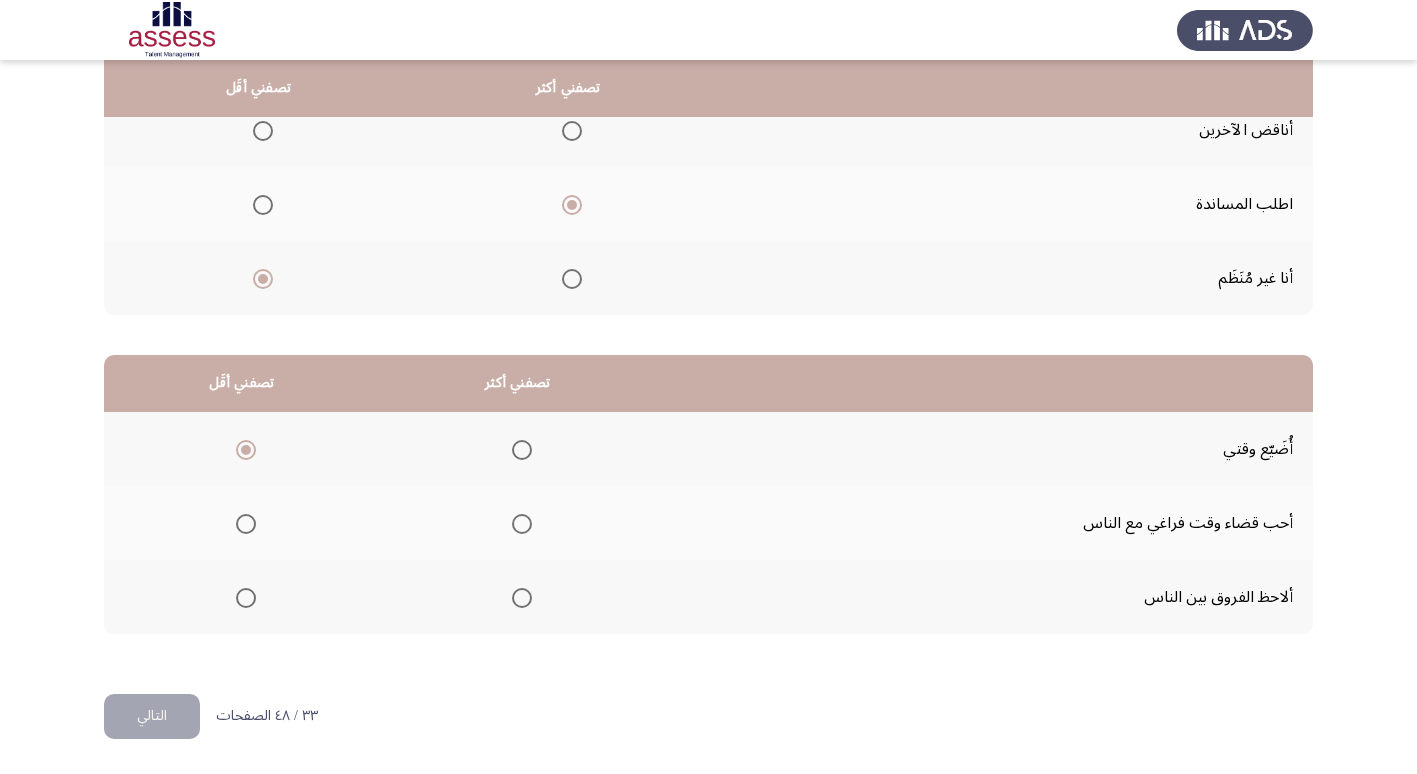 click at bounding box center (522, 598) 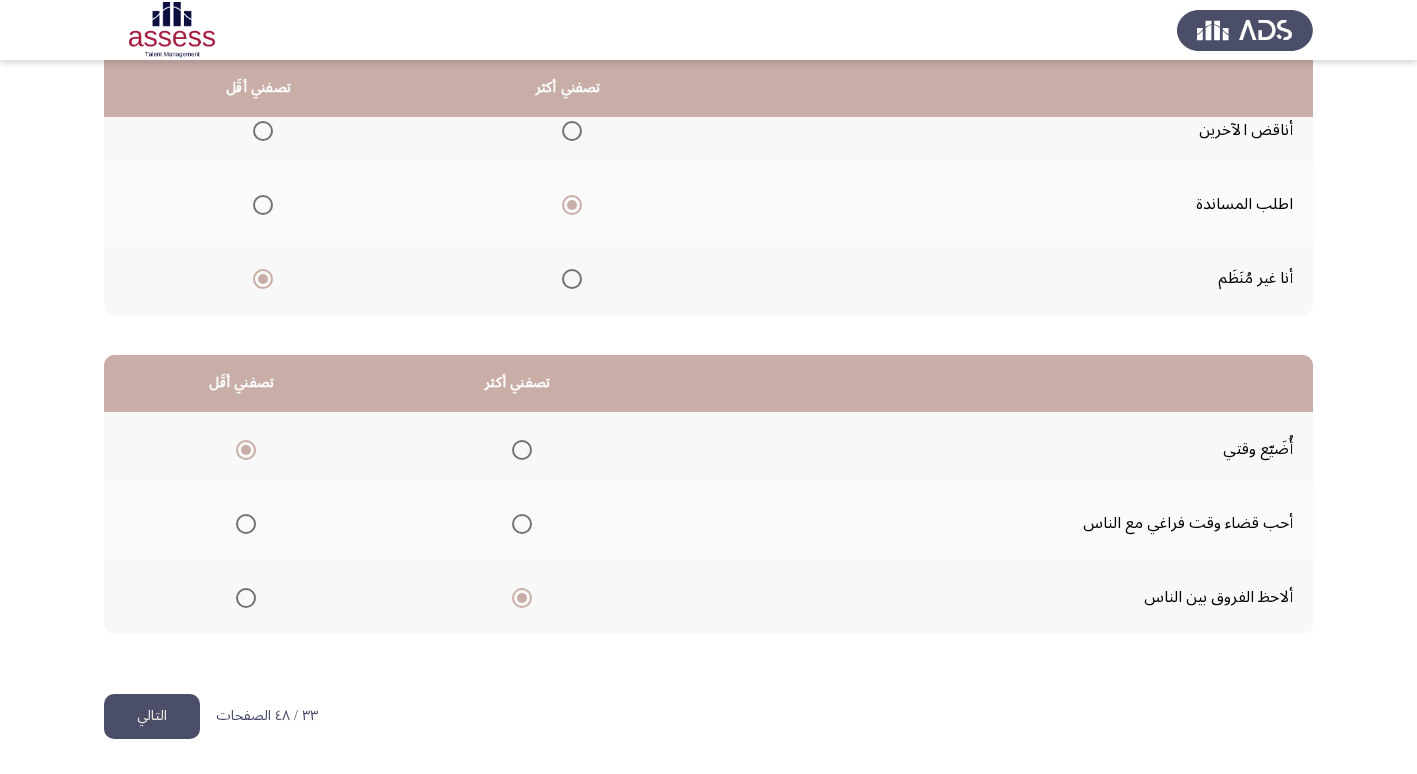 click on "التالي" 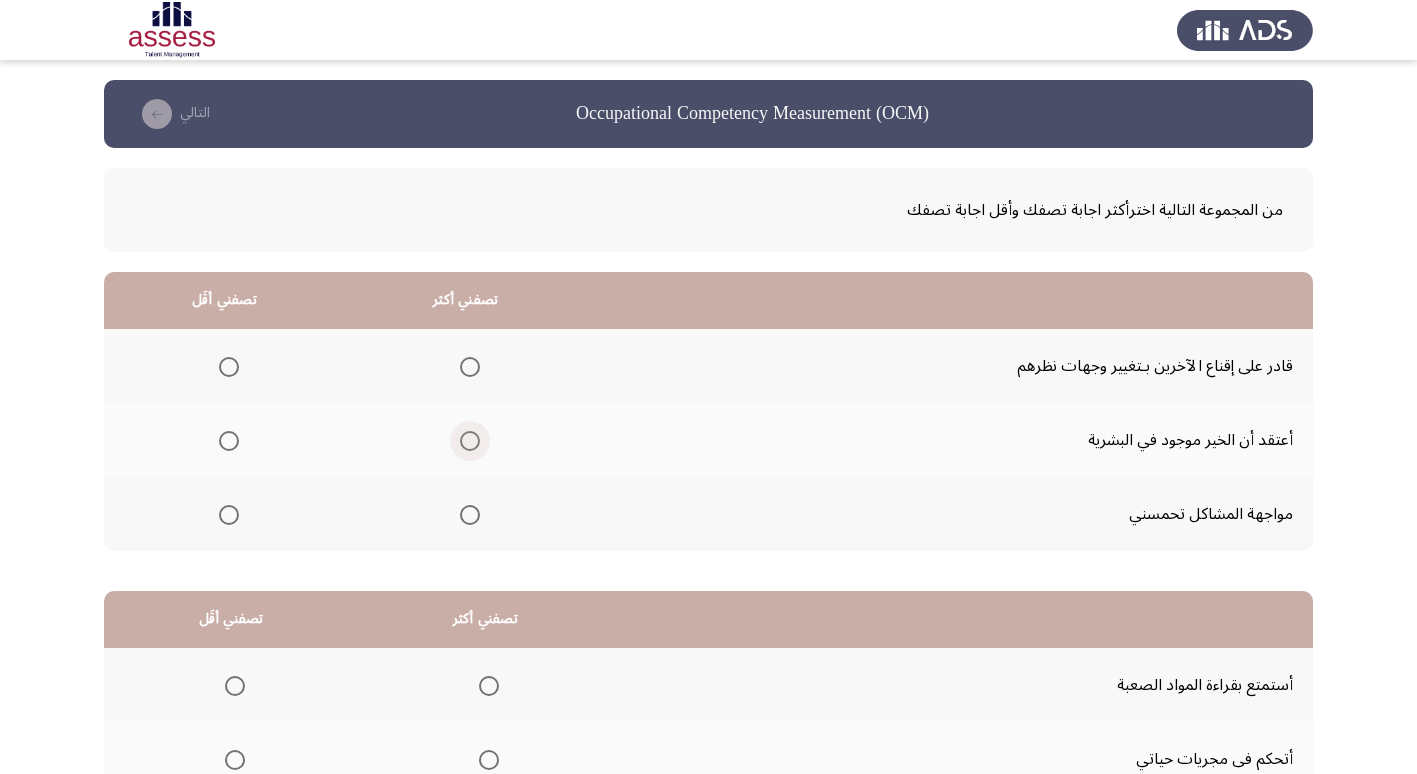 click at bounding box center [470, 441] 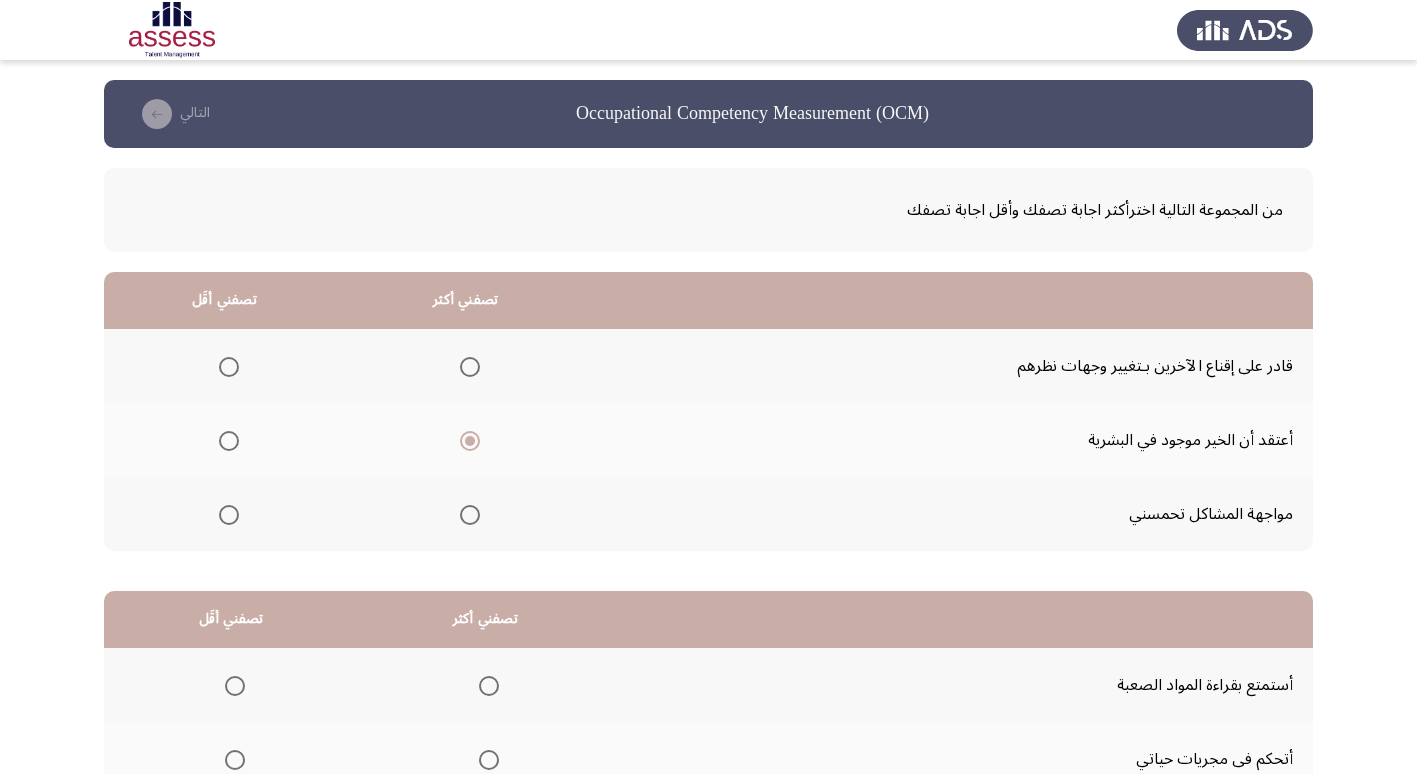 click at bounding box center [229, 515] 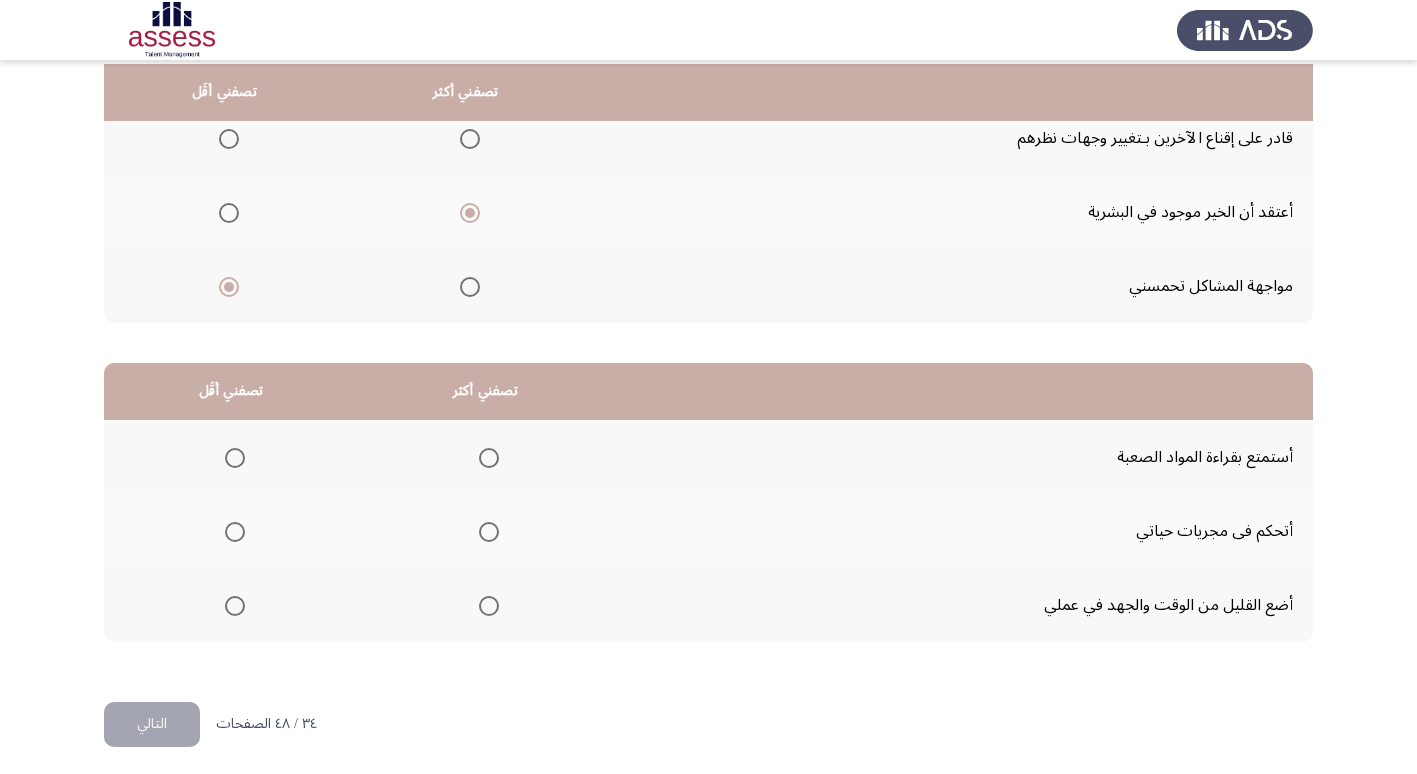 scroll, scrollTop: 236, scrollLeft: 0, axis: vertical 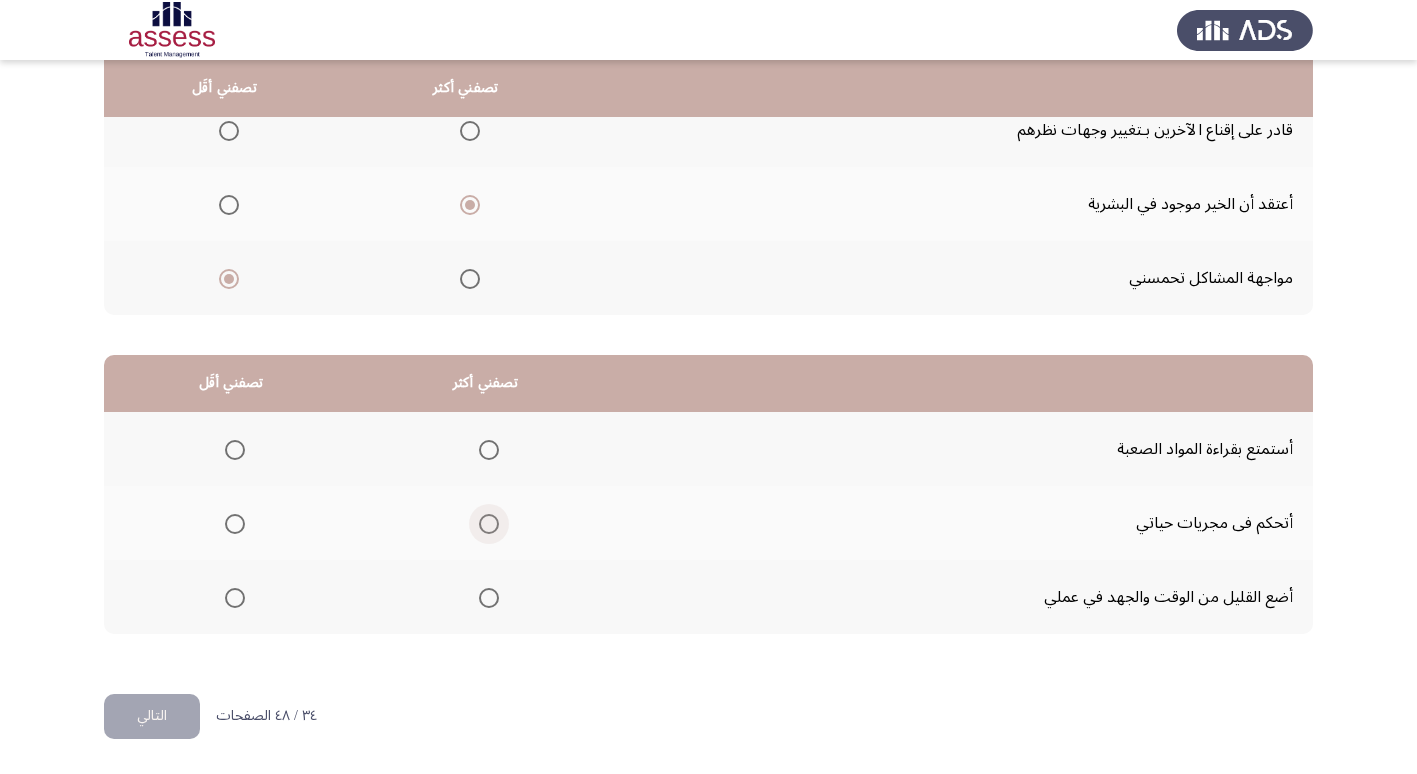 click at bounding box center (489, 524) 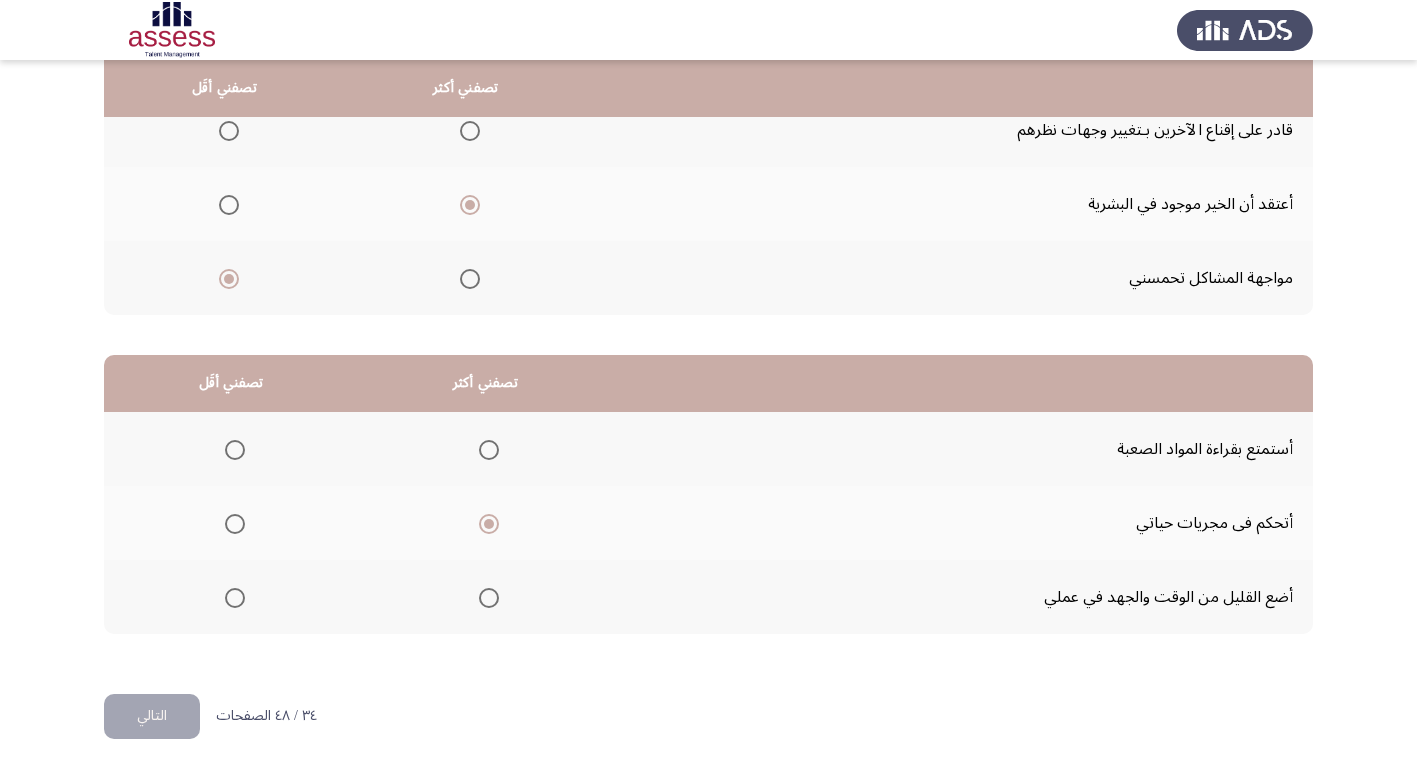 click at bounding box center (235, 598) 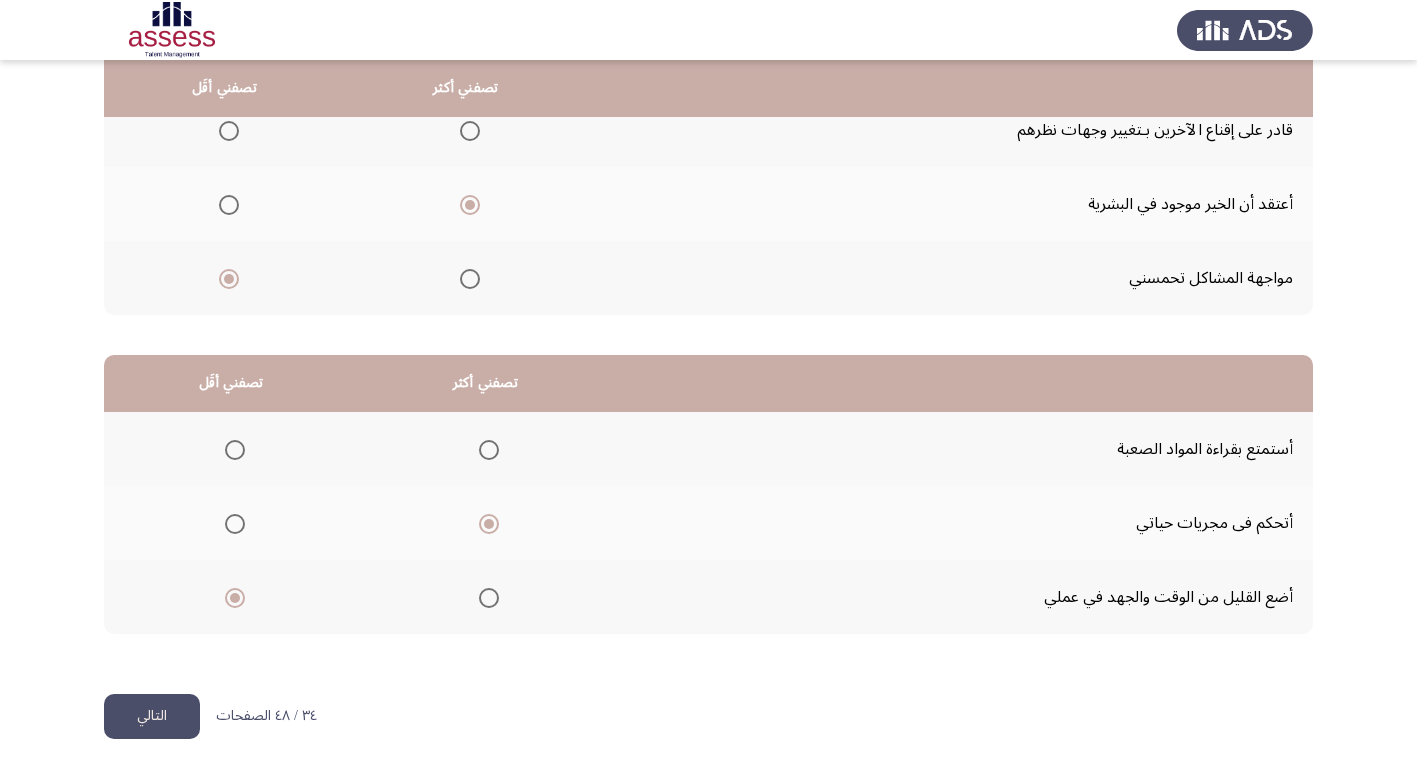 click on "التالي" 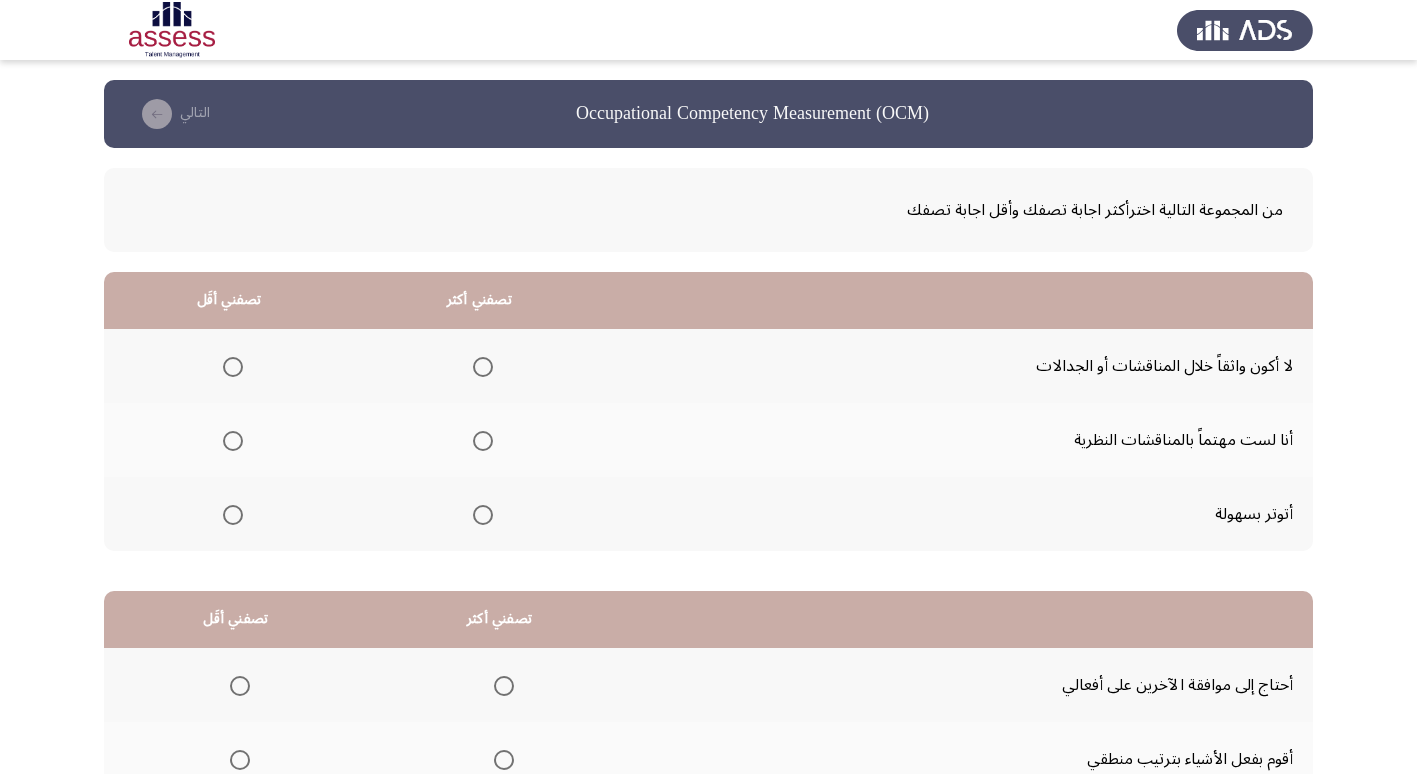 drag, startPoint x: 228, startPoint y: 369, endPoint x: 195, endPoint y: 425, distance: 65 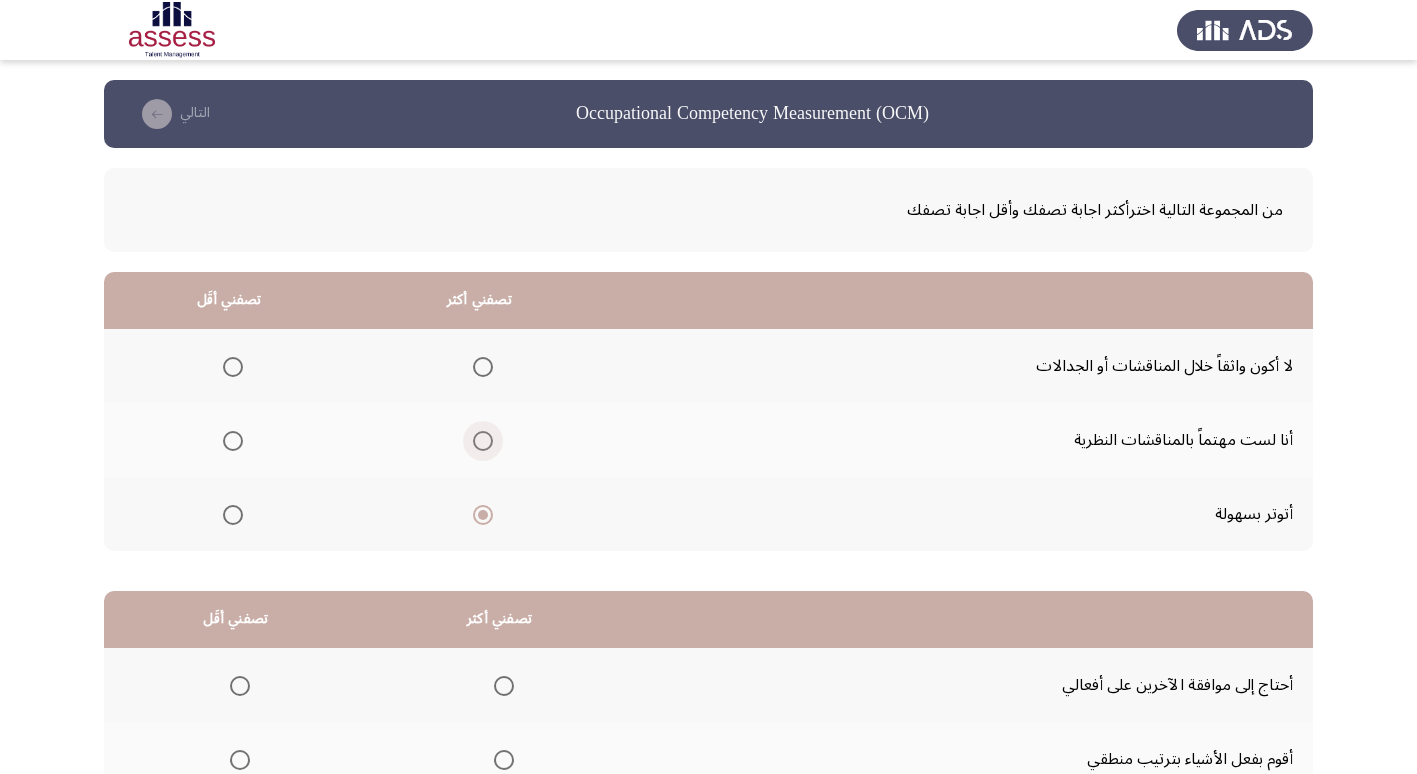 click at bounding box center [483, 441] 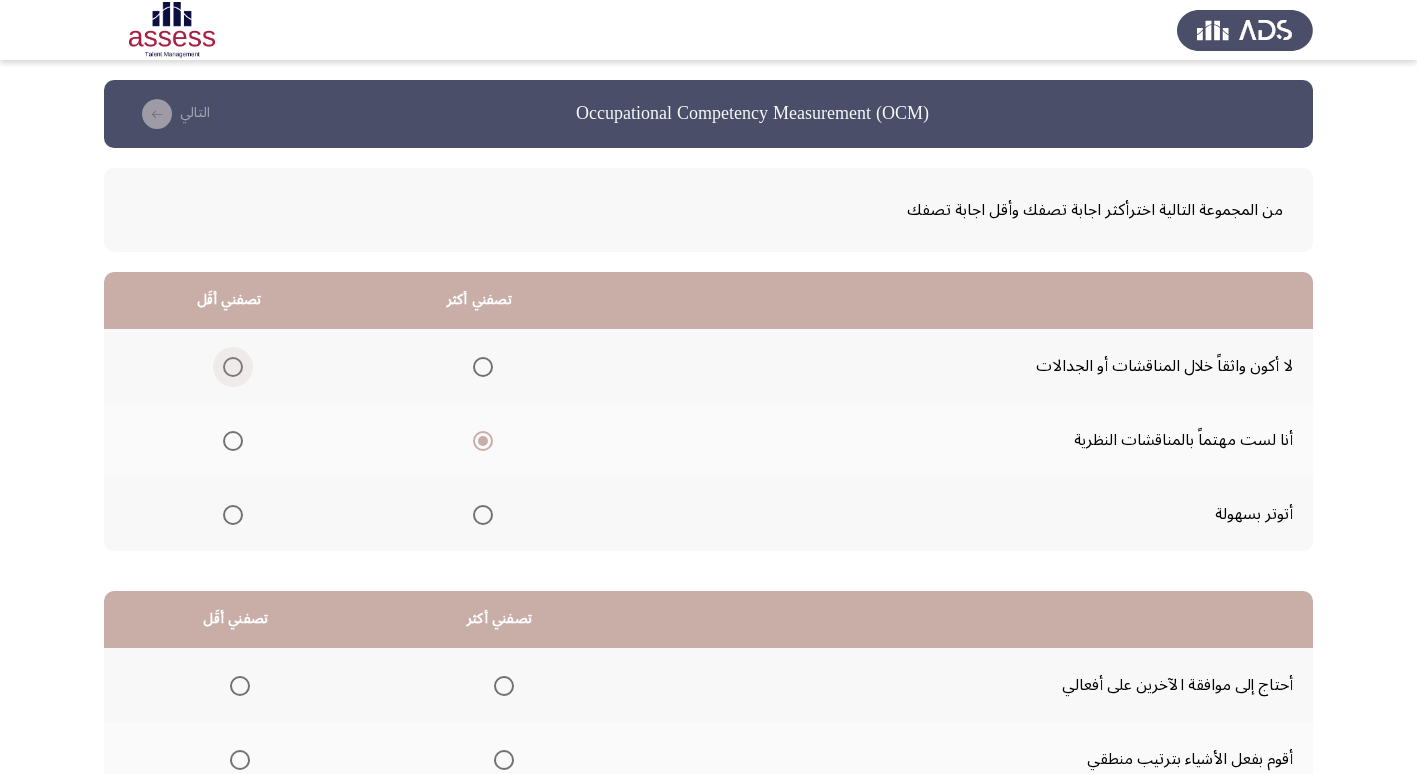 click at bounding box center (233, 367) 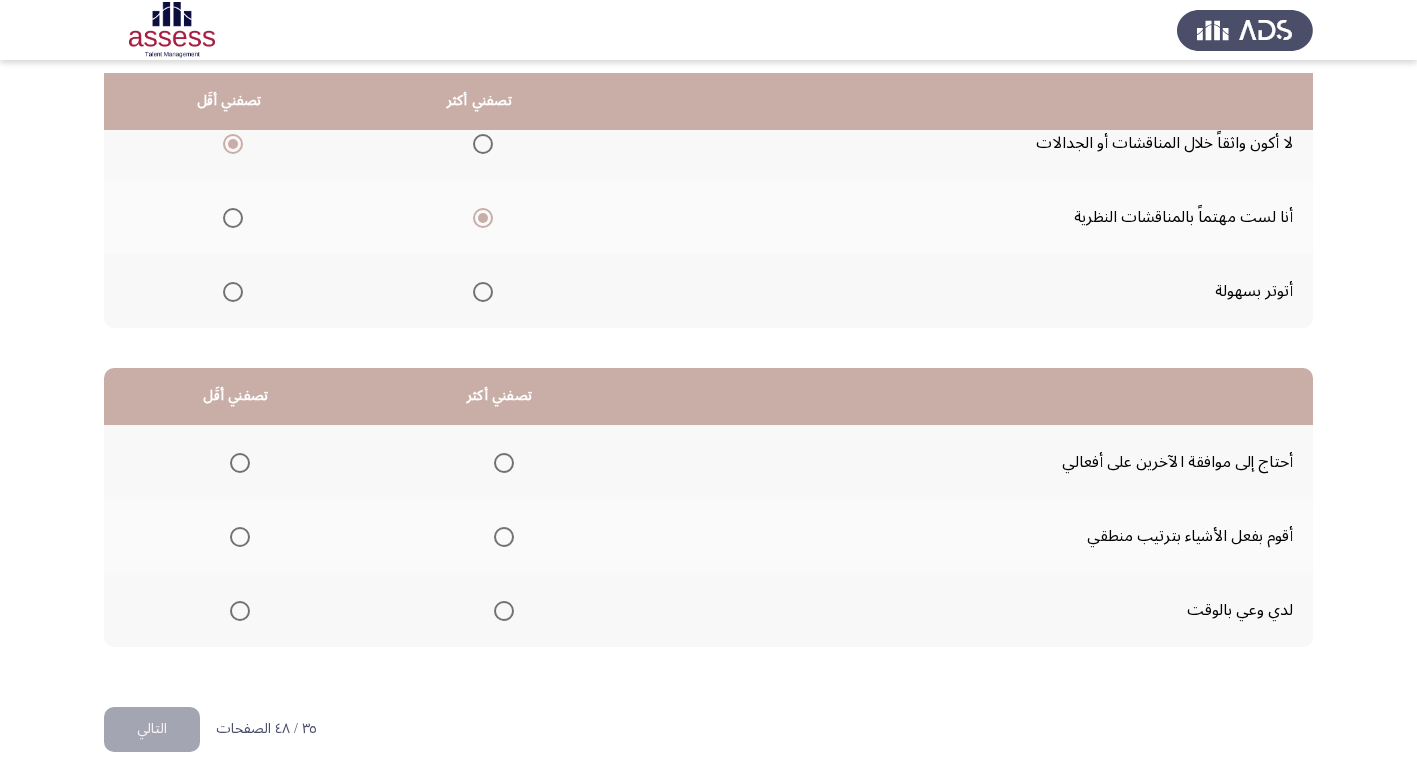 scroll, scrollTop: 236, scrollLeft: 0, axis: vertical 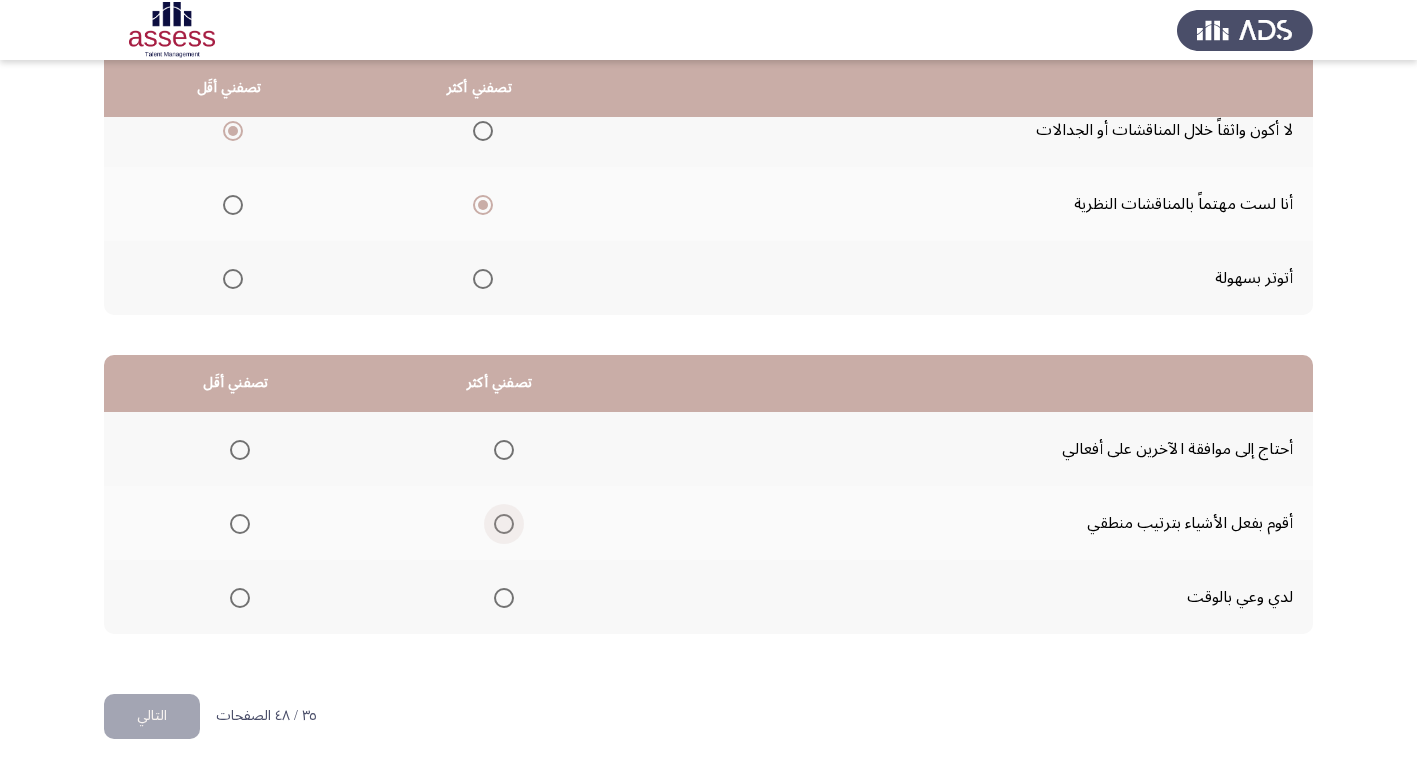 click at bounding box center [504, 524] 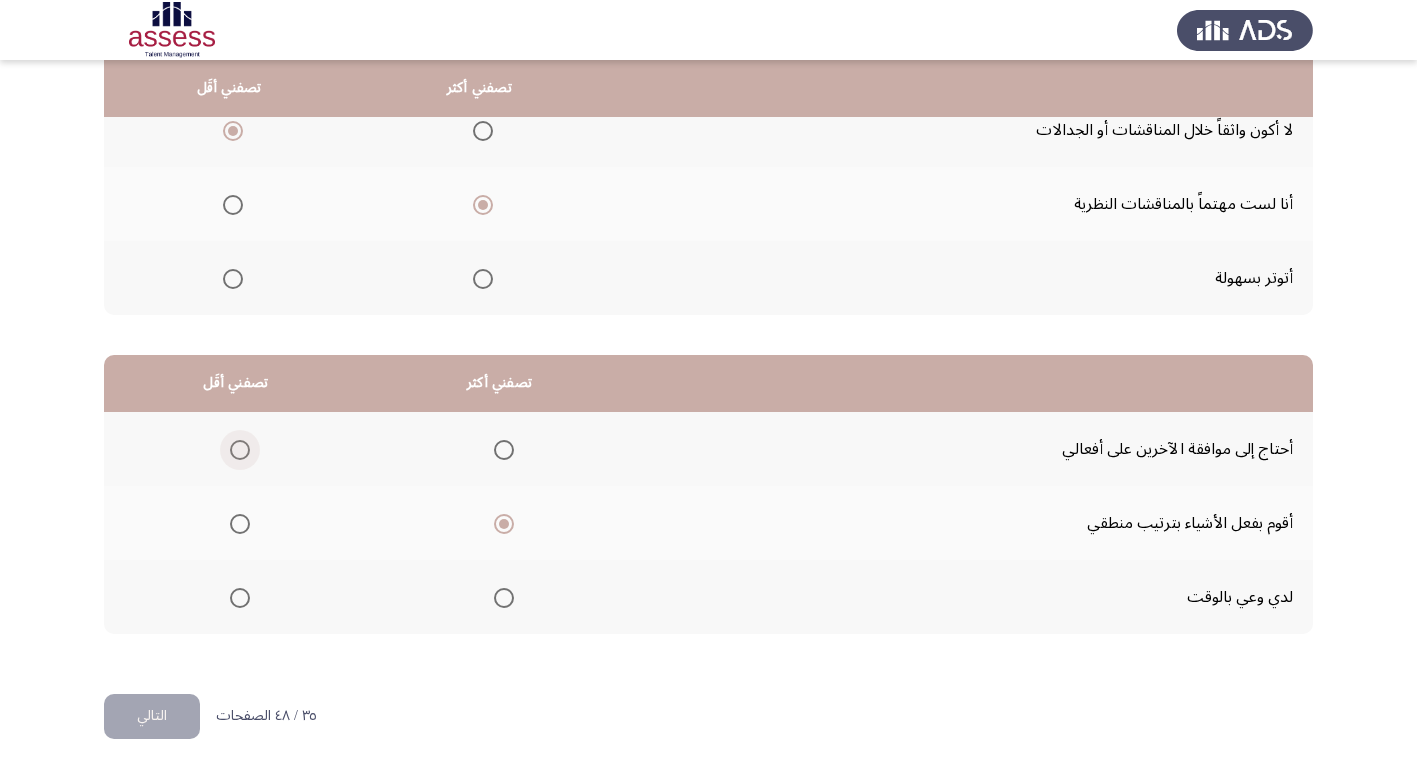 click at bounding box center [240, 450] 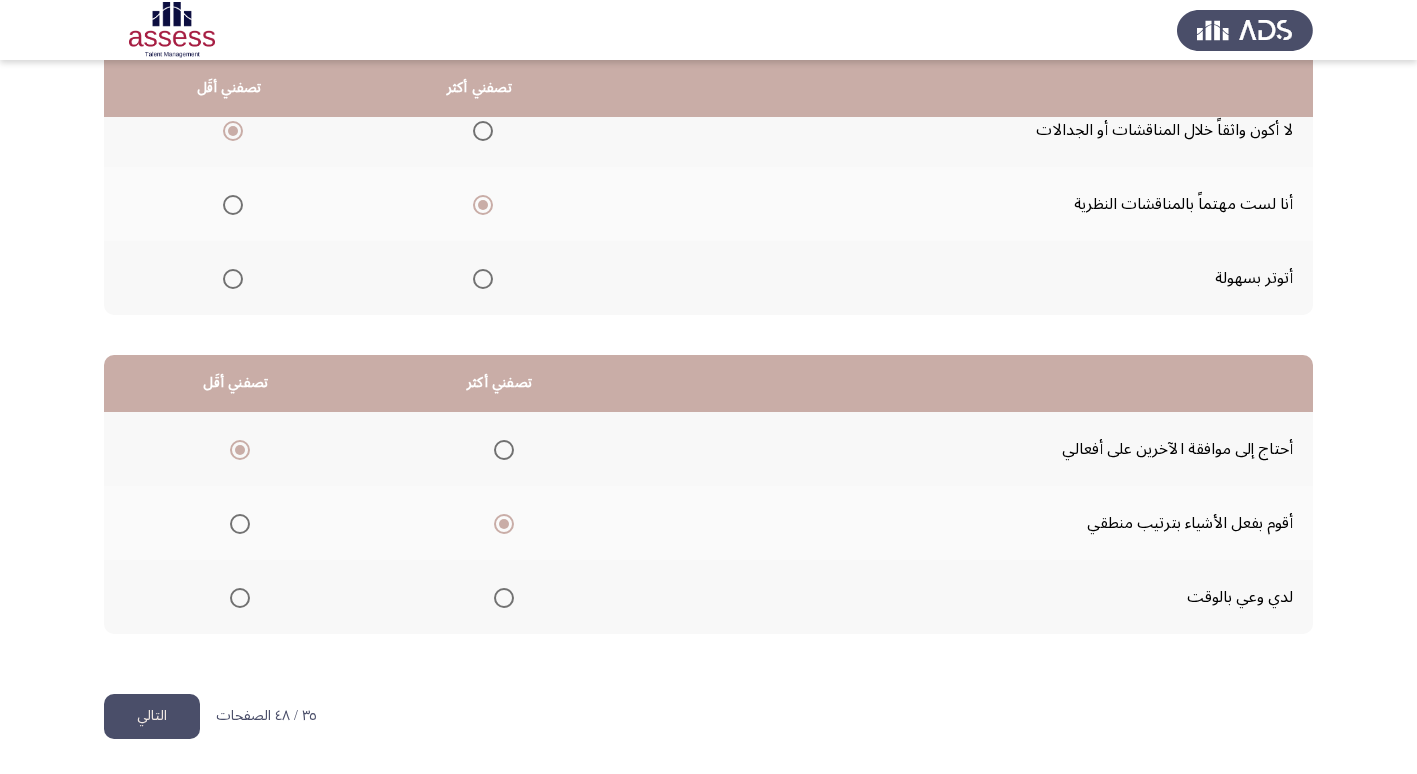 click on "التالي" 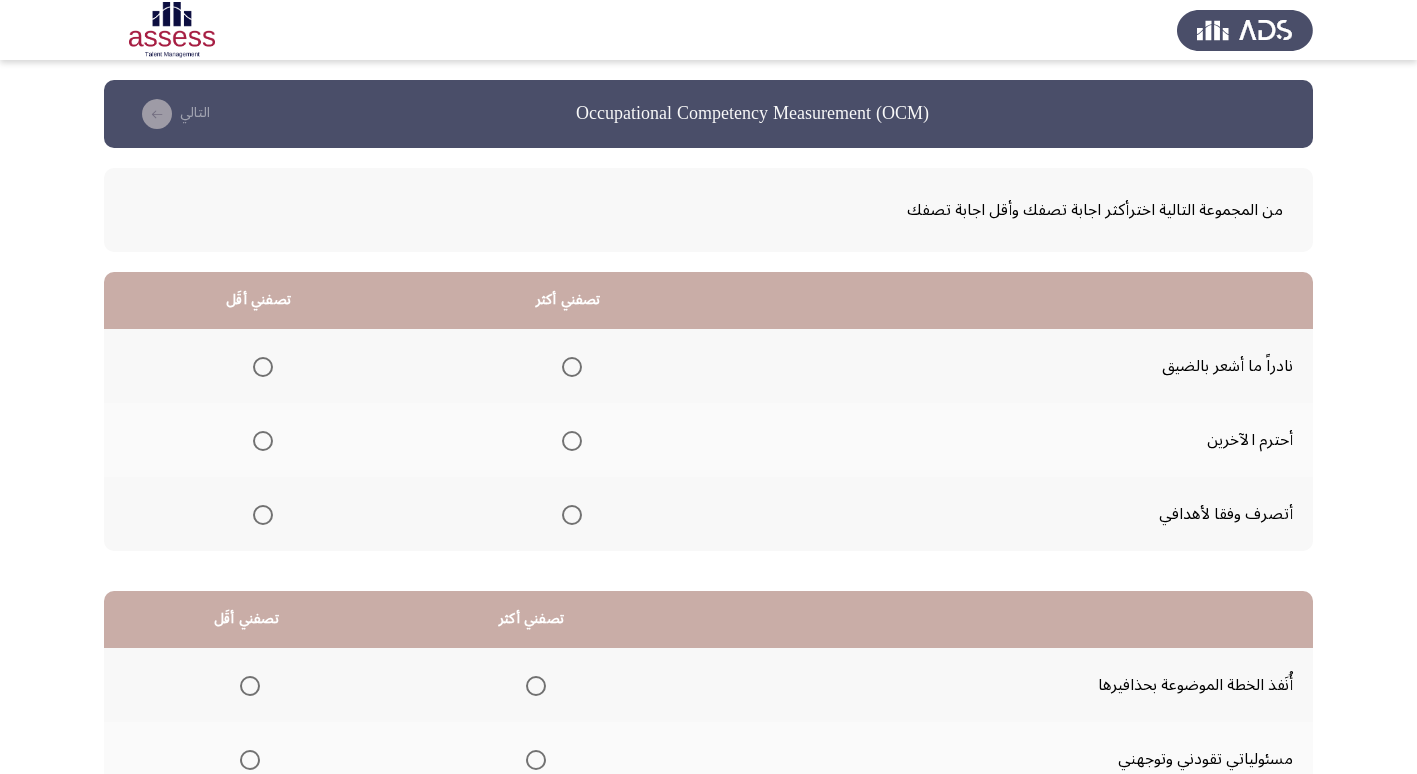 drag, startPoint x: 263, startPoint y: 369, endPoint x: 523, endPoint y: 398, distance: 261.6123 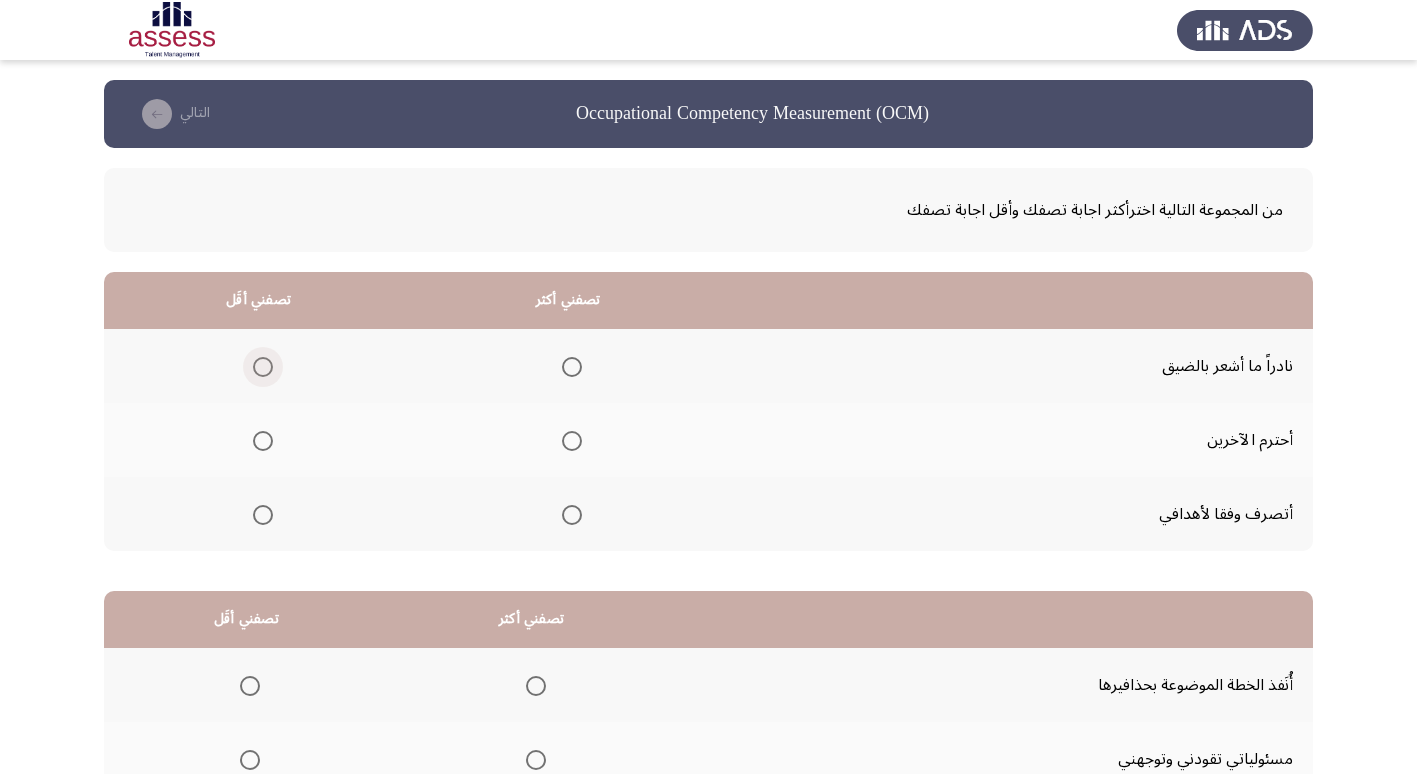 click at bounding box center [263, 367] 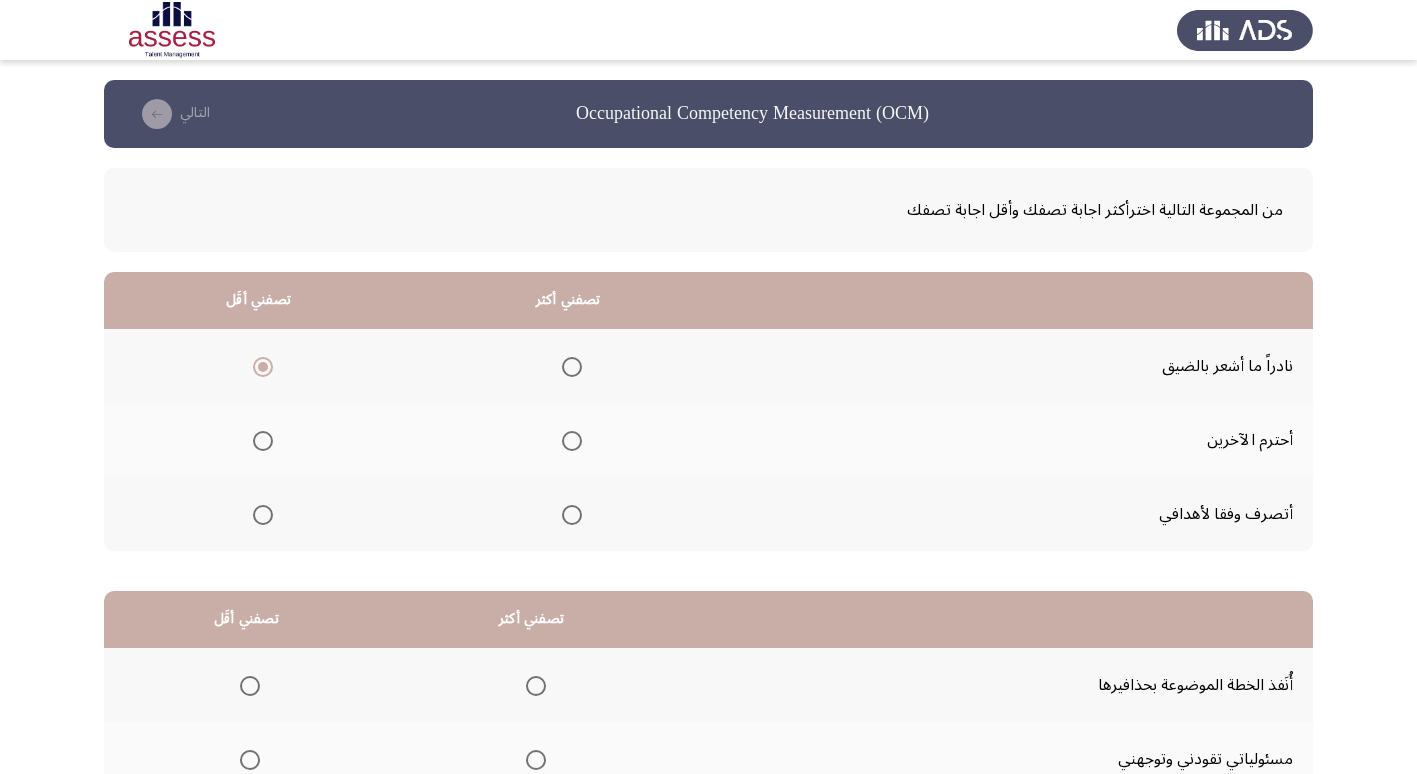 click at bounding box center (572, 515) 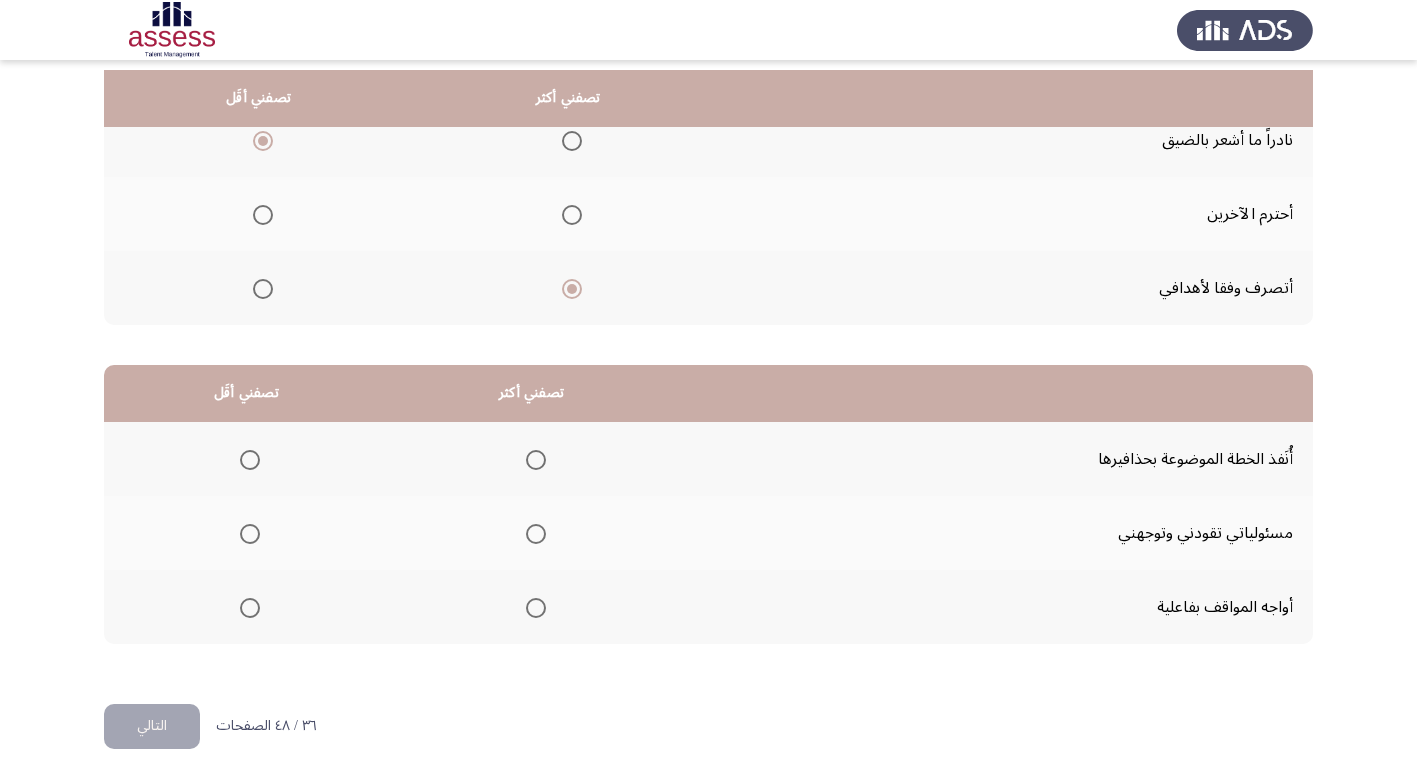 scroll, scrollTop: 236, scrollLeft: 0, axis: vertical 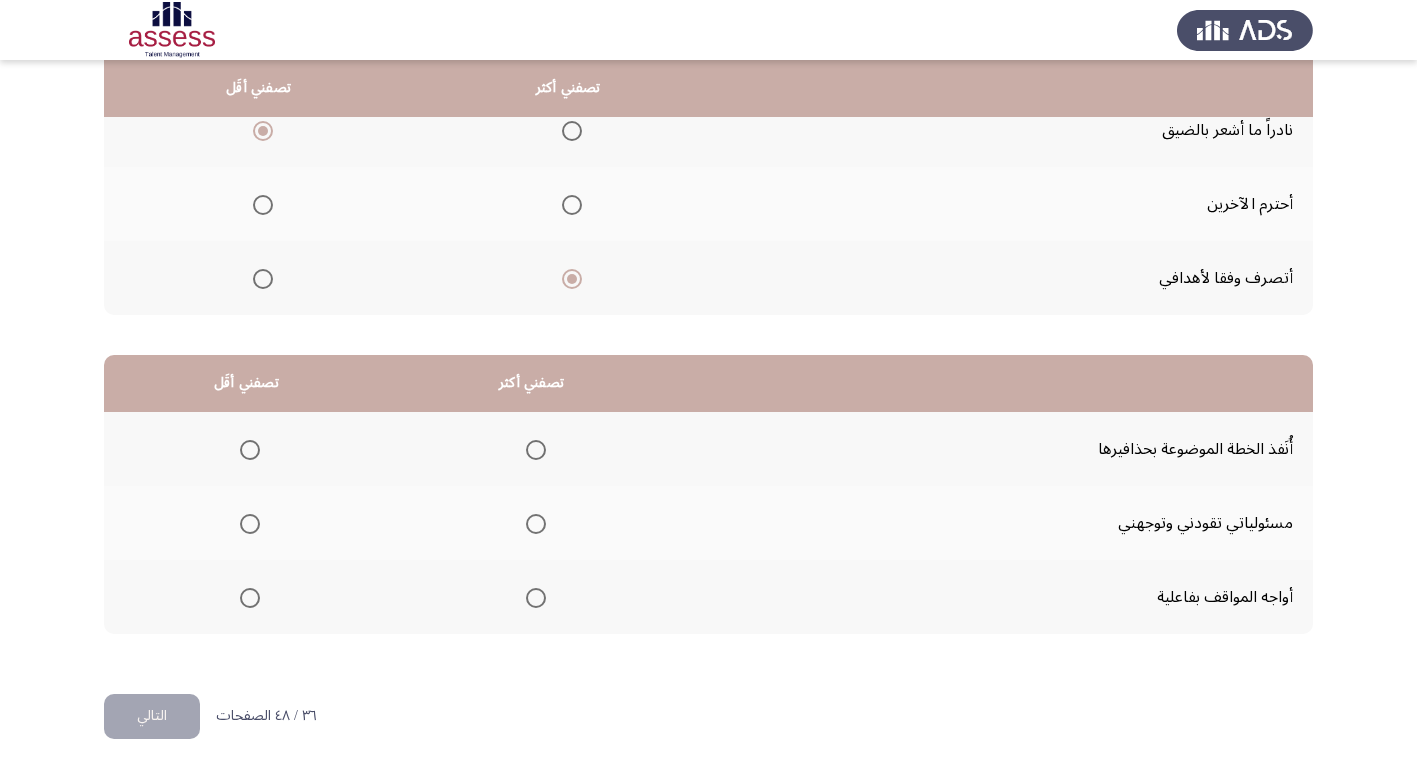 click at bounding box center (536, 524) 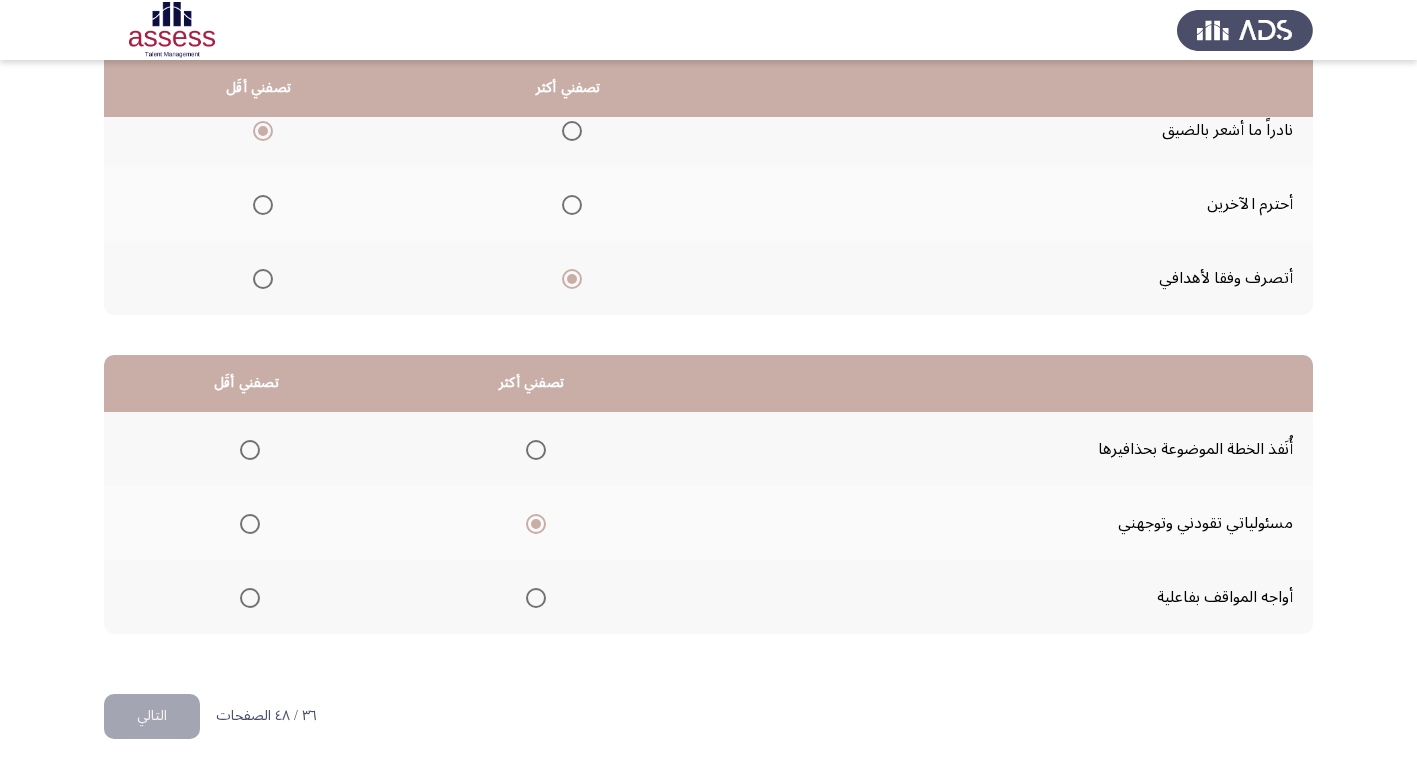 click at bounding box center [250, 450] 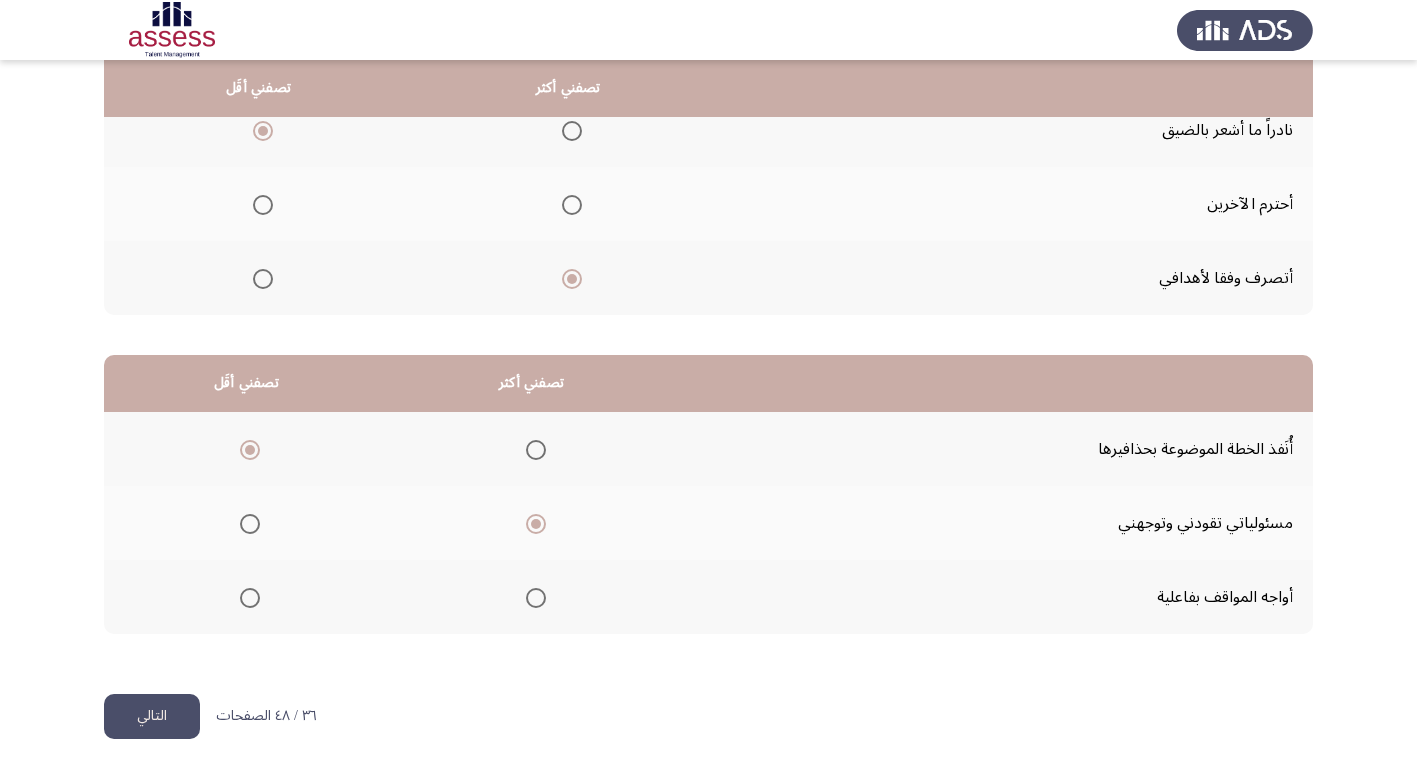 drag, startPoint x: 120, startPoint y: 677, endPoint x: 116, endPoint y: 687, distance: 10.770329 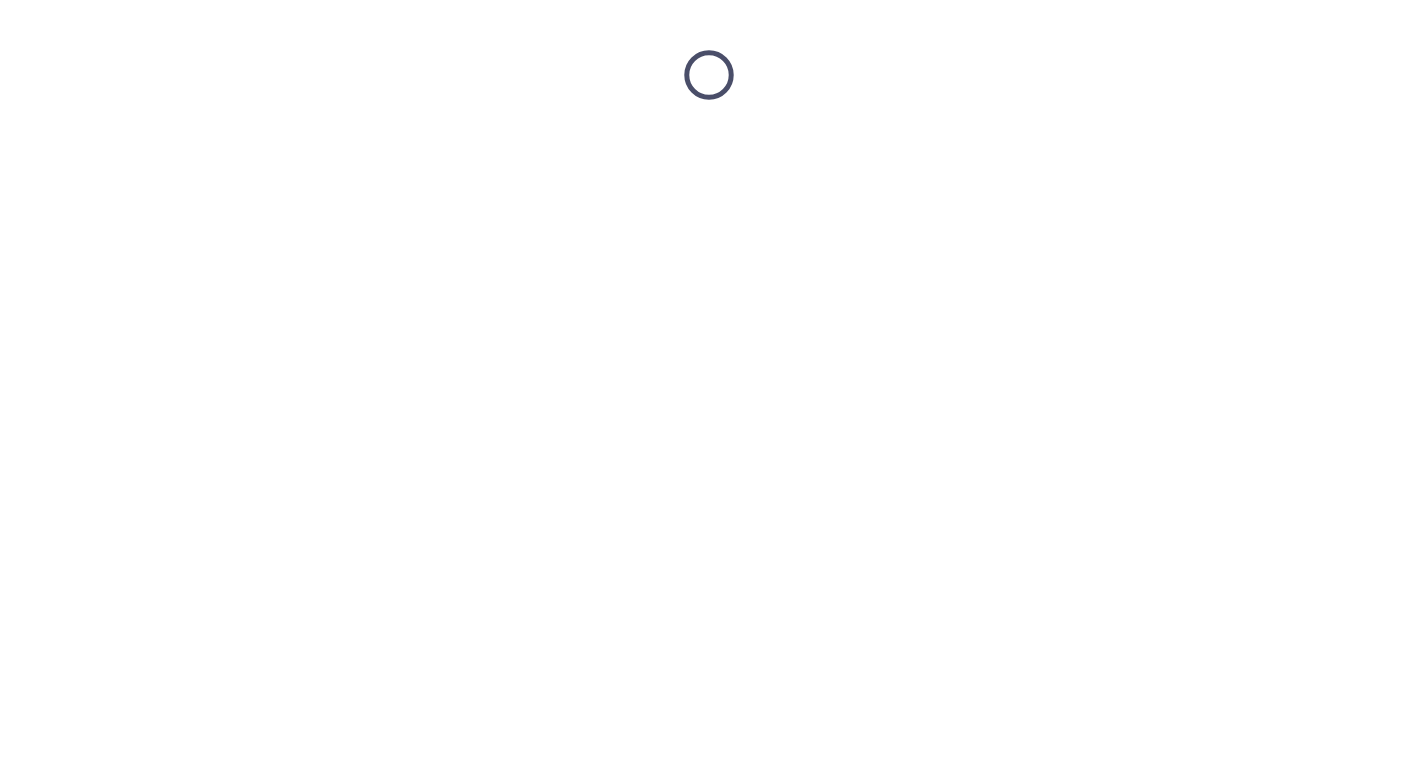 scroll, scrollTop: 0, scrollLeft: 0, axis: both 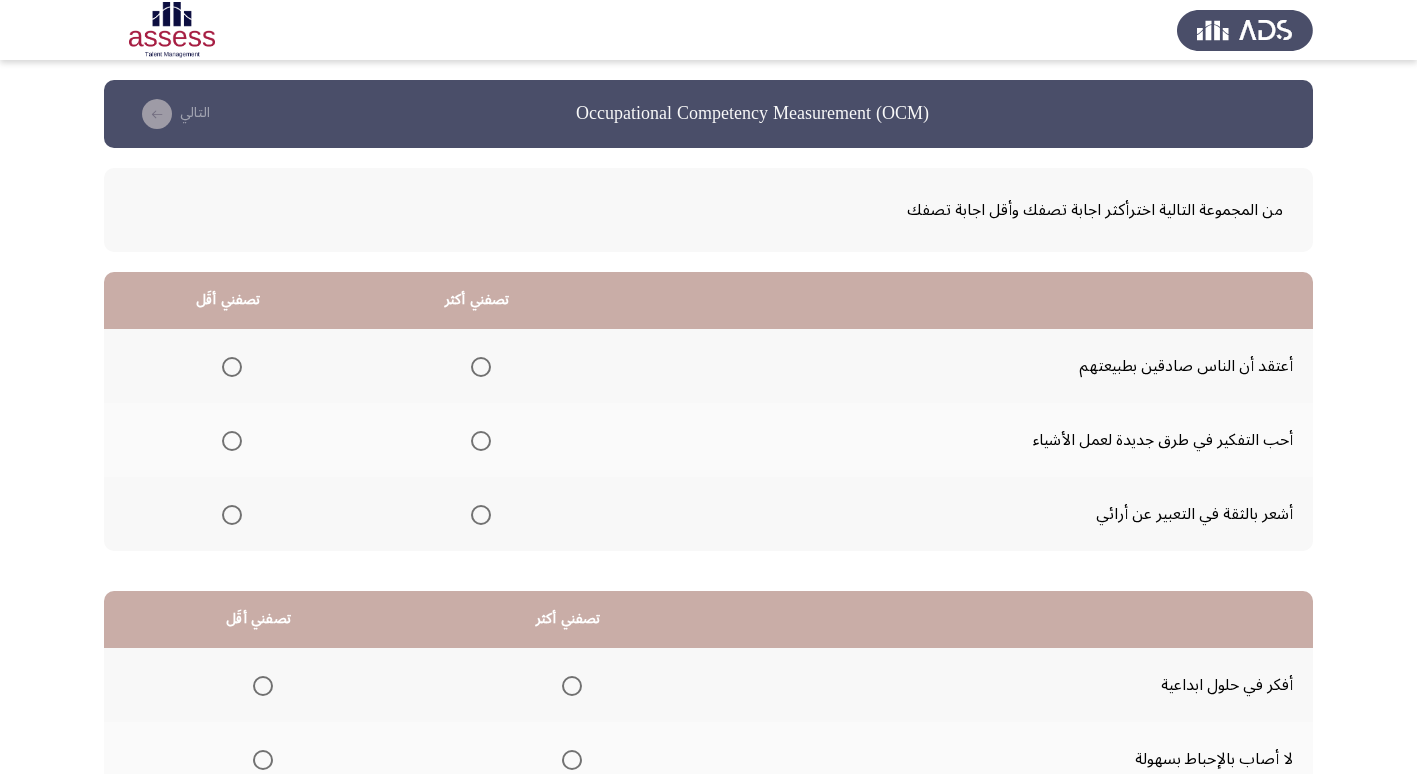 click at bounding box center [232, 367] 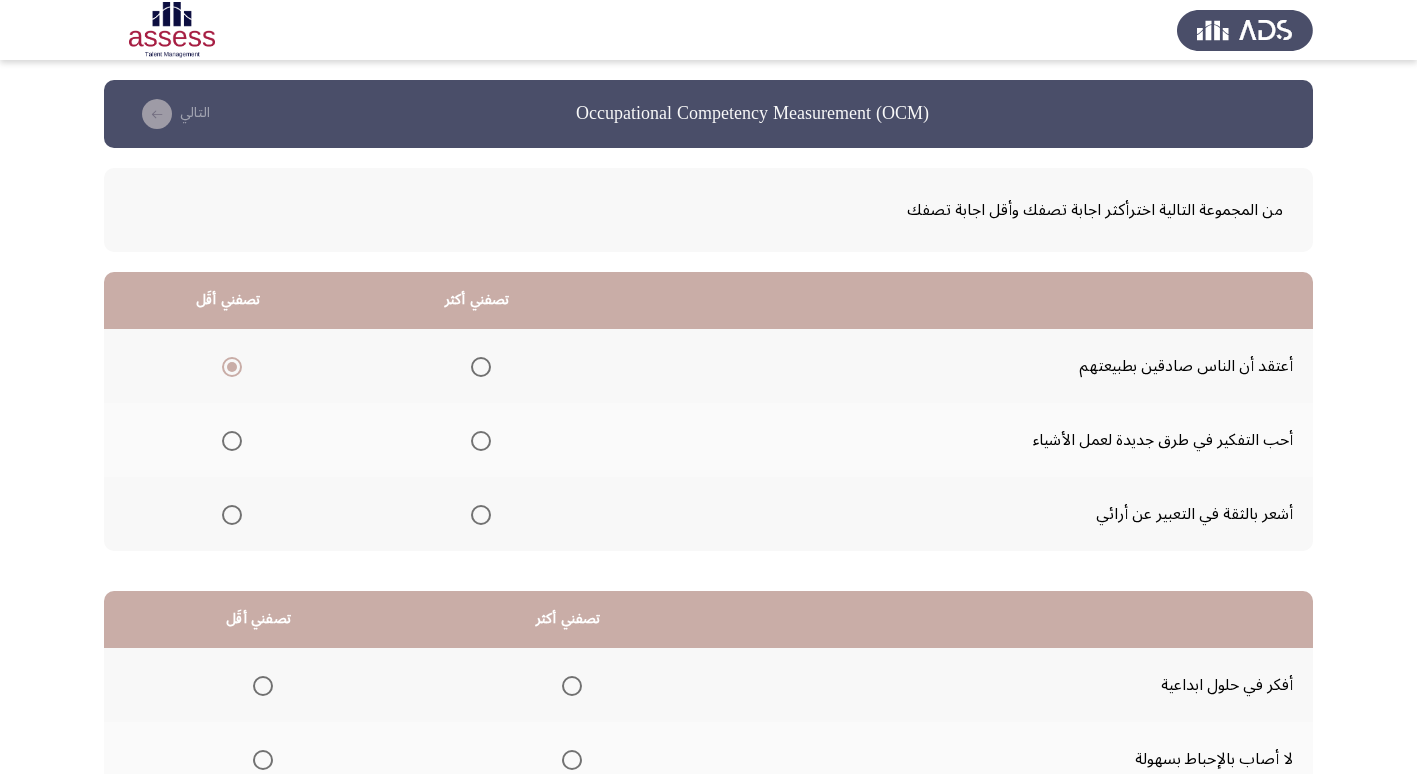 click at bounding box center (481, 515) 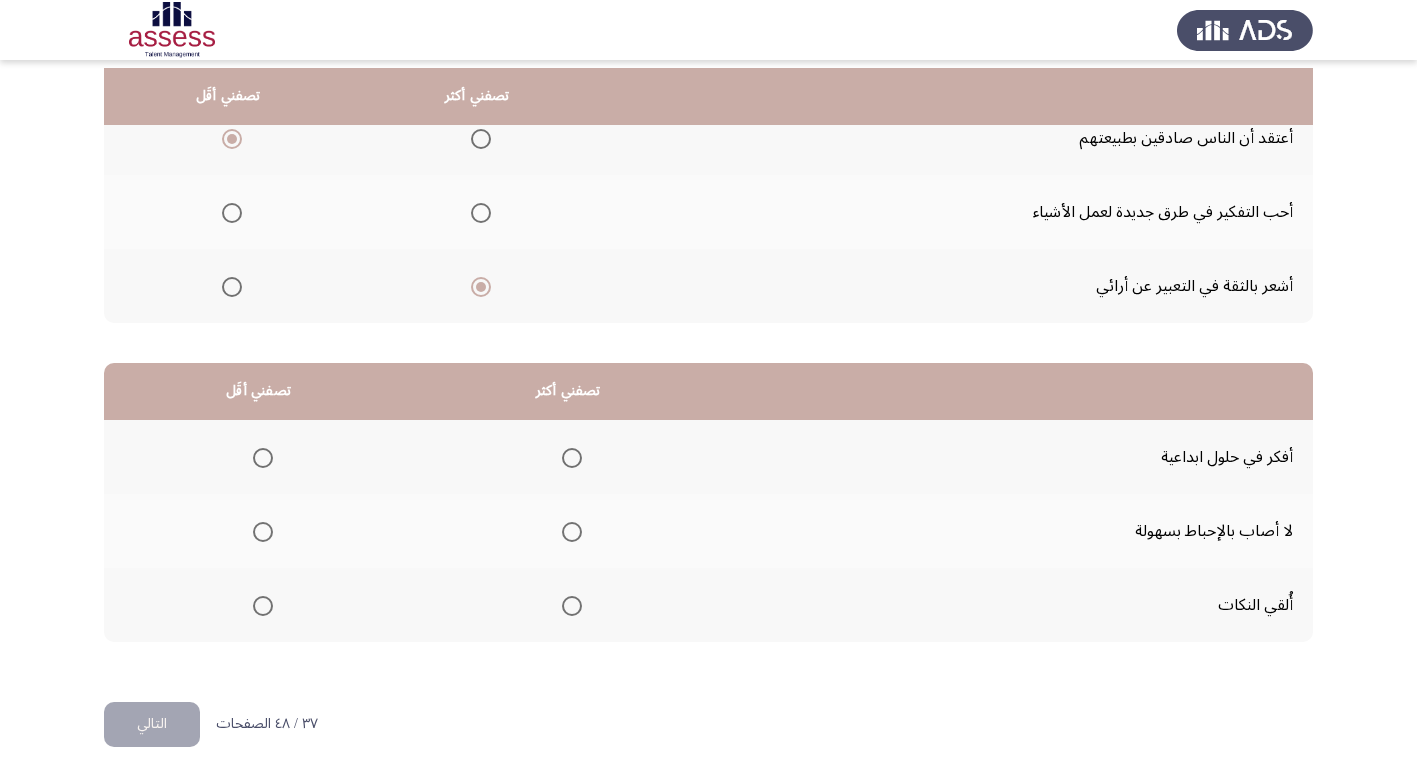 scroll, scrollTop: 236, scrollLeft: 0, axis: vertical 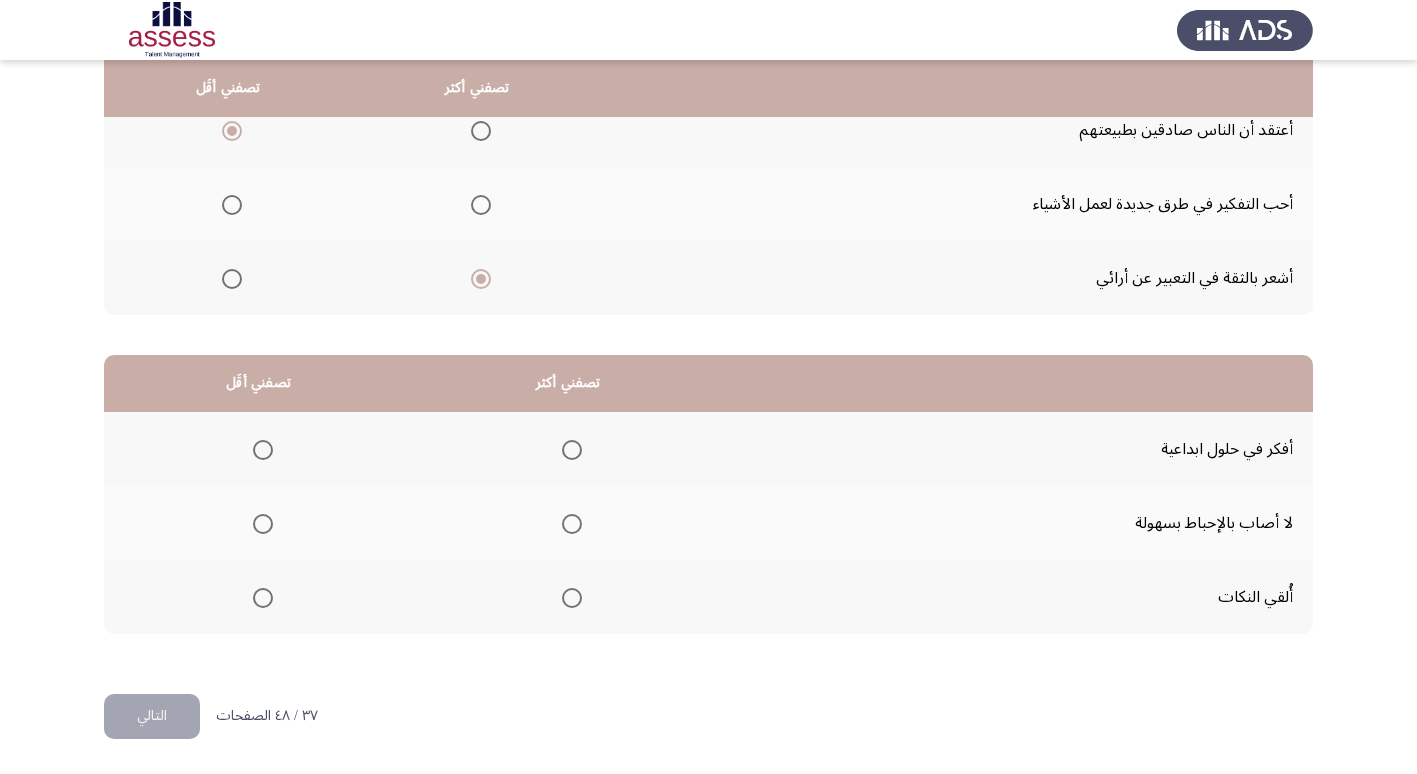 click at bounding box center [572, 524] 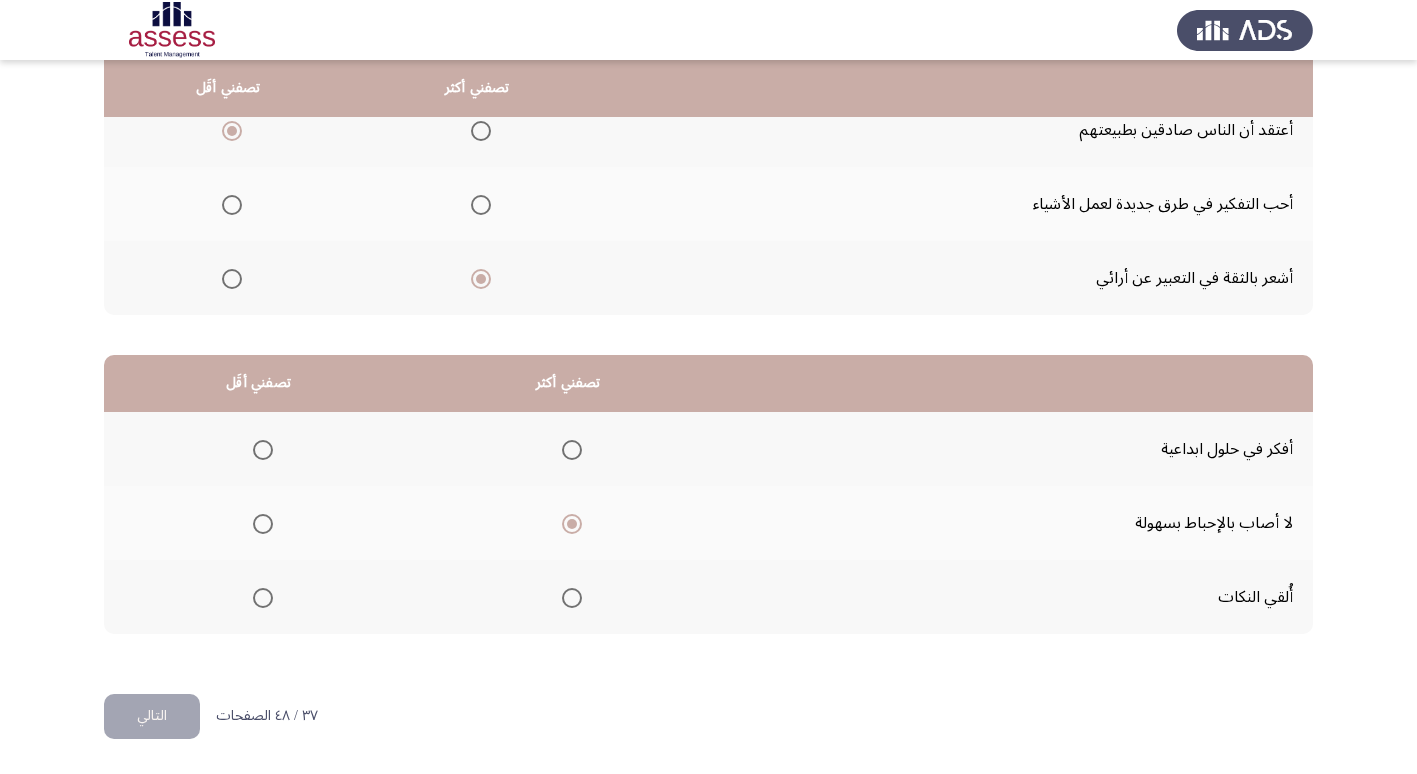 click at bounding box center (263, 598) 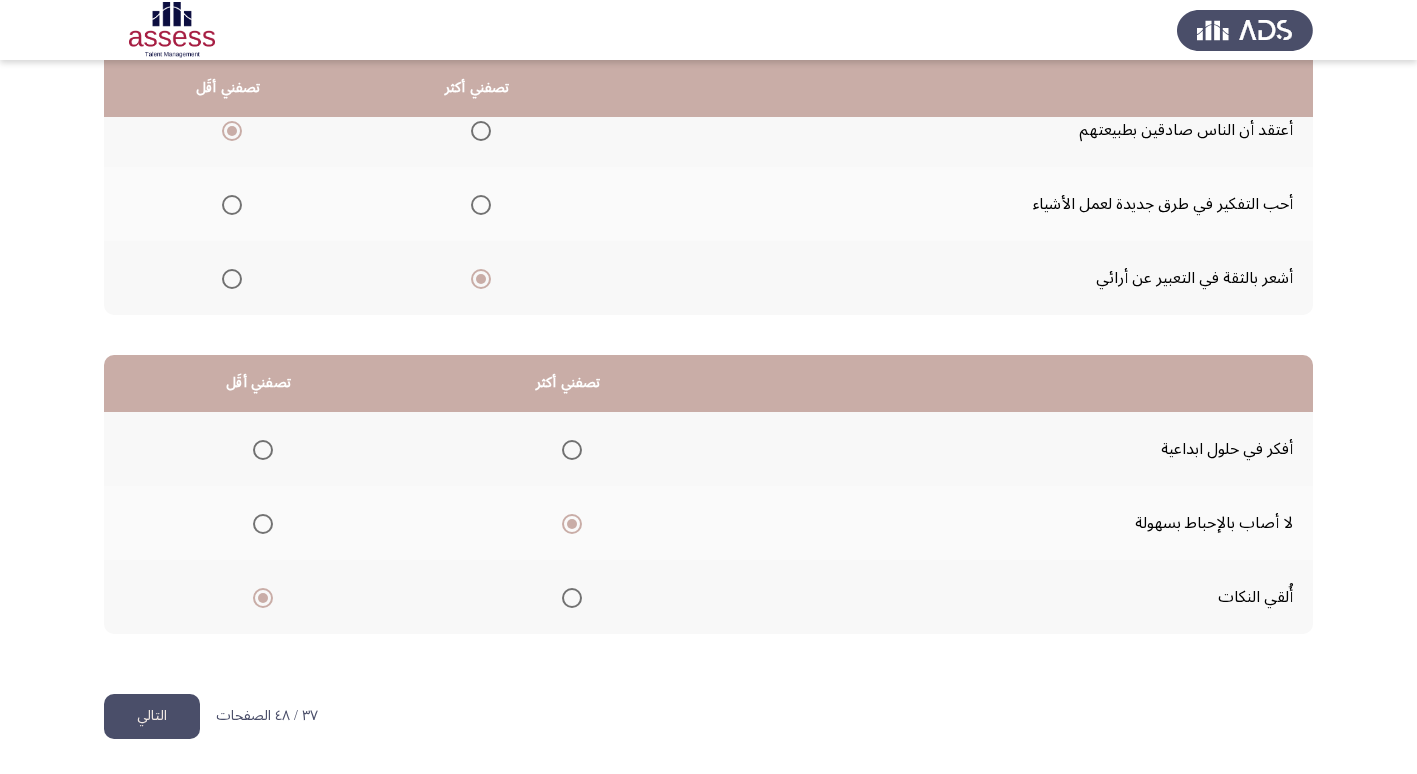 click on "التالي" 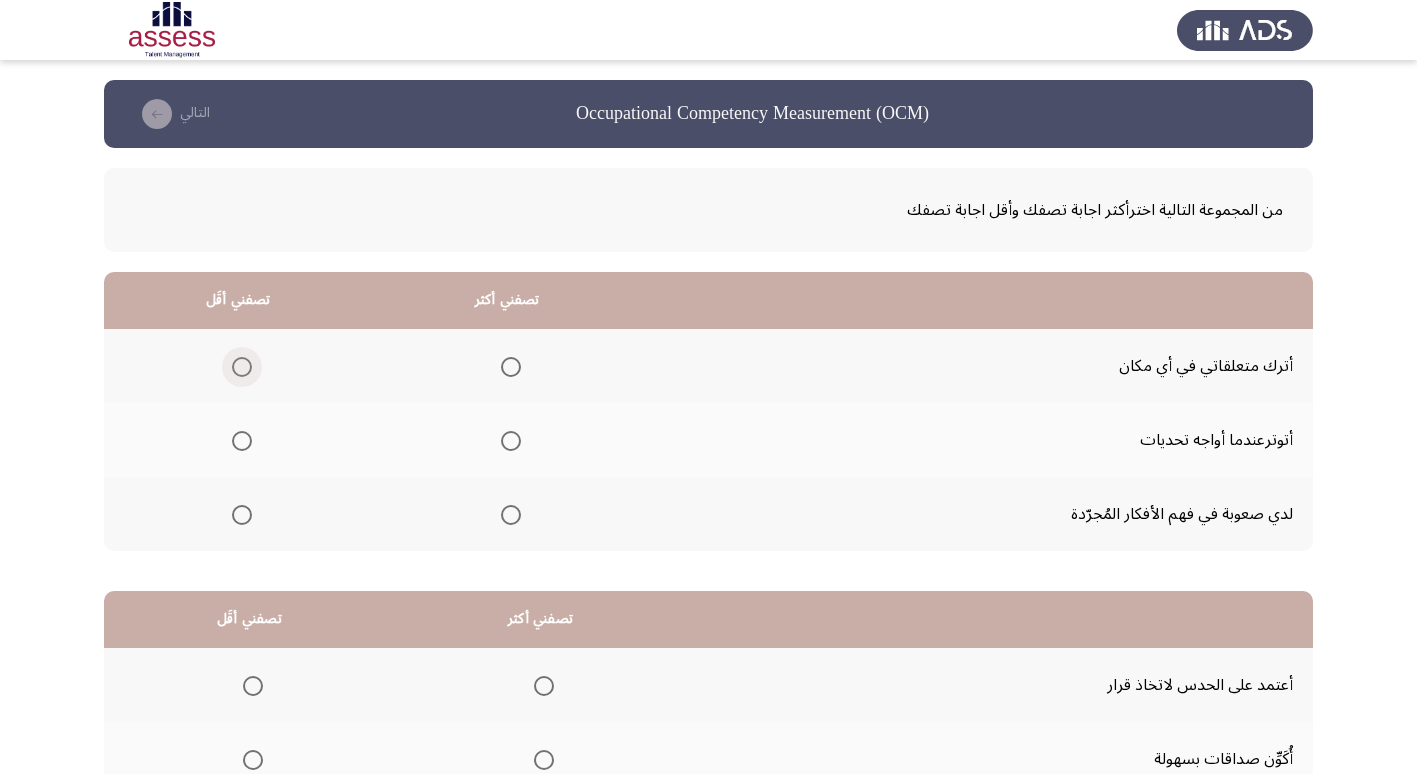 click at bounding box center (242, 367) 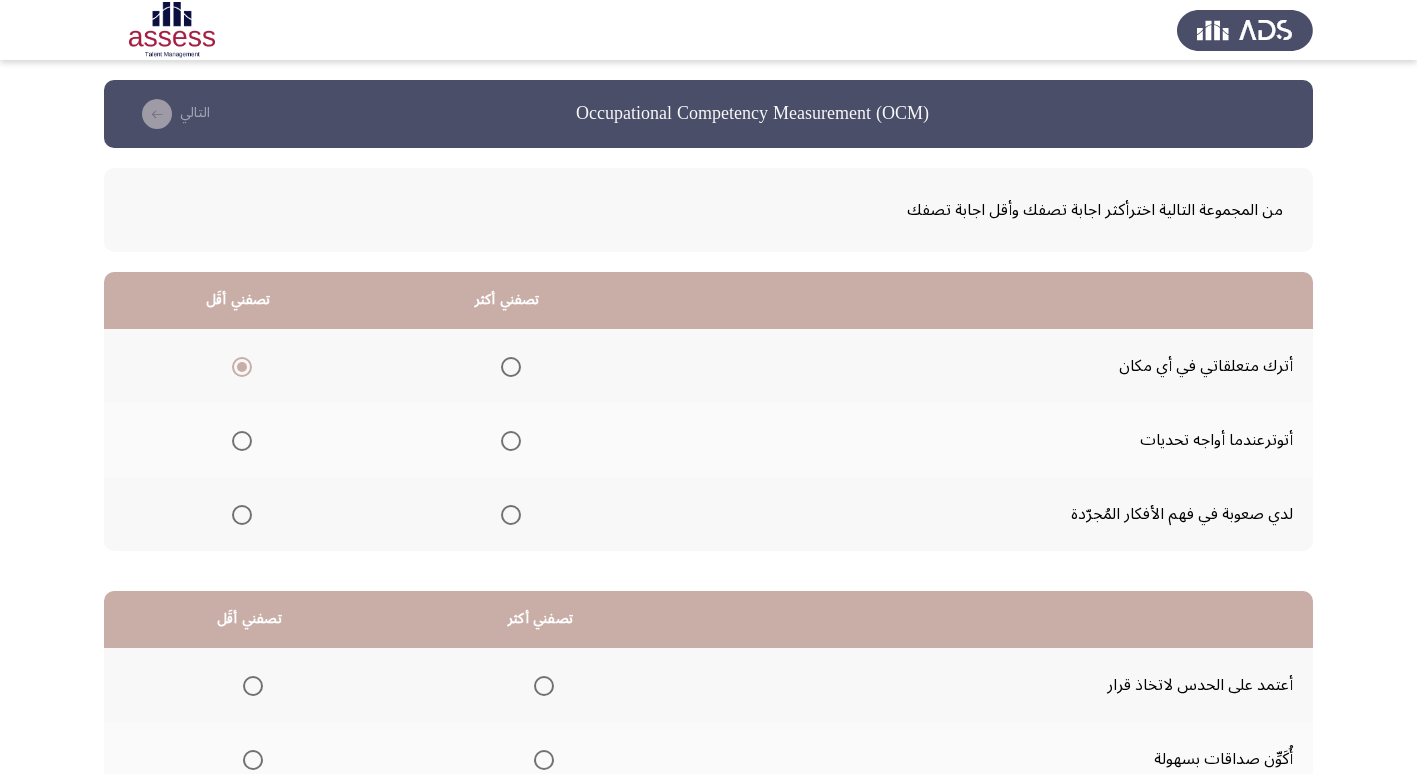 click 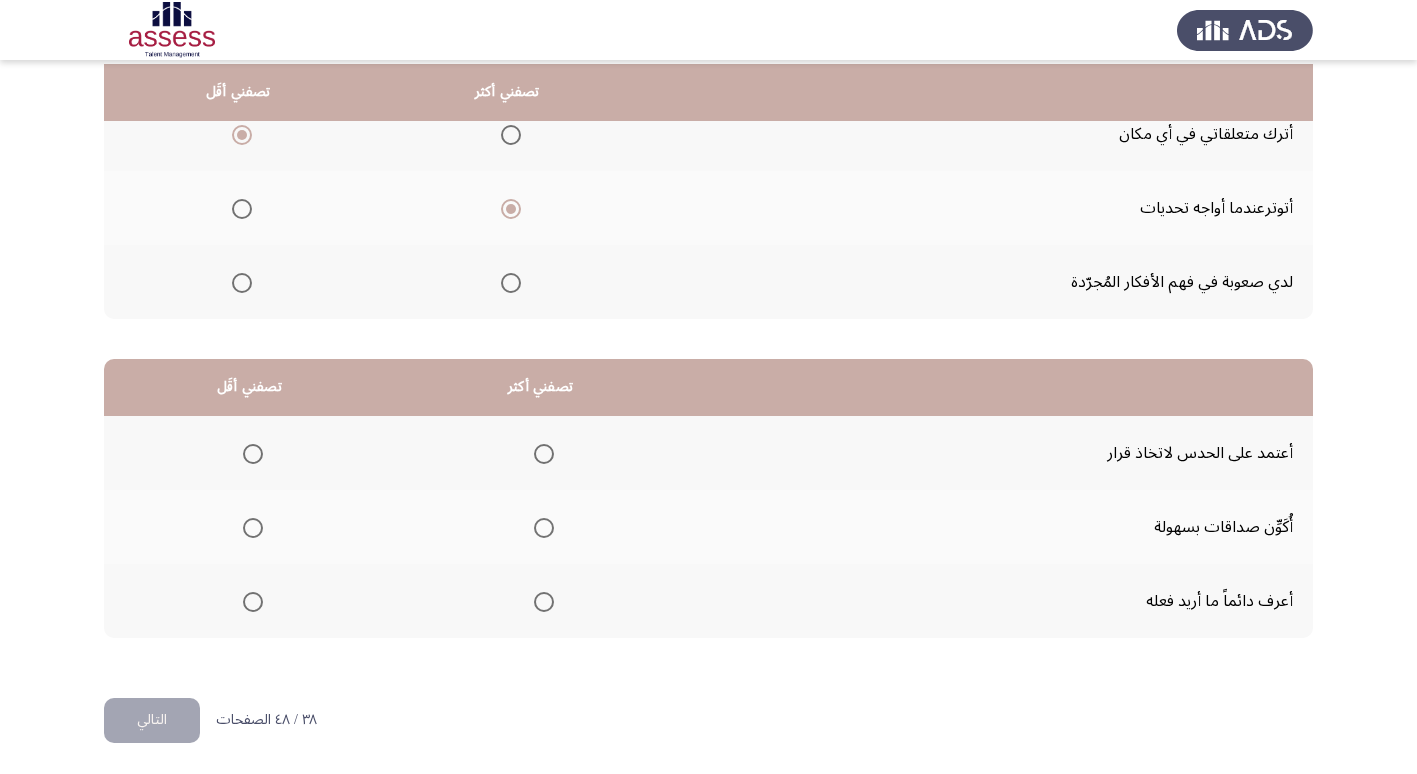 scroll, scrollTop: 236, scrollLeft: 0, axis: vertical 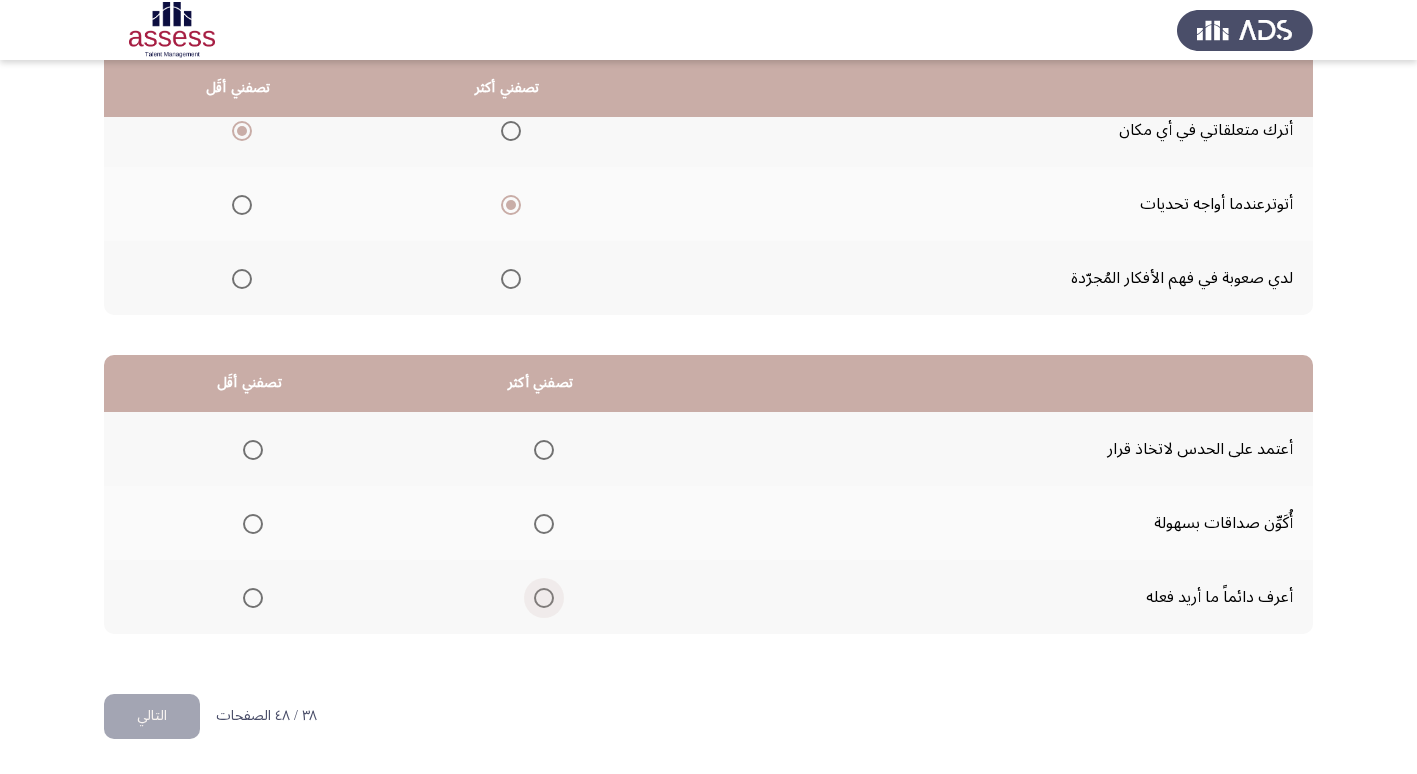 click at bounding box center (544, 598) 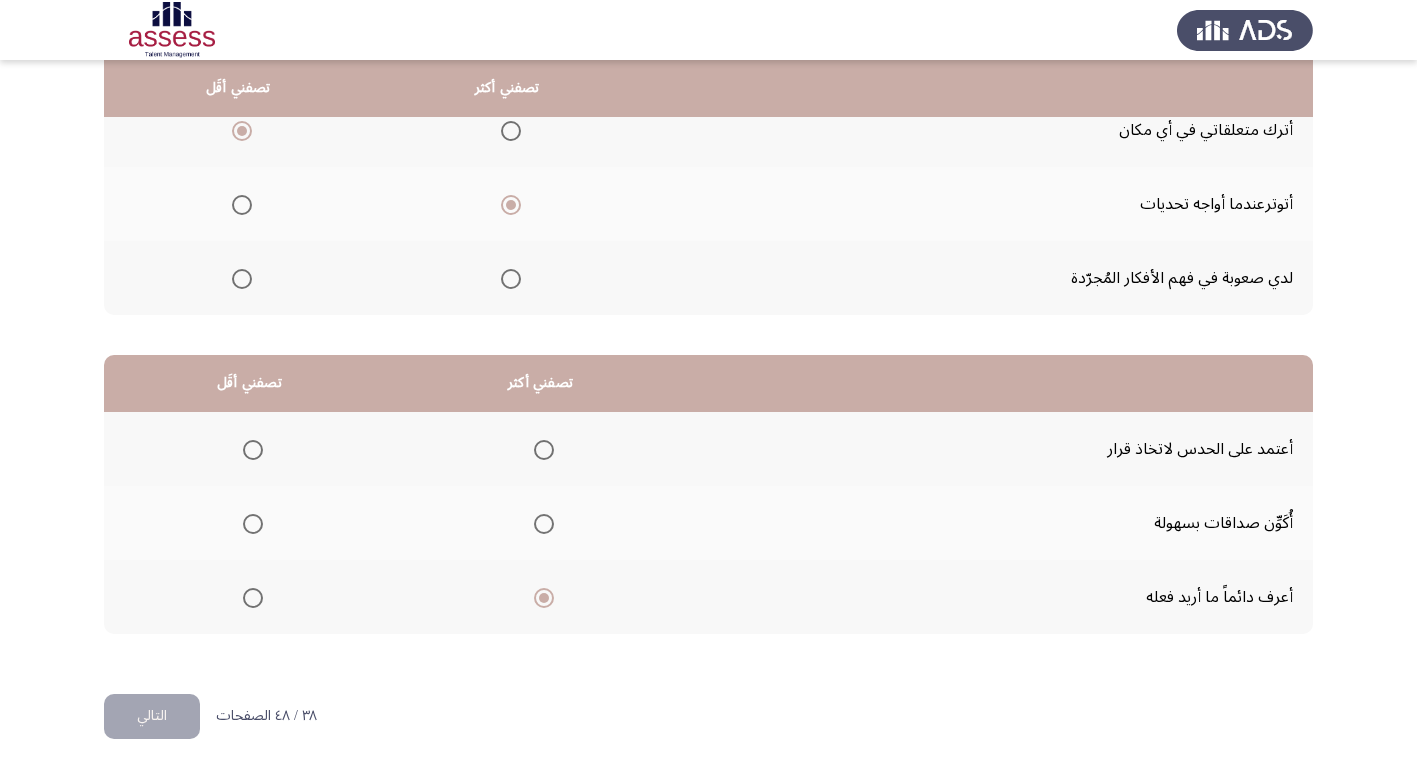 click at bounding box center (253, 450) 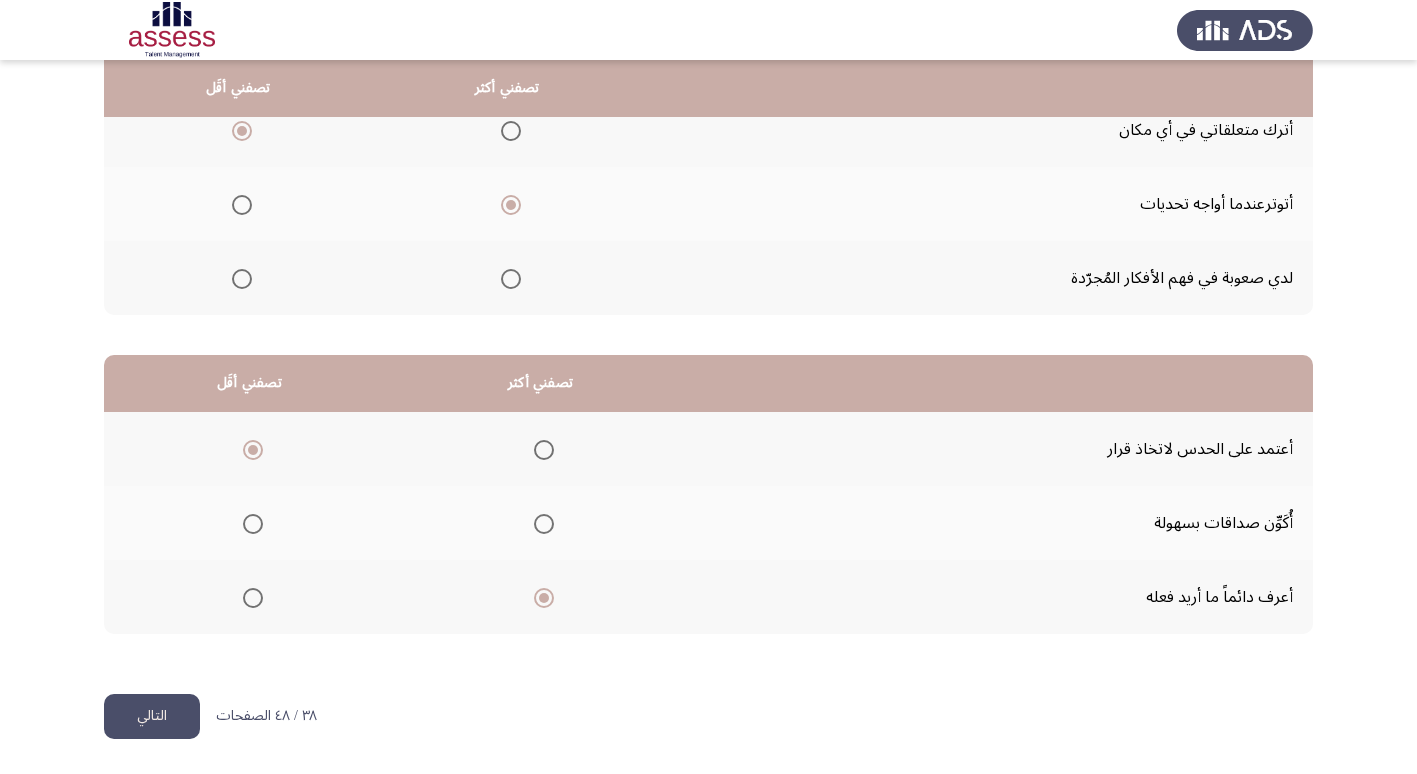click on "التالي" 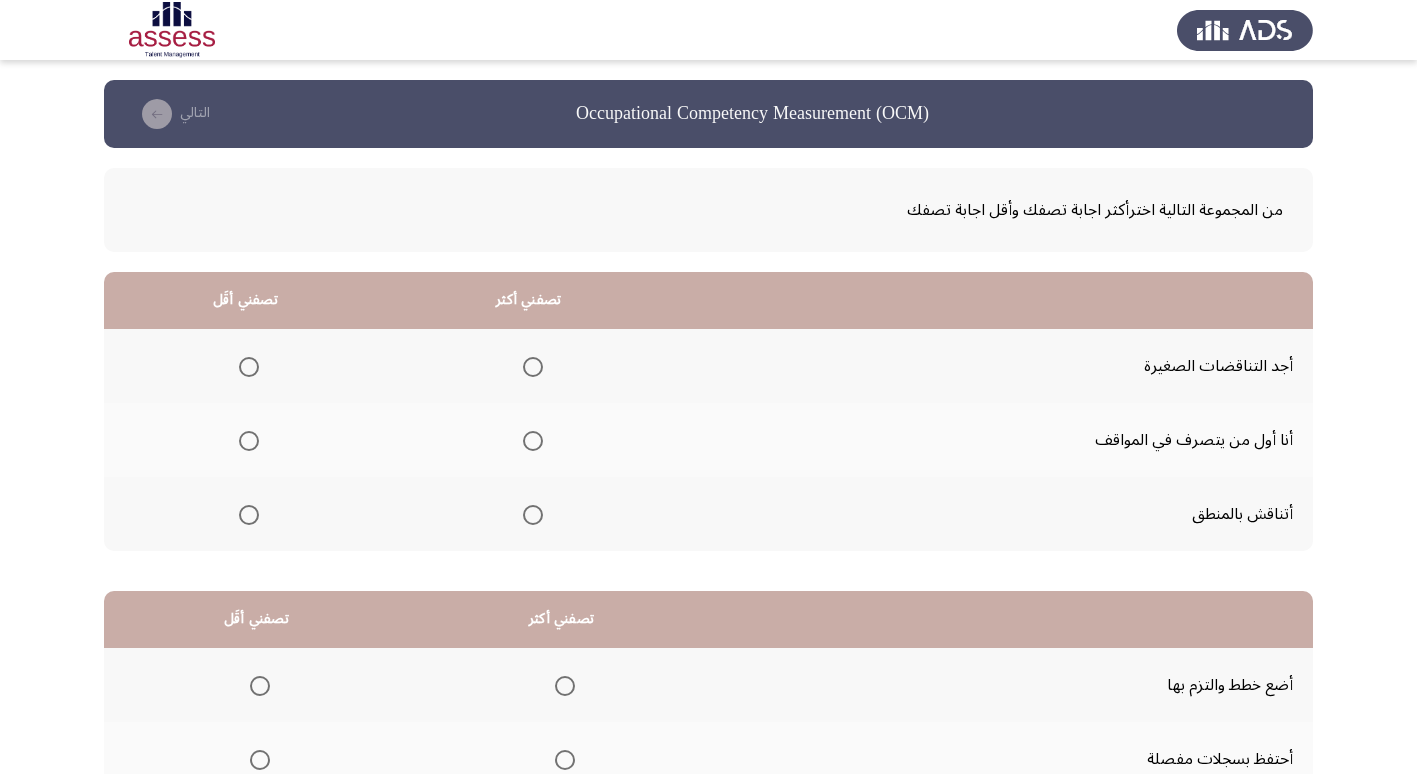 click at bounding box center [533, 367] 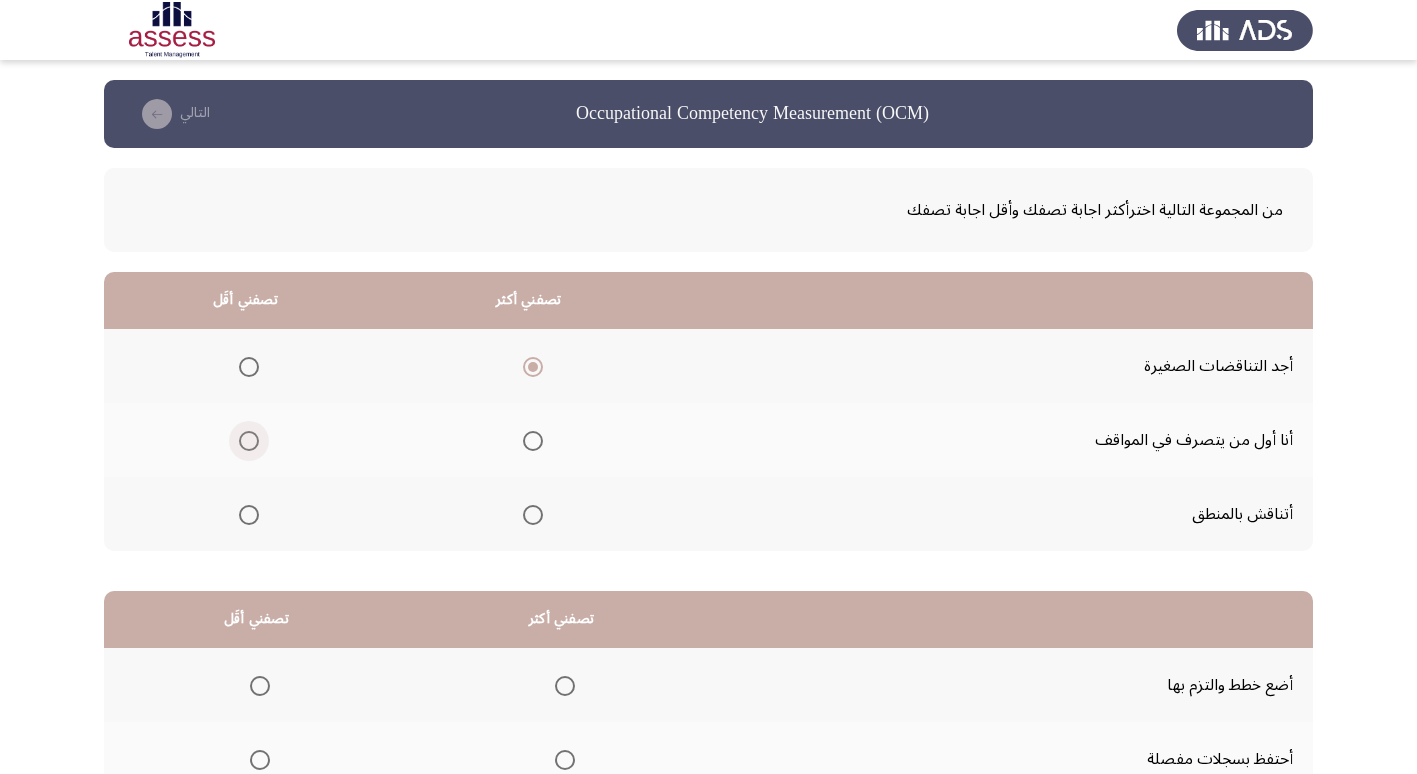 click at bounding box center [249, 441] 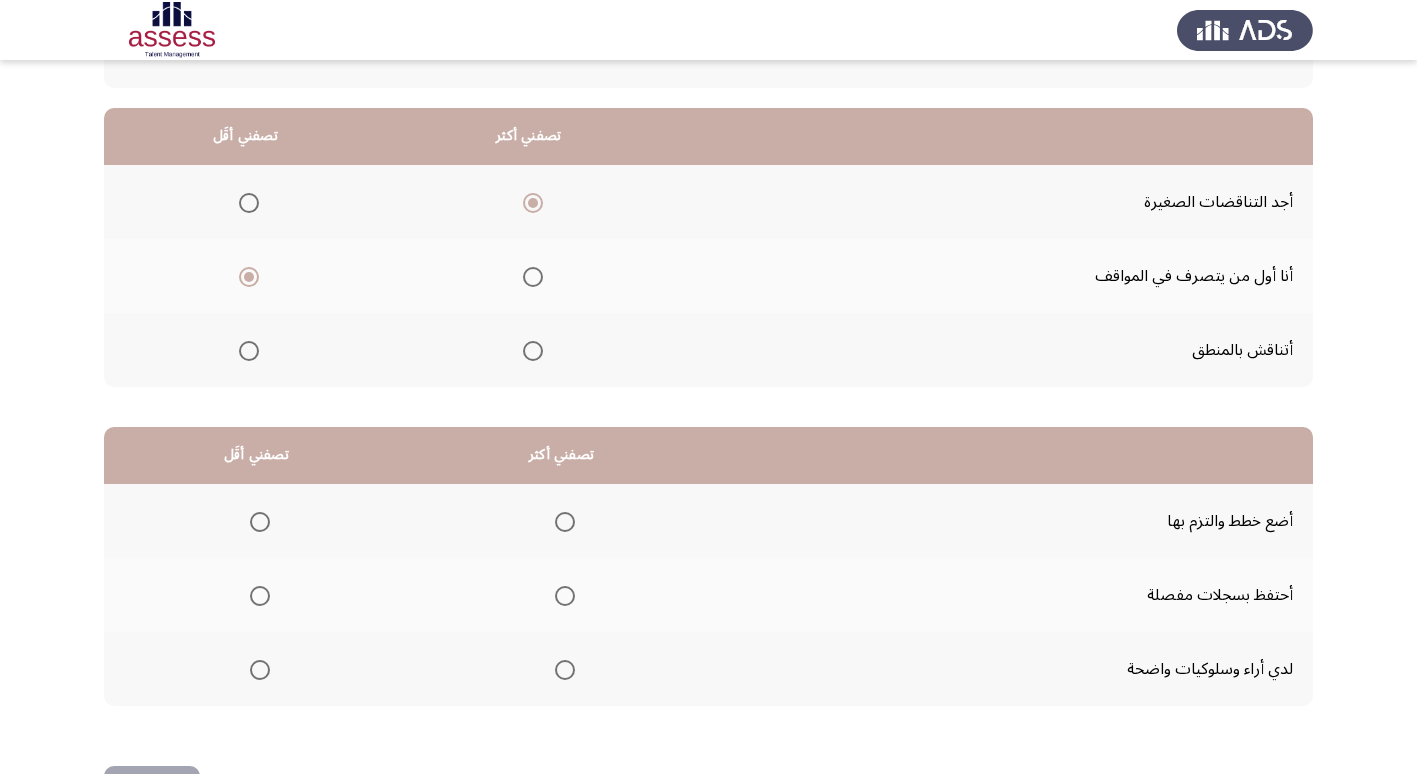 scroll, scrollTop: 200, scrollLeft: 0, axis: vertical 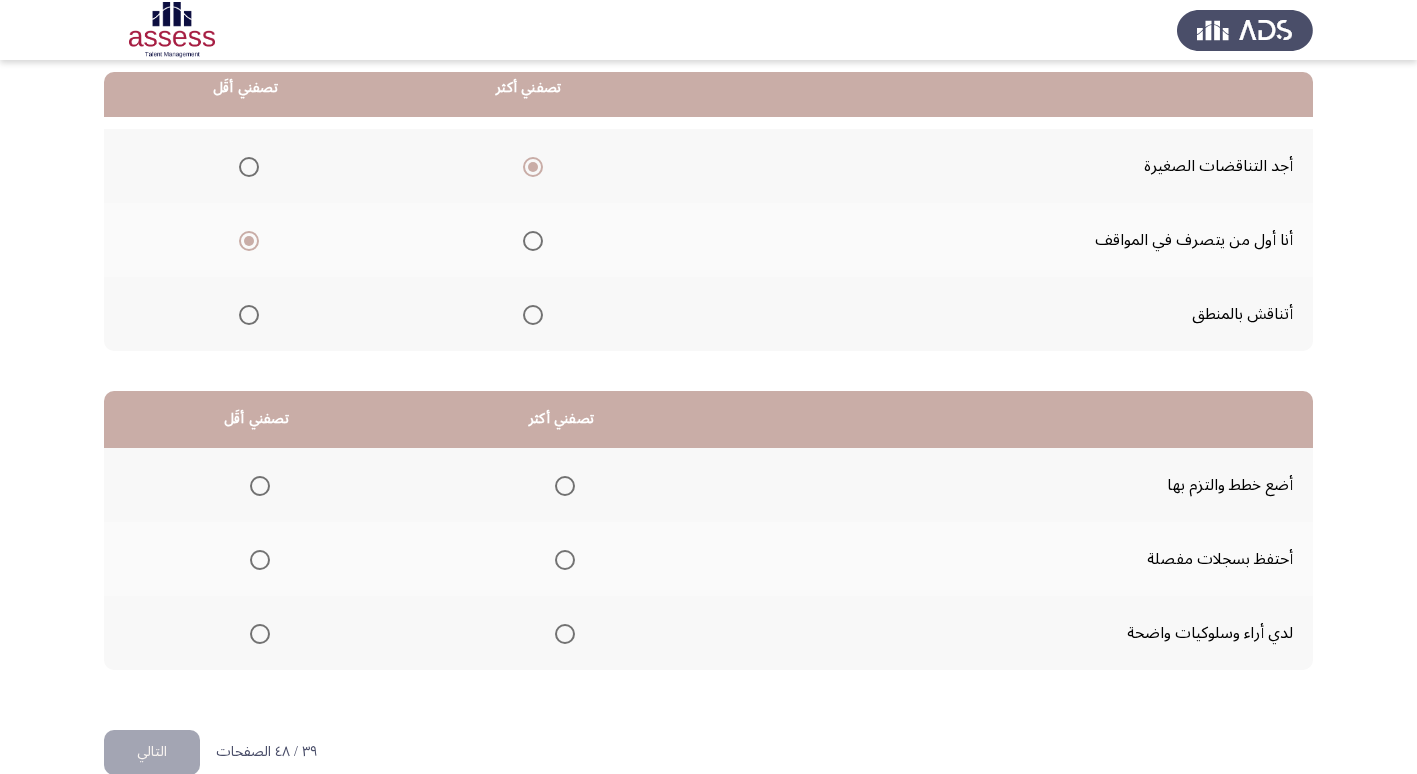 click at bounding box center (565, 634) 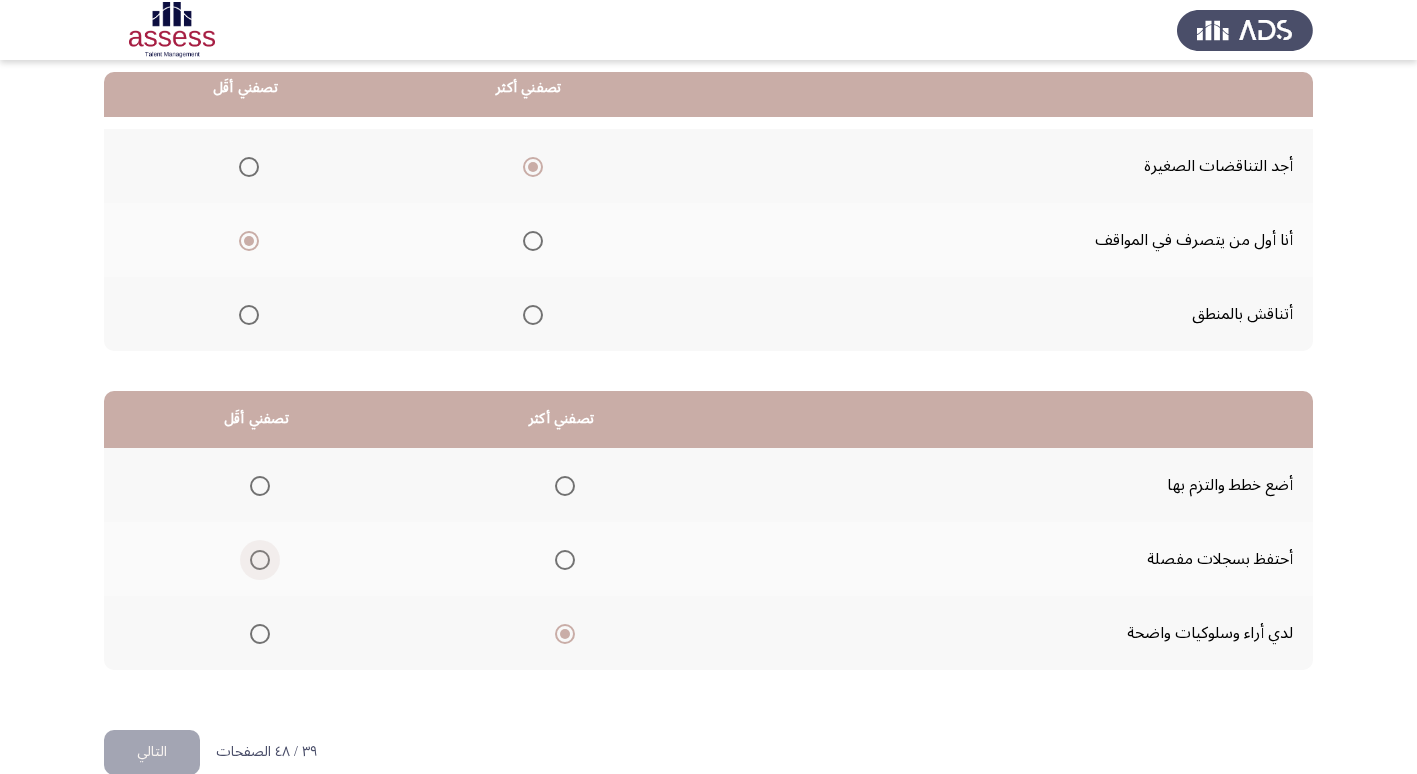click at bounding box center [260, 560] 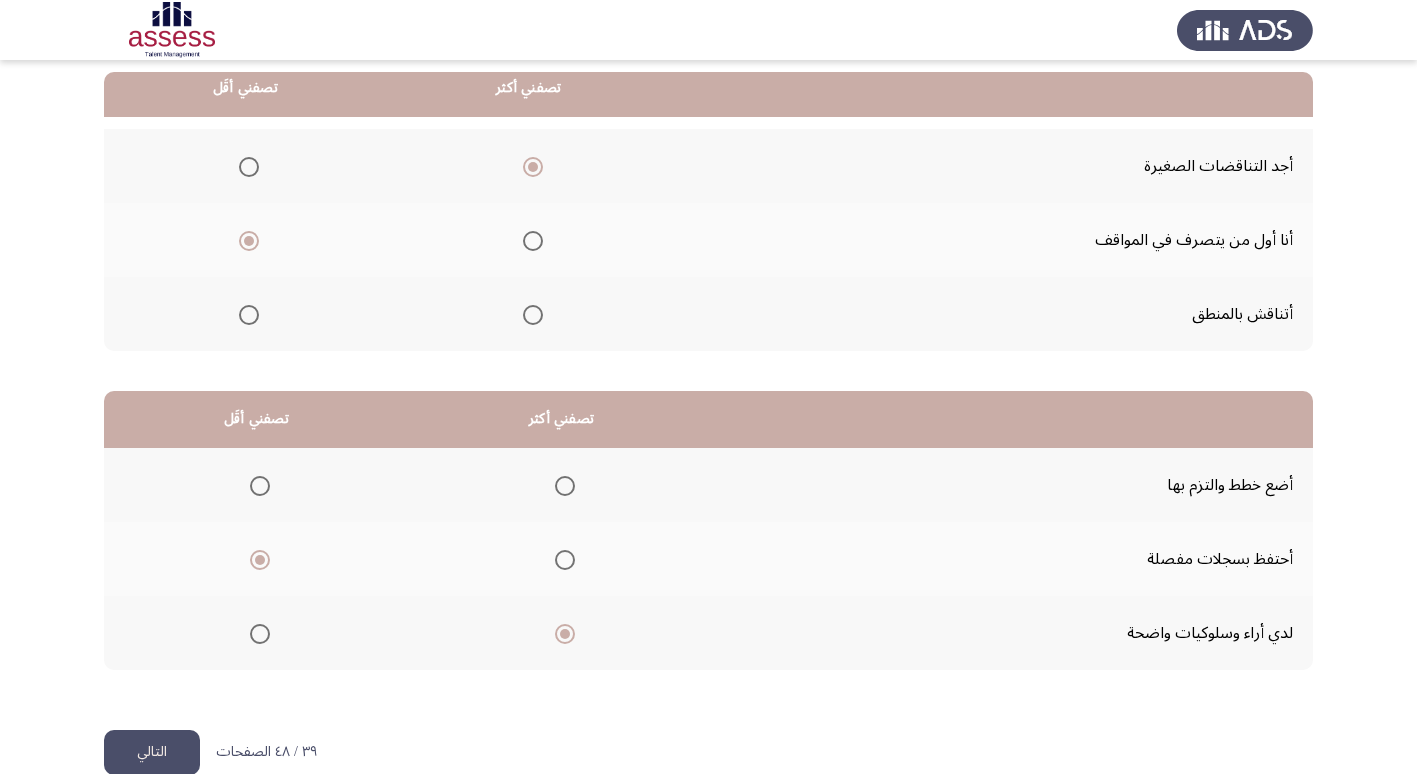 click on "التالي" 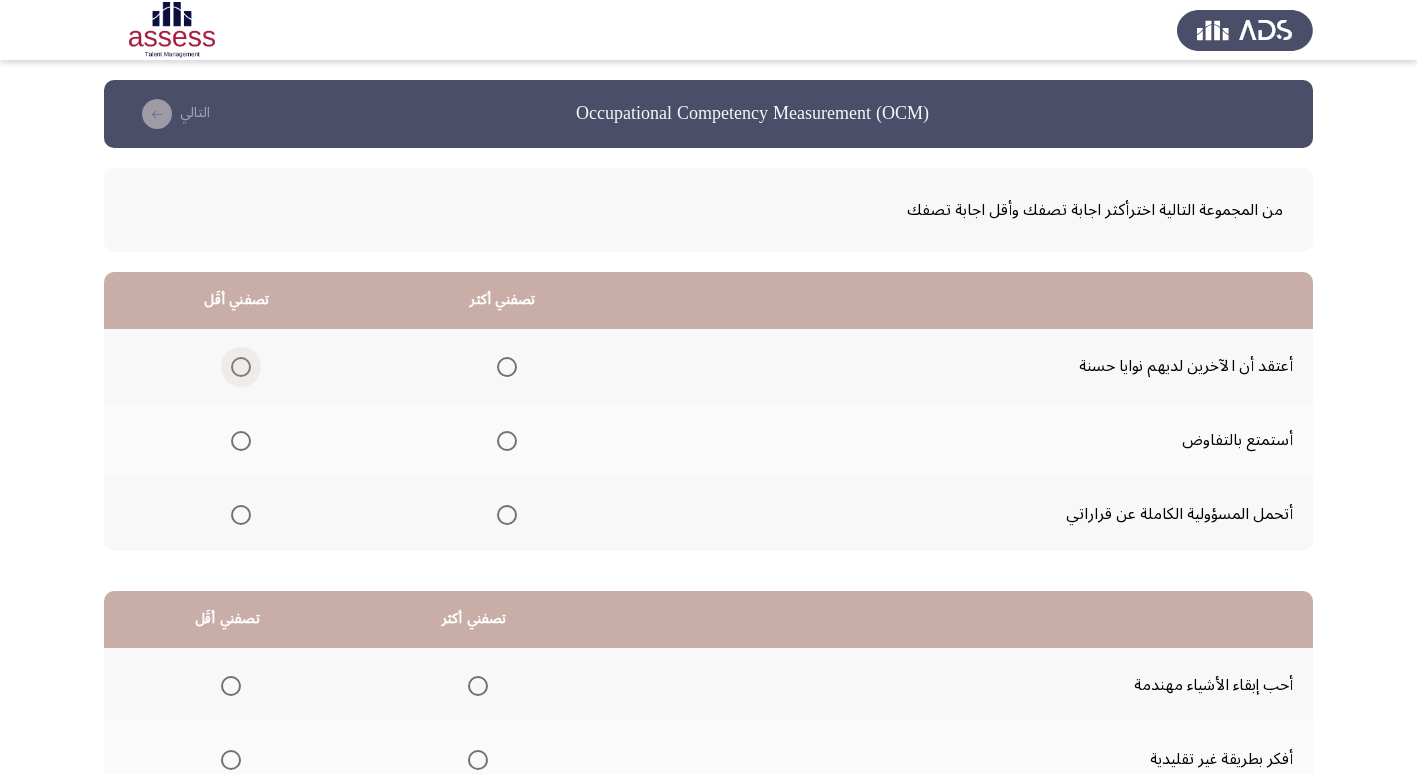 click at bounding box center [241, 367] 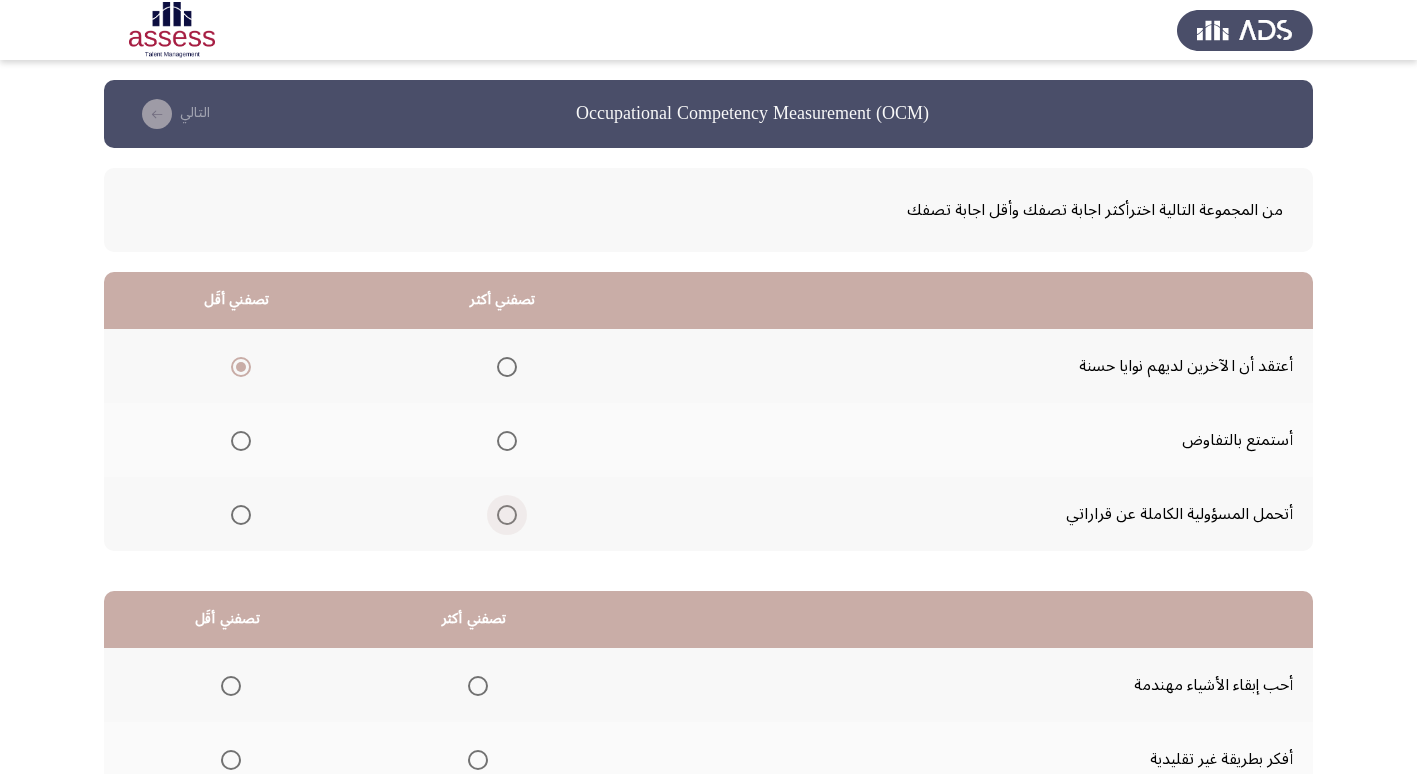 click at bounding box center [507, 515] 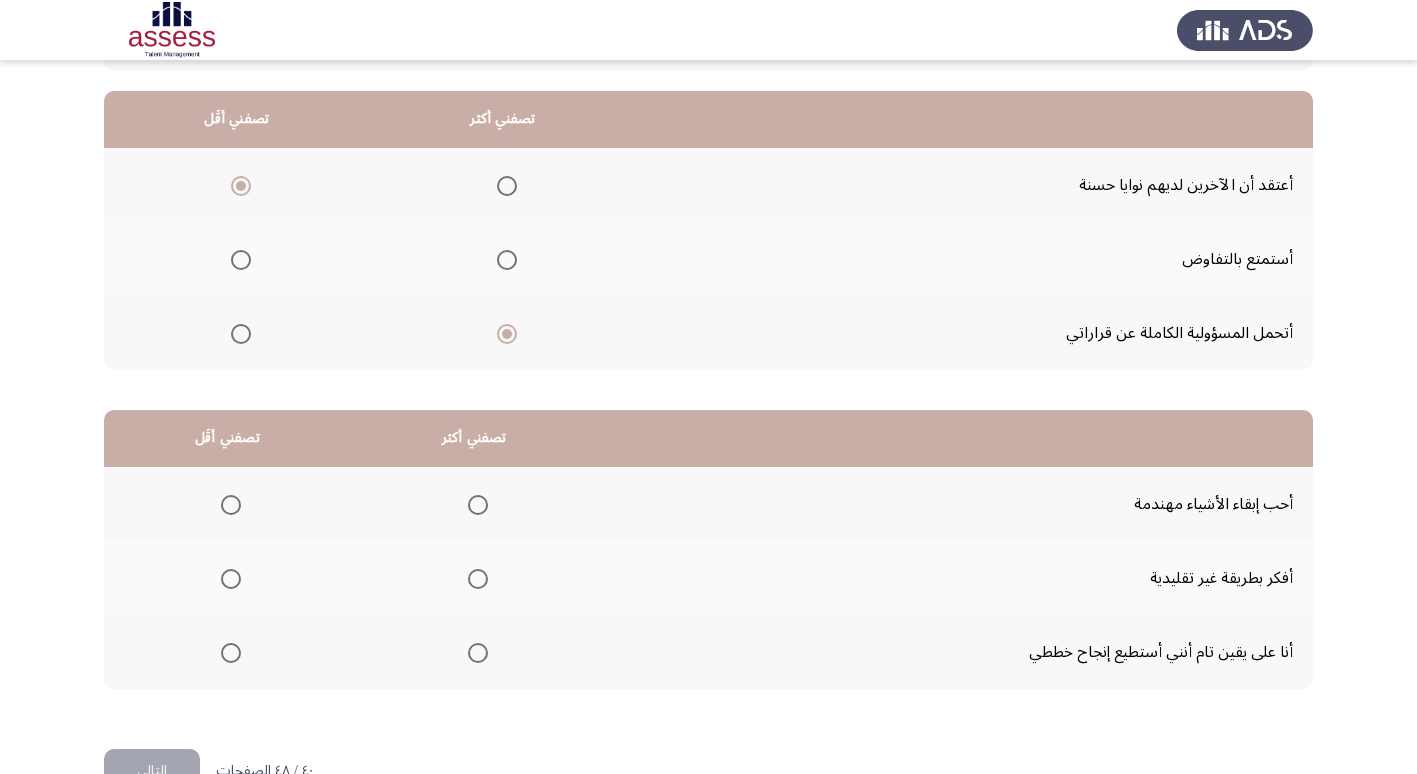 scroll, scrollTop: 200, scrollLeft: 0, axis: vertical 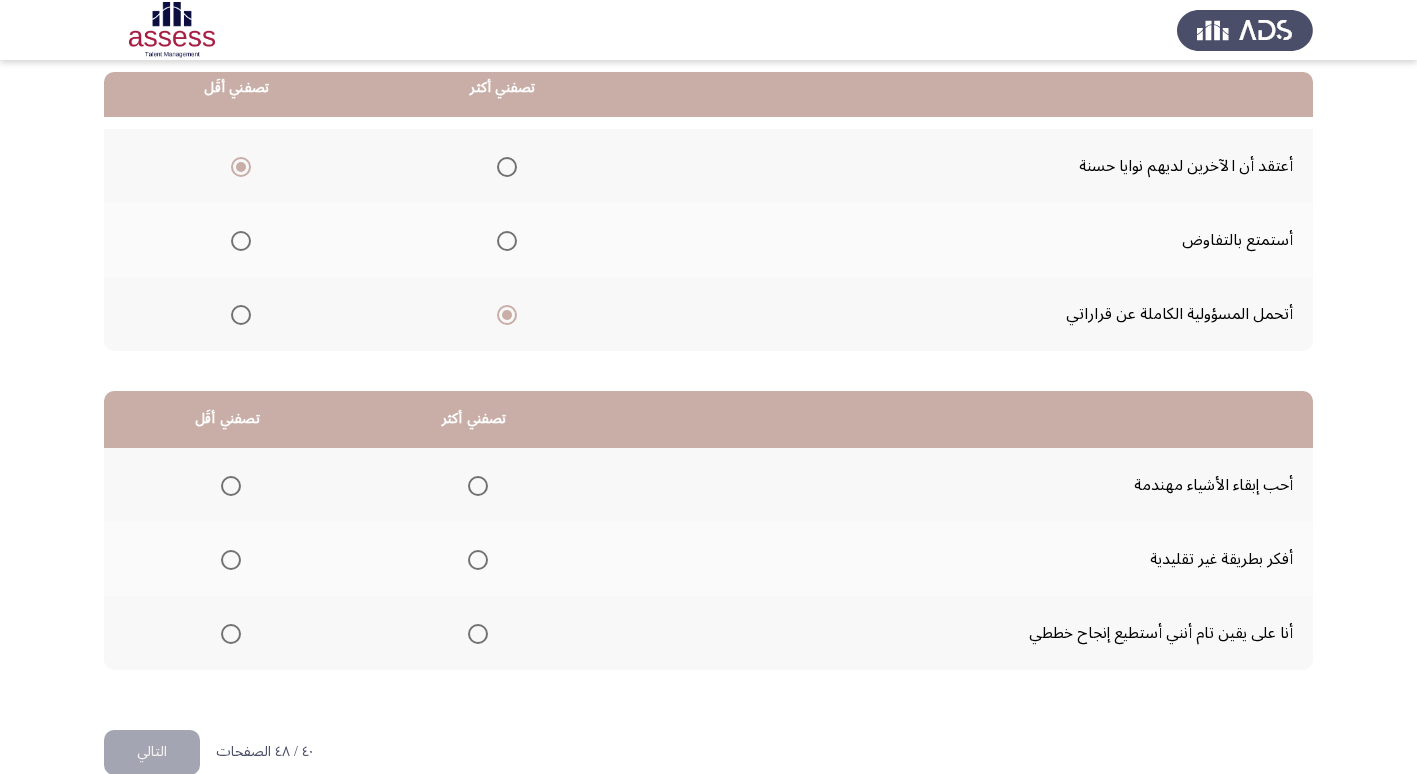 click at bounding box center [231, 560] 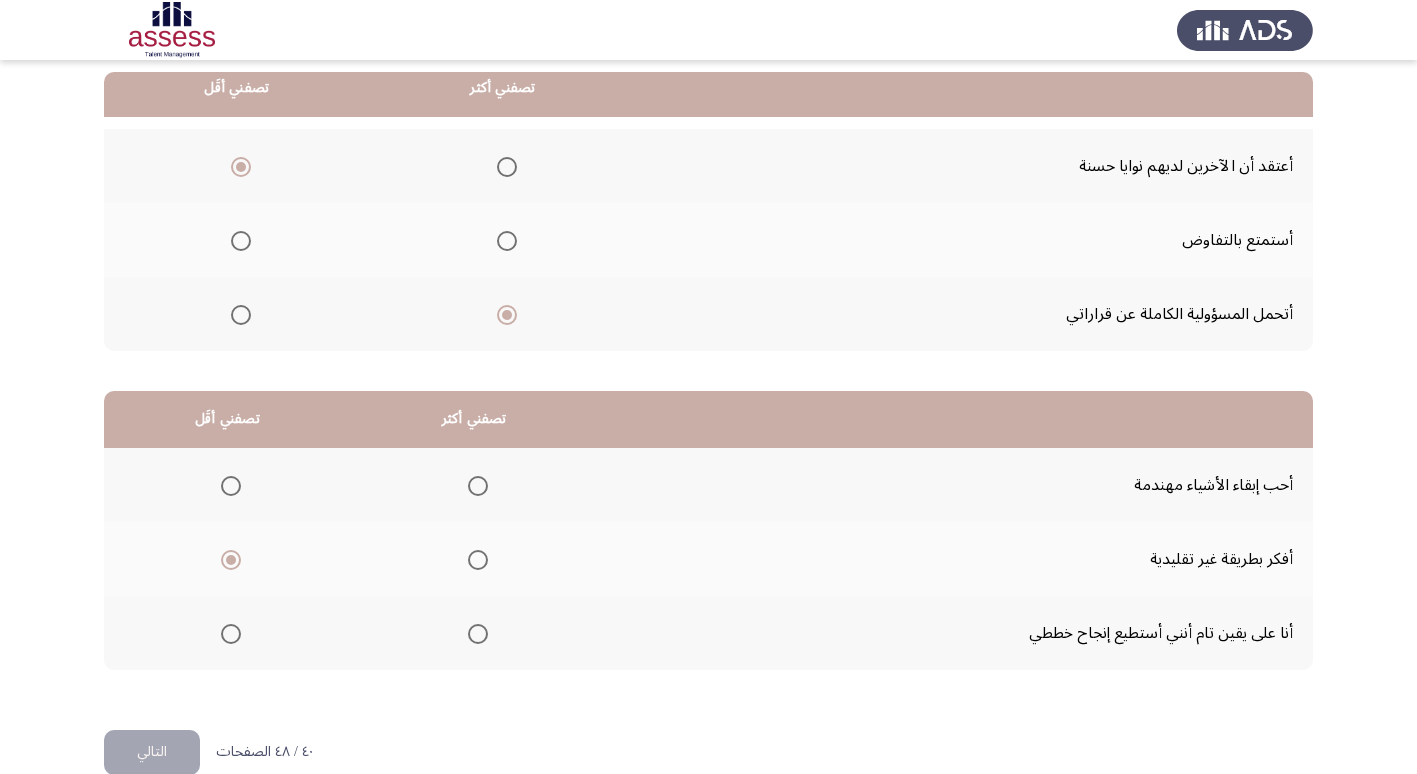 click at bounding box center (478, 634) 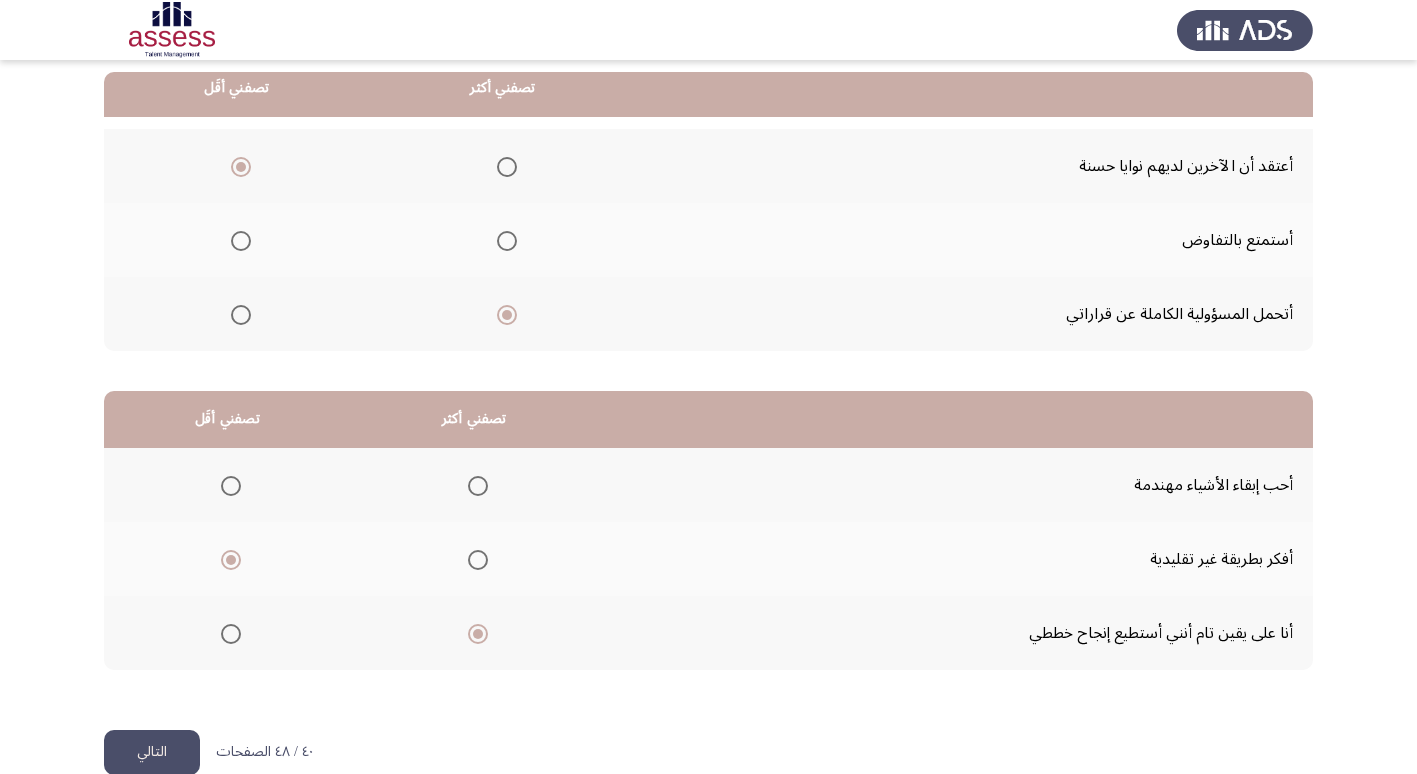 click on "التالي" 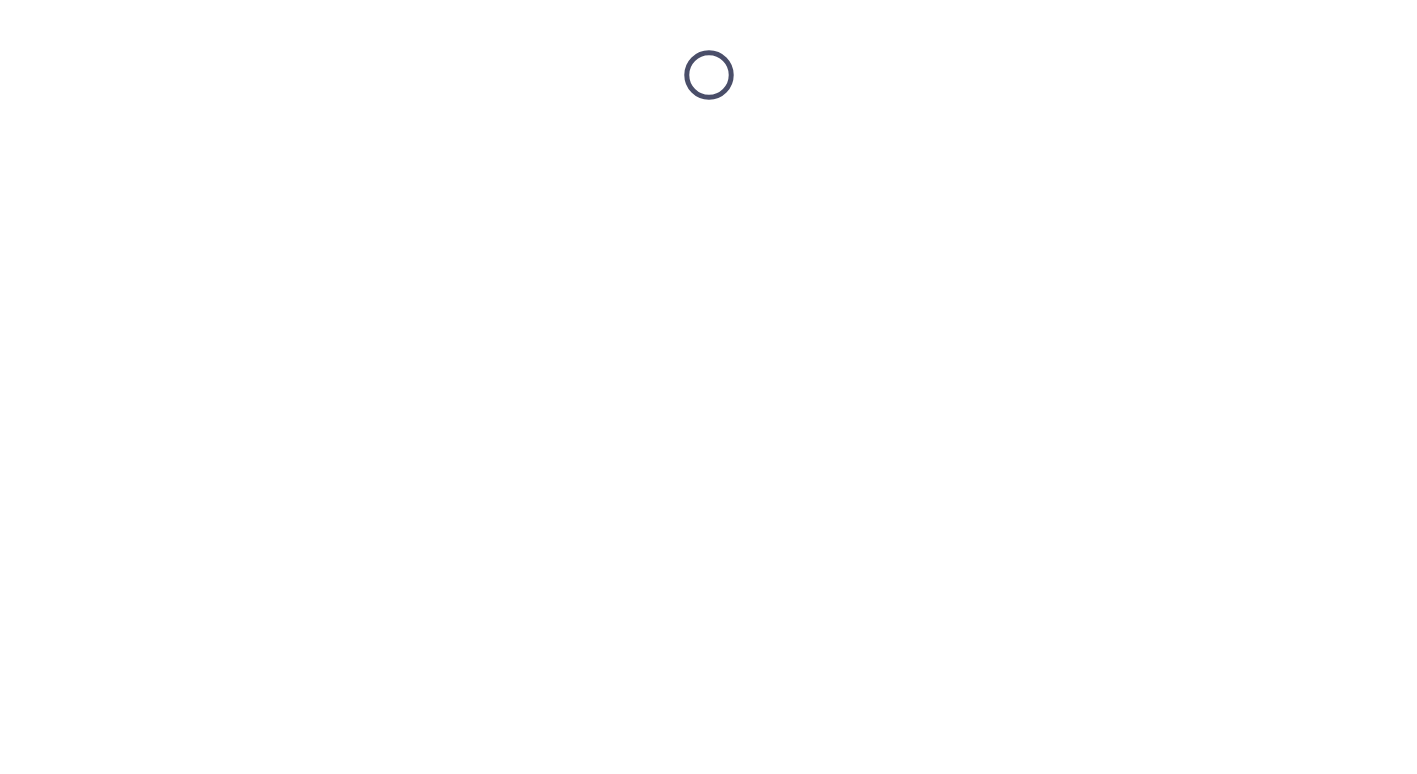 scroll, scrollTop: 0, scrollLeft: 0, axis: both 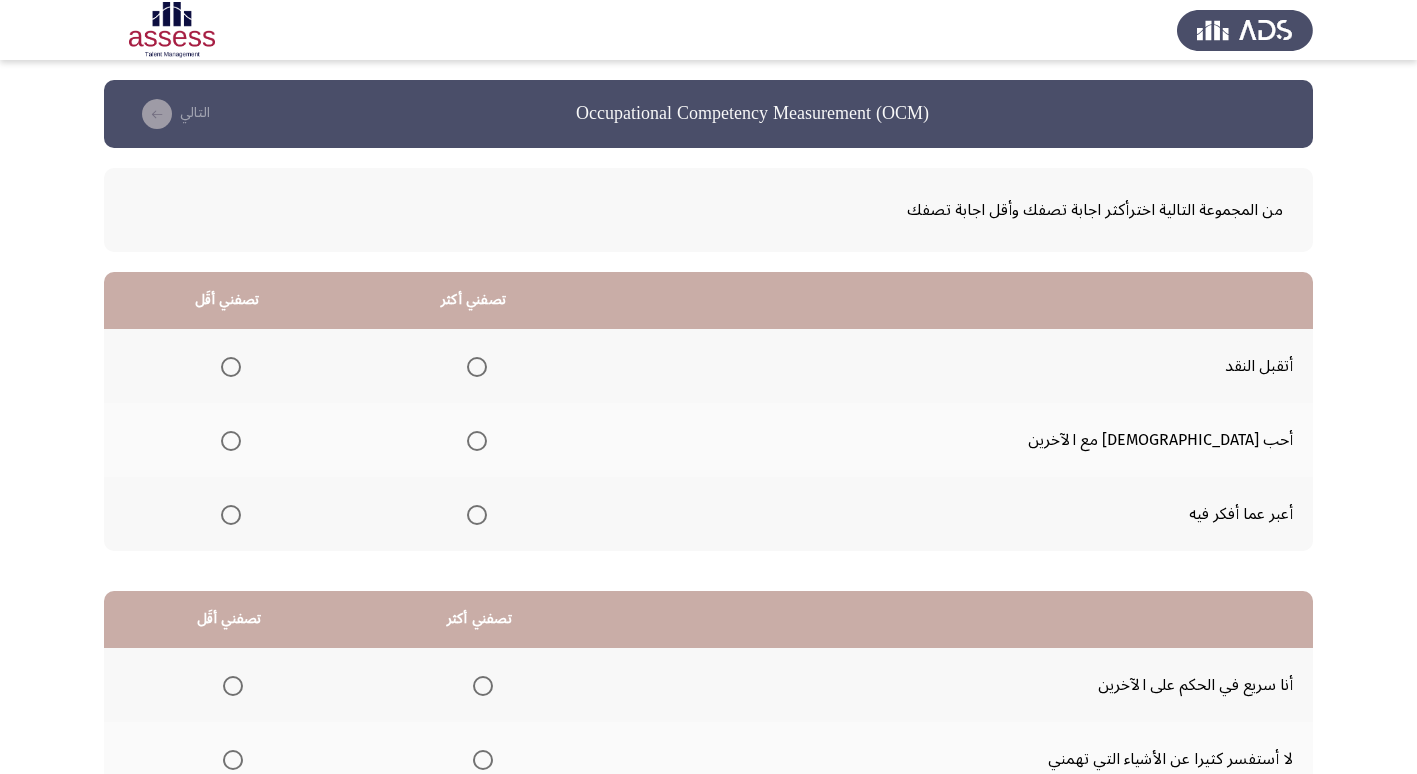 click at bounding box center (477, 367) 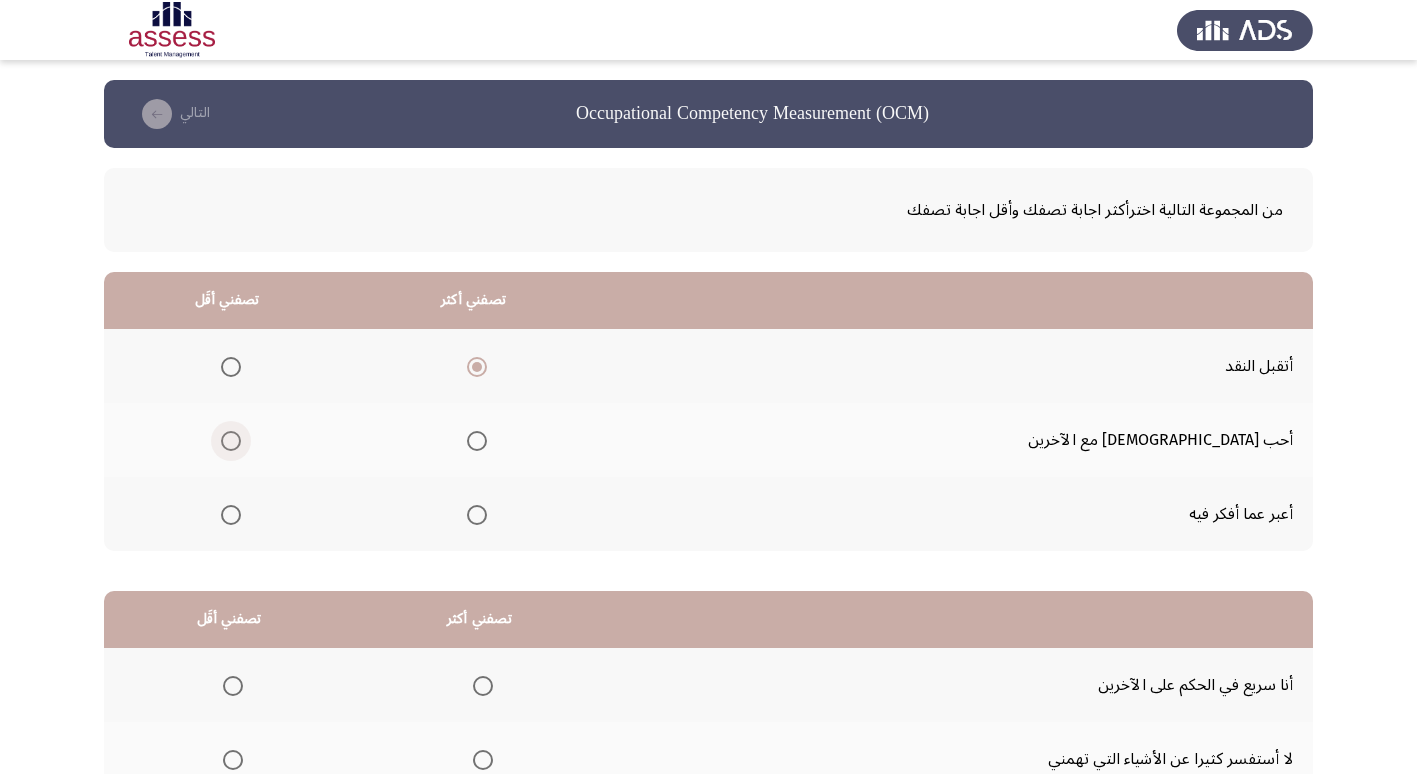 click at bounding box center [231, 441] 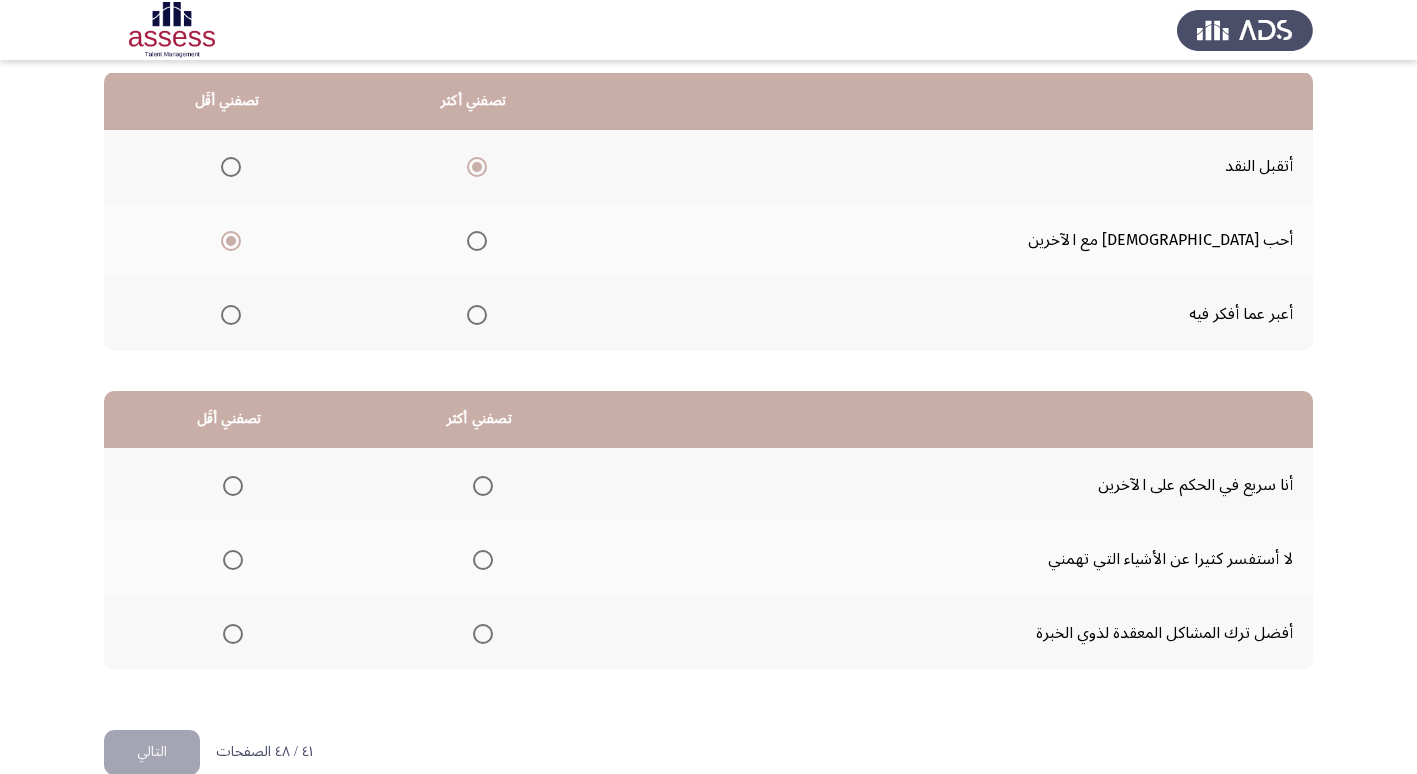 scroll, scrollTop: 236, scrollLeft: 0, axis: vertical 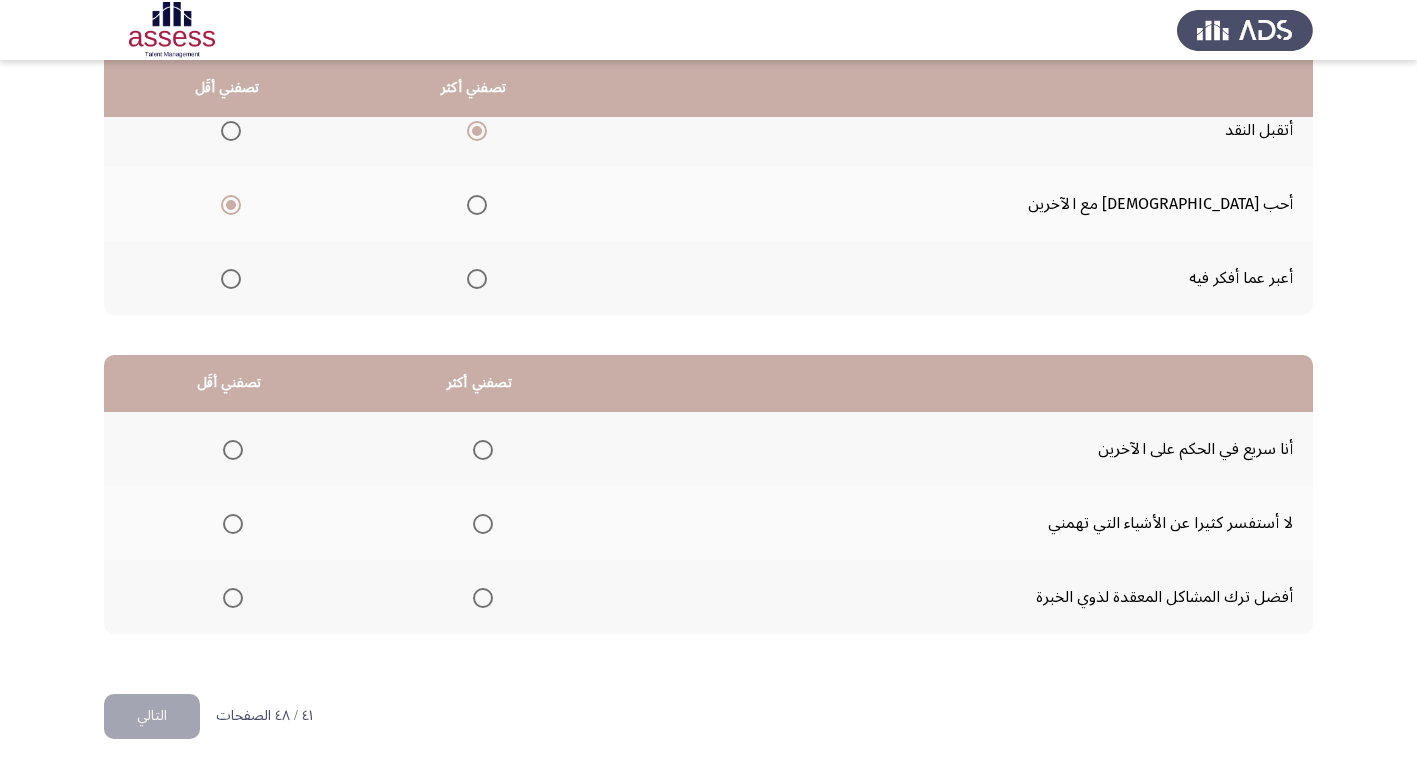 click at bounding box center (233, 524) 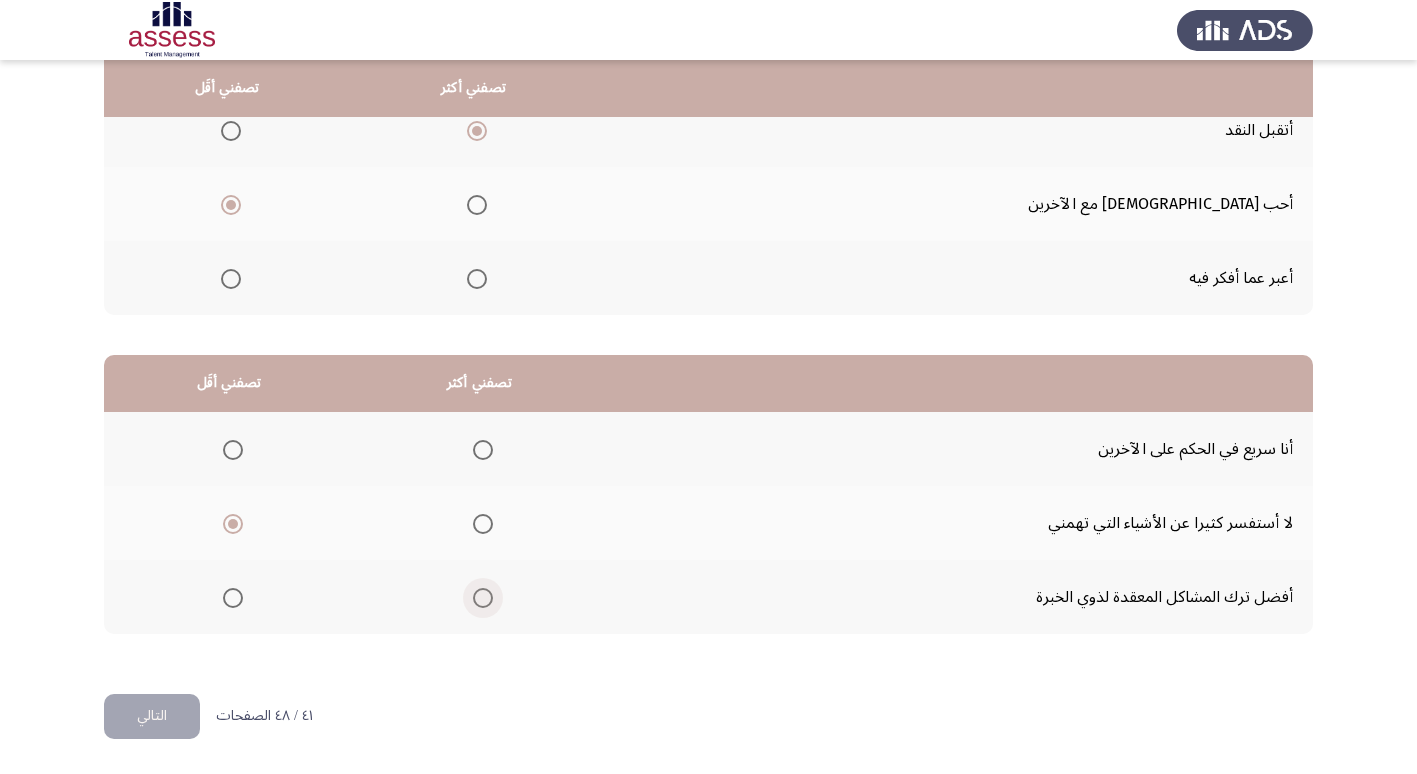 click at bounding box center [483, 598] 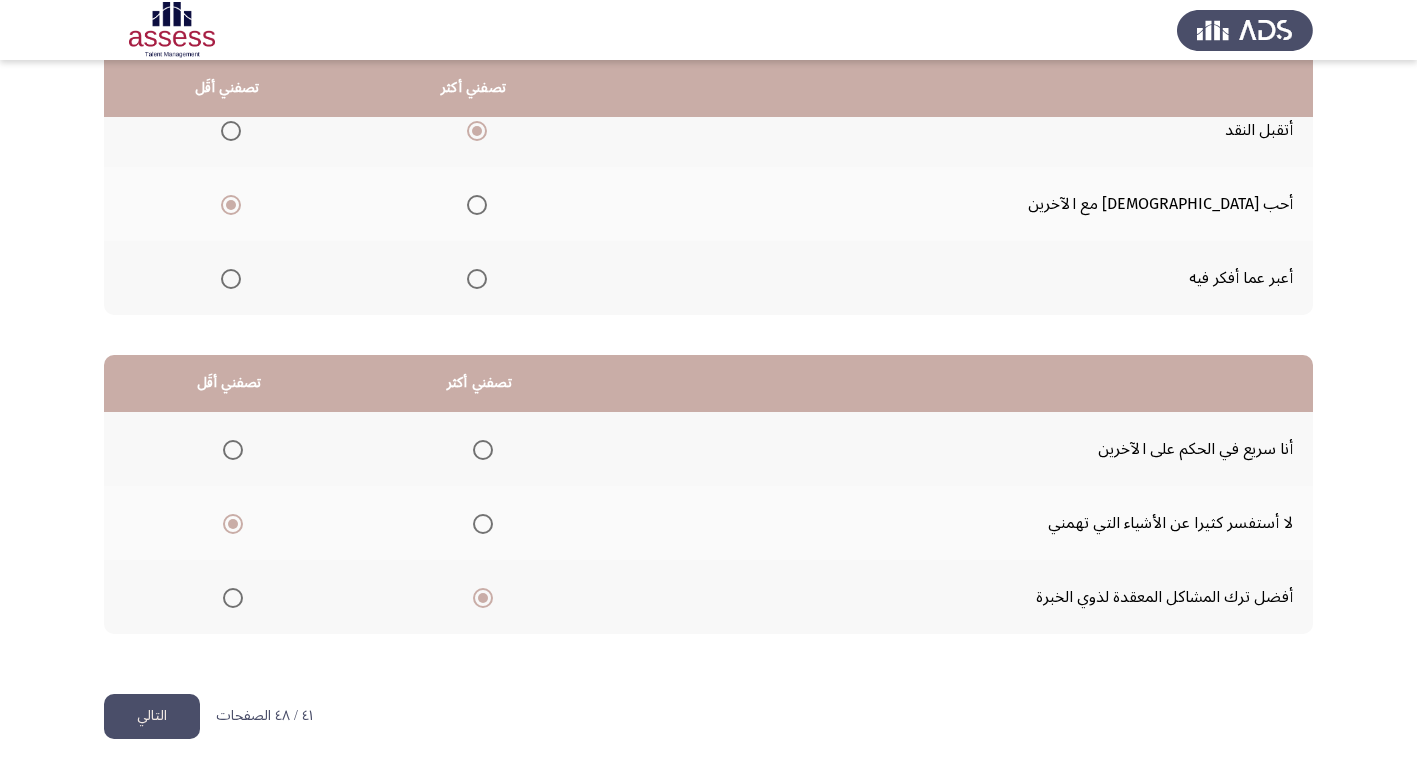 click on "التالي" 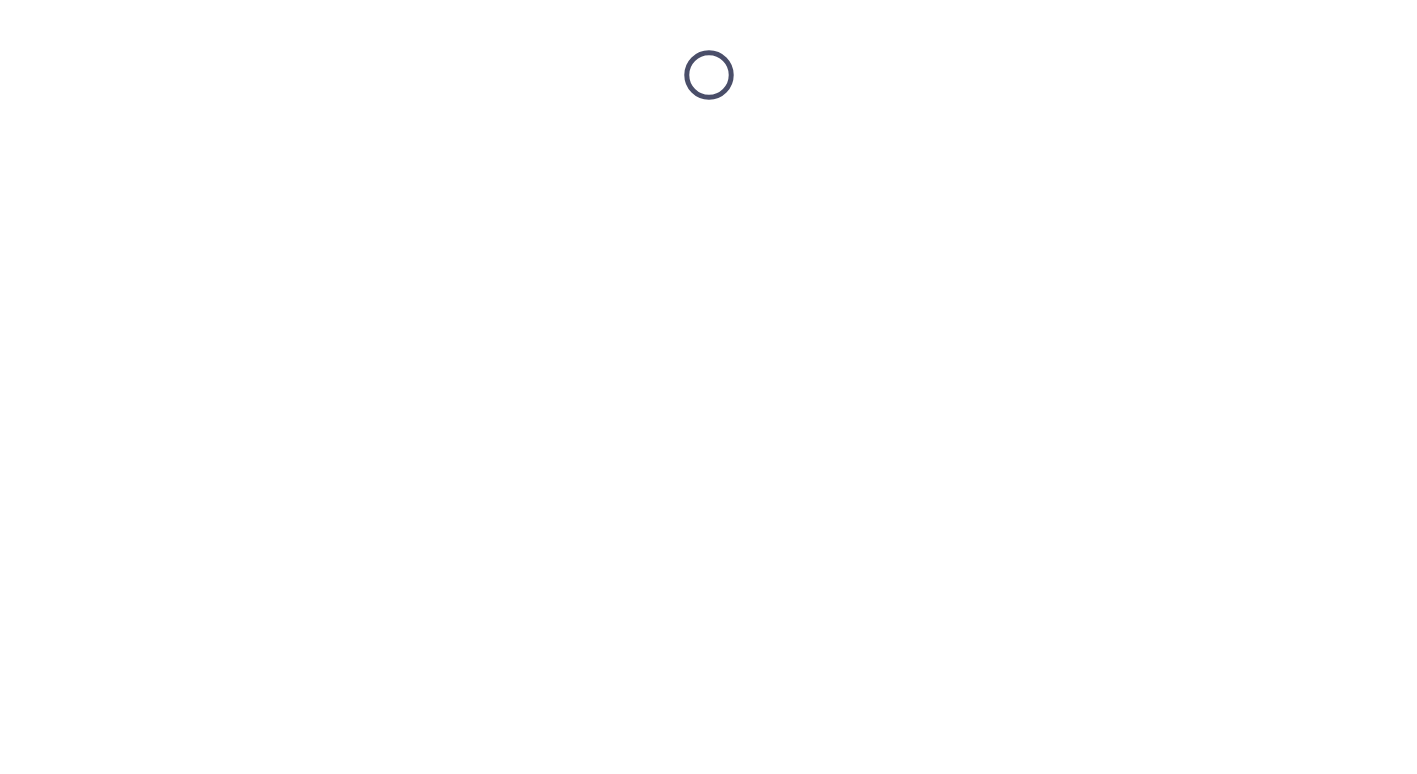 scroll, scrollTop: 0, scrollLeft: 0, axis: both 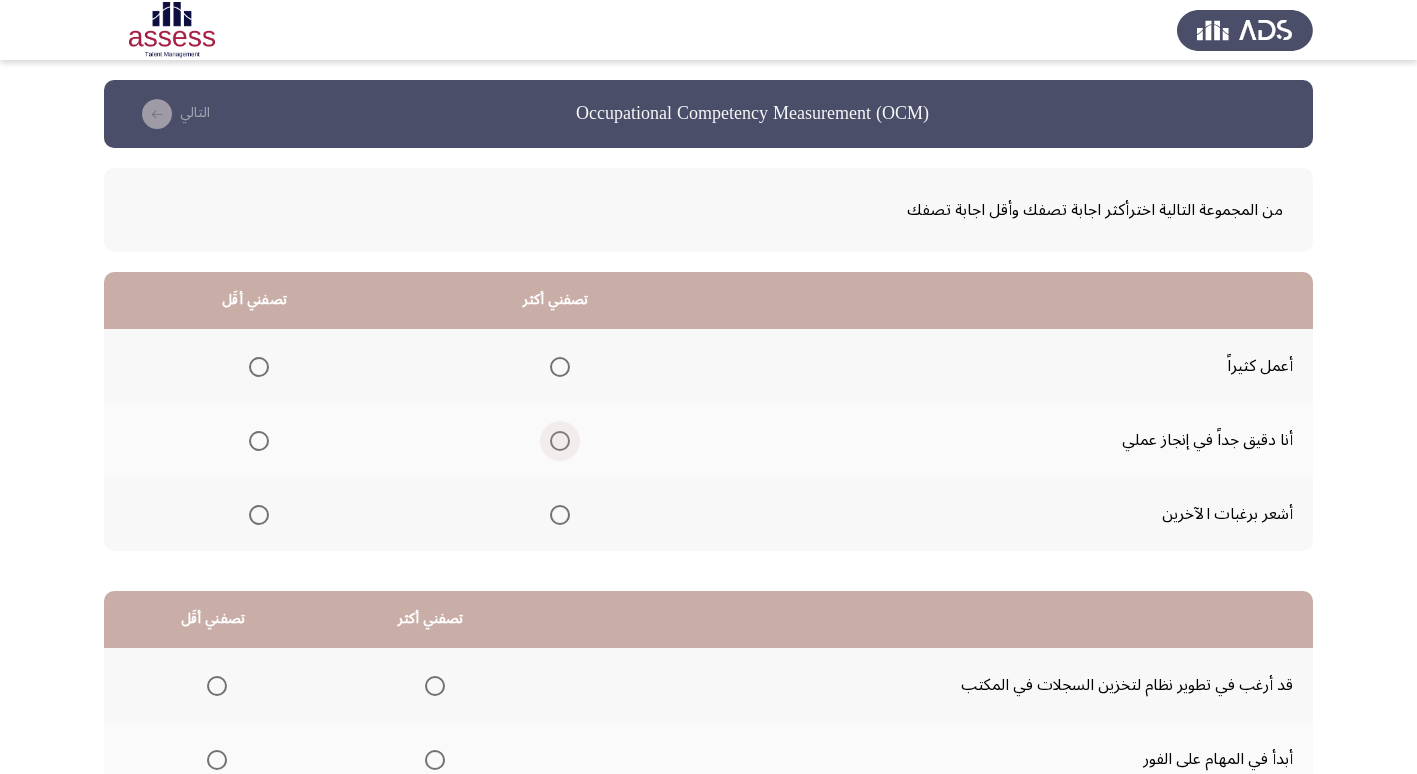 click at bounding box center (560, 441) 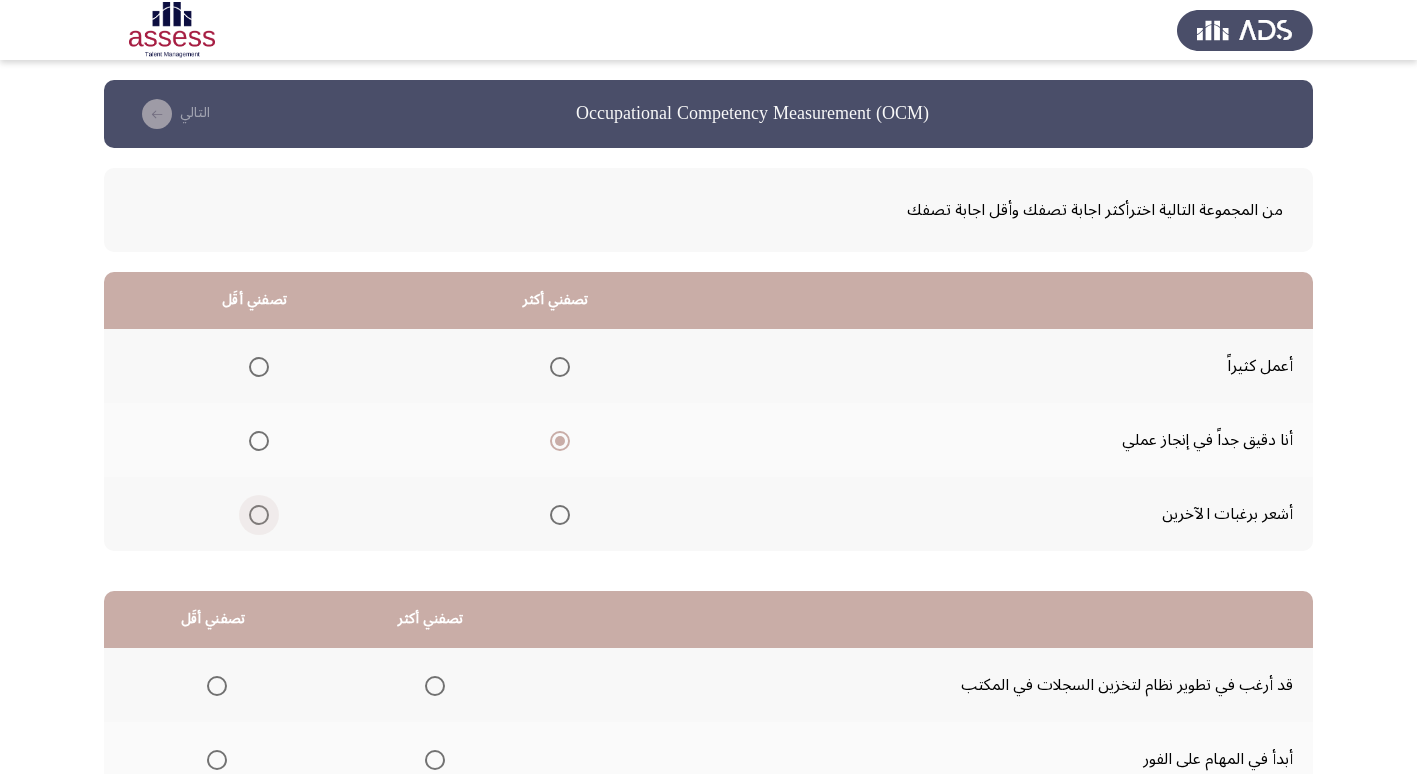 click at bounding box center [259, 515] 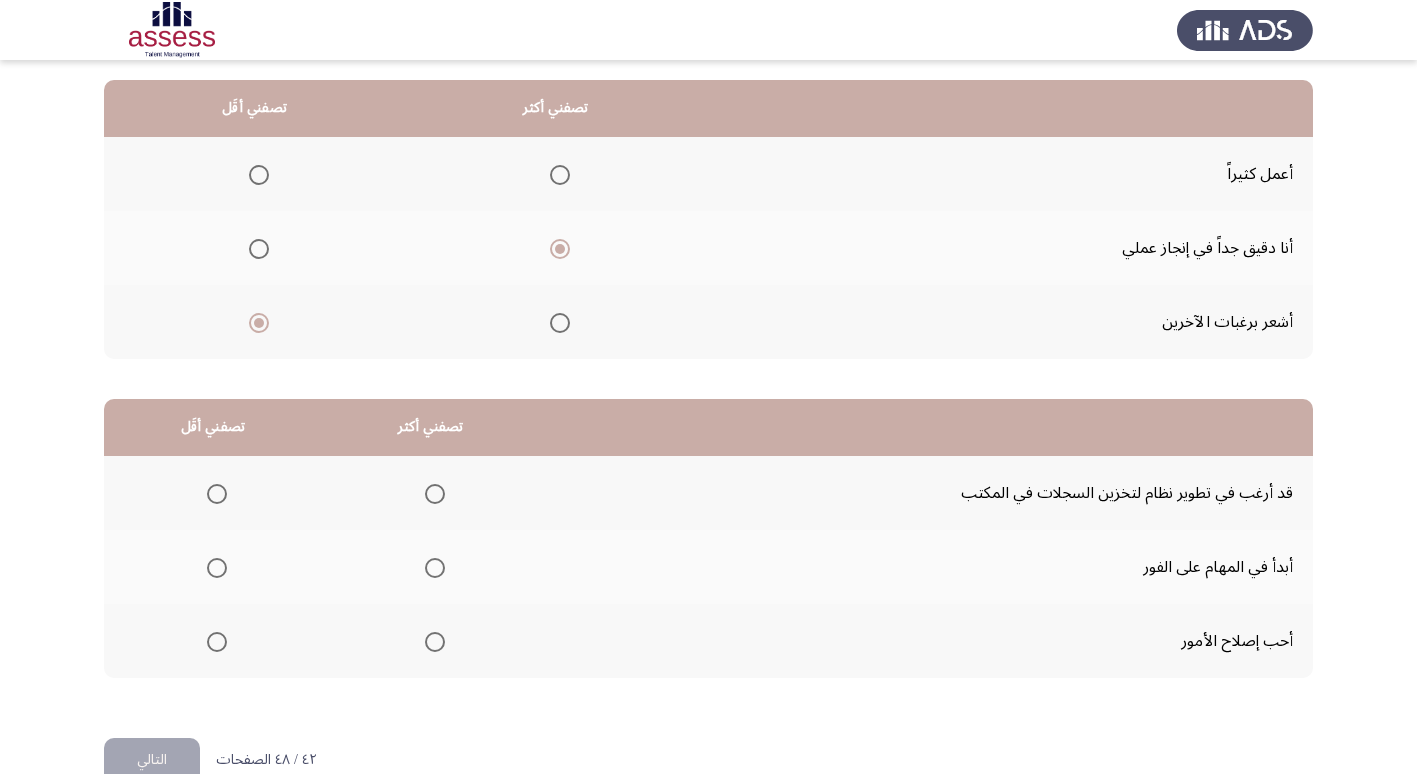 scroll, scrollTop: 200, scrollLeft: 0, axis: vertical 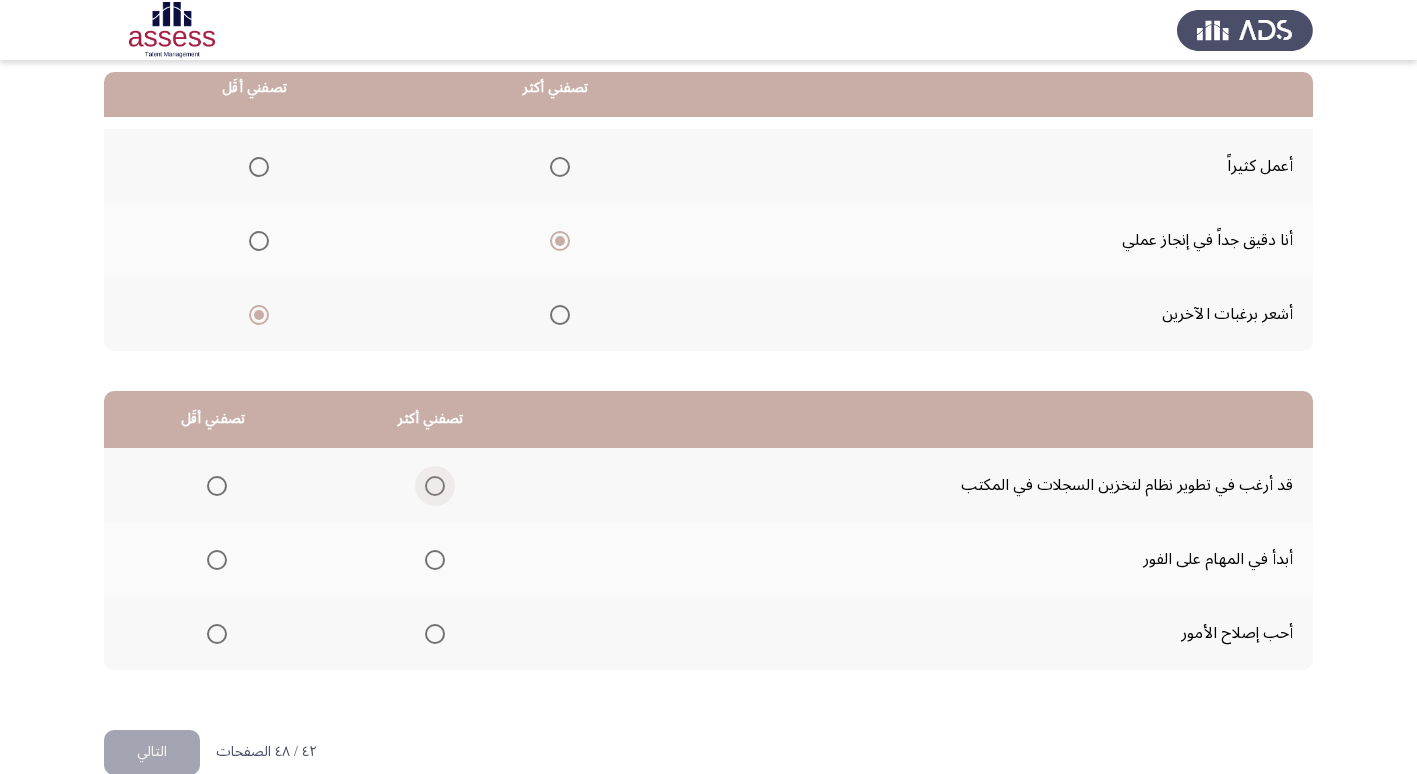 click at bounding box center (435, 486) 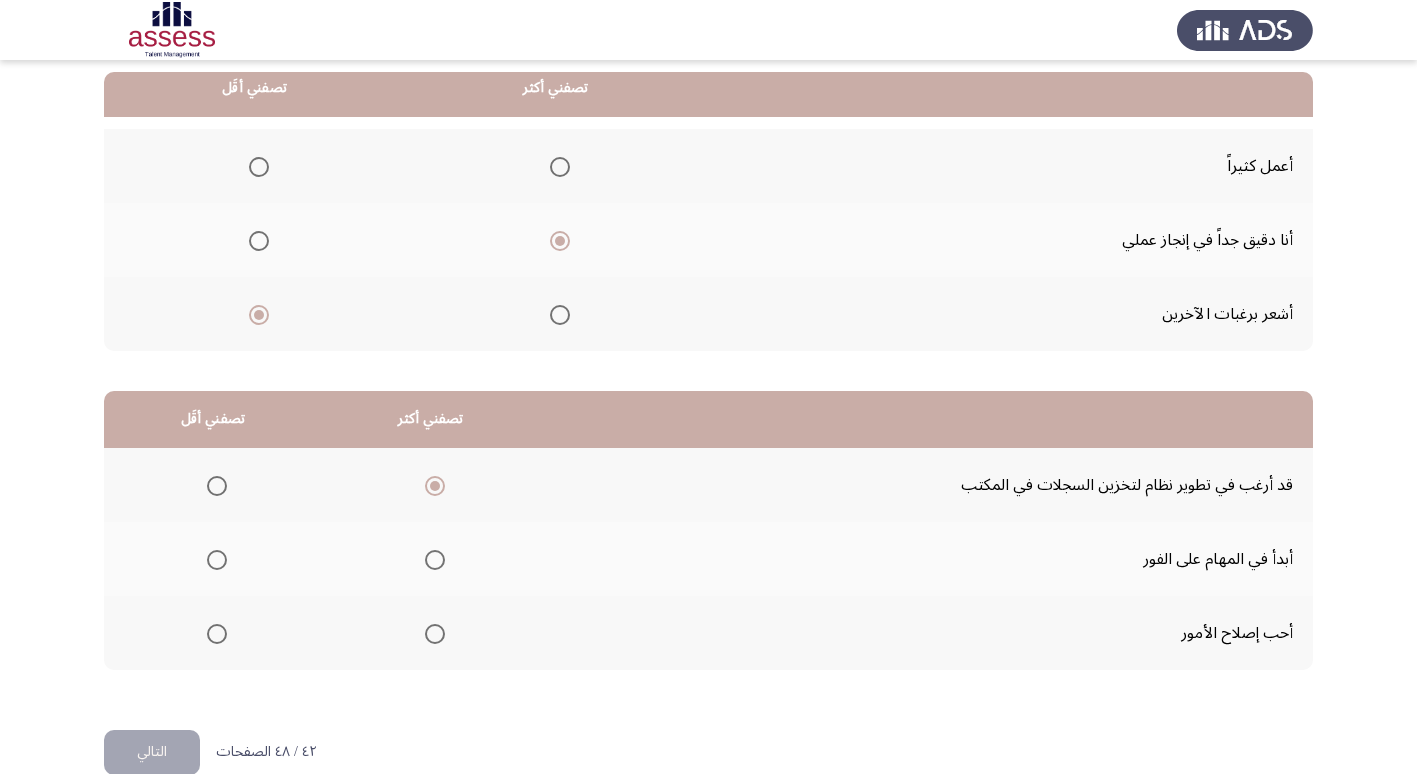 click at bounding box center (213, 559) 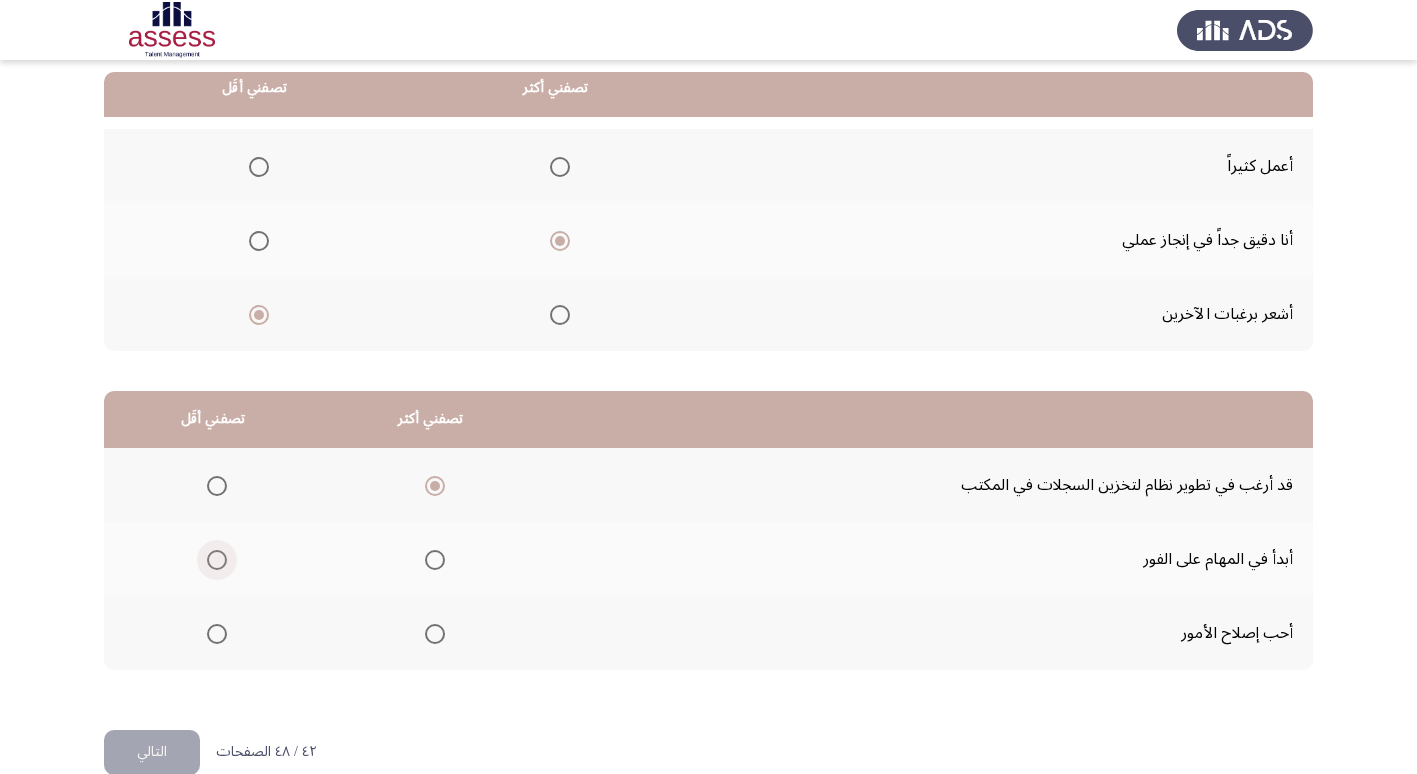 click at bounding box center (217, 560) 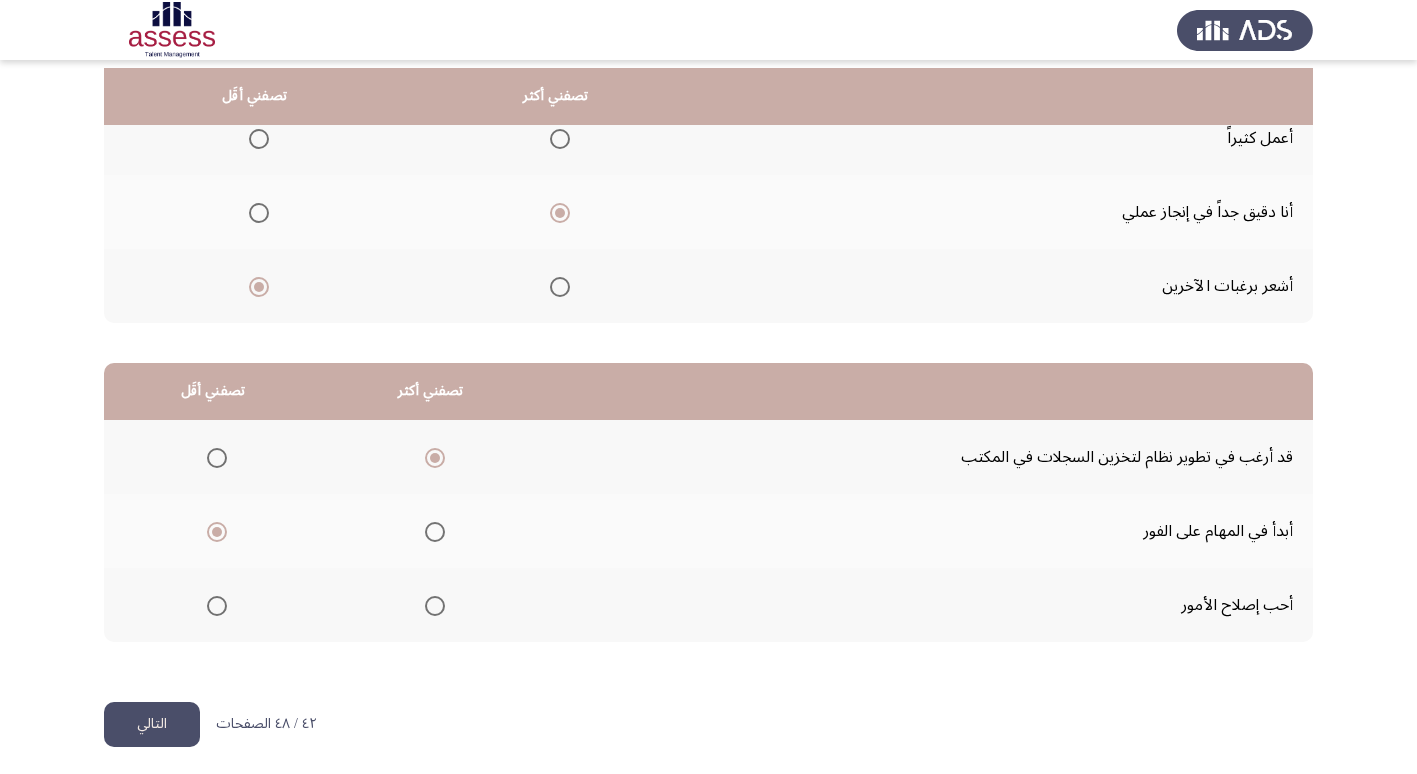 scroll, scrollTop: 236, scrollLeft: 0, axis: vertical 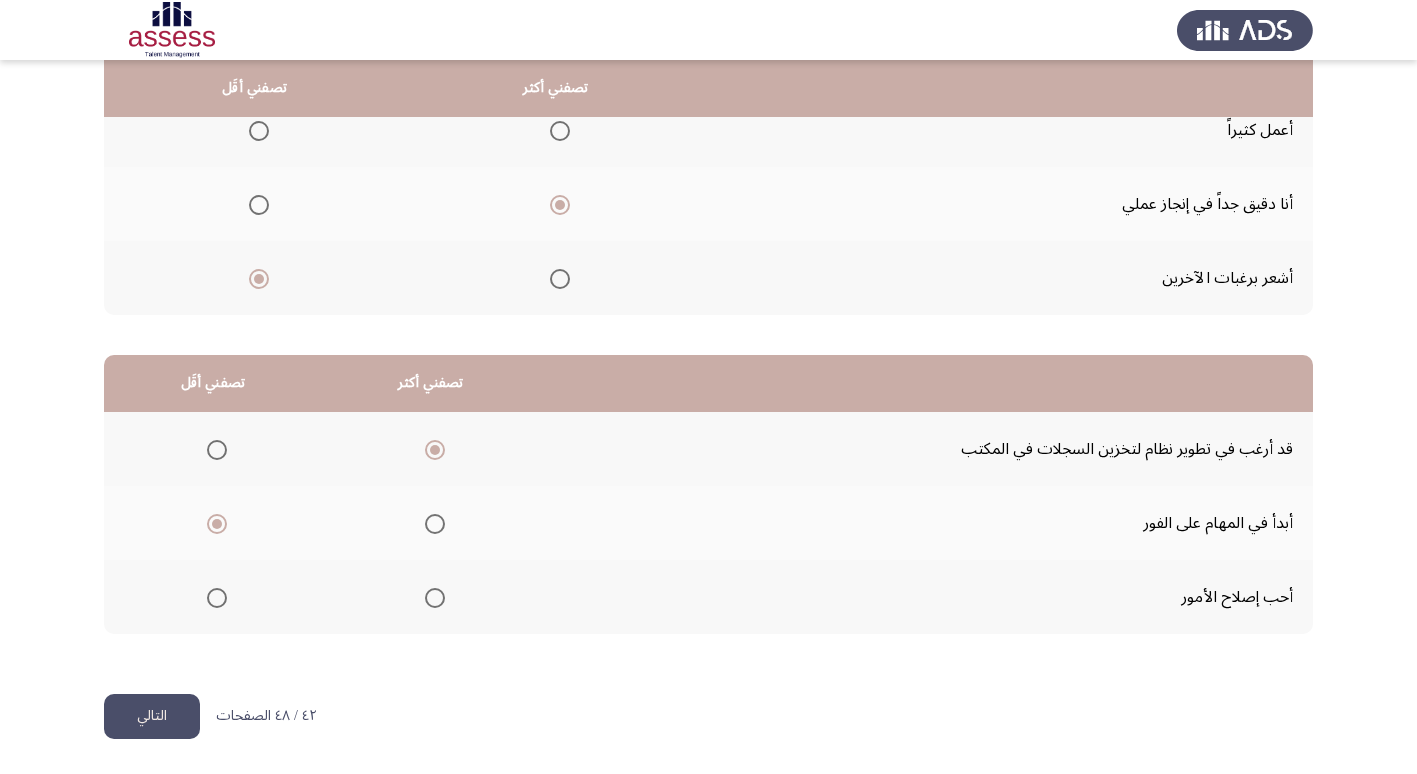 click on "التالي" 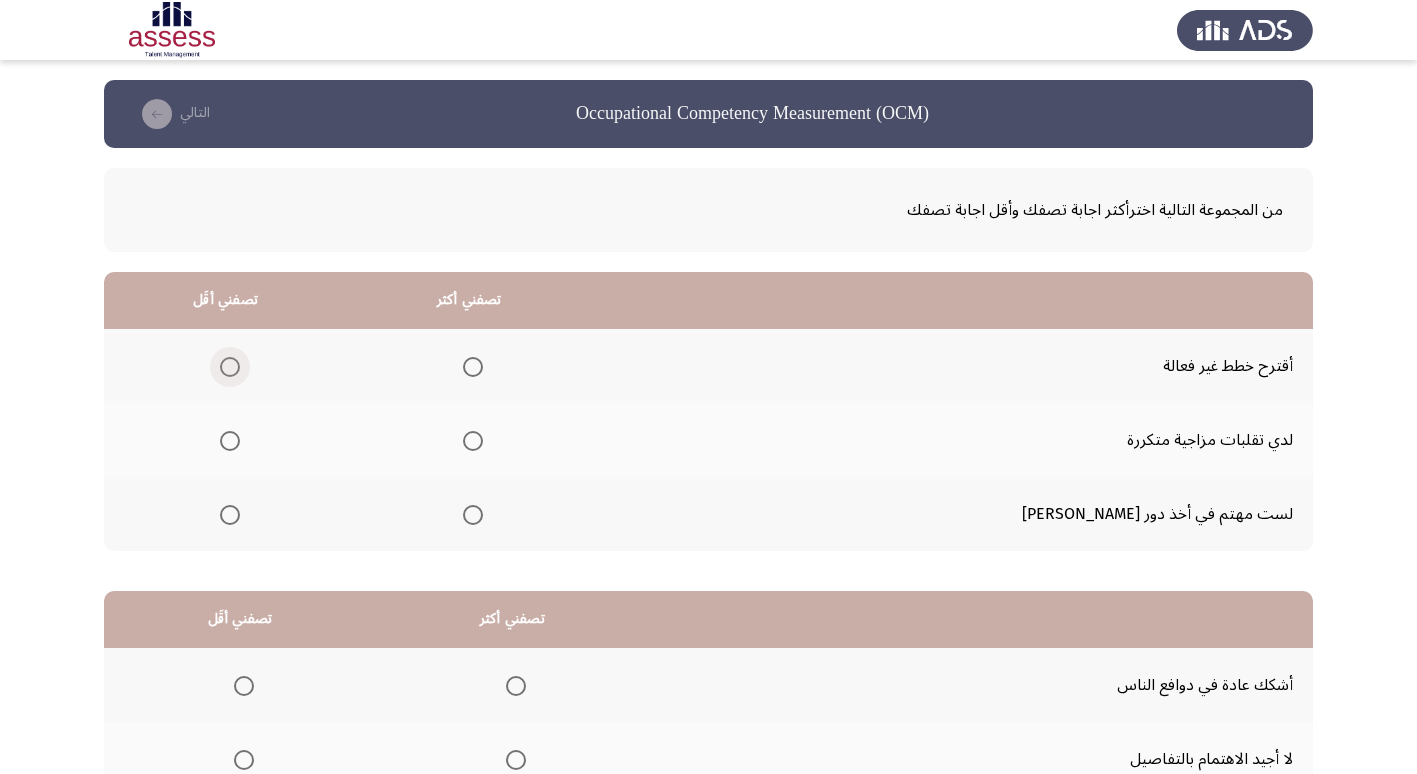 click at bounding box center (226, 367) 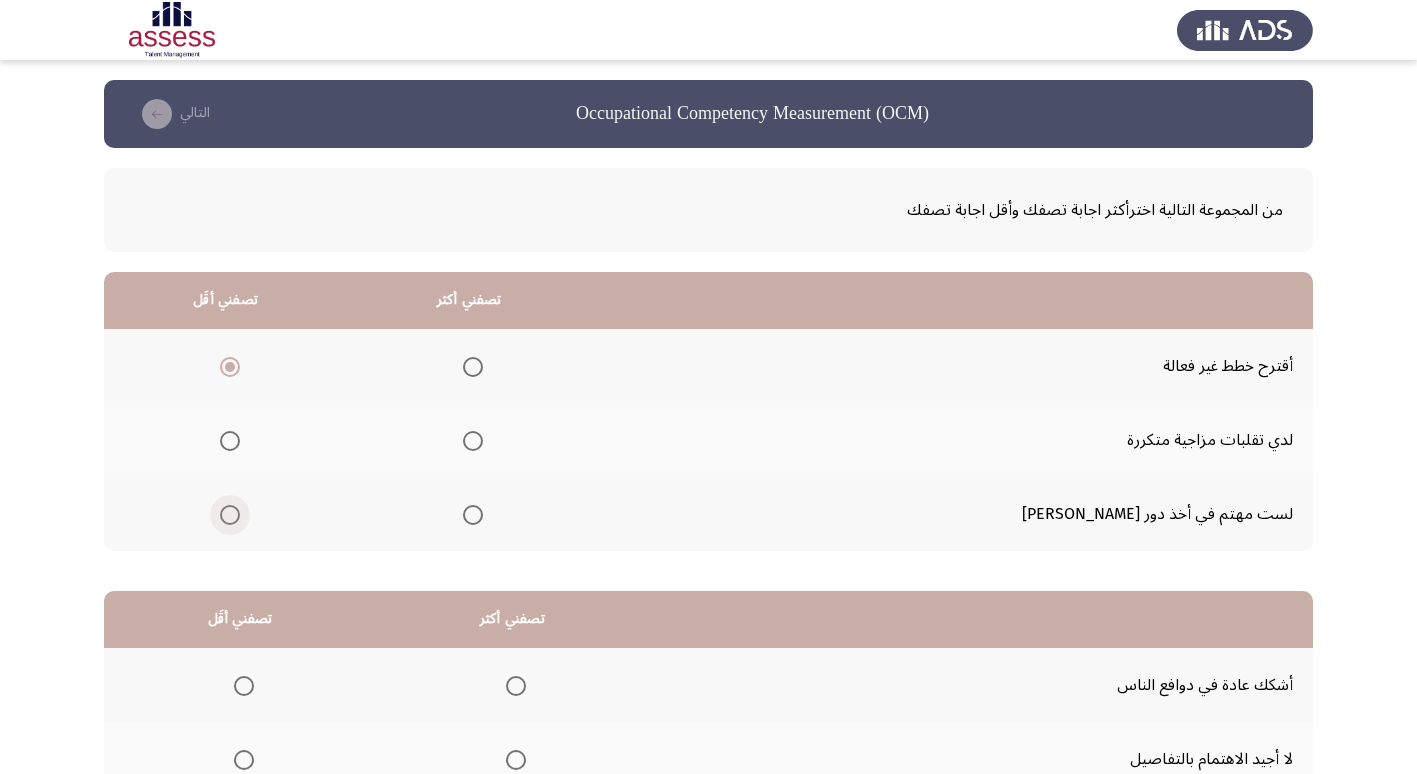 click at bounding box center (230, 515) 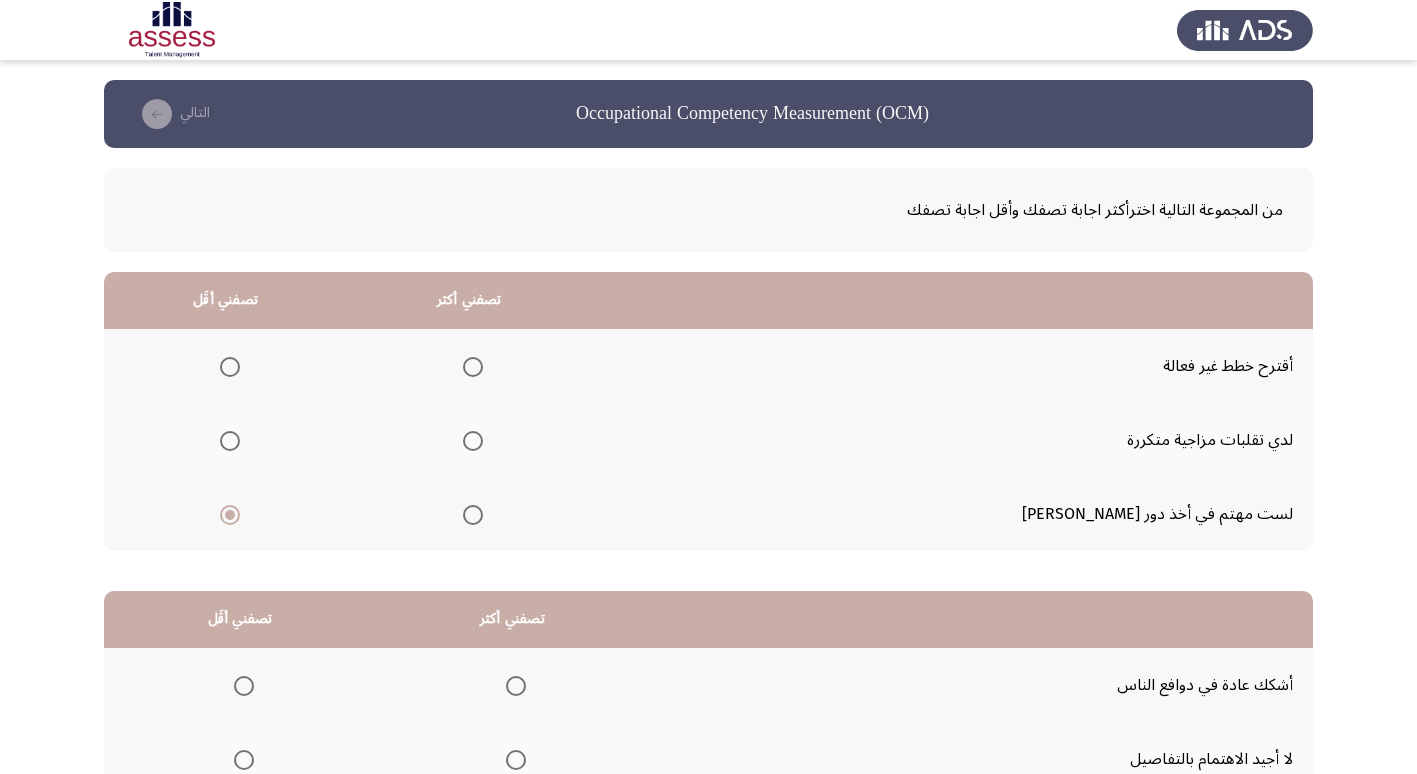 drag, startPoint x: 524, startPoint y: 445, endPoint x: 828, endPoint y: 203, distance: 388.56146 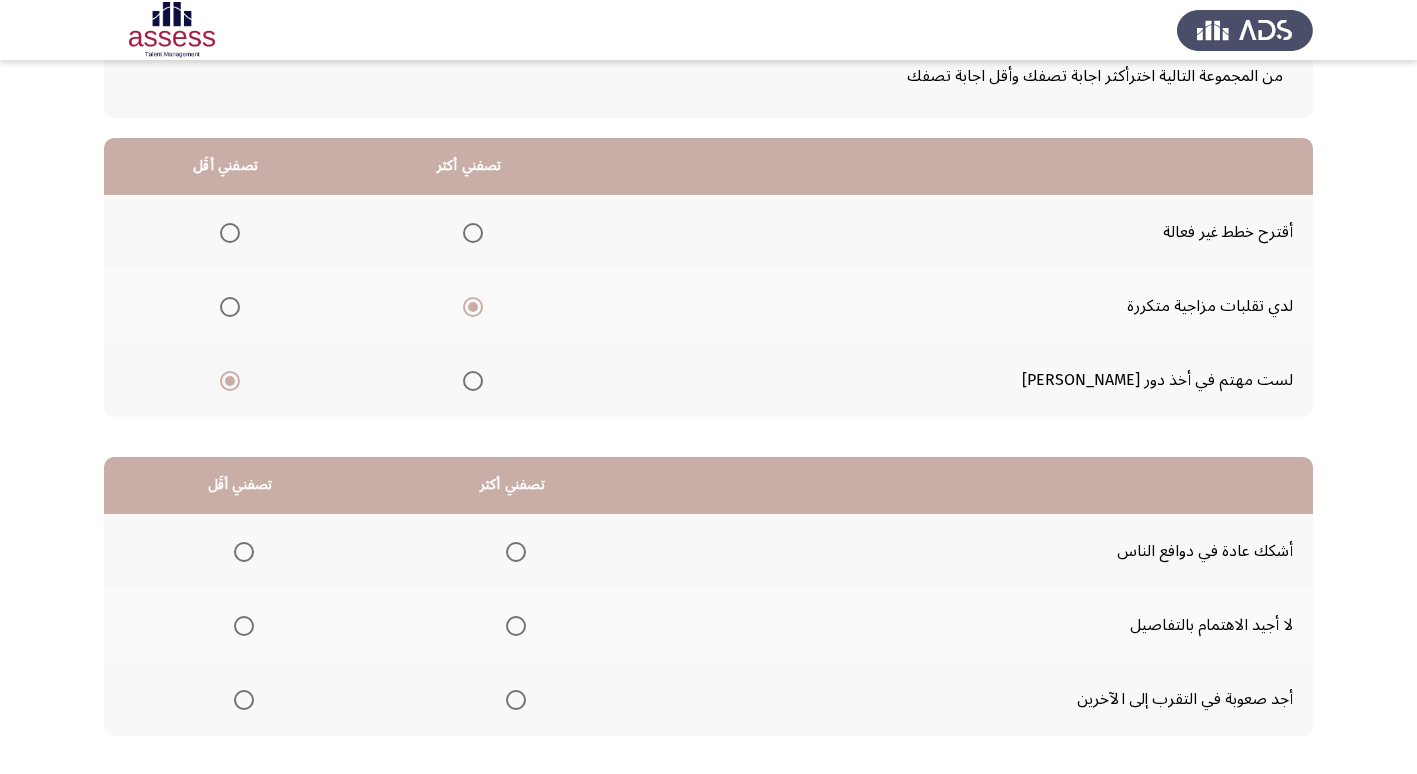 scroll, scrollTop: 200, scrollLeft: 0, axis: vertical 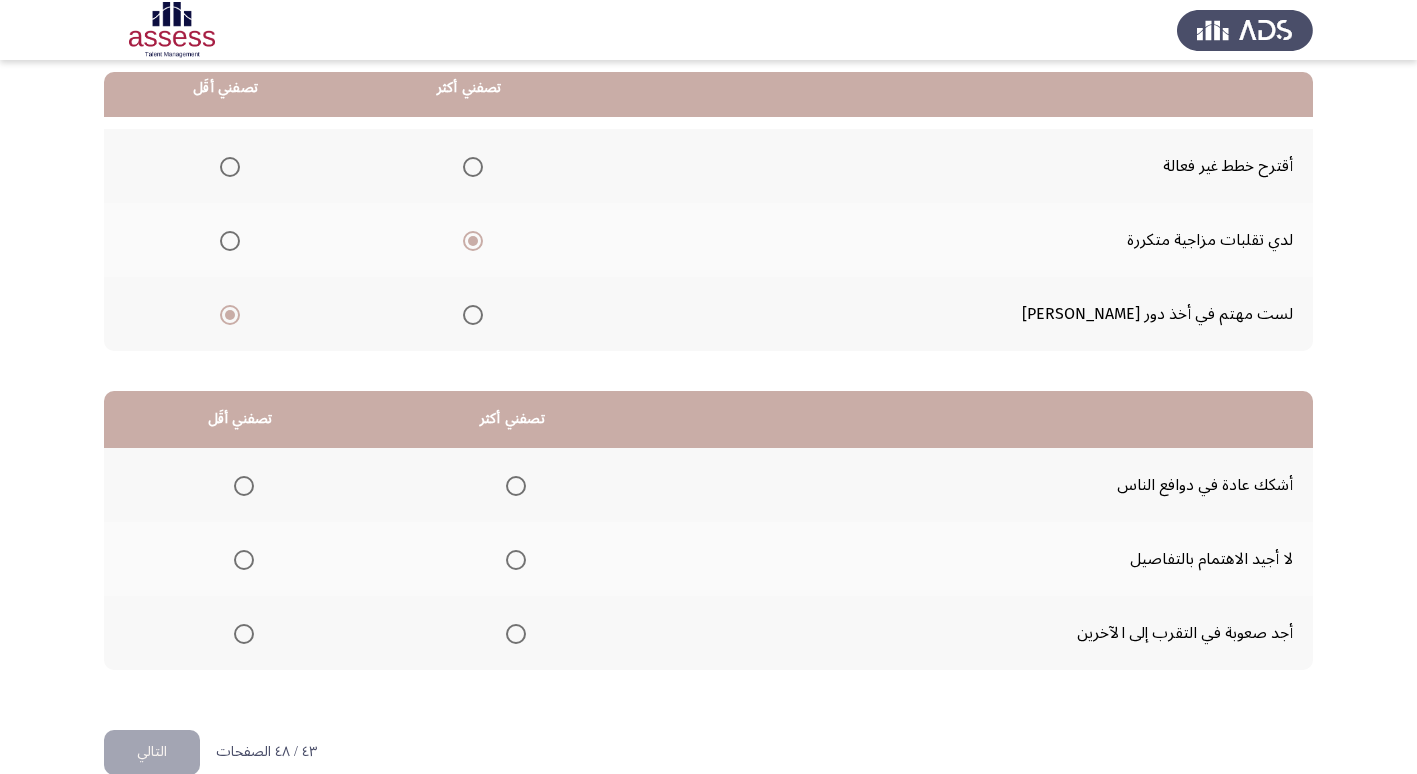 click at bounding box center [516, 486] 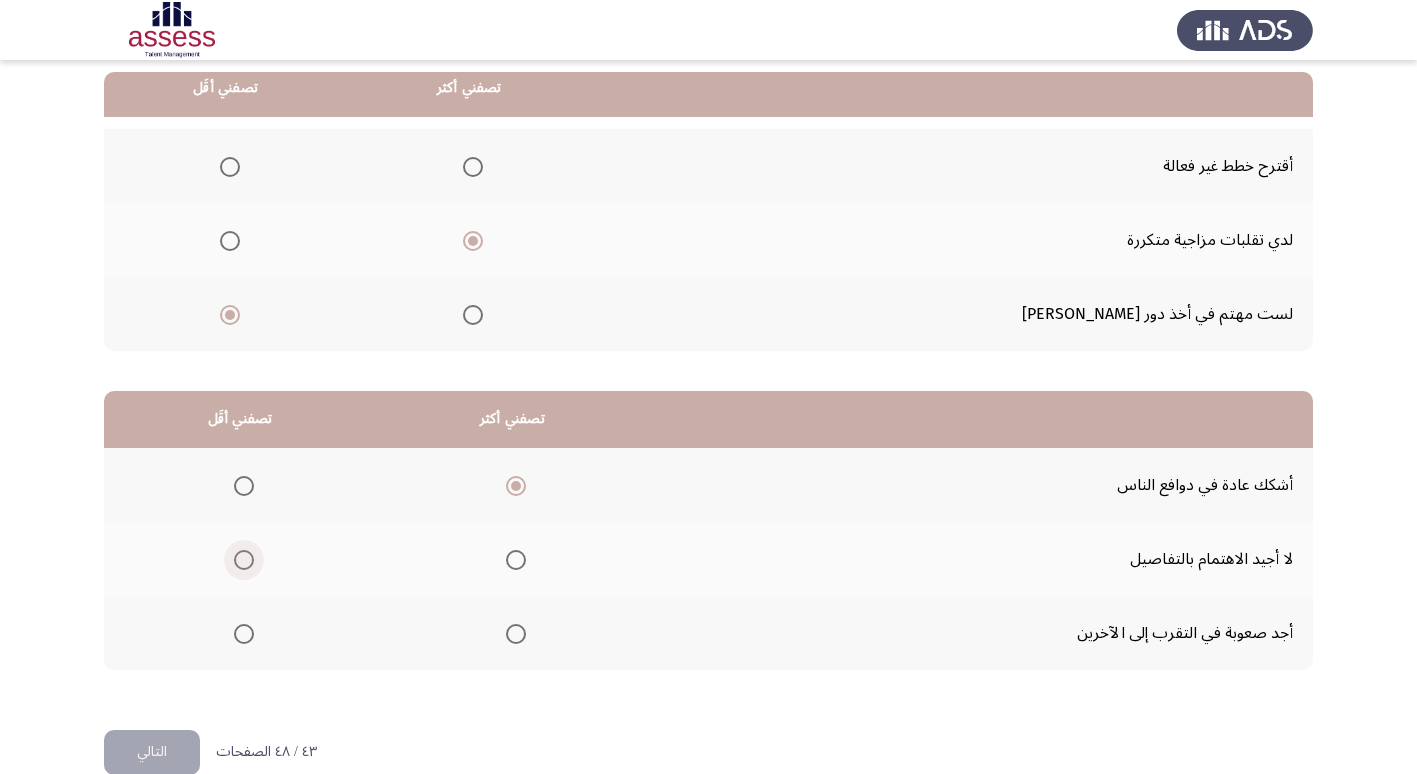 click at bounding box center [244, 560] 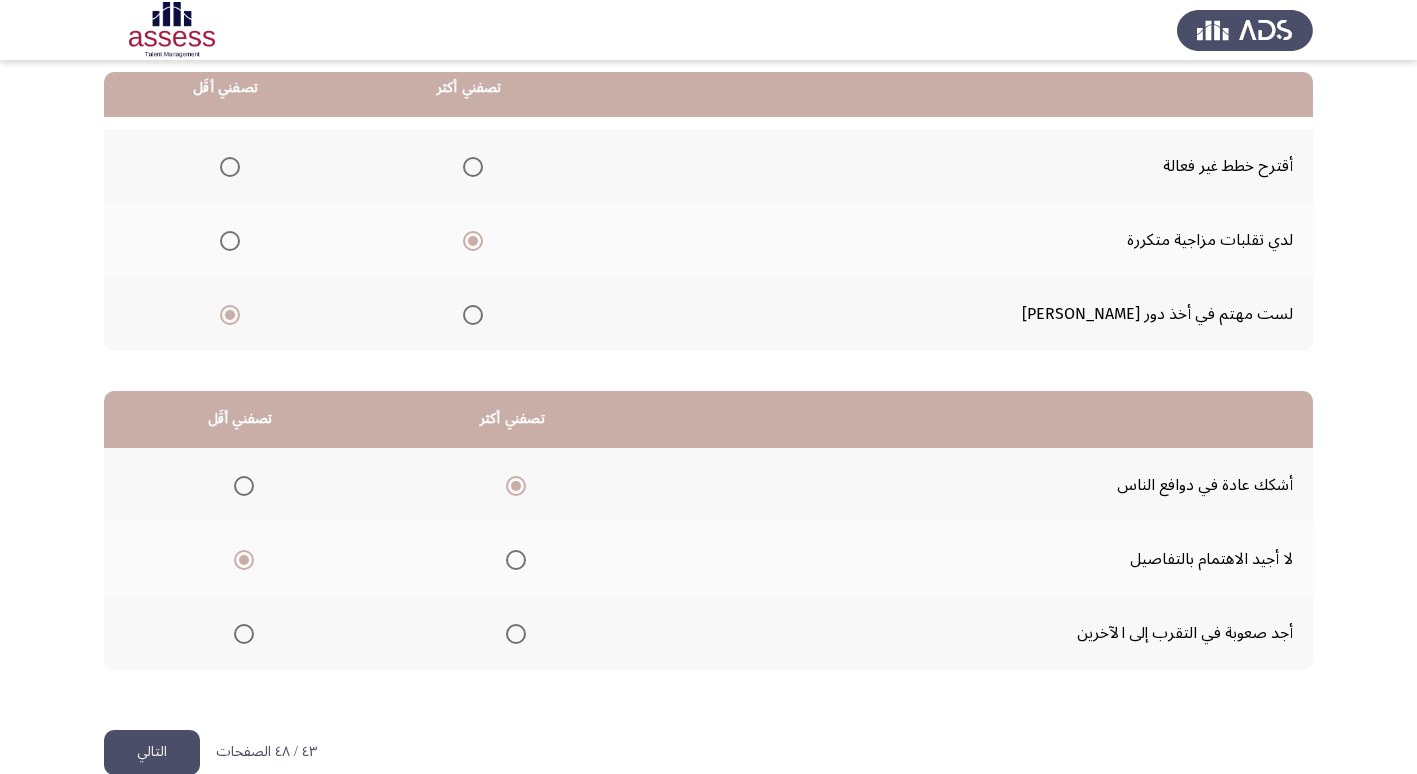 click on "التالي" 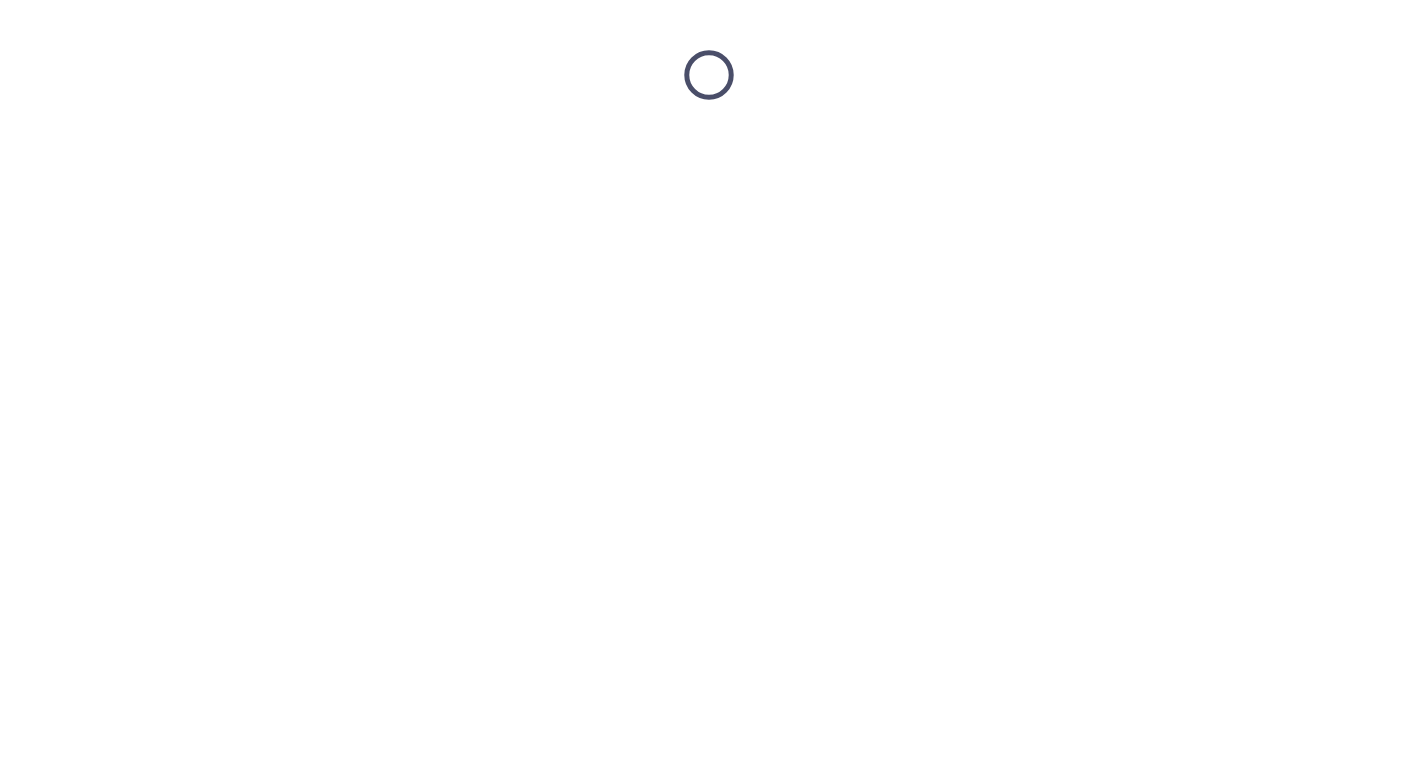 scroll, scrollTop: 0, scrollLeft: 0, axis: both 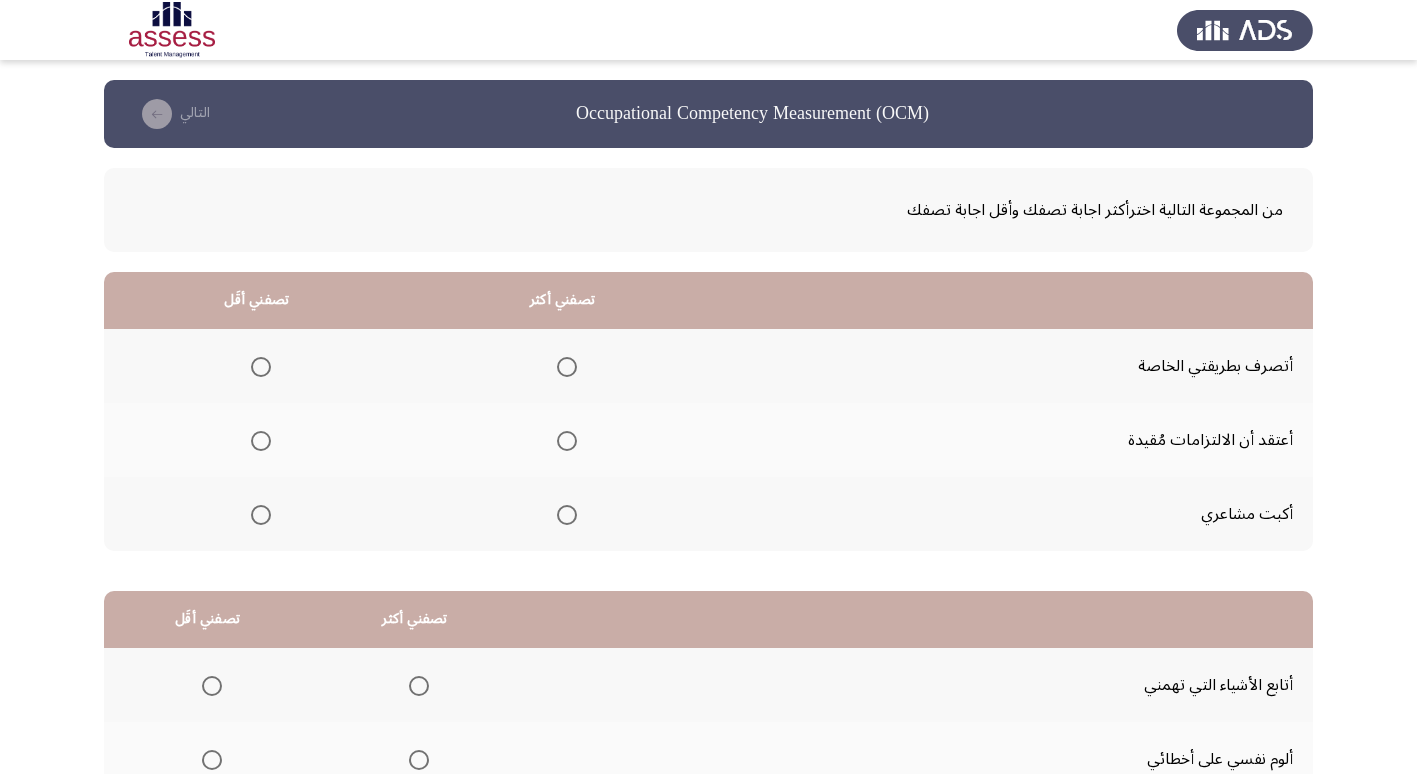 click at bounding box center (261, 441) 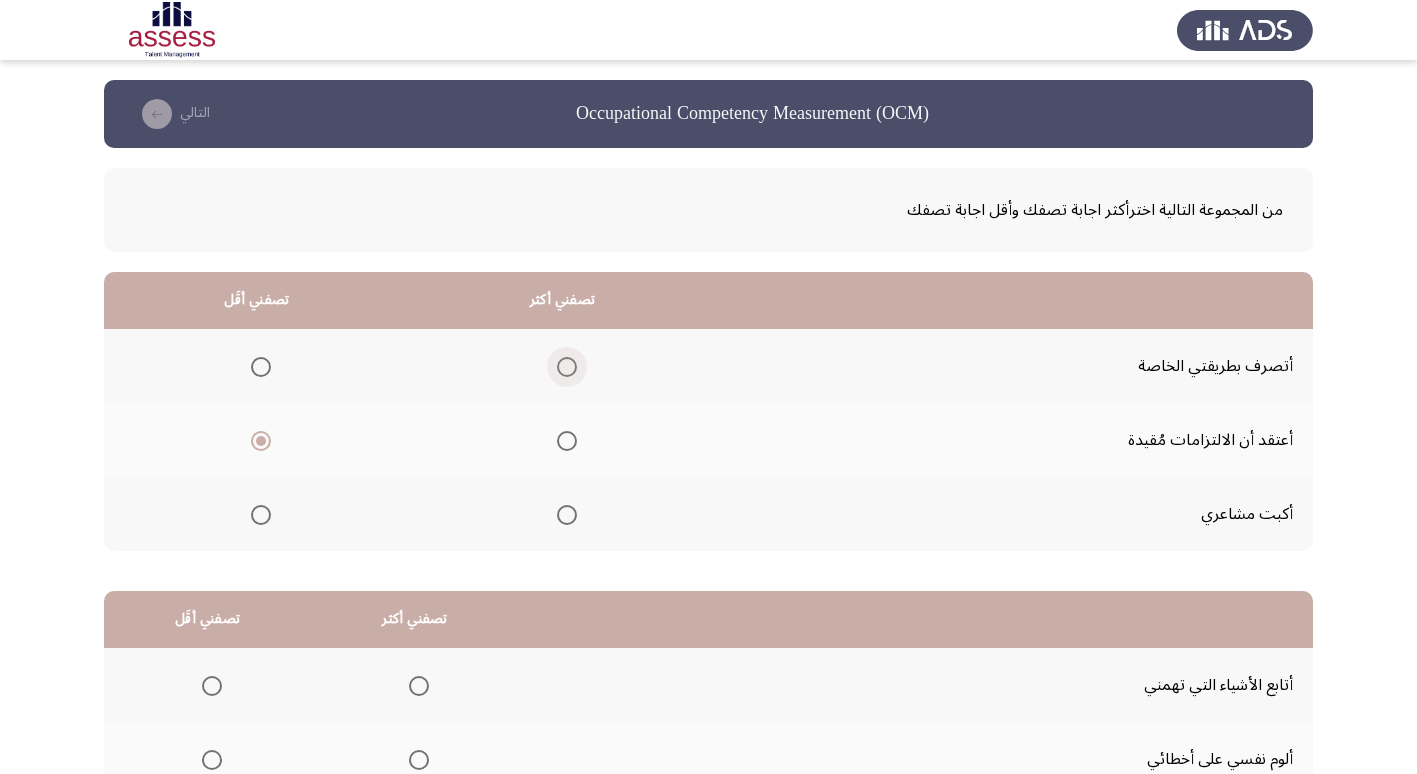 click at bounding box center [567, 367] 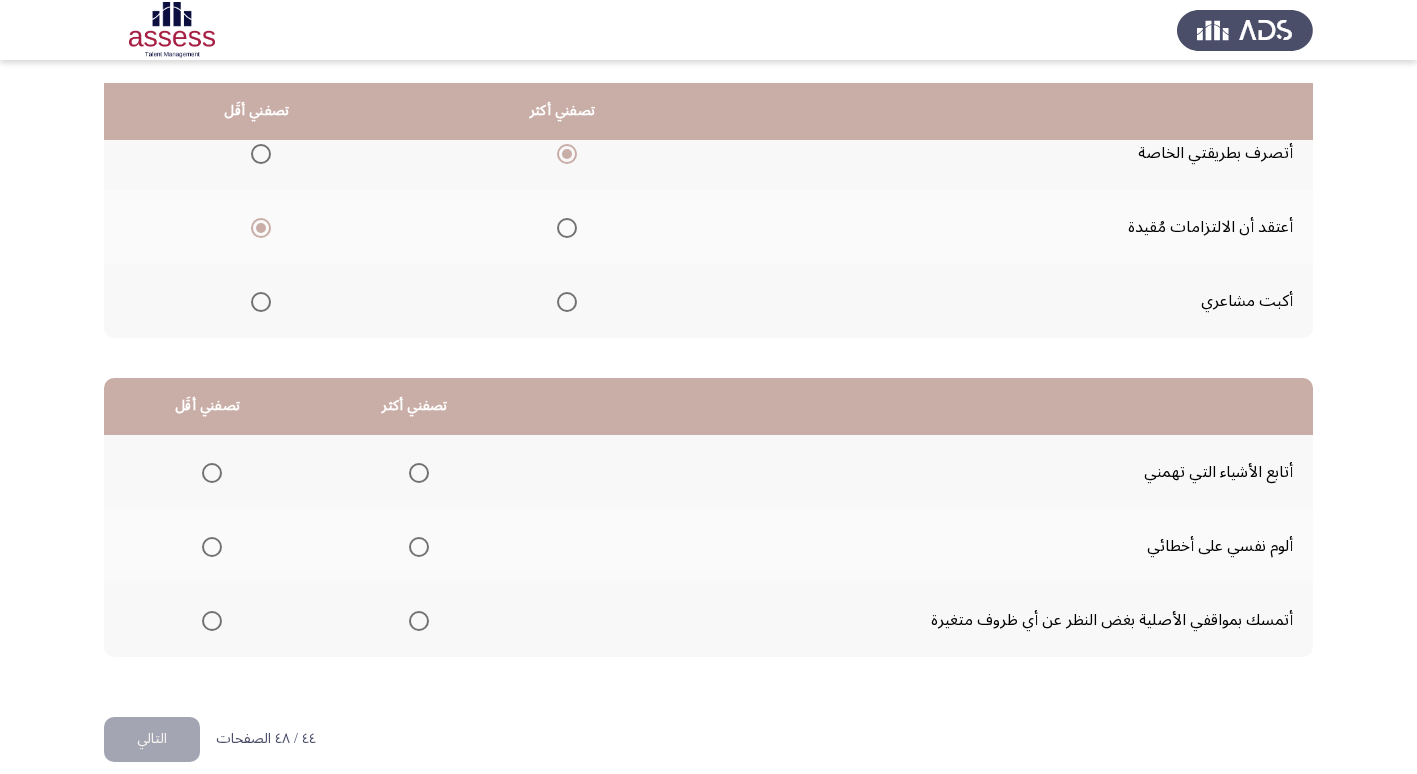 scroll, scrollTop: 236, scrollLeft: 0, axis: vertical 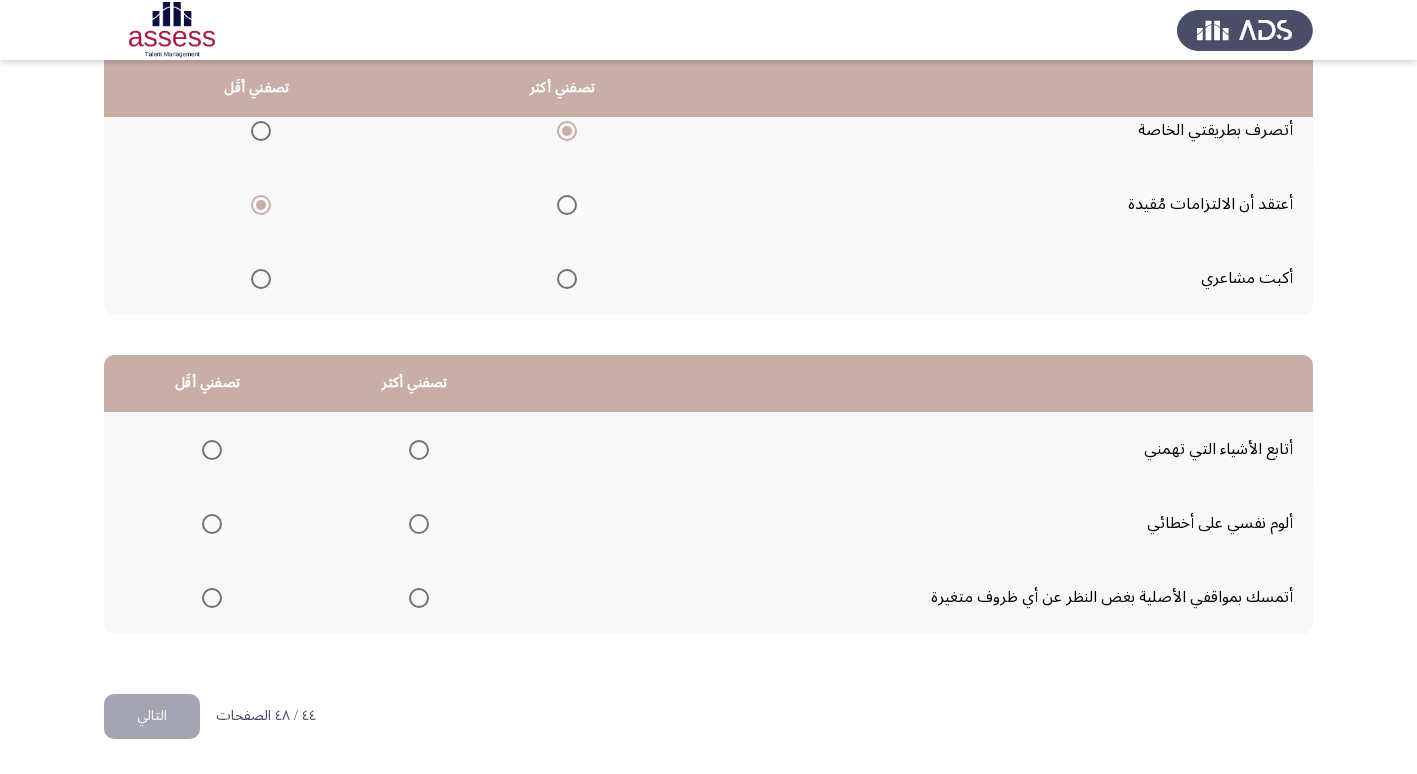 click at bounding box center (419, 524) 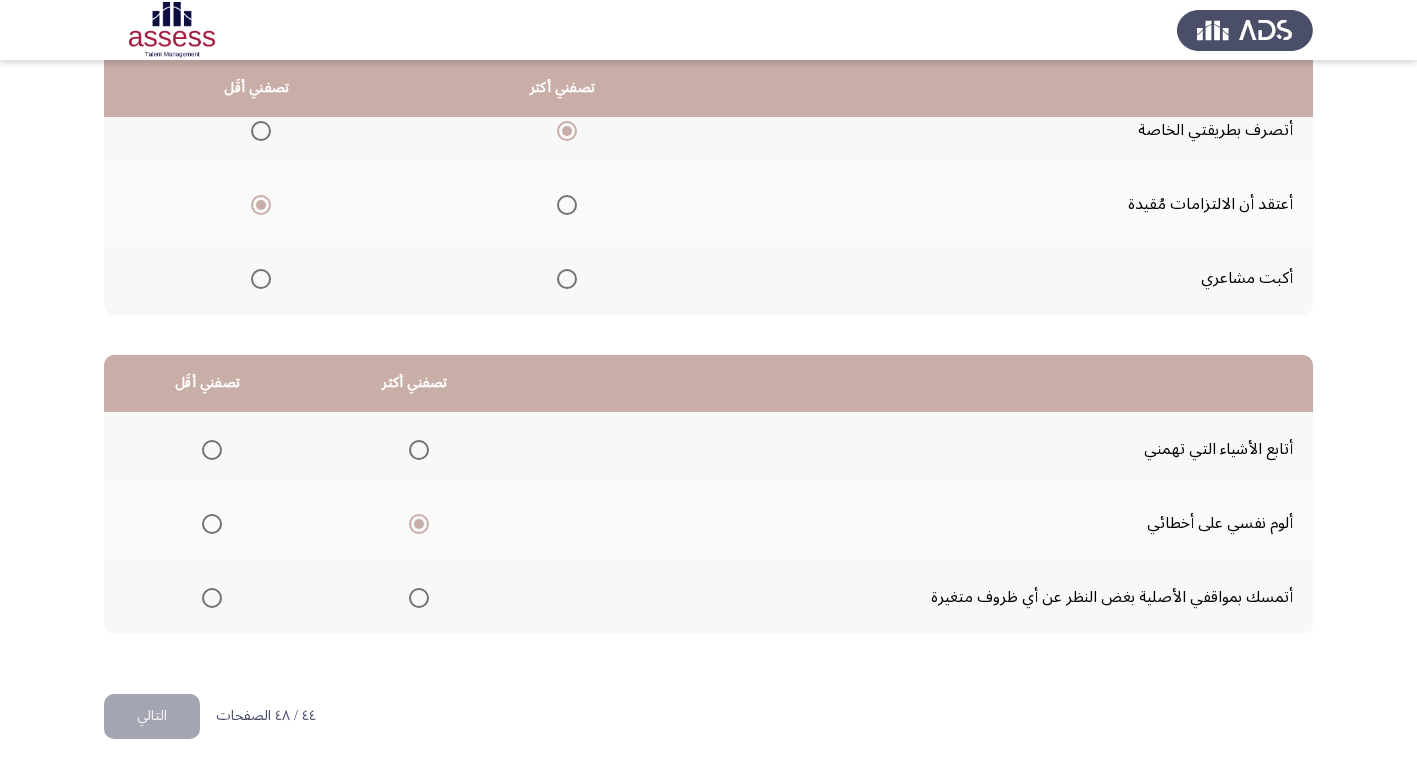 click 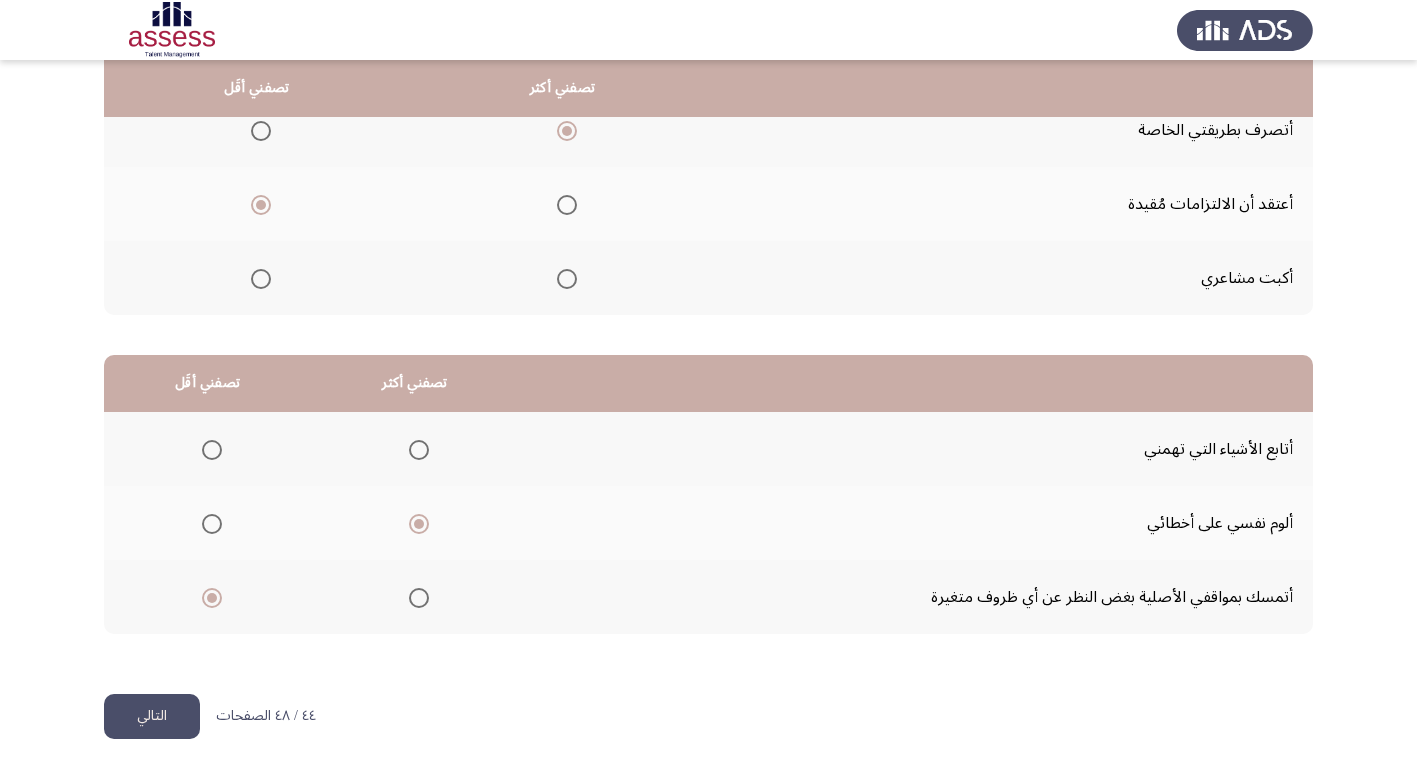 click on "التالي" 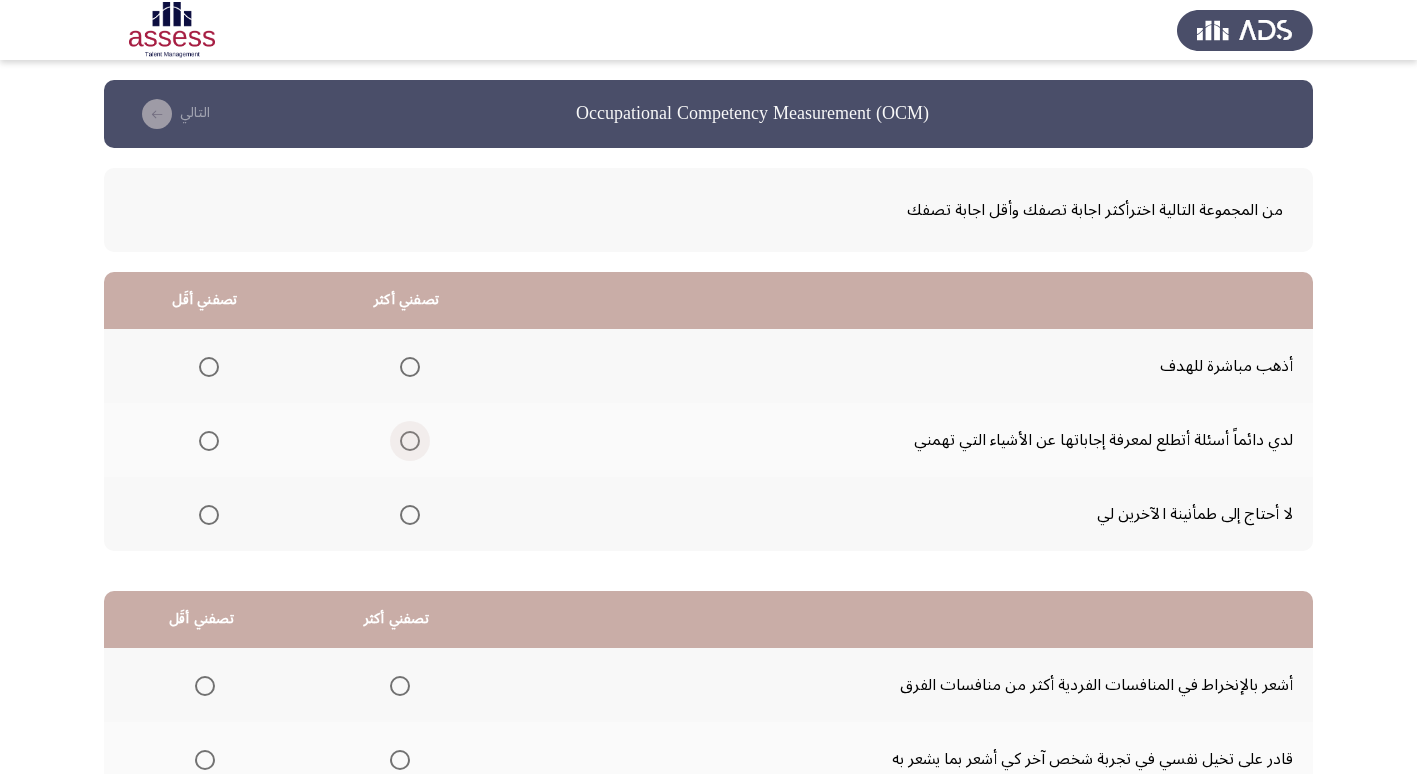 click at bounding box center (410, 441) 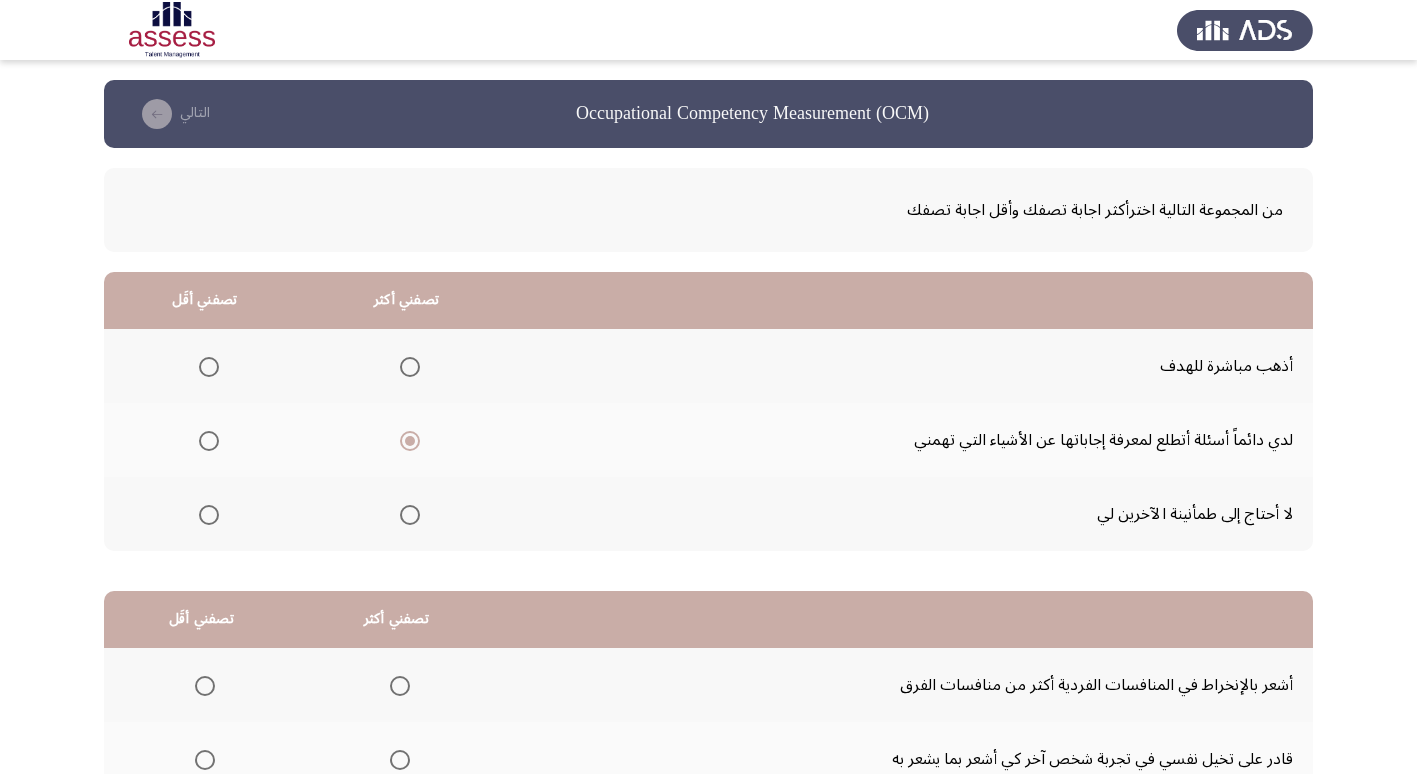 click at bounding box center (209, 515) 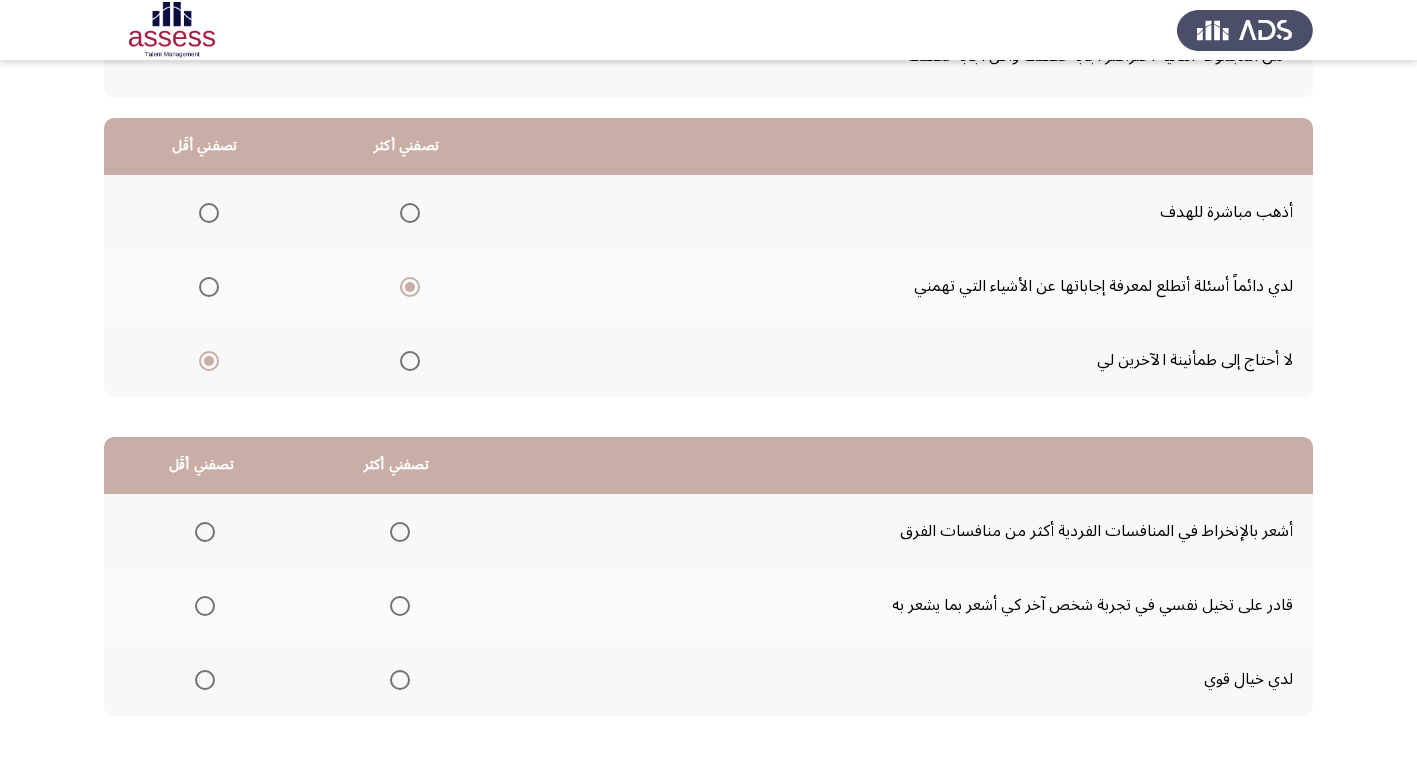 scroll, scrollTop: 200, scrollLeft: 0, axis: vertical 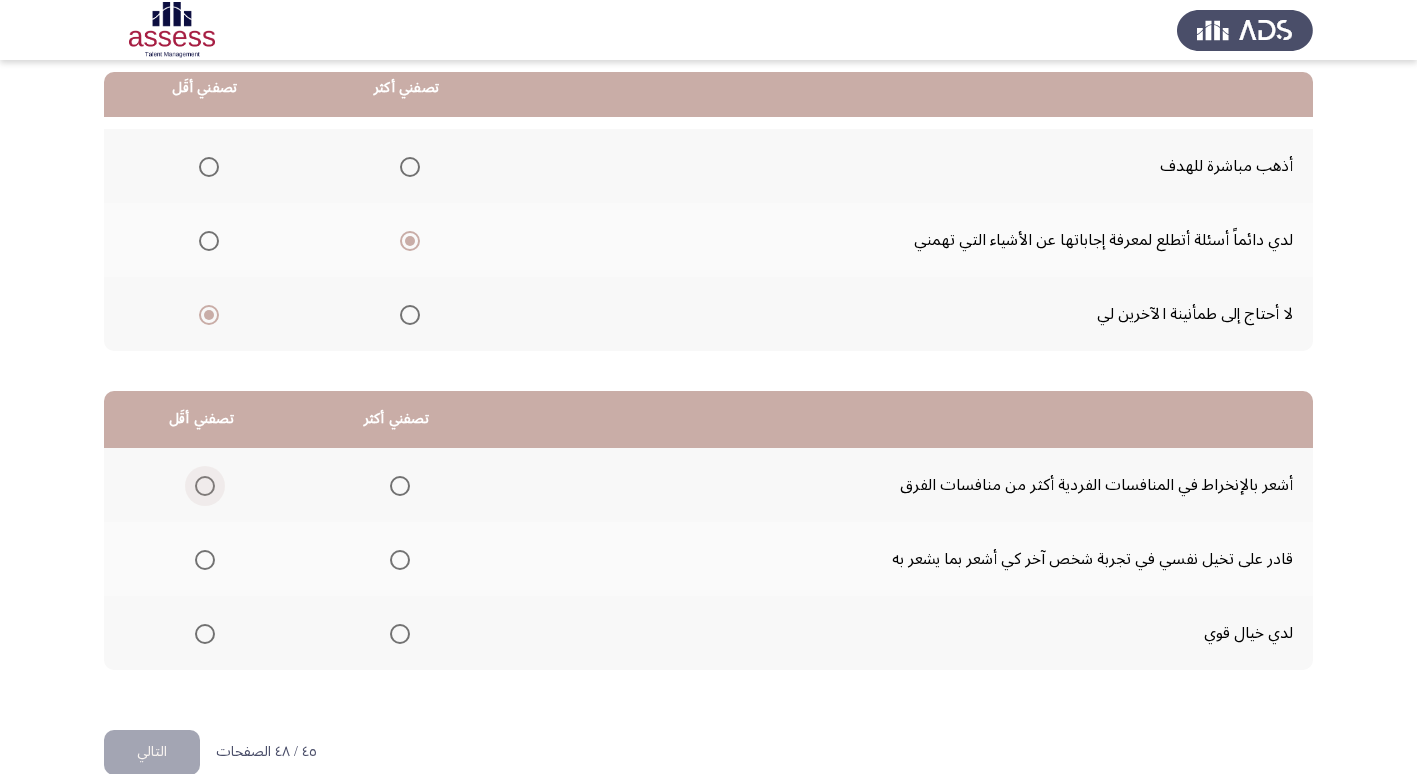 click at bounding box center [205, 486] 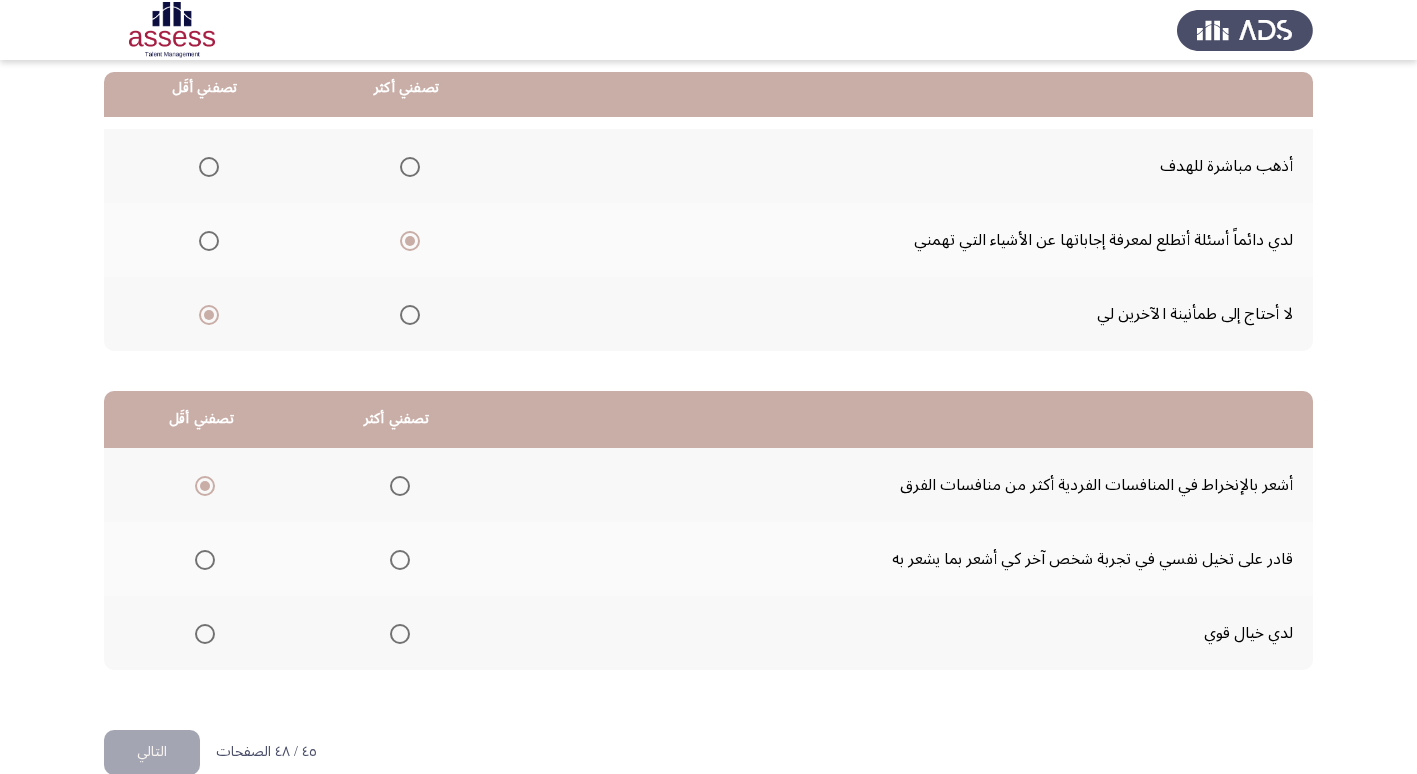 click at bounding box center (400, 560) 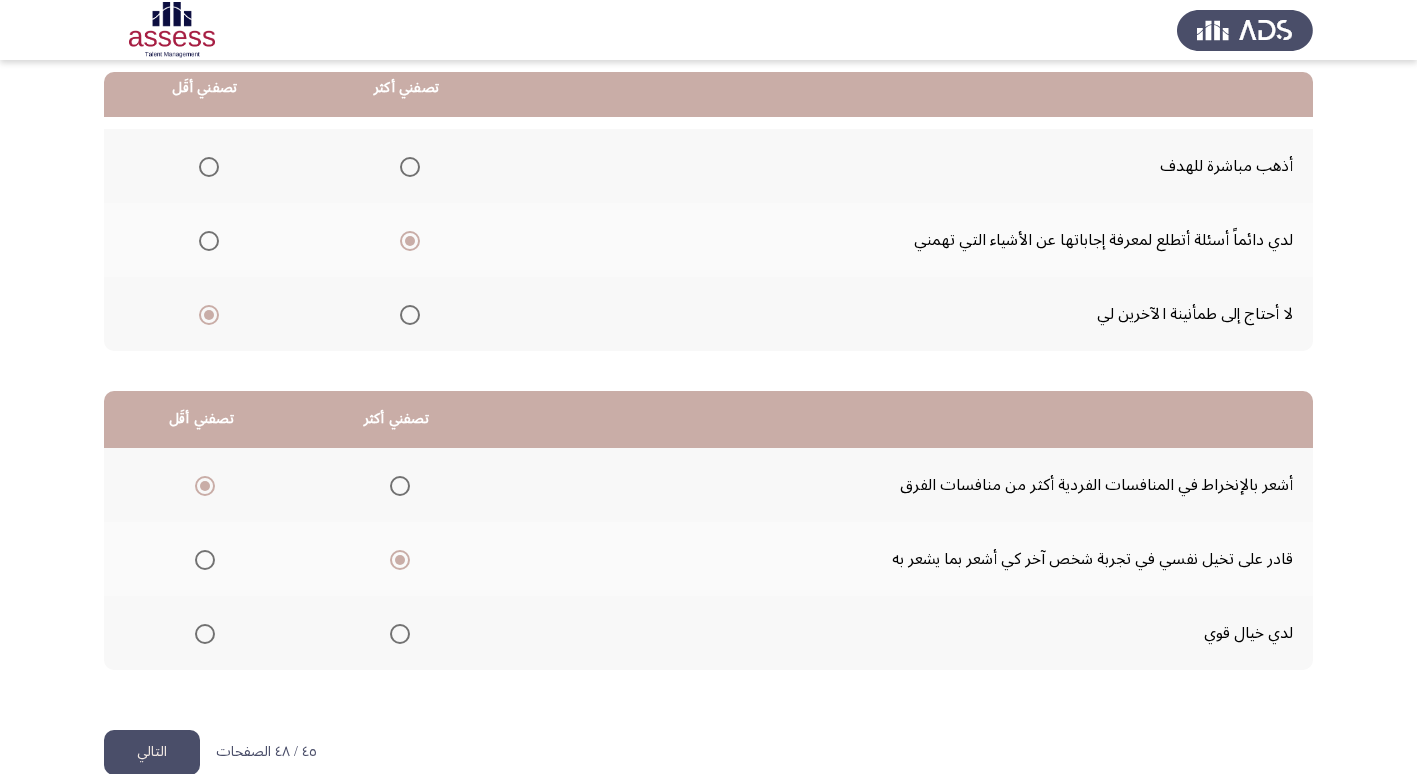 click on "التالي" 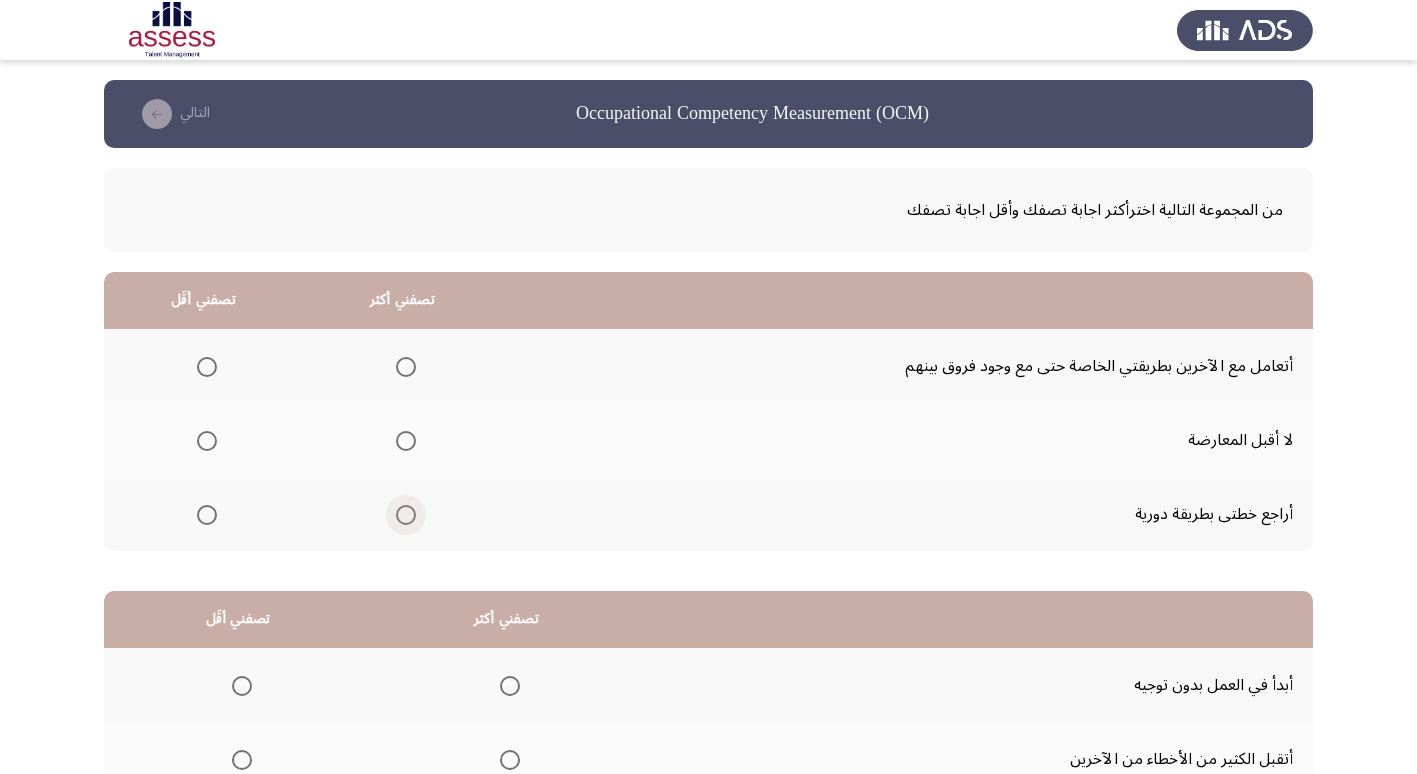 click at bounding box center [406, 515] 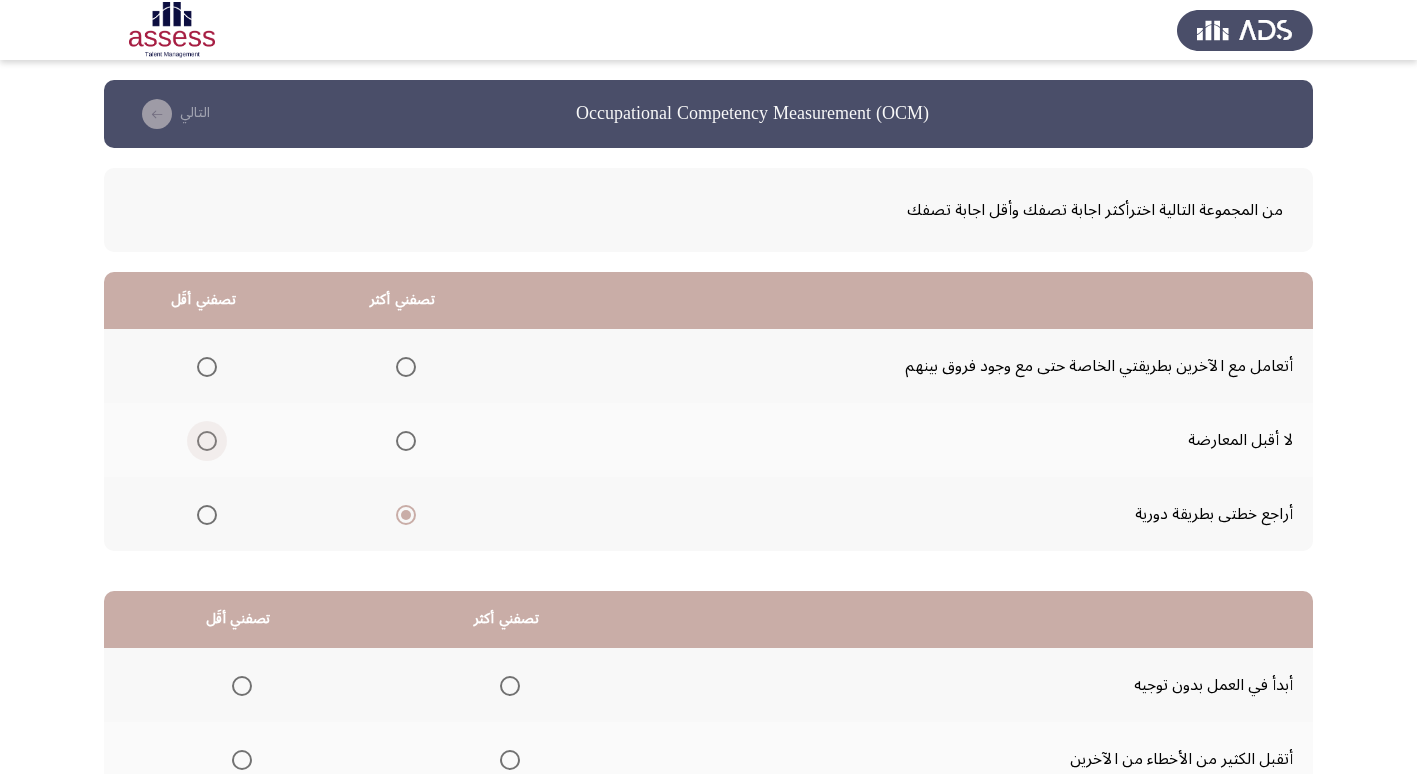 click at bounding box center (207, 441) 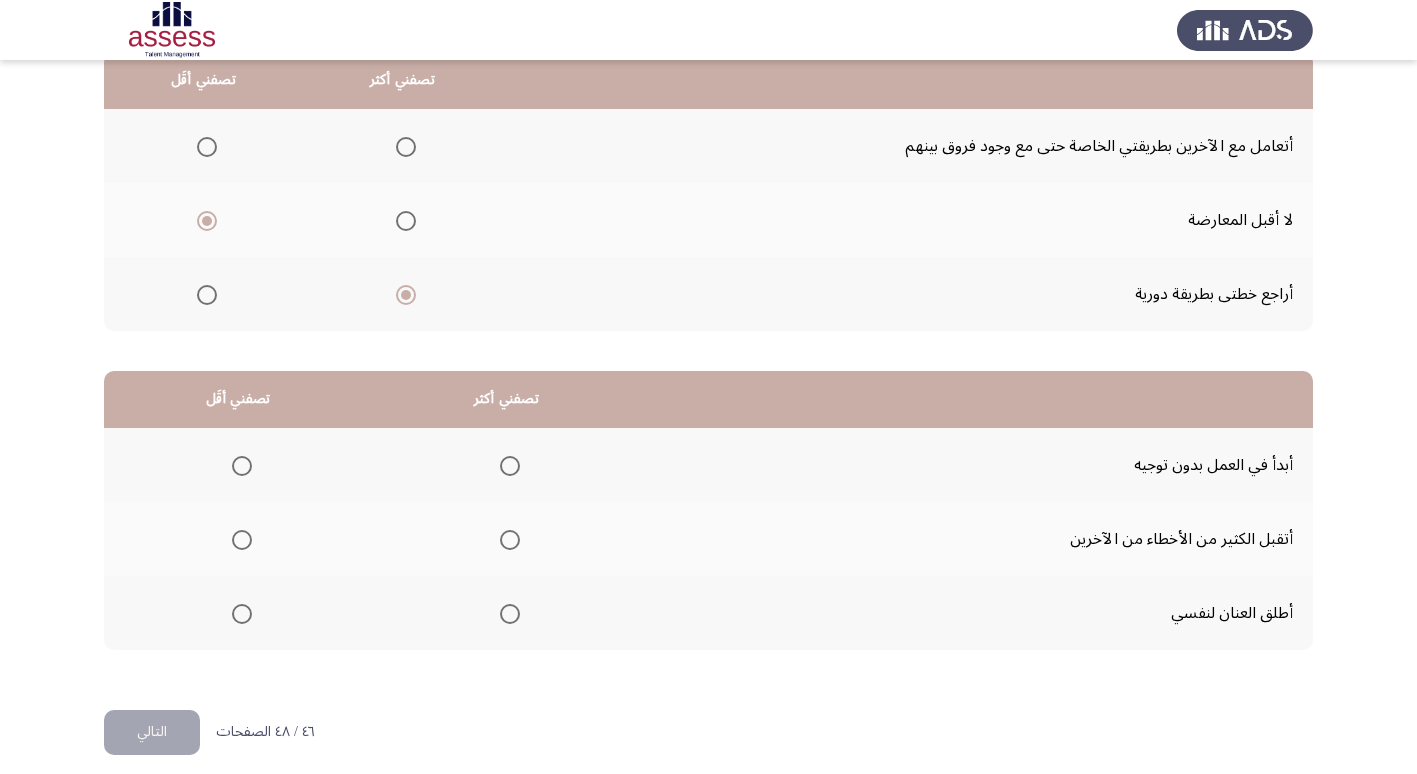 scroll, scrollTop: 236, scrollLeft: 0, axis: vertical 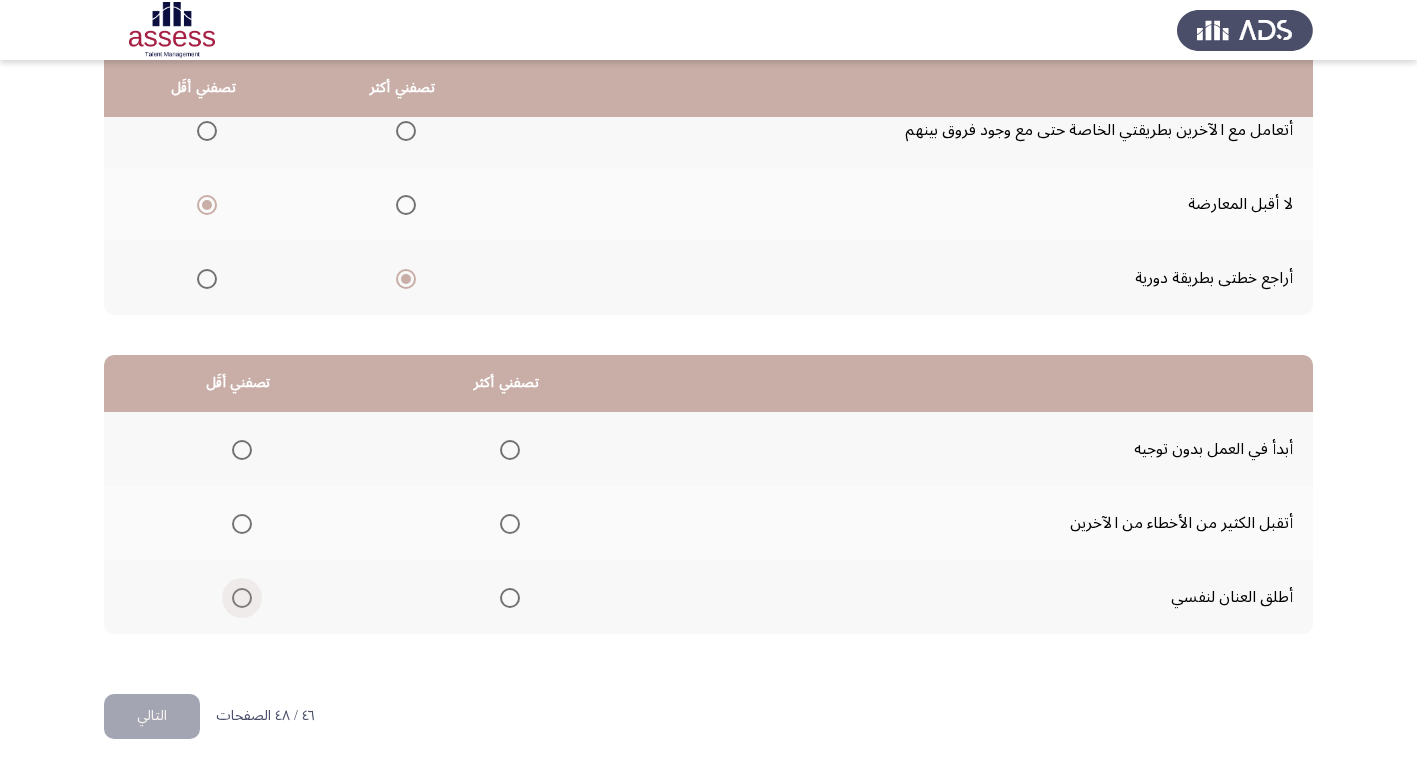 click at bounding box center [242, 598] 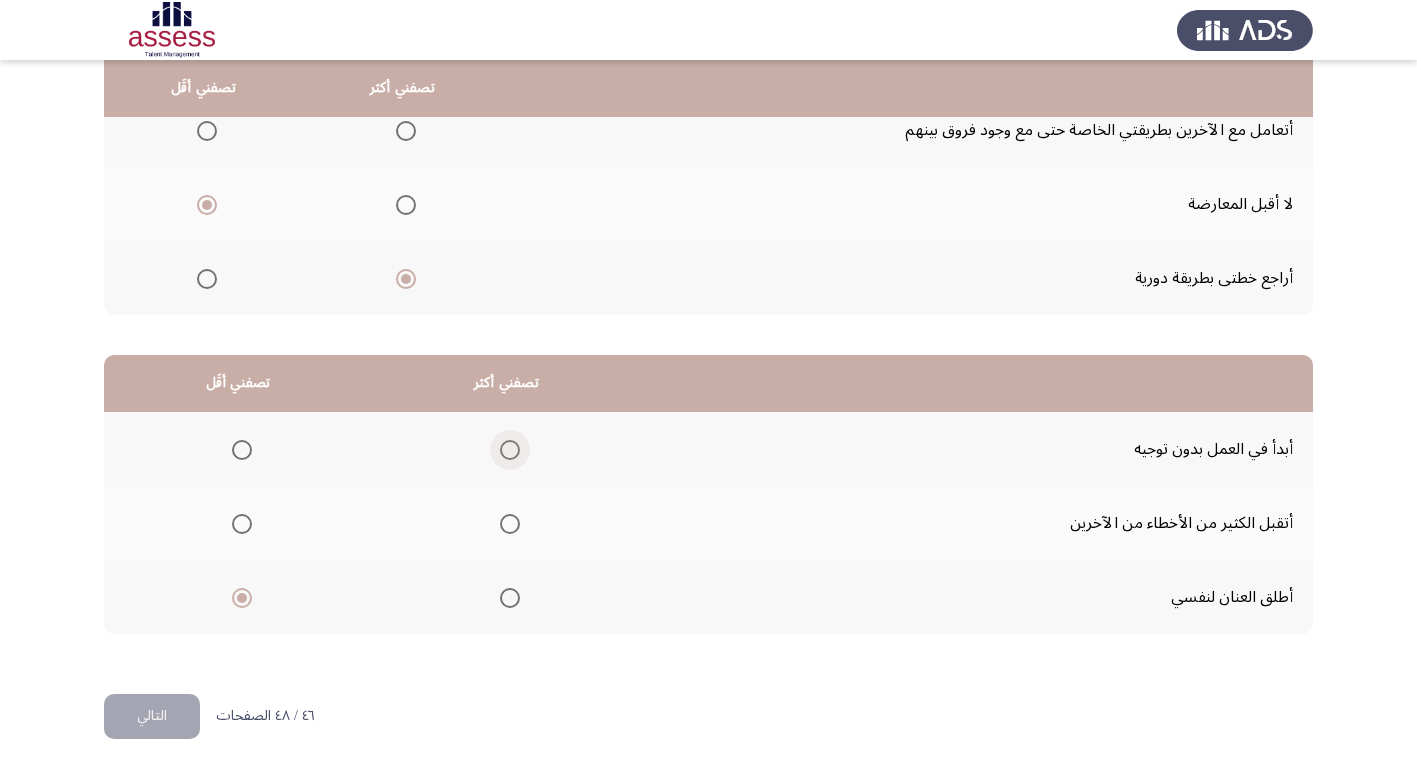 click at bounding box center (510, 450) 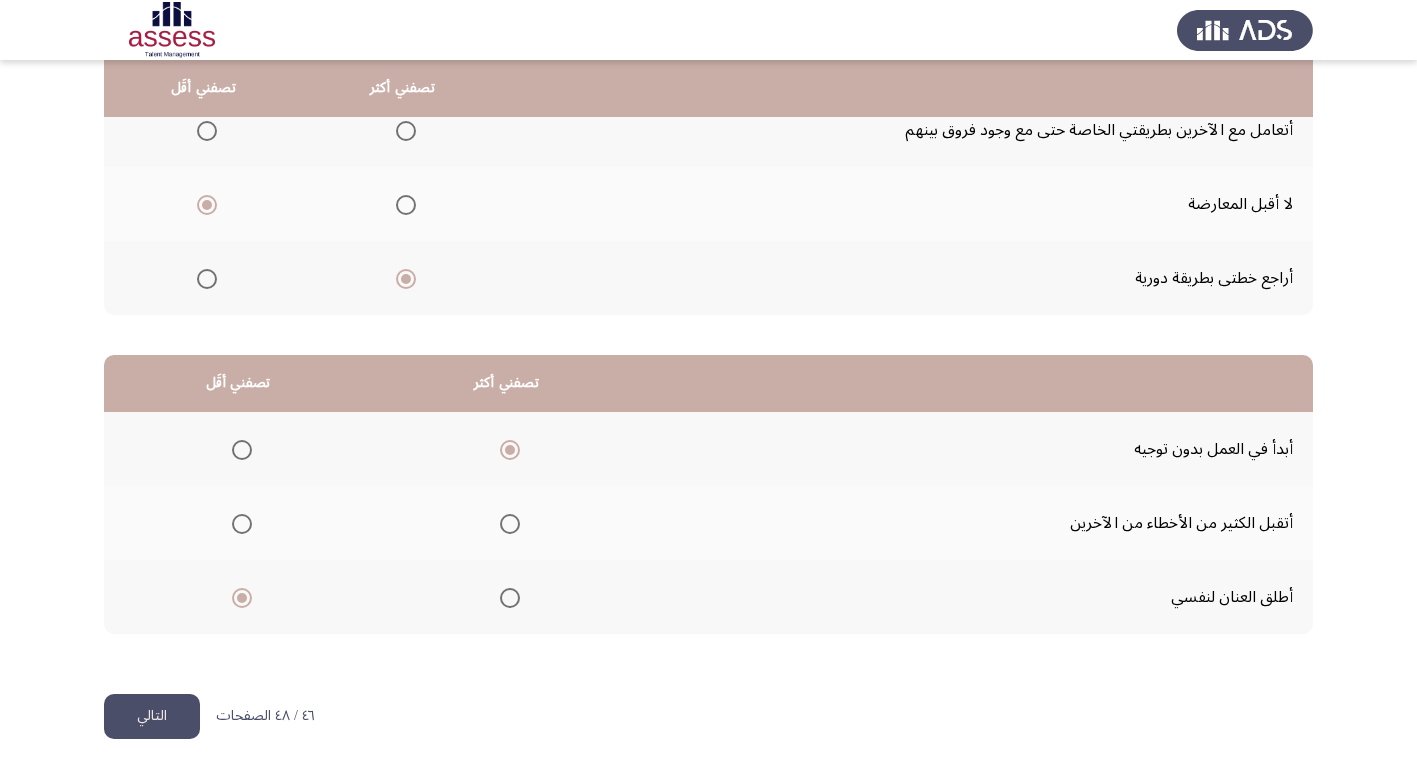 click on "التالي" 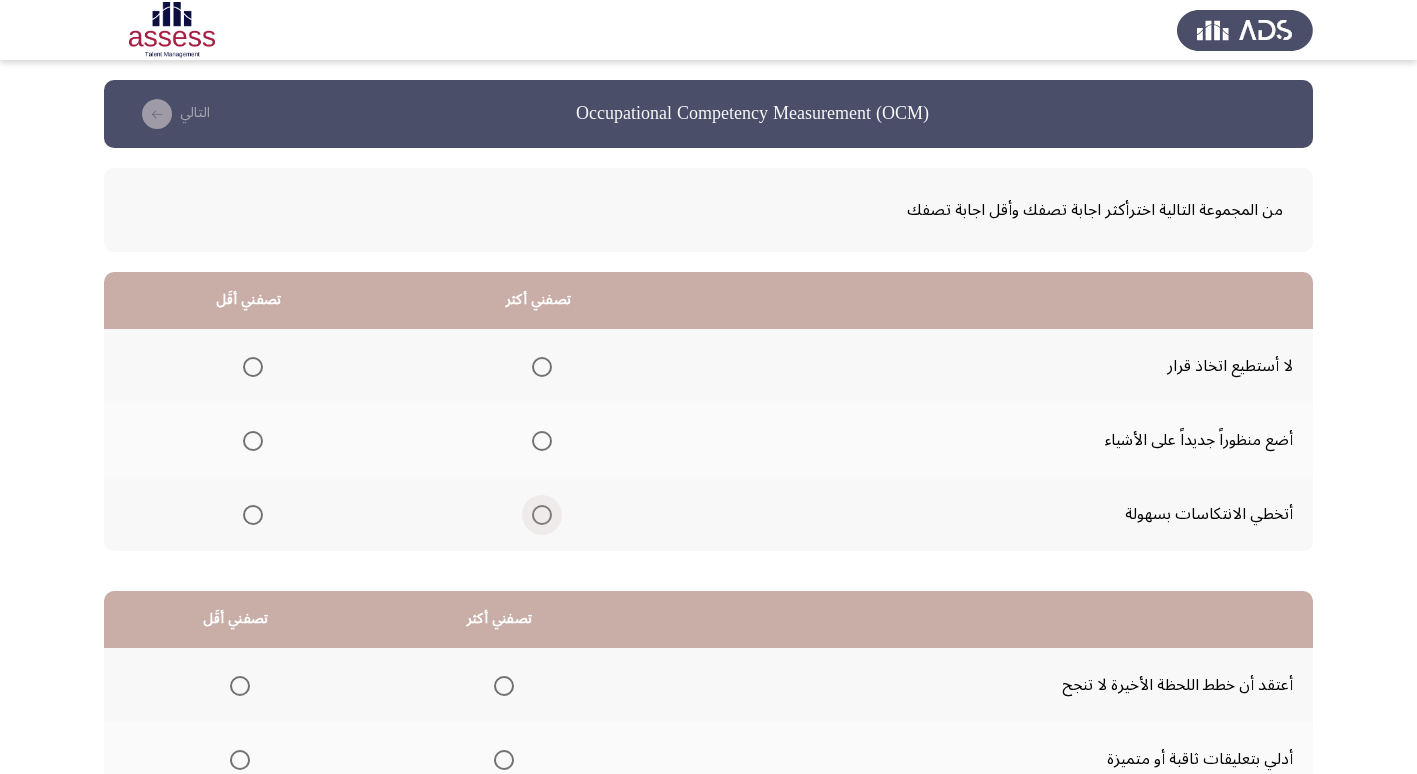 click at bounding box center [542, 515] 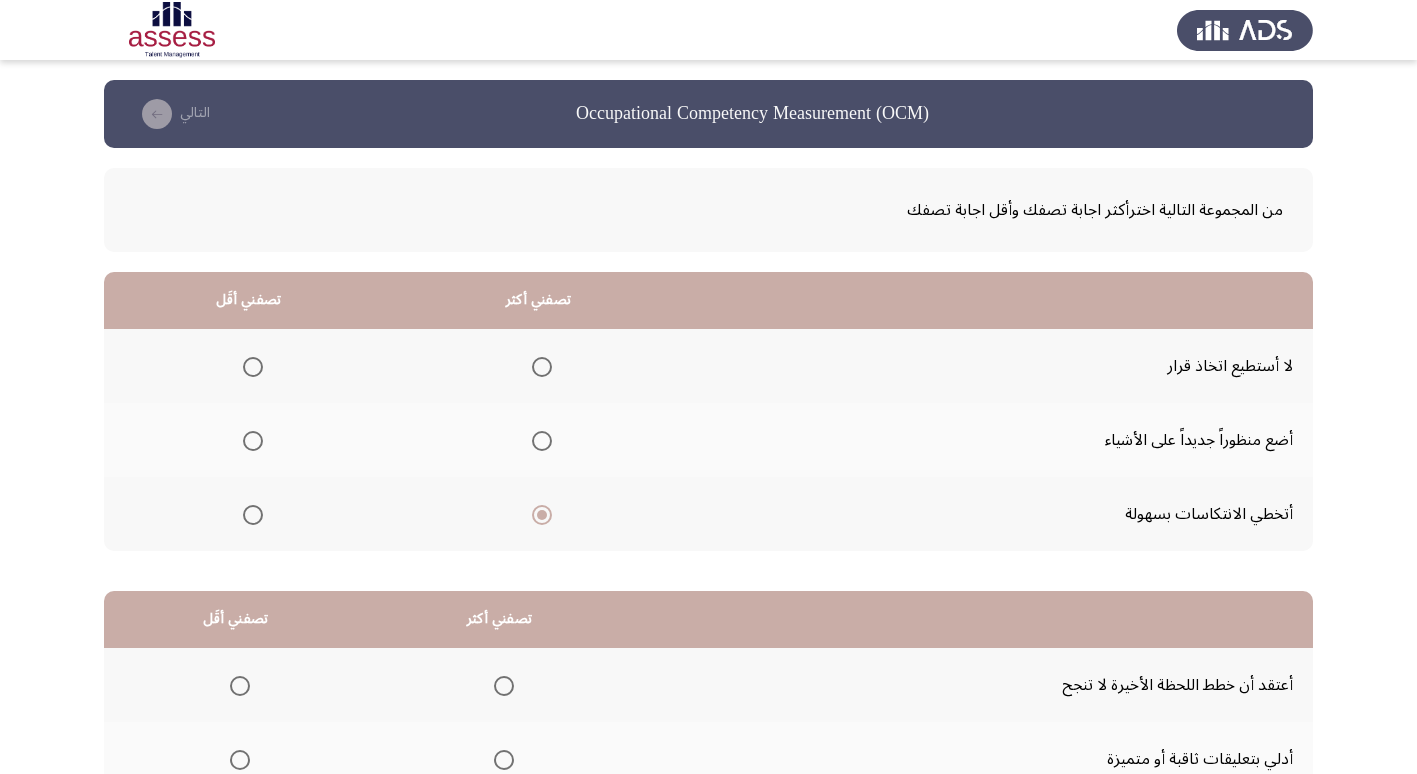 click at bounding box center [253, 367] 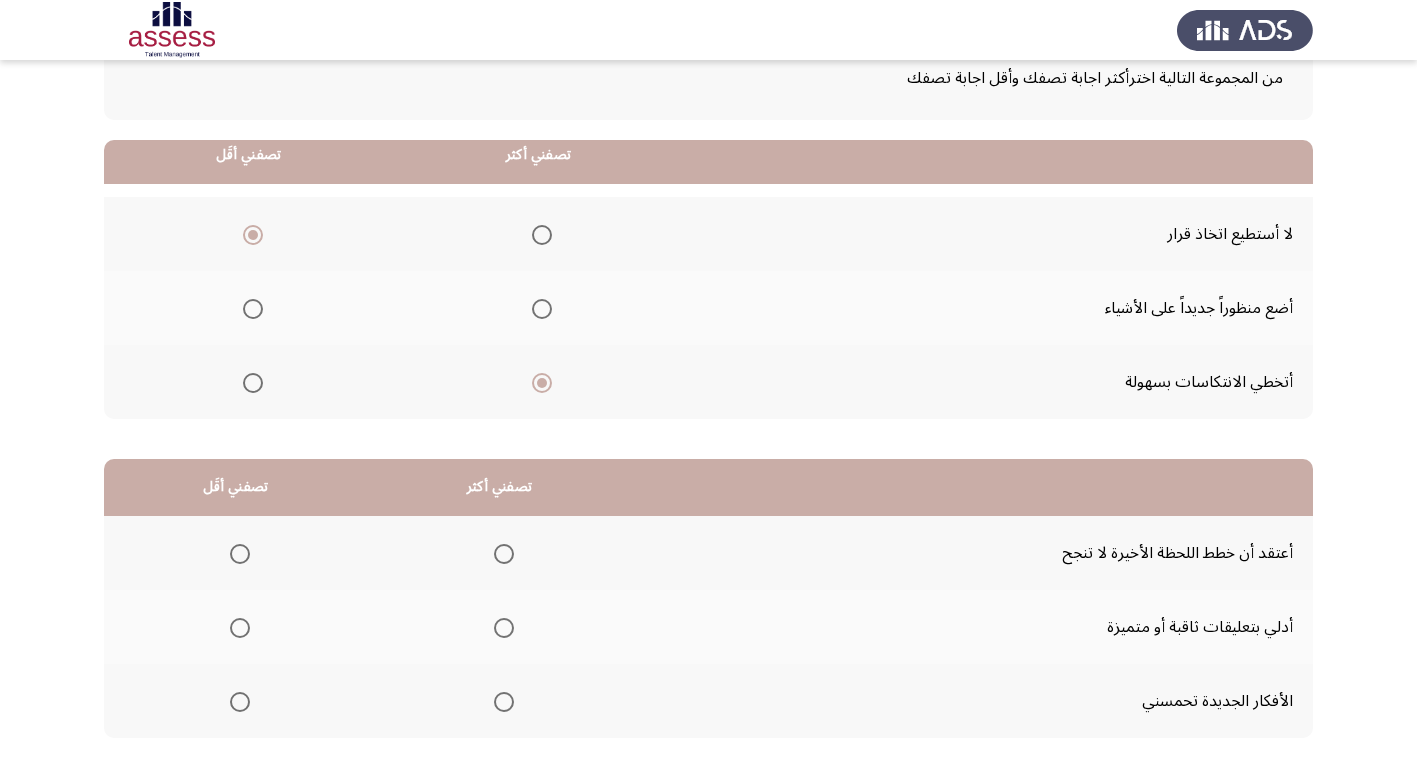 scroll, scrollTop: 200, scrollLeft: 0, axis: vertical 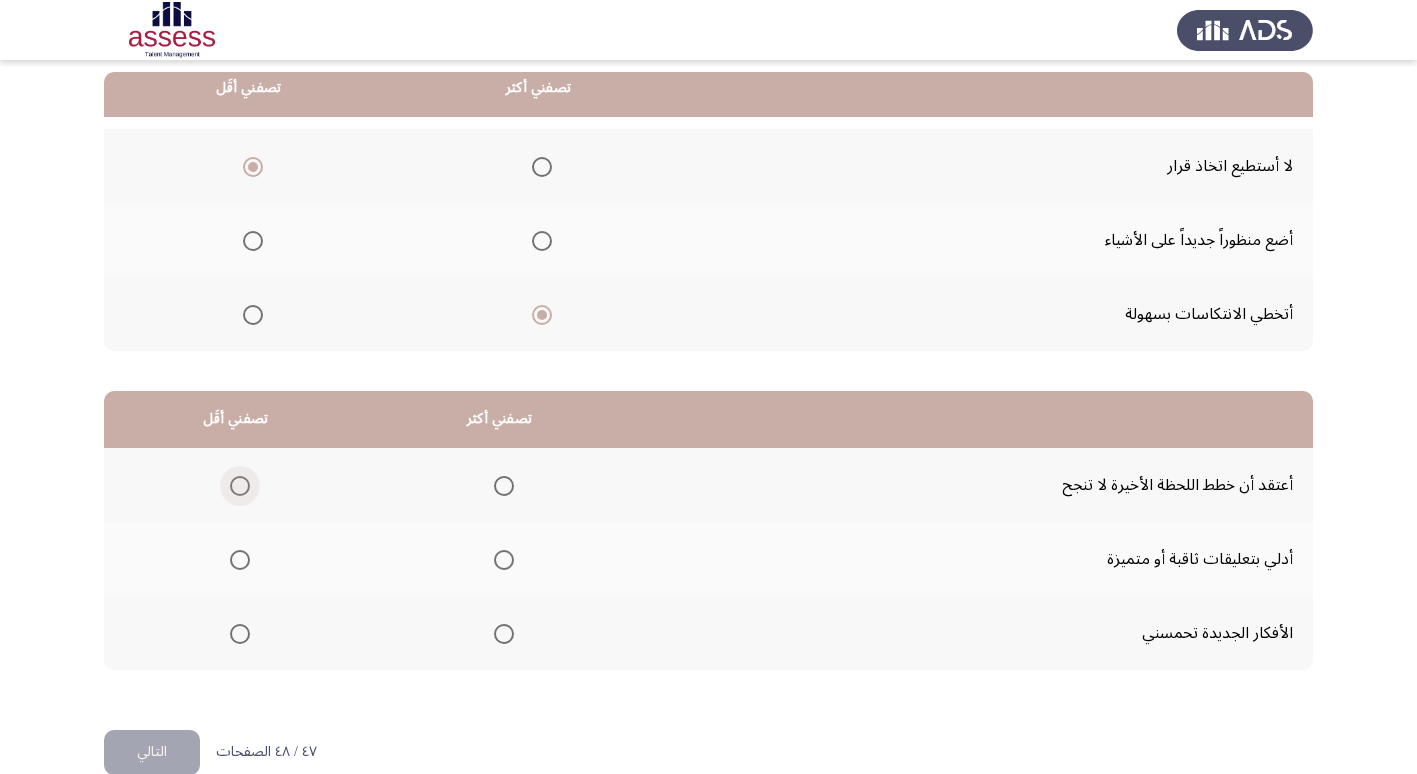 click at bounding box center [240, 486] 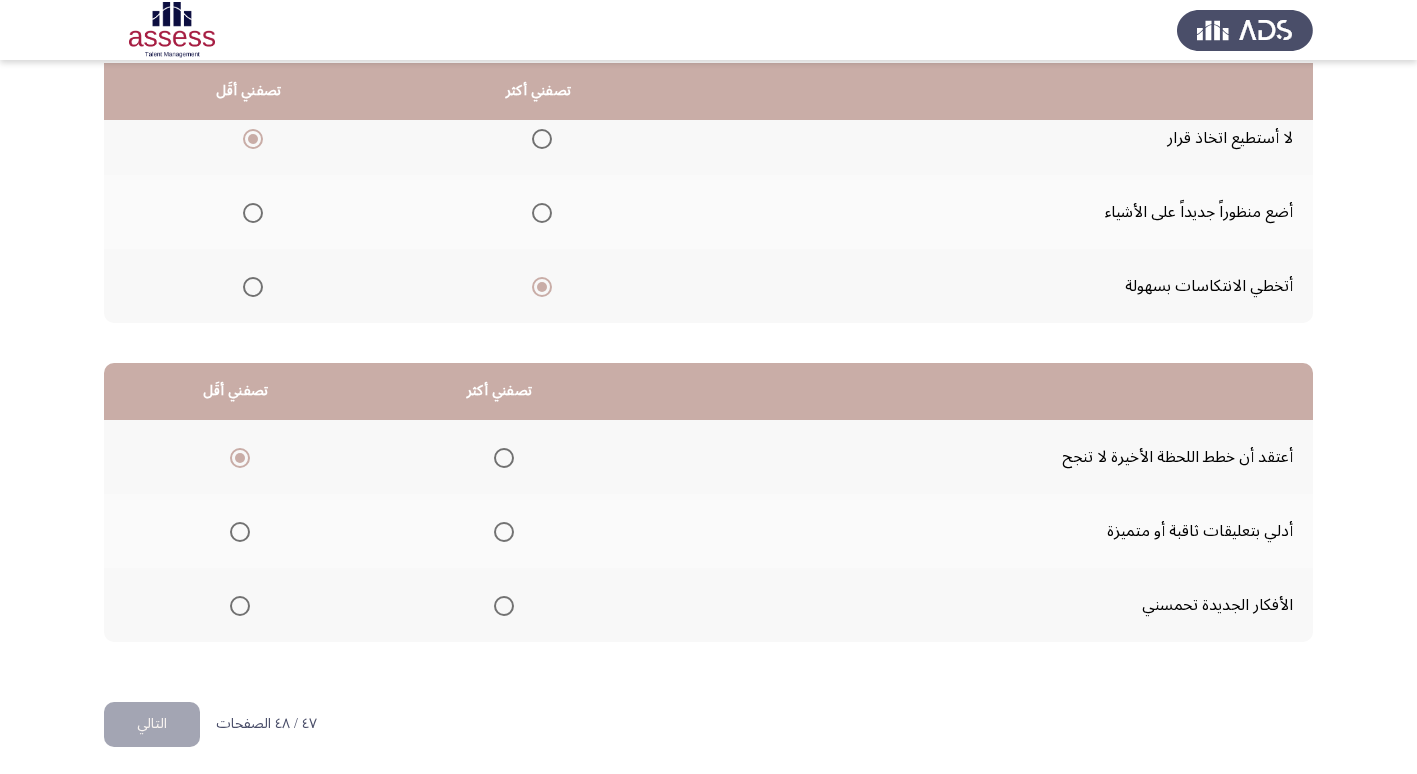 scroll, scrollTop: 236, scrollLeft: 0, axis: vertical 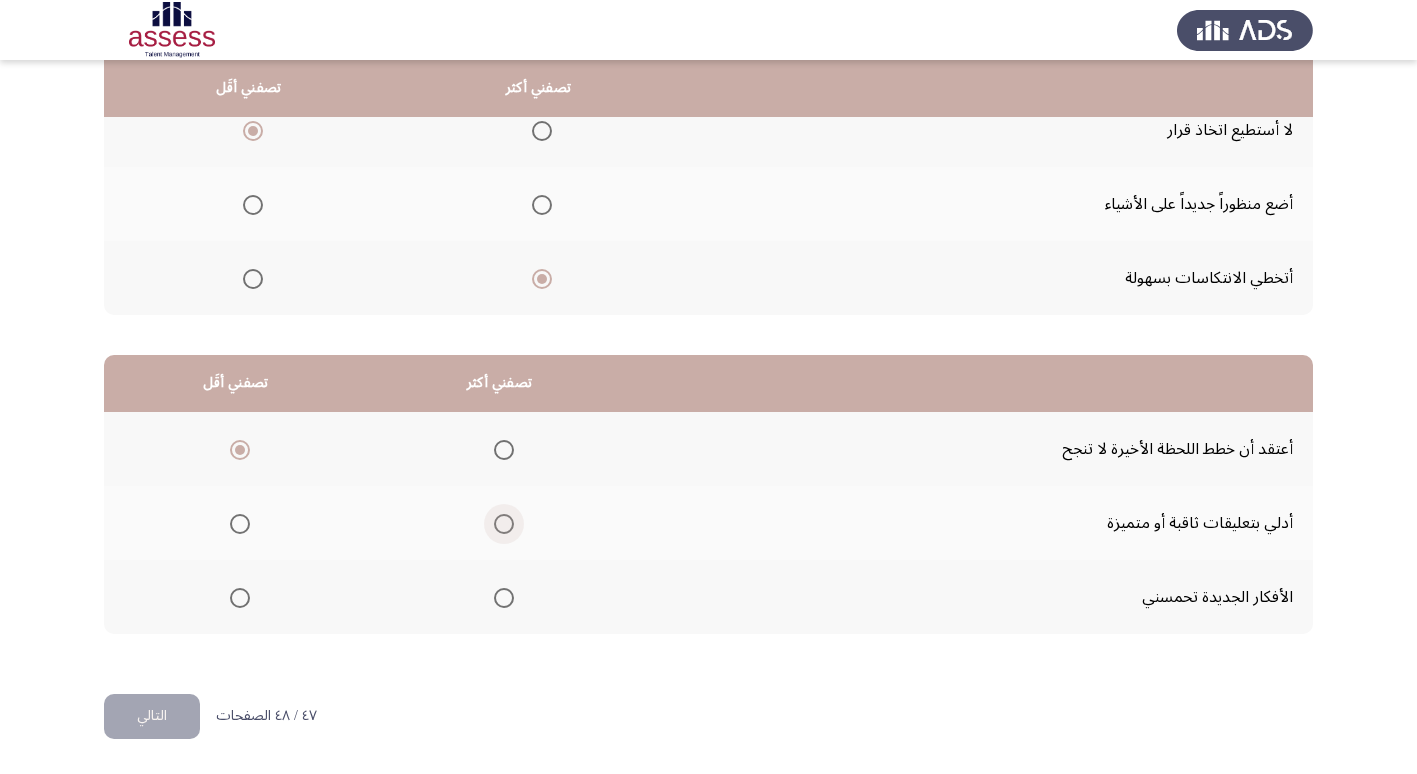 click at bounding box center [504, 524] 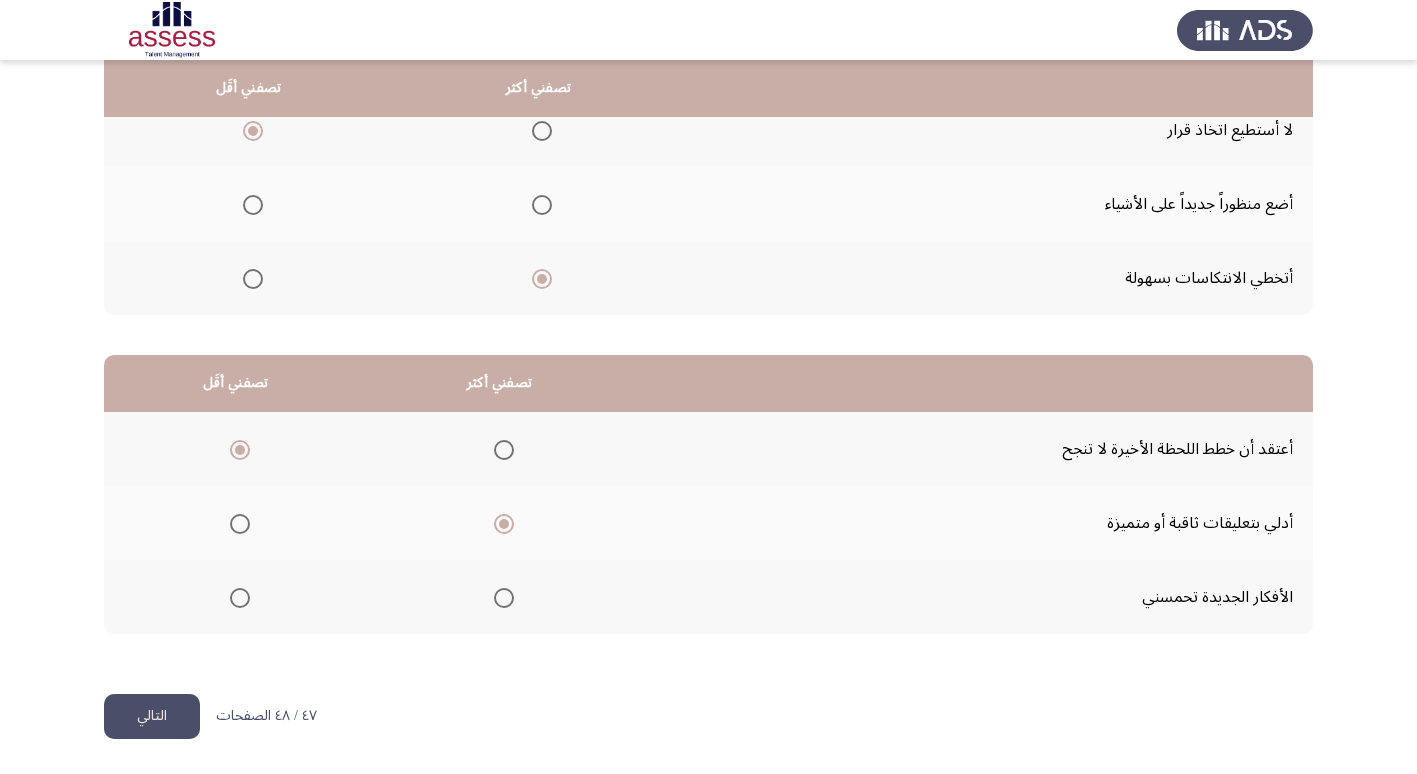 click on "التالي" 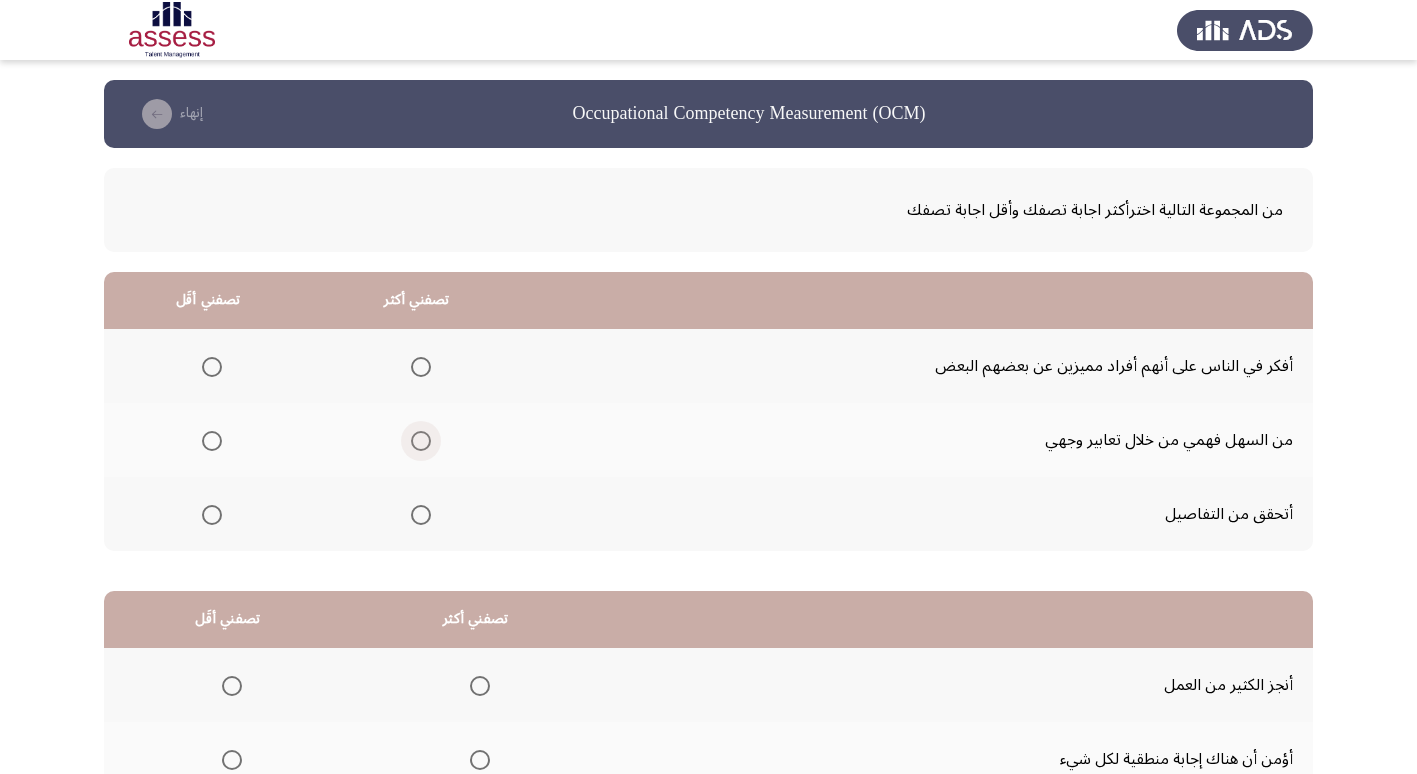 click at bounding box center (421, 441) 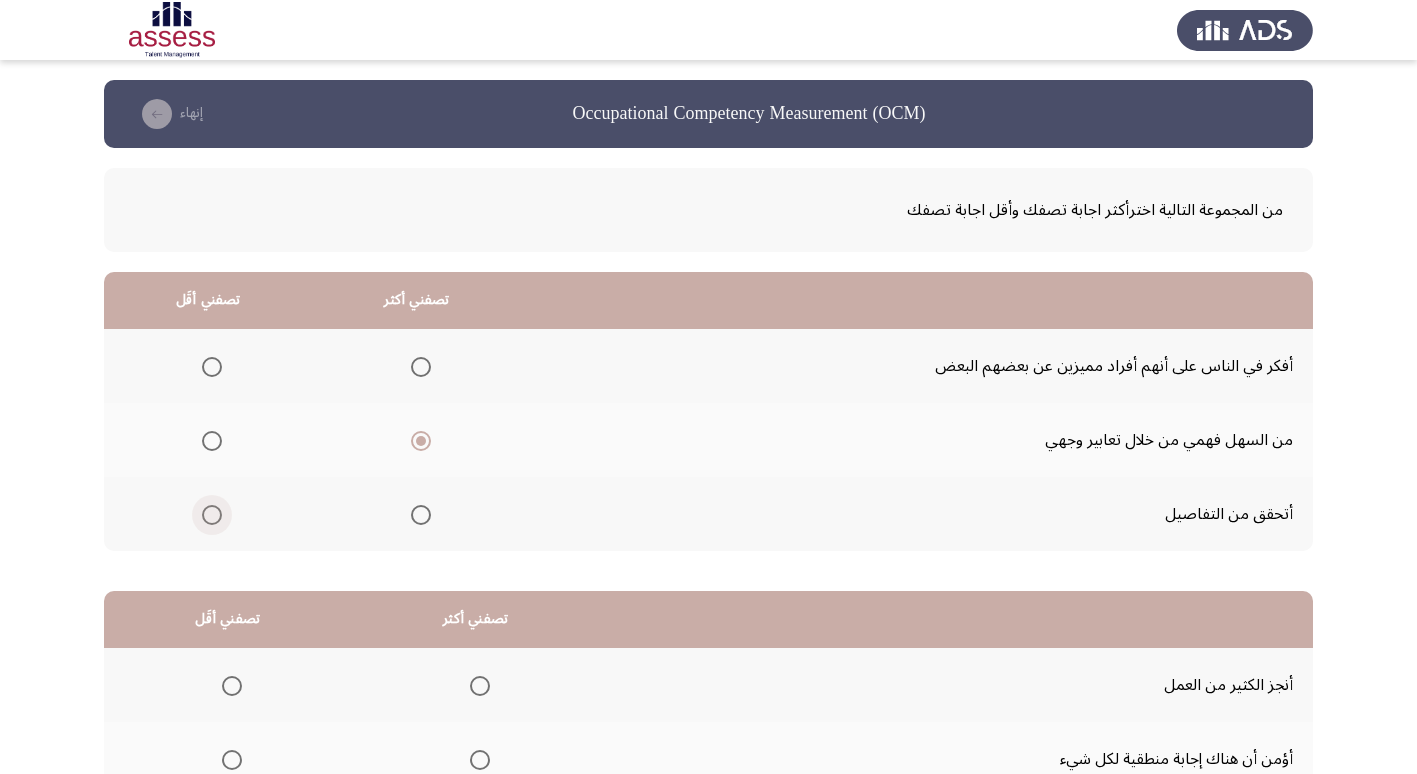 click at bounding box center (212, 515) 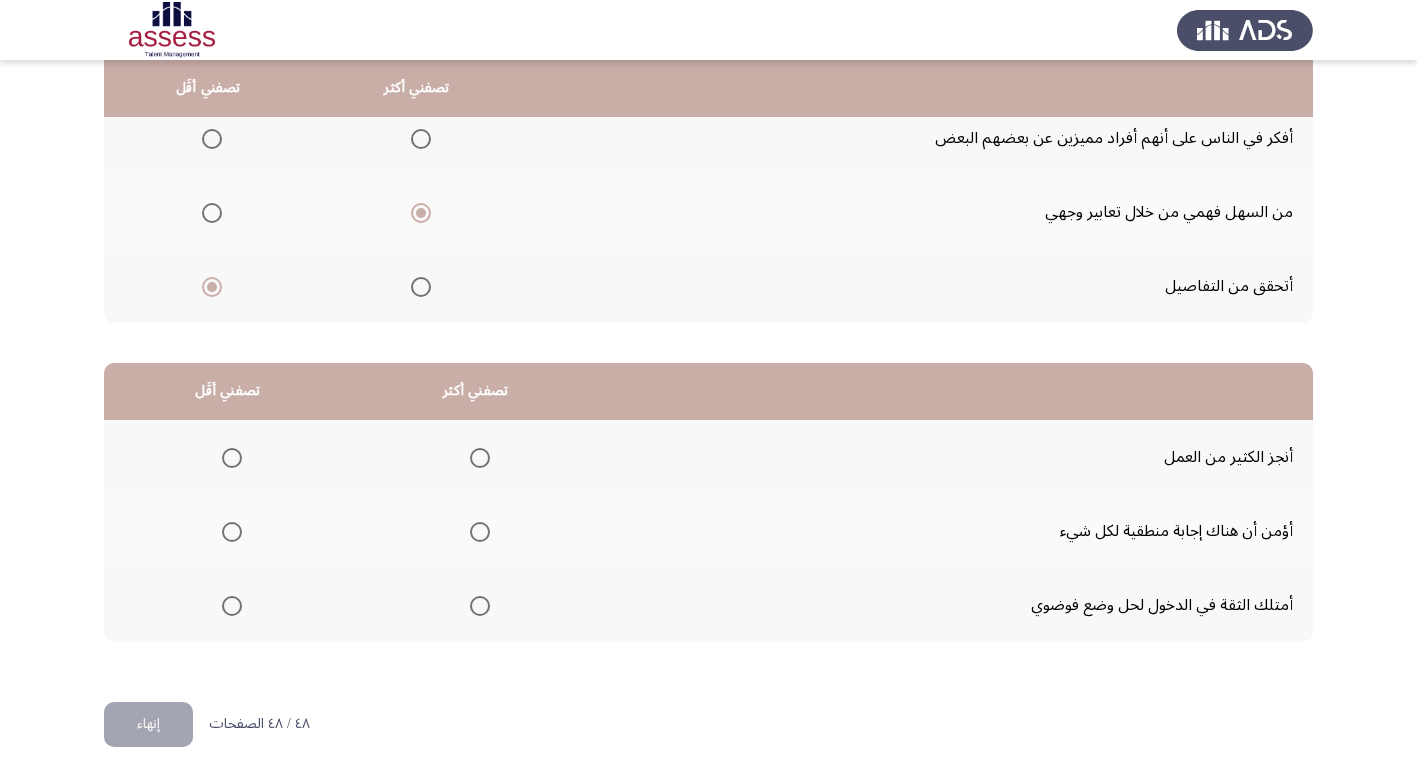 scroll, scrollTop: 236, scrollLeft: 0, axis: vertical 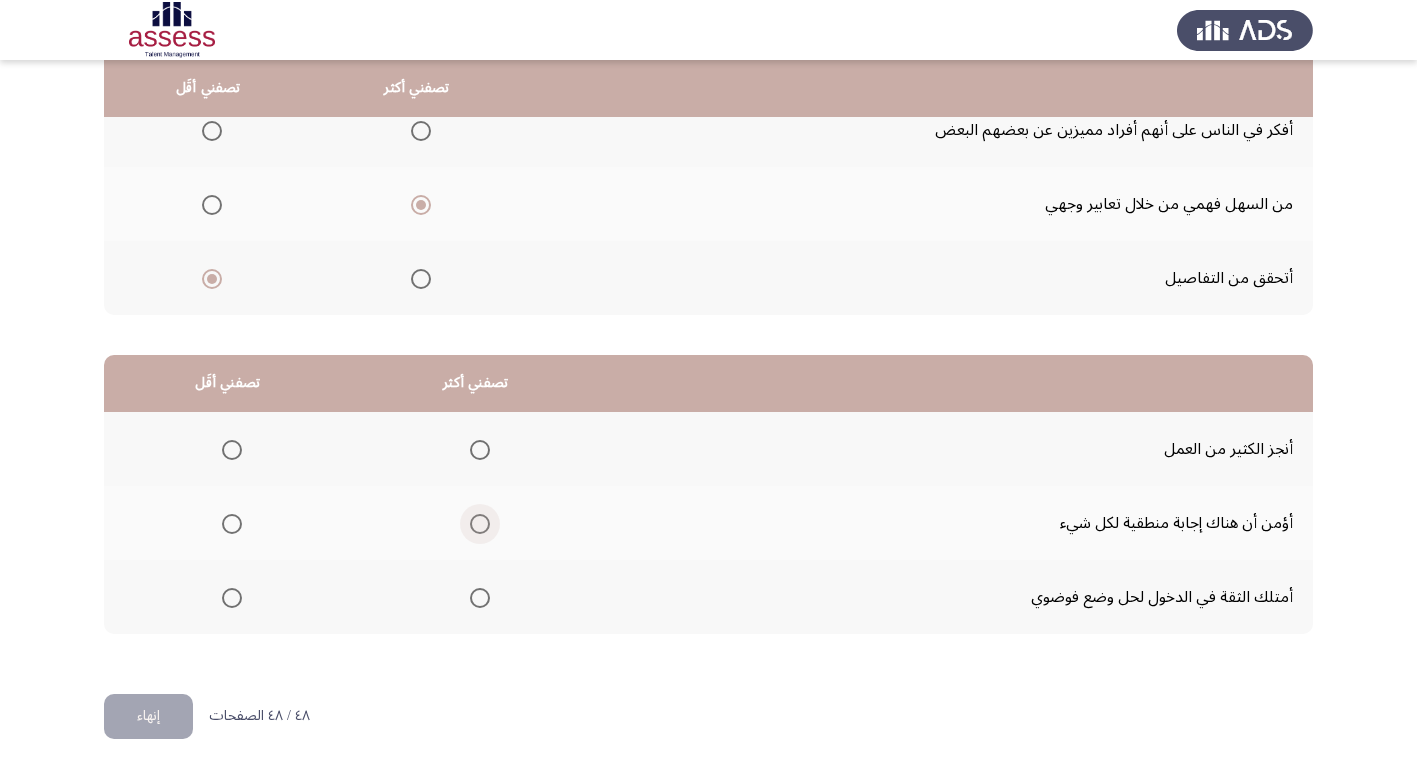 click at bounding box center (480, 524) 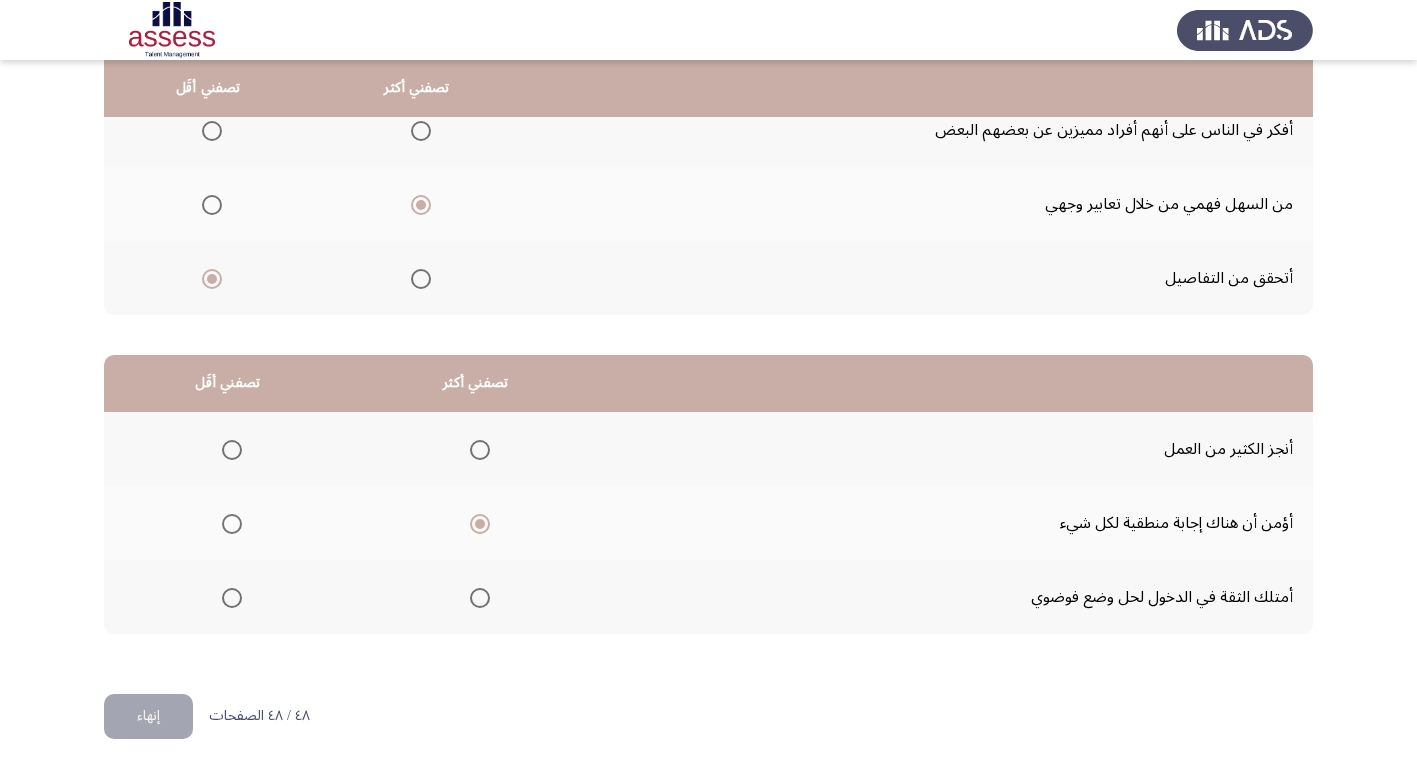 click at bounding box center (232, 450) 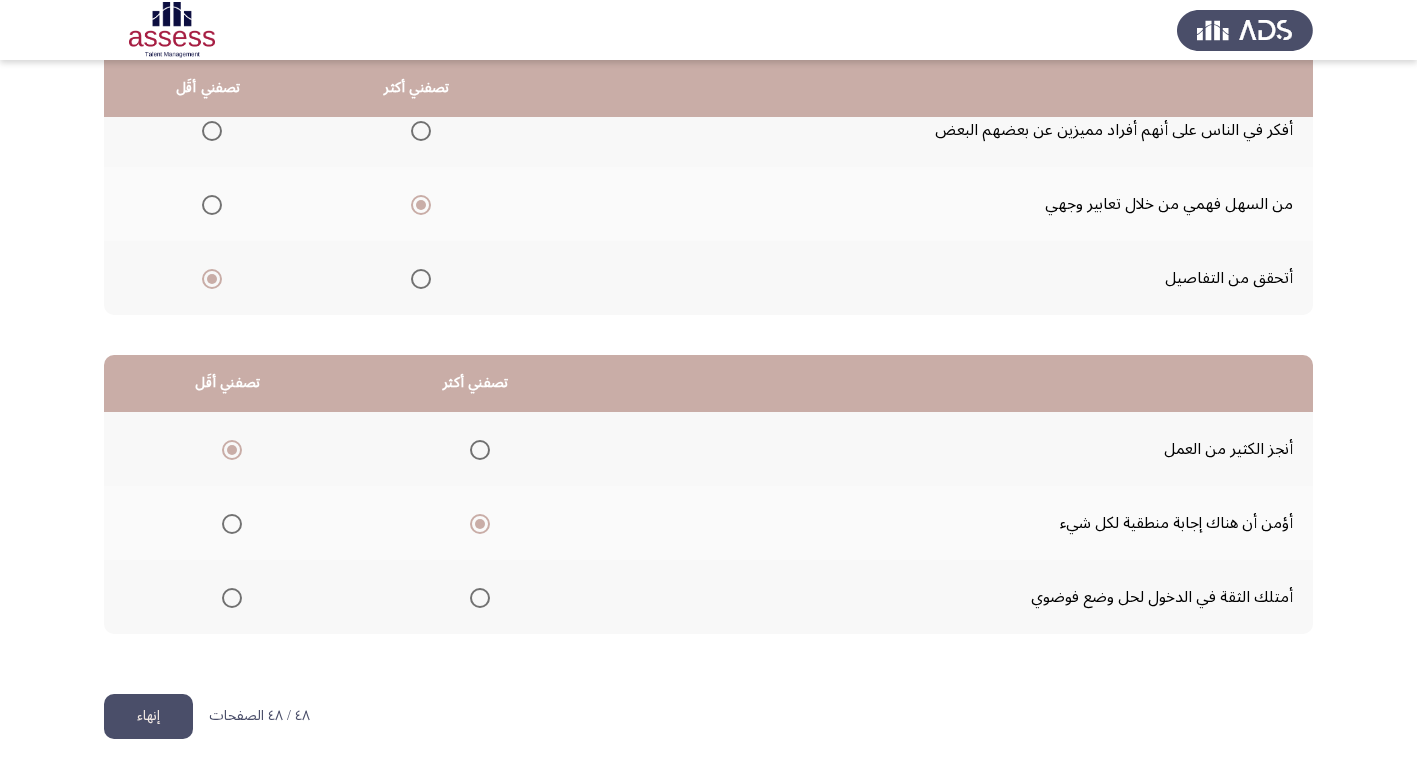 click on "إنهاء" 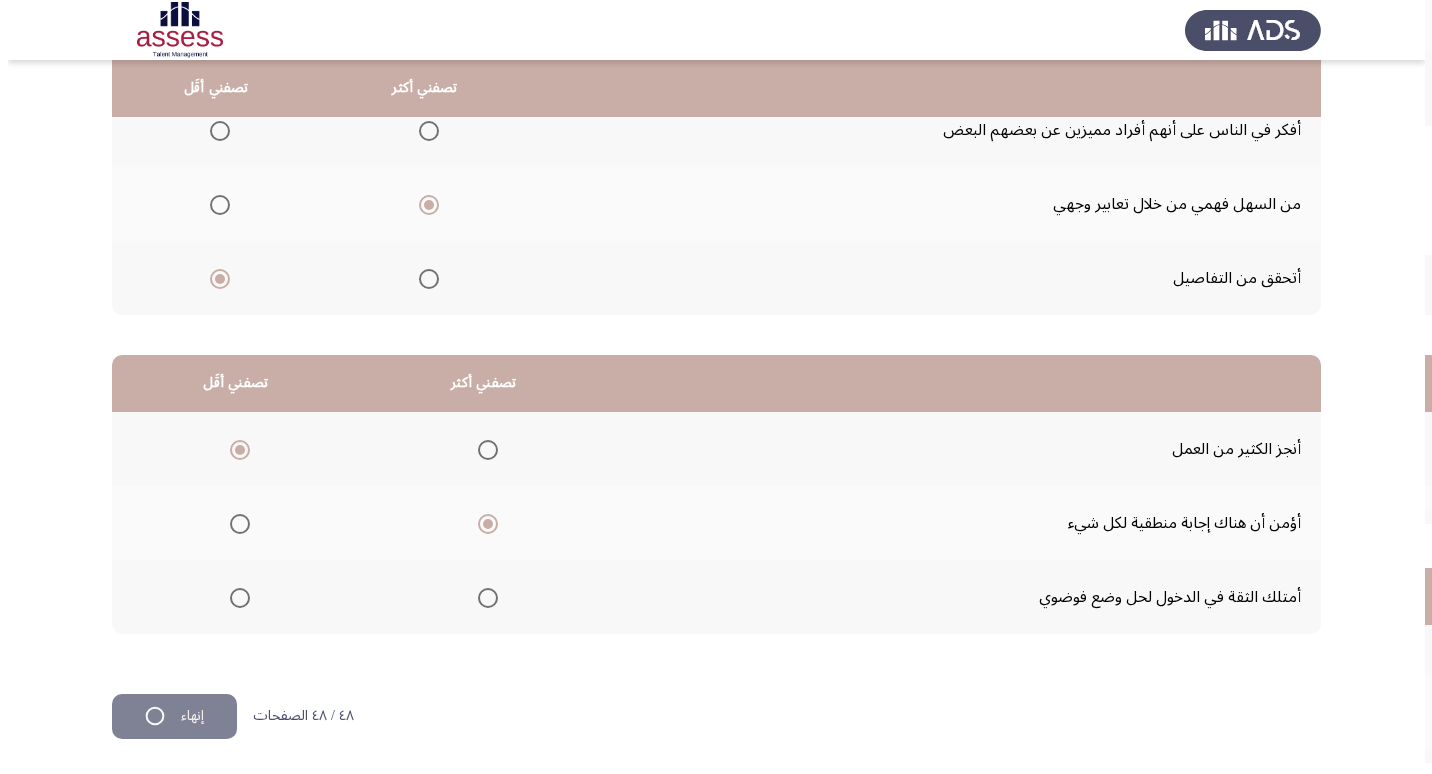 scroll, scrollTop: 0, scrollLeft: 0, axis: both 